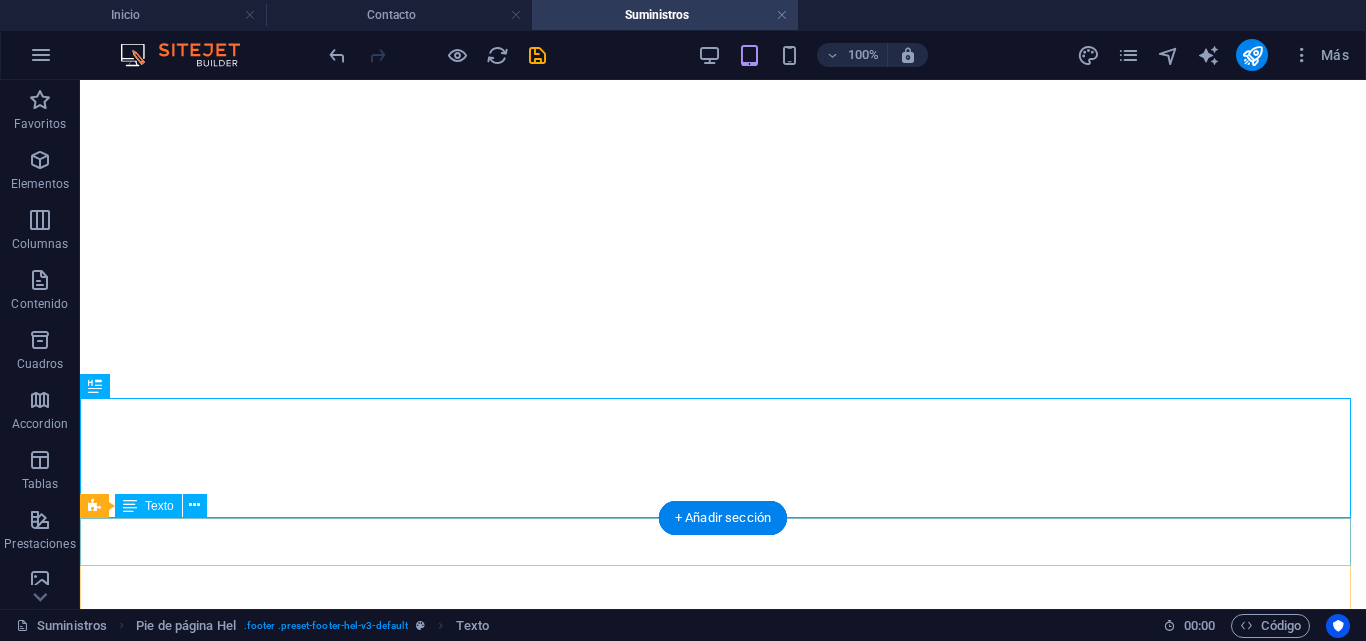 scroll, scrollTop: 0, scrollLeft: 0, axis: both 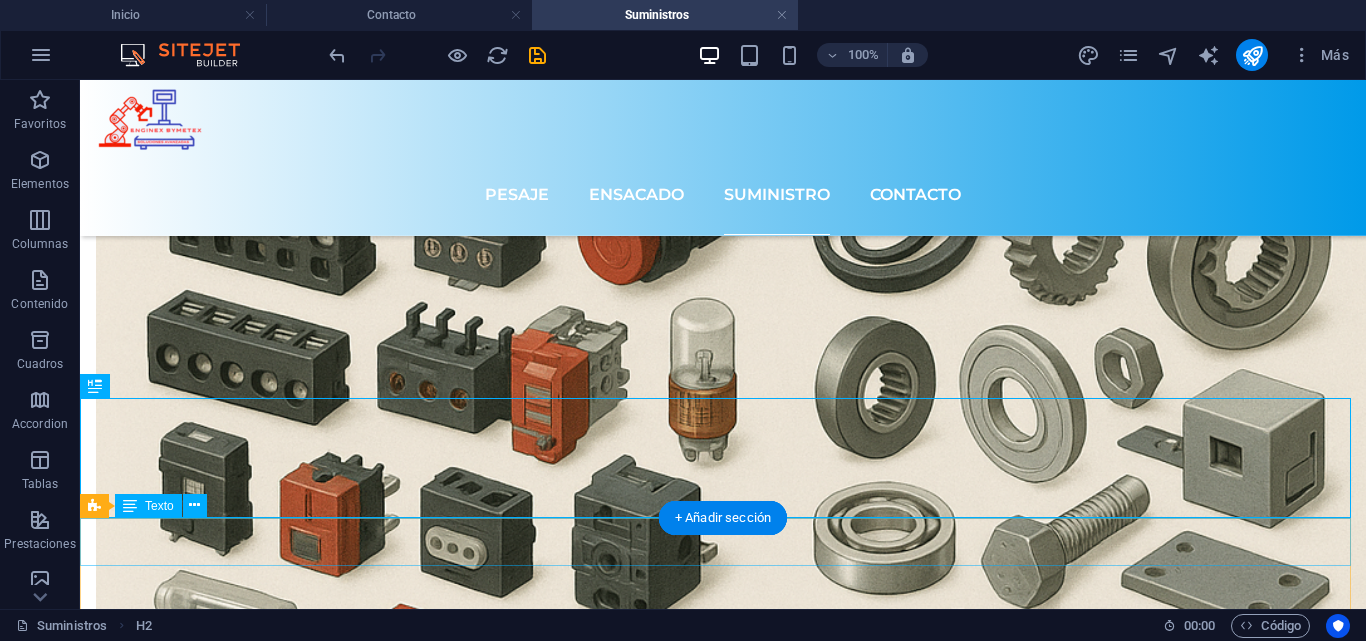 click on "que requieren tus refacciones o suministros durante los momentos de mantenimiento o reparación de un equipo de producción. Confía en nosotros para todo lo que necesites en esos instantes." at bounding box center [723, 4566] 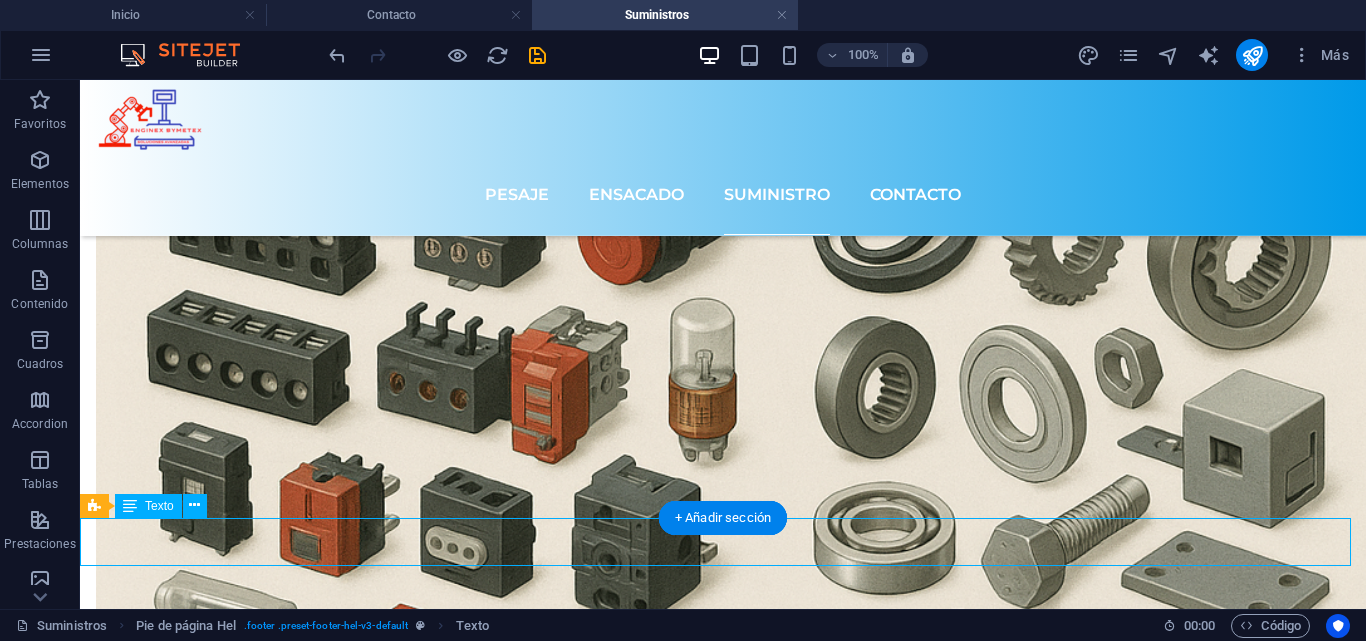 click on "que requieren tus refacciones o suministros durante los momentos de mantenimiento o reparación de un equipo de producción. Confía en nosotros para todo lo que necesites en esos instantes." at bounding box center [723, 4566] 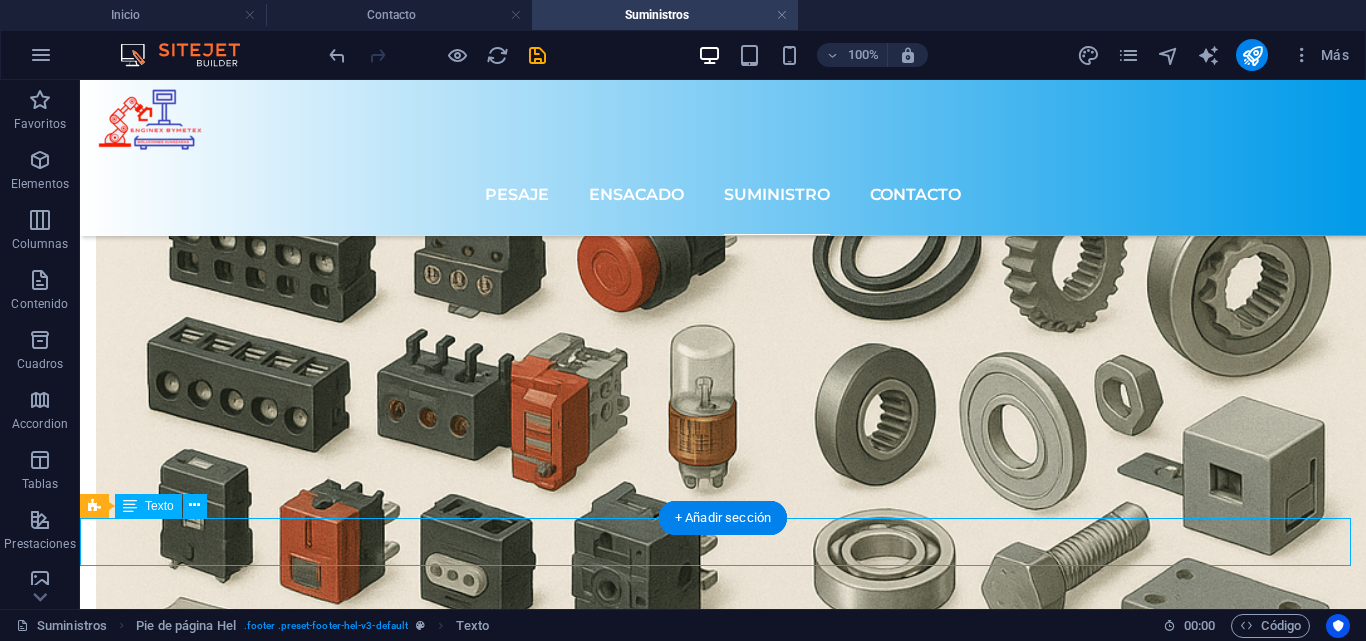 scroll, scrollTop: 2790, scrollLeft: 0, axis: vertical 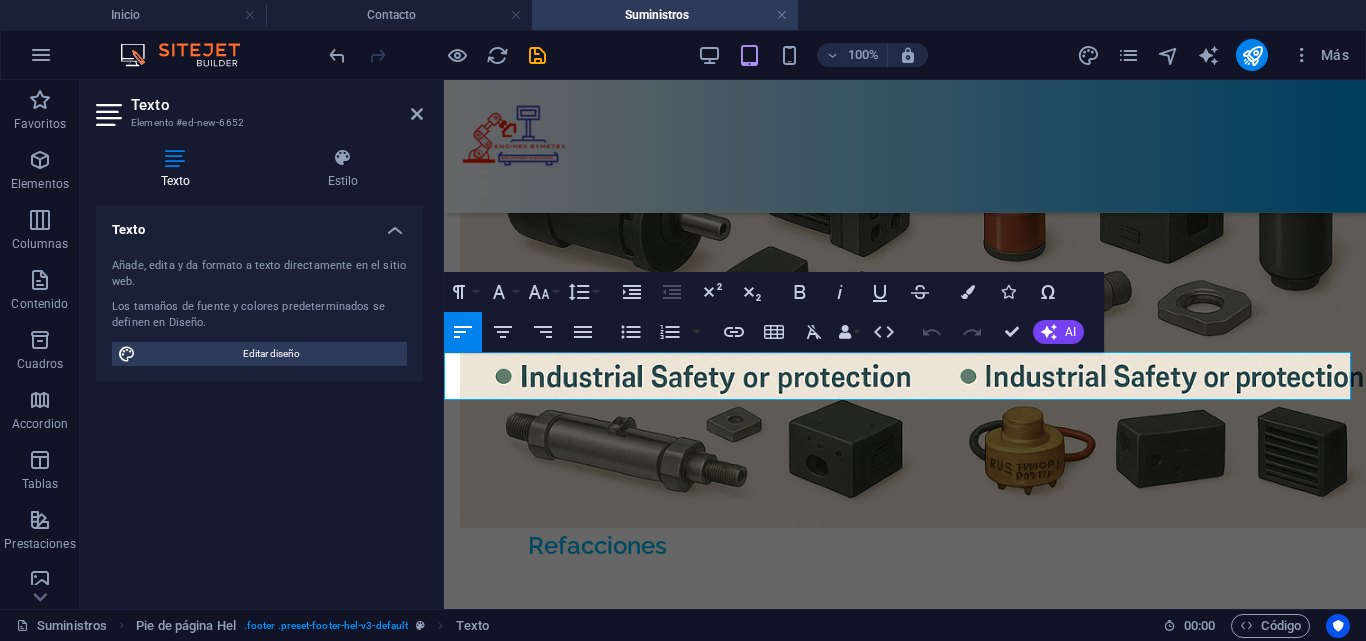 drag, startPoint x: 1104, startPoint y: 393, endPoint x: 329, endPoint y: 355, distance: 775.931 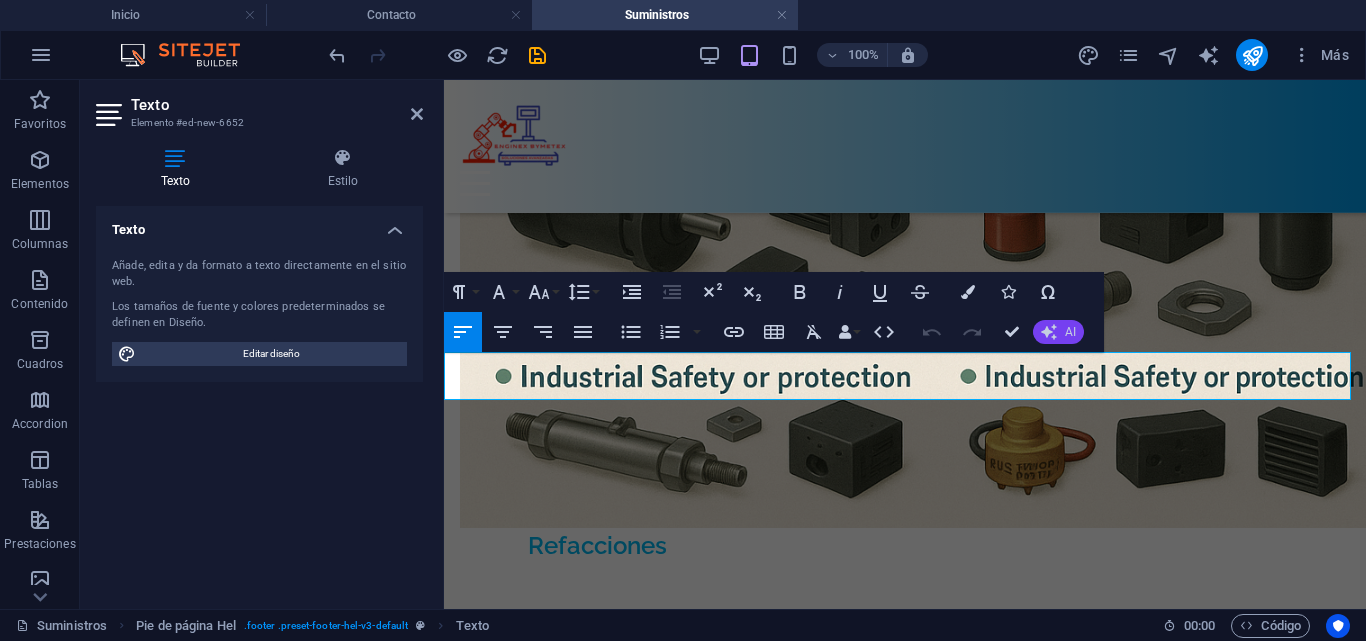 click on "AI" at bounding box center (1058, 332) 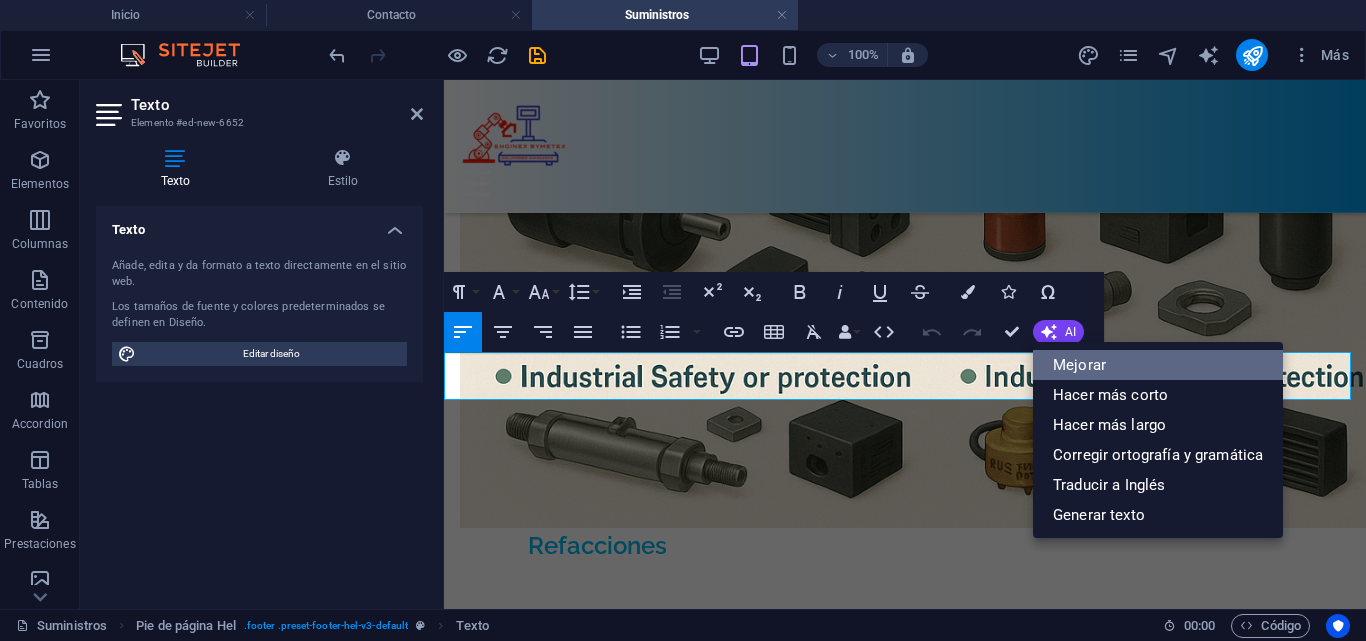 click on "Mejorar" at bounding box center [1158, 365] 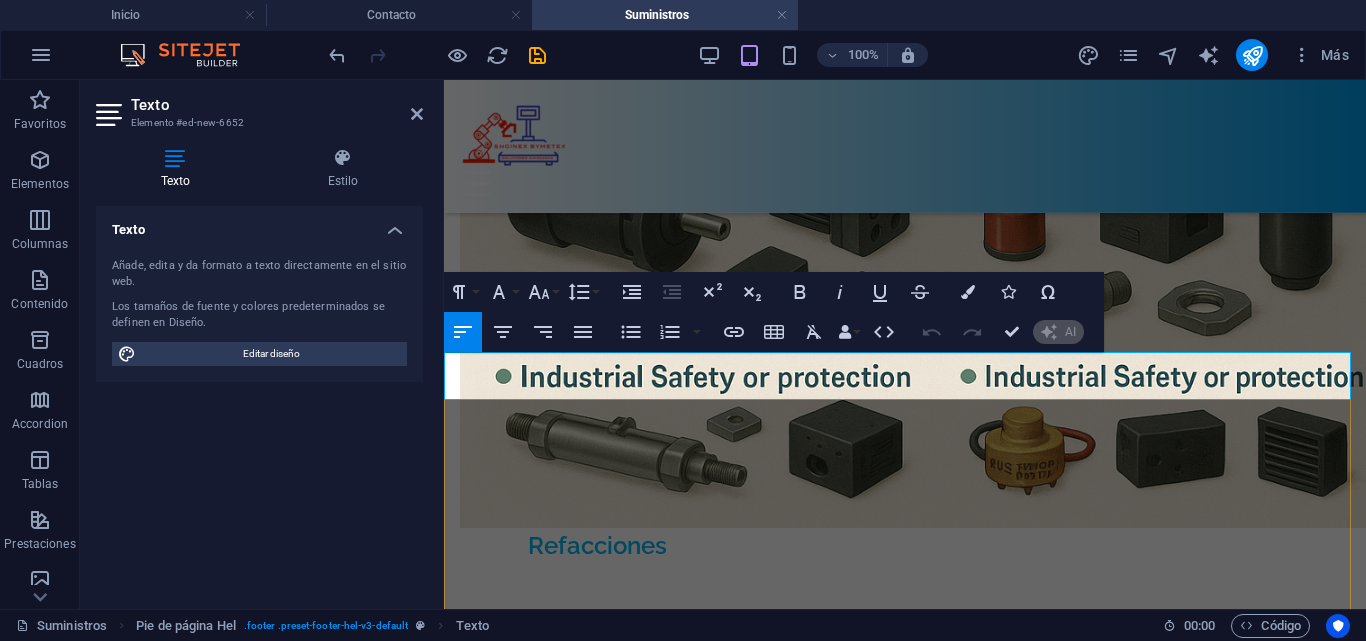 type 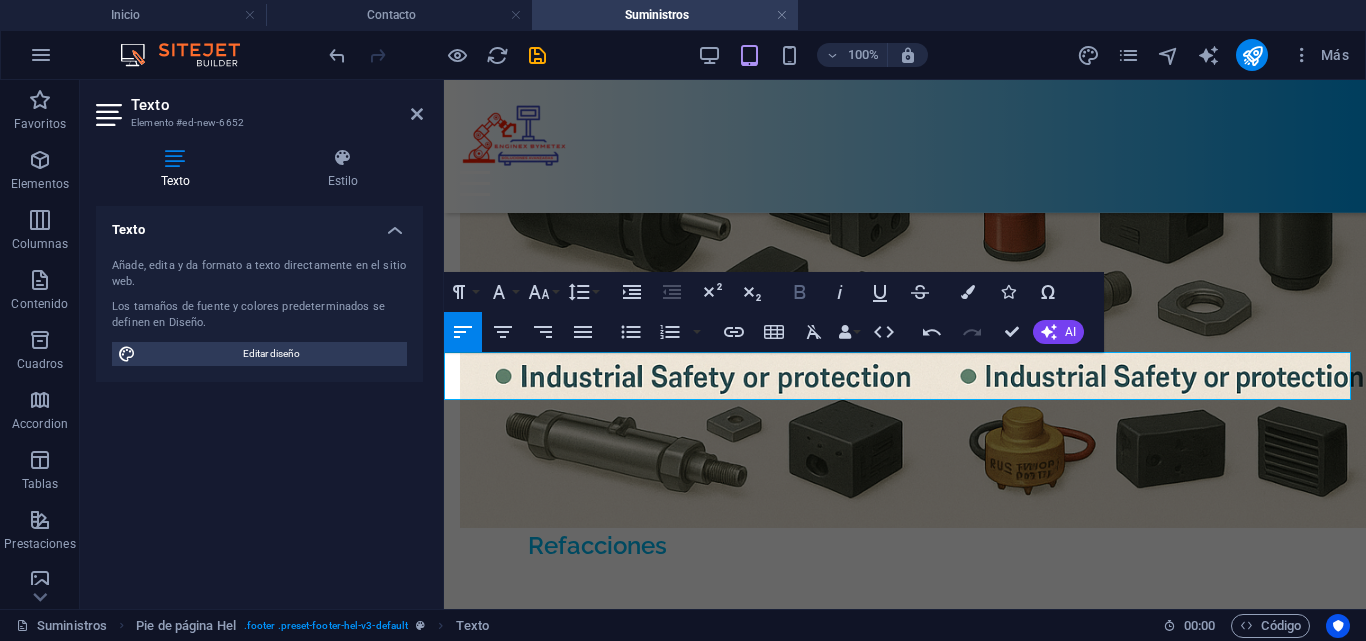 click 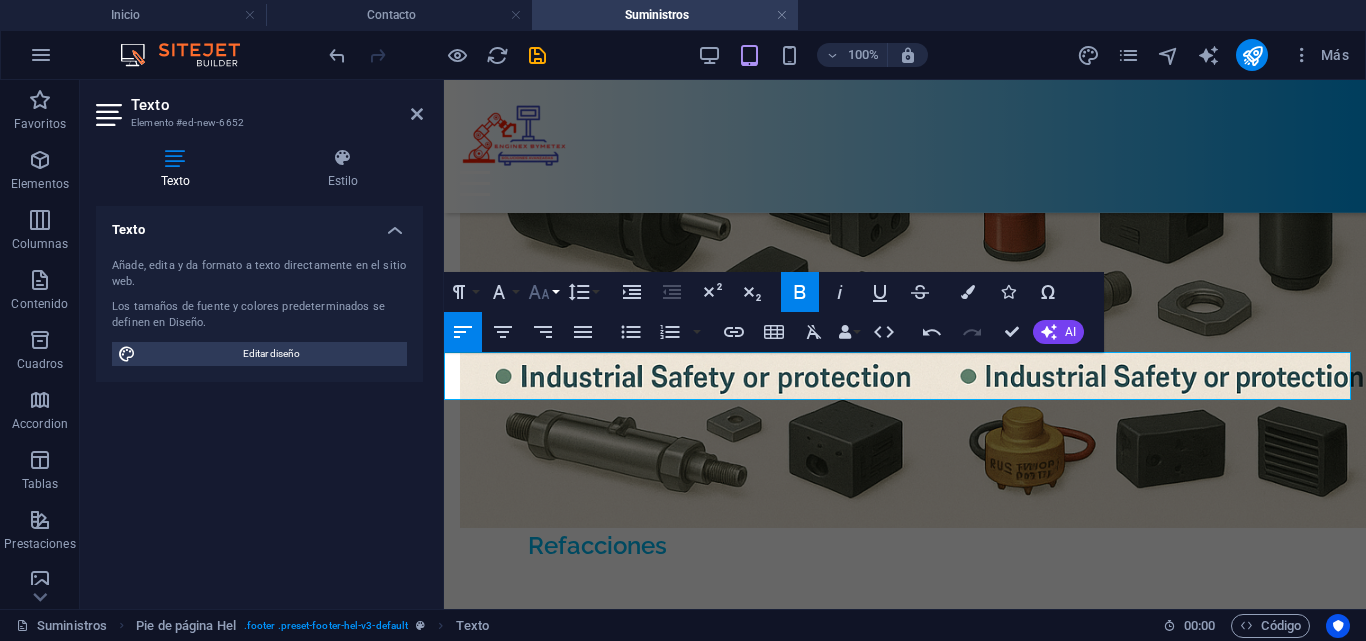 click 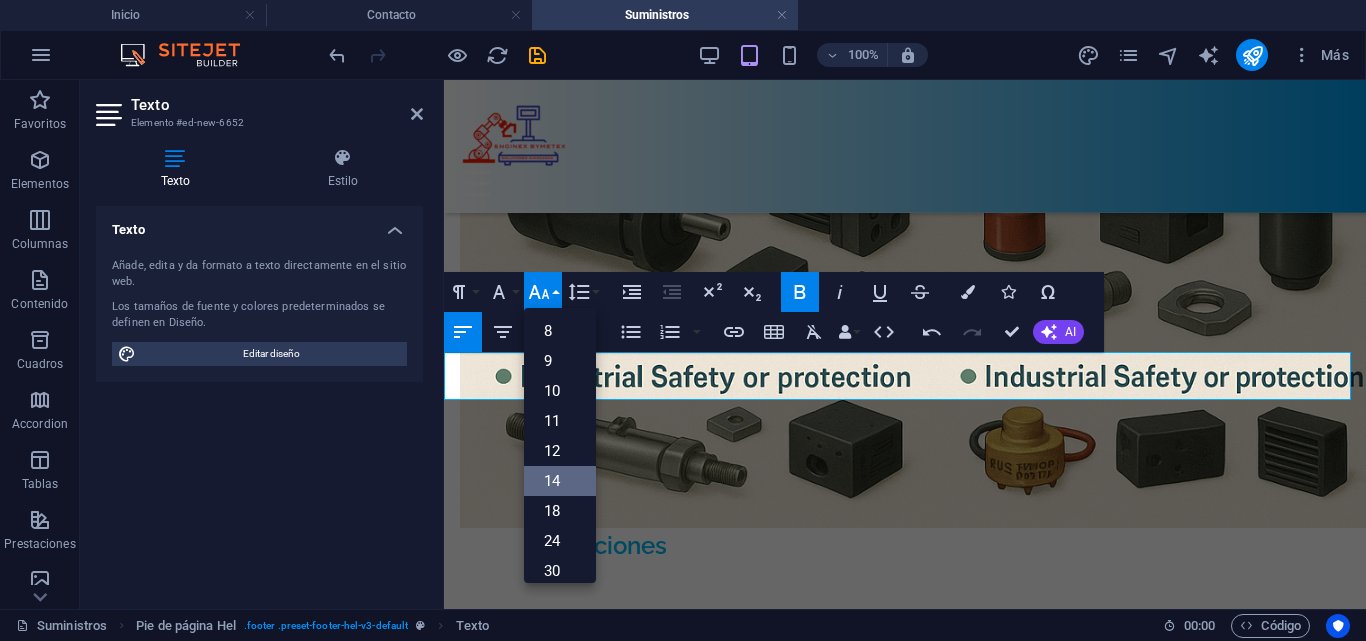 click on "14" at bounding box center [560, 481] 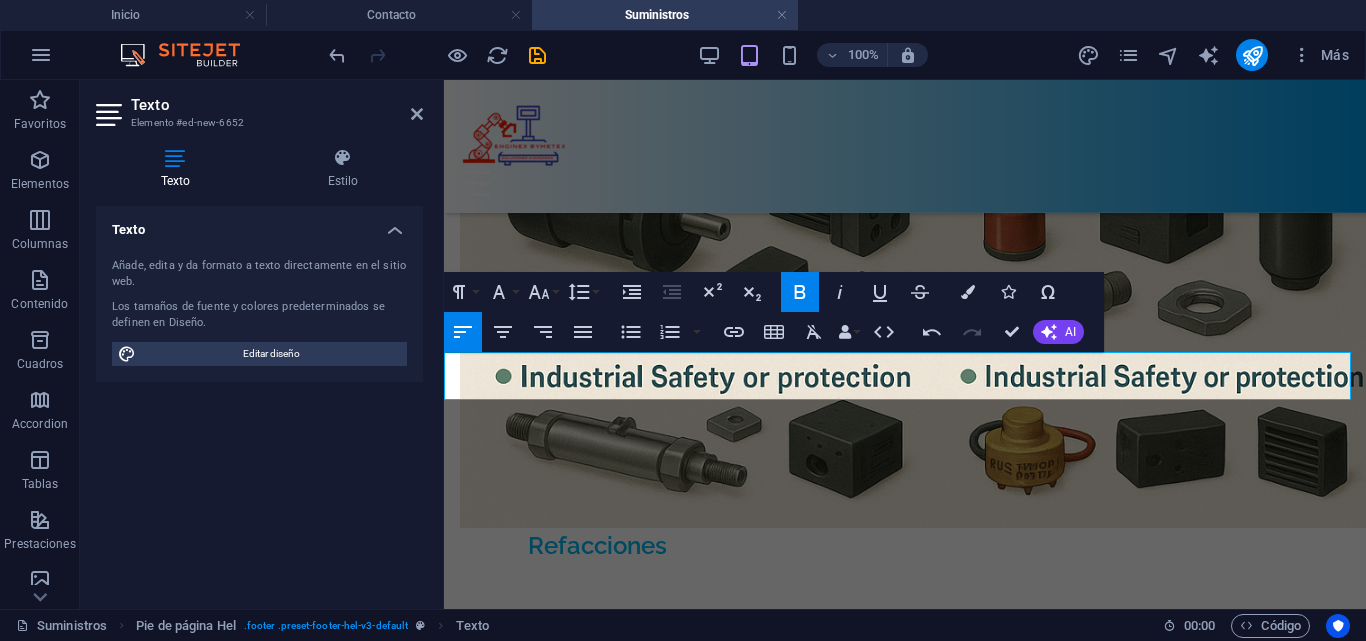 drag, startPoint x: 1075, startPoint y: 378, endPoint x: 421, endPoint y: 375, distance: 654.0069 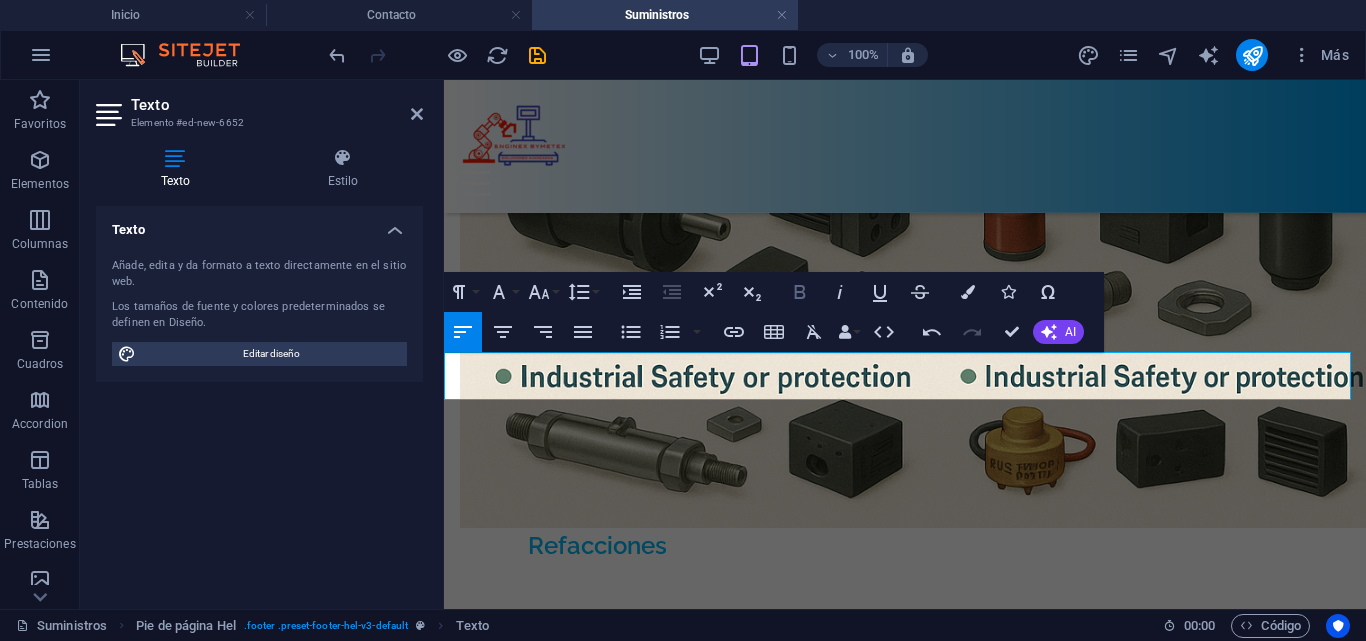 click 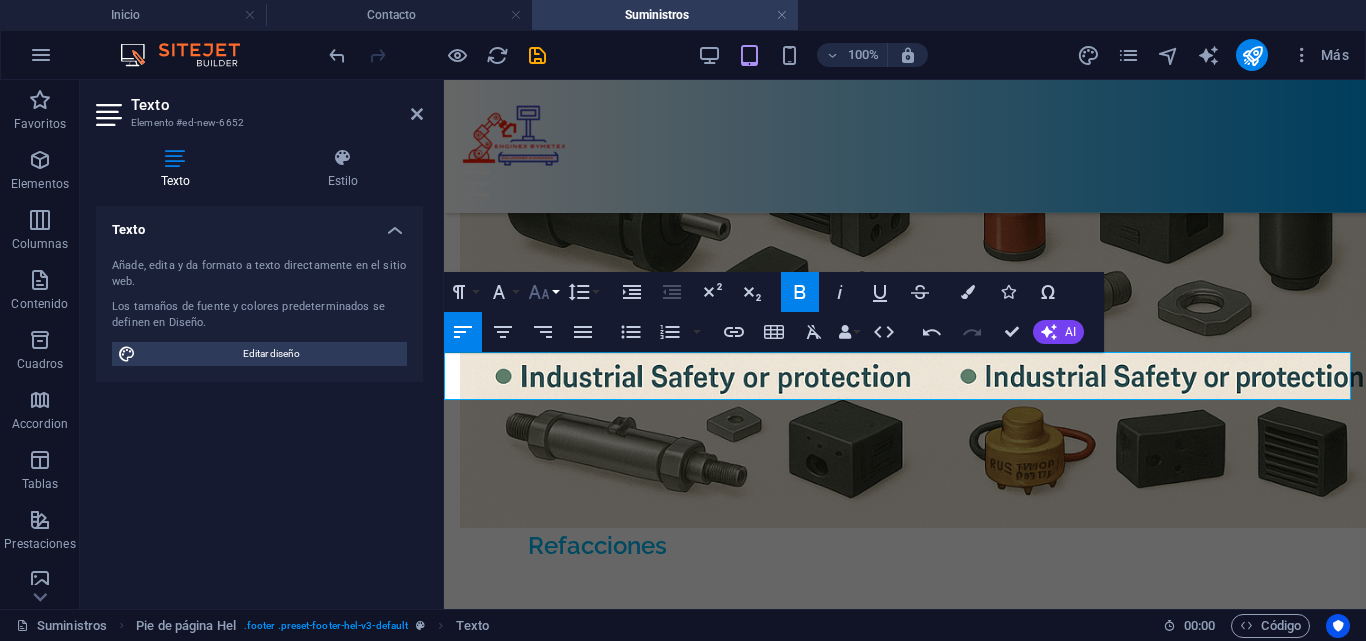 click on "Font Size" at bounding box center [543, 292] 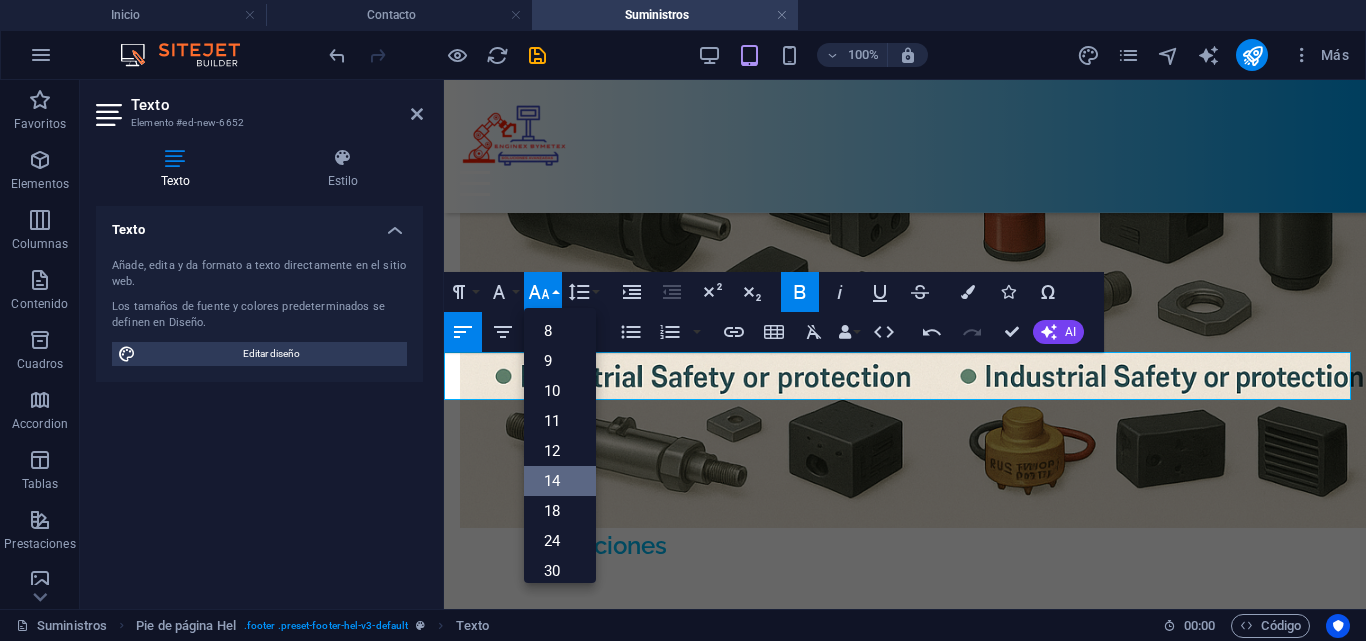 click on "14" at bounding box center [560, 481] 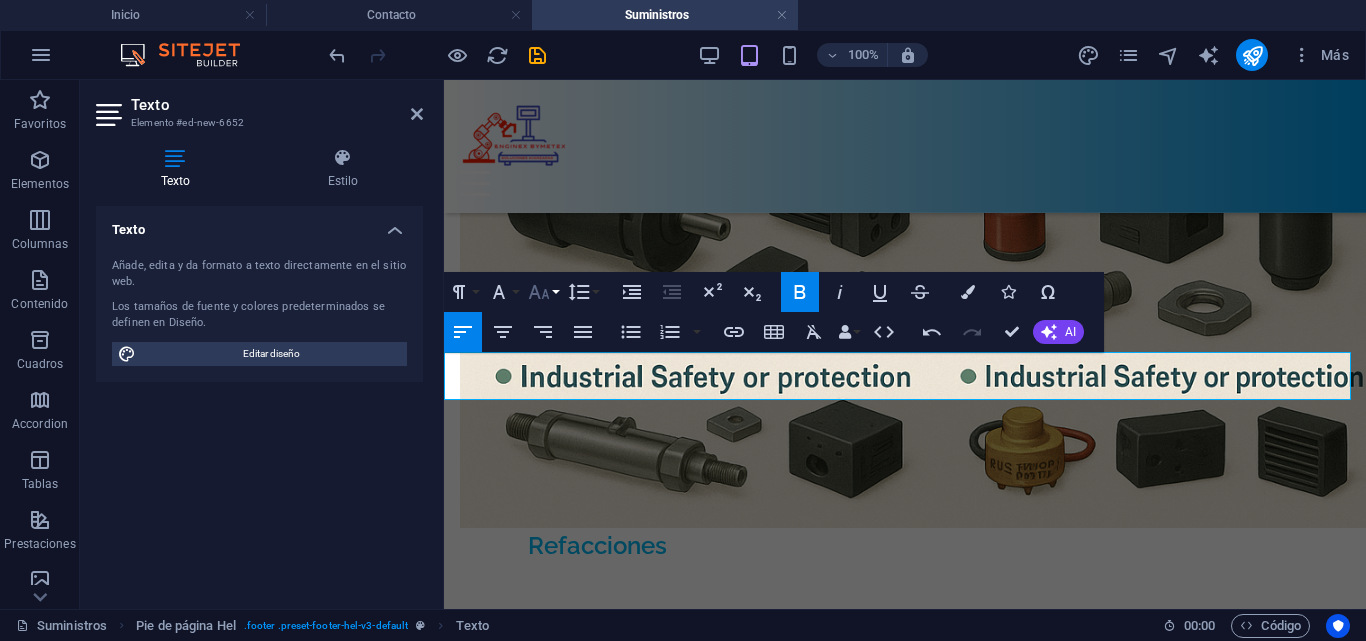 click on "Font Size" at bounding box center (543, 292) 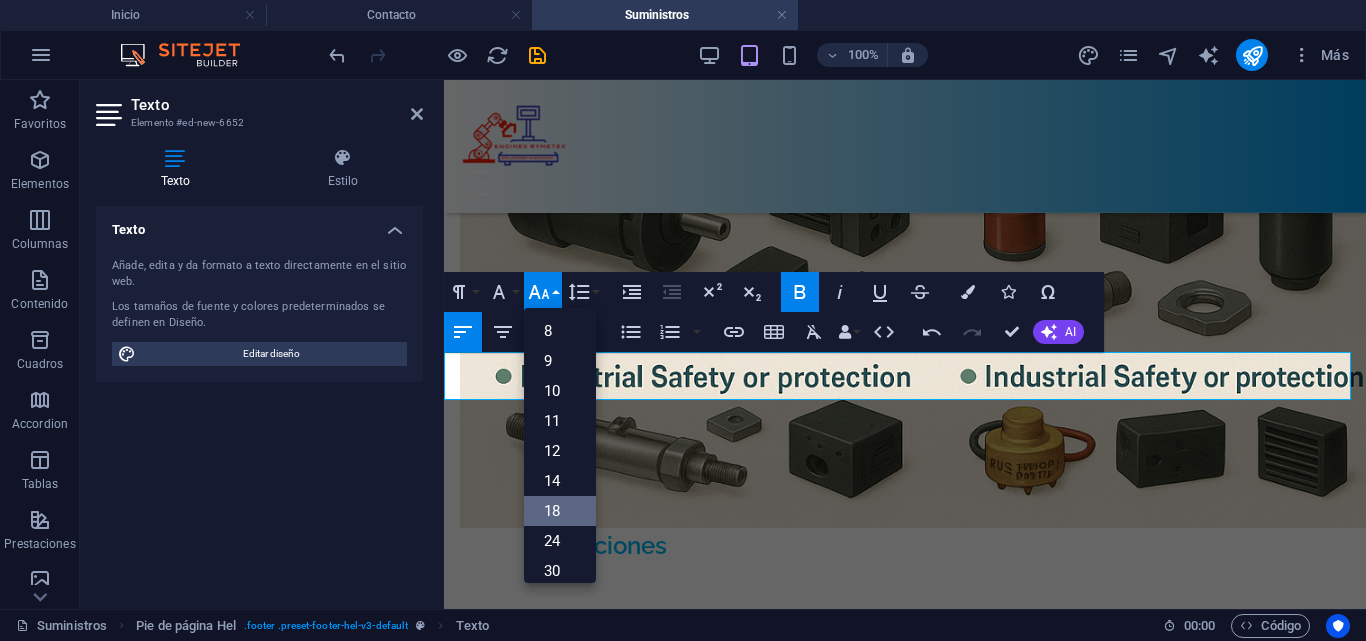 click on "18" at bounding box center (560, 511) 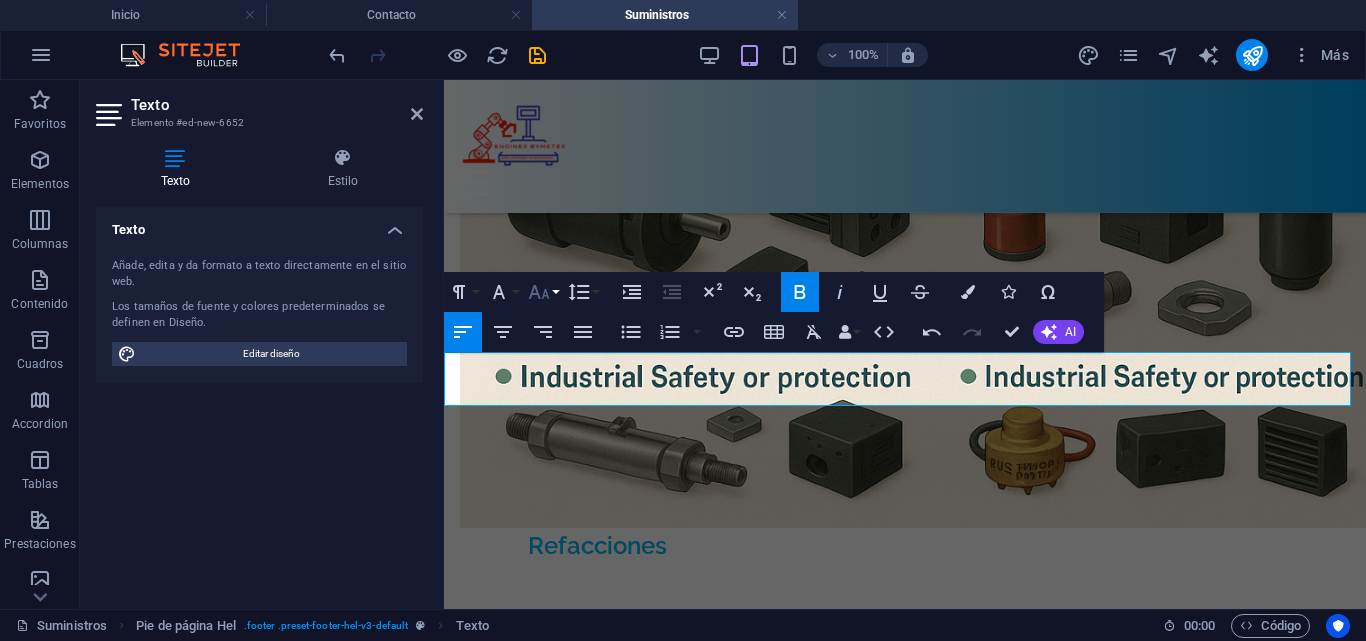 click on "Font Size" at bounding box center [543, 292] 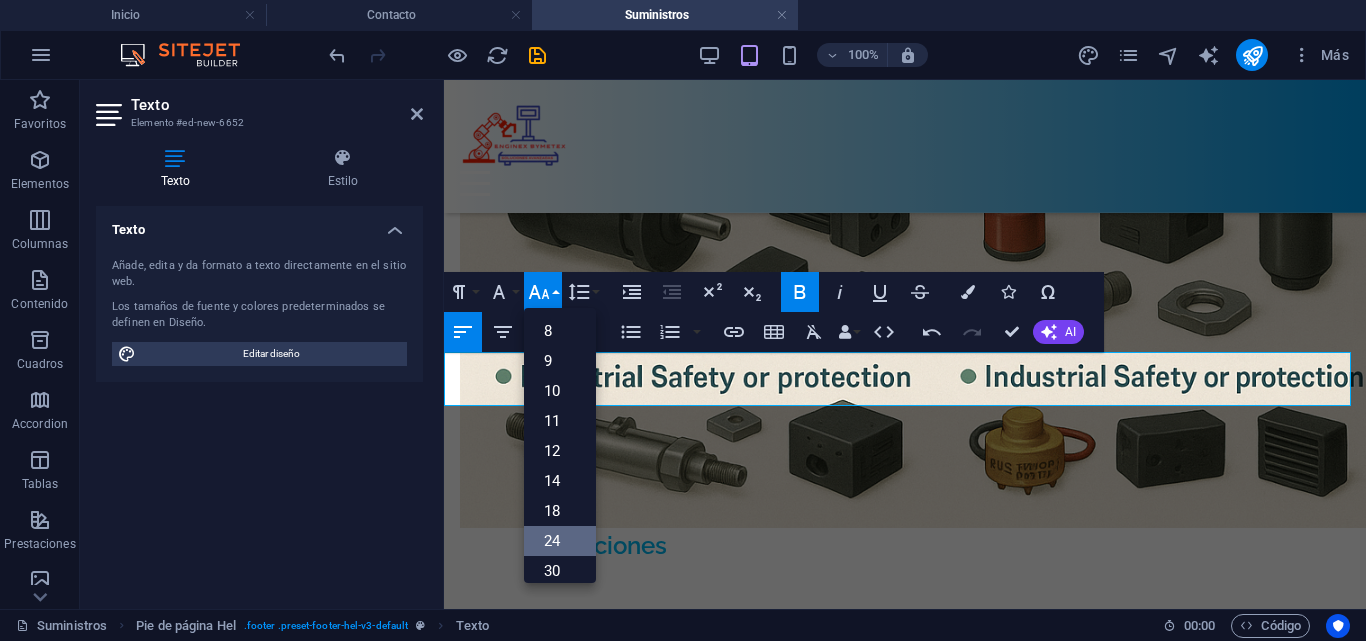 click on "24" at bounding box center (560, 541) 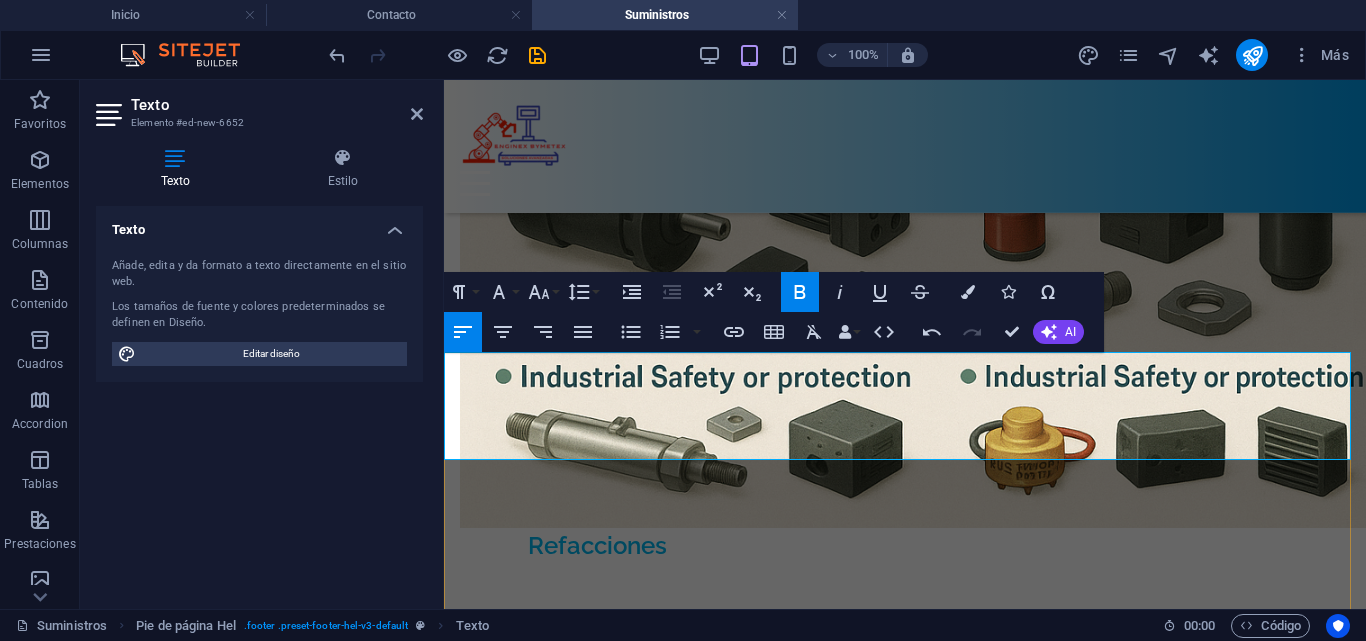 click on "que requieren tus refacciones o suministros durante el mantenimiento o la reparación de un equipo de producción. Confía en nosotros para todo lo que necesites en esos momentos. ​ ​" at bounding box center [905, 3836] 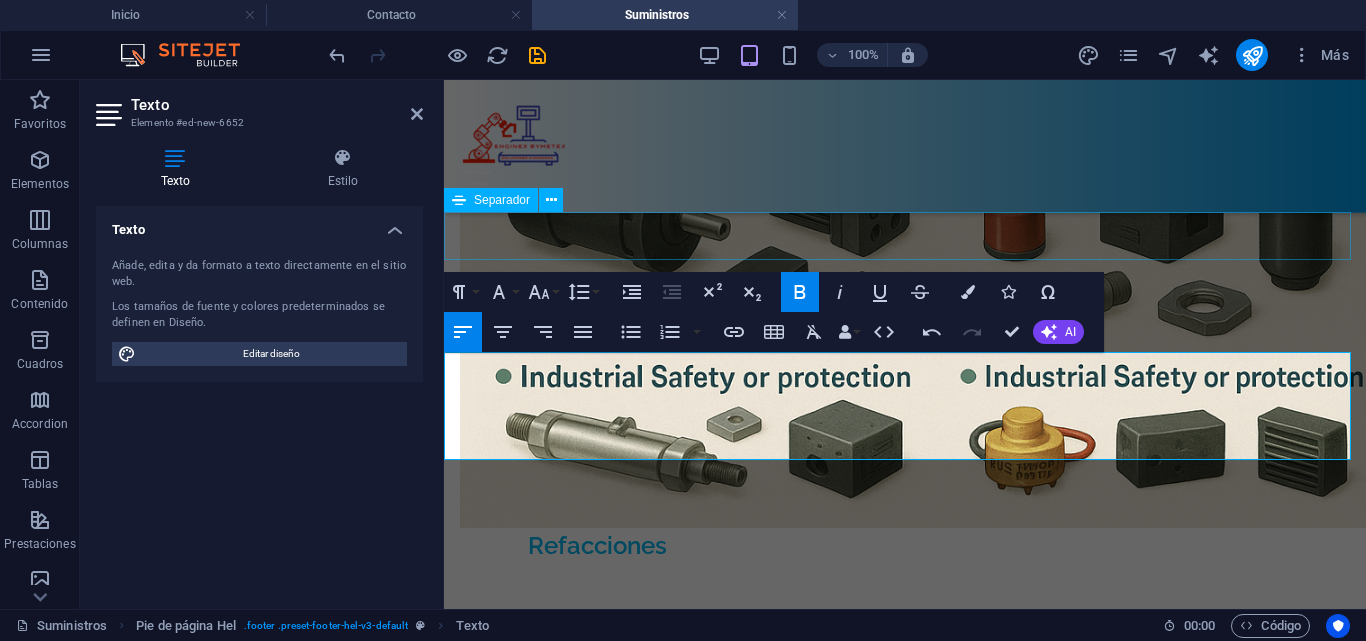 click at bounding box center (905, 3666) 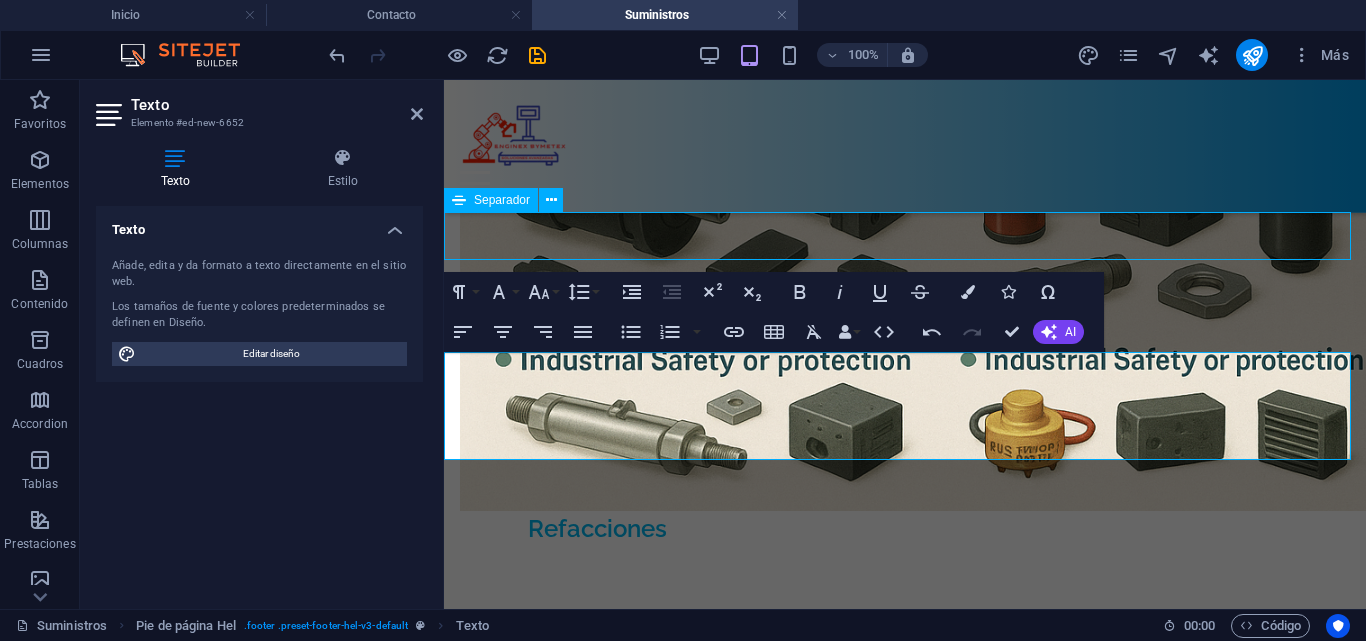 click on "que requieren tus refacciones o suministros durante el mantenimiento o la reparación de un equipo de producción. Confía en nosotros para todo lo que necesites en esos momentos." at bounding box center (905, 3783) 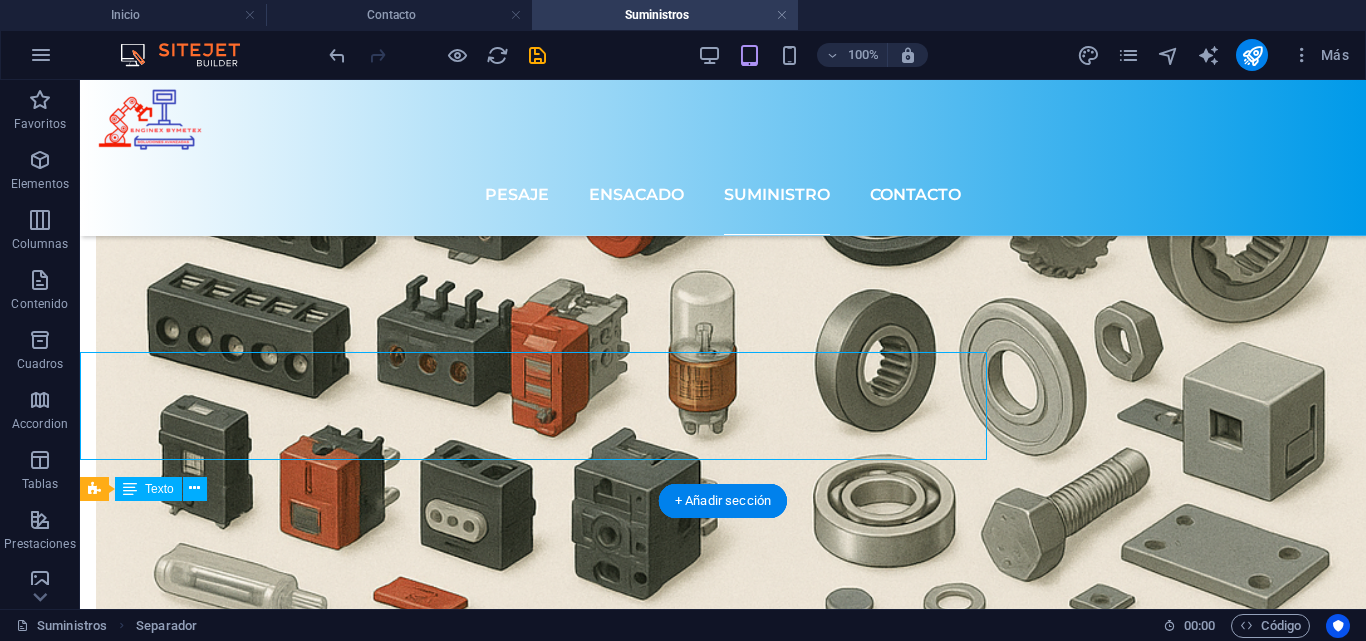 scroll, scrollTop: 2990, scrollLeft: 0, axis: vertical 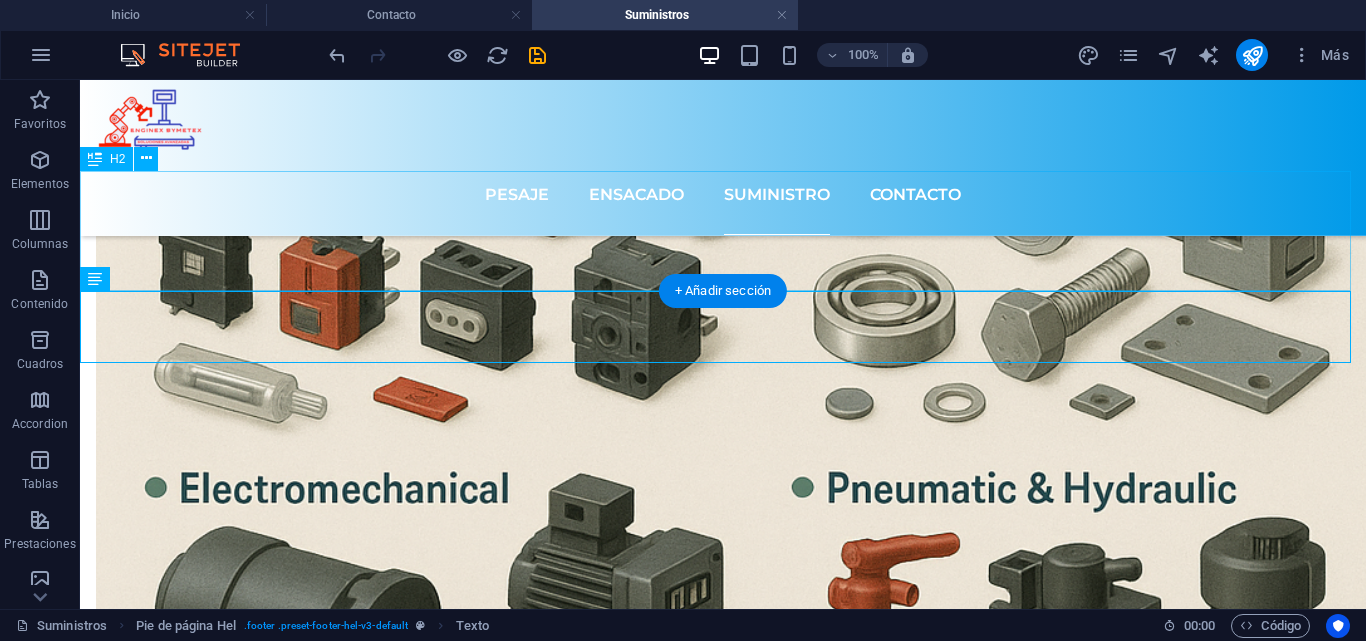 click on "Reconocemos la importancia" at bounding box center [723, 4255] 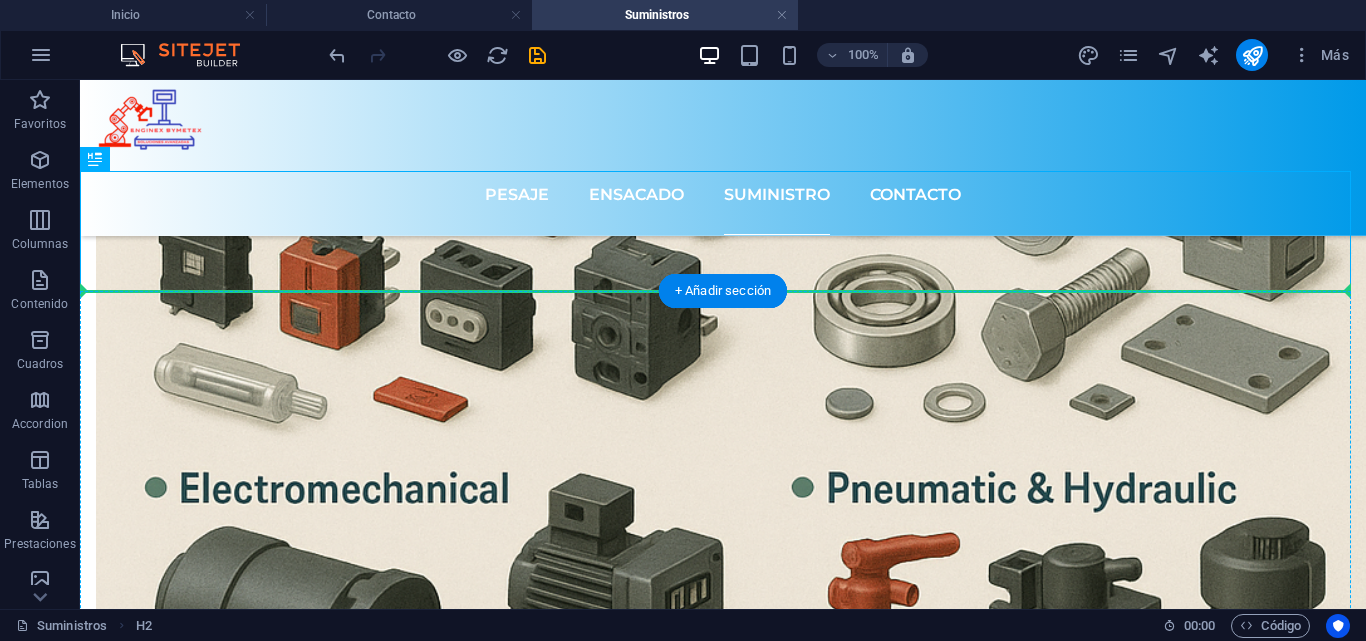 drag, startPoint x: 457, startPoint y: 228, endPoint x: 462, endPoint y: 295, distance: 67.18631 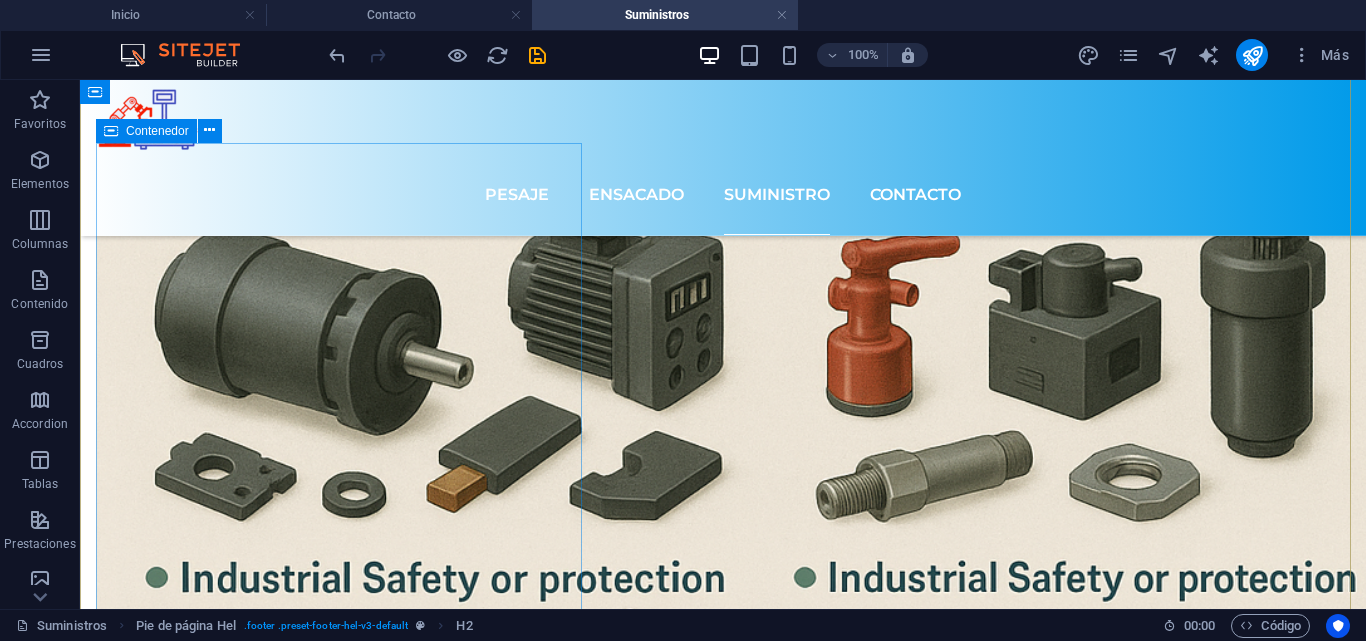 scroll, scrollTop: 3388, scrollLeft: 0, axis: vertical 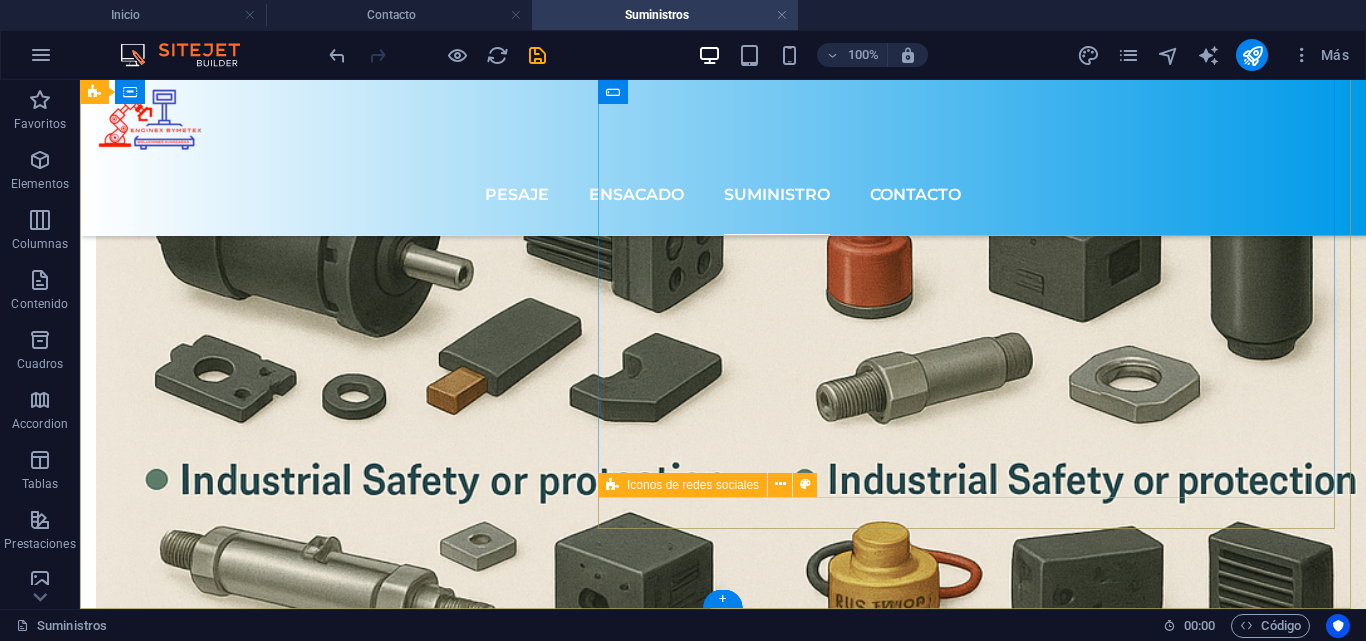 click at bounding box center [723, 4951] 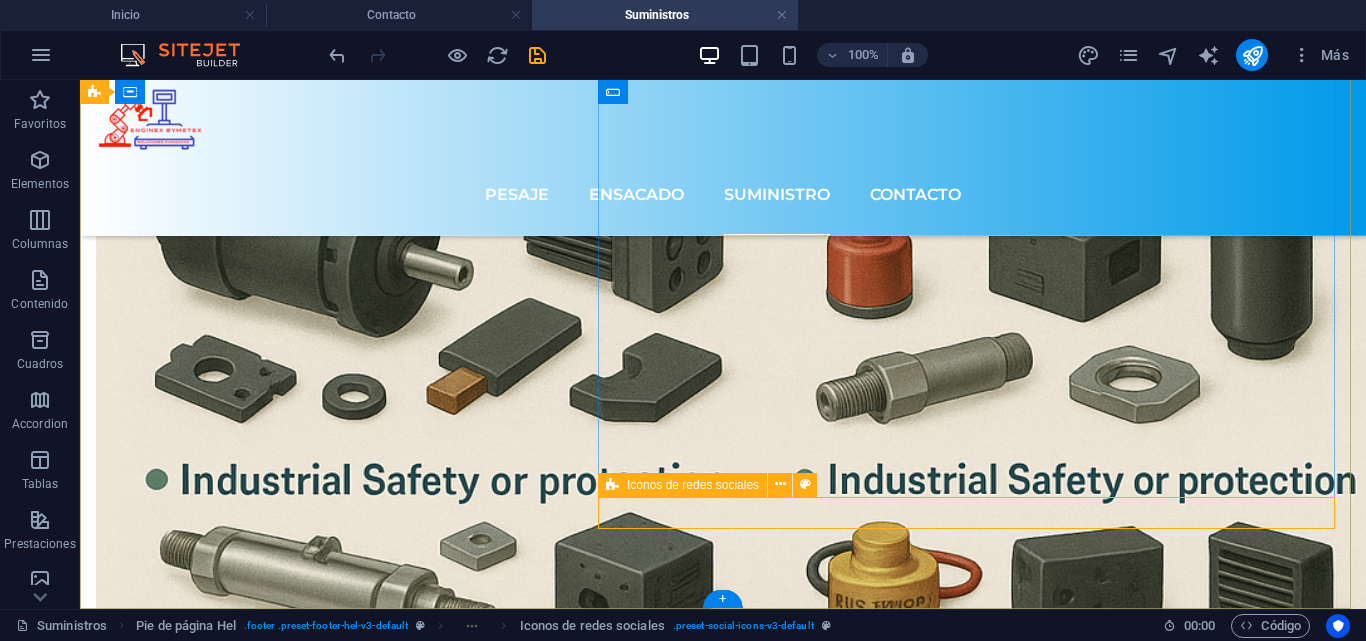 click at bounding box center (723, 4951) 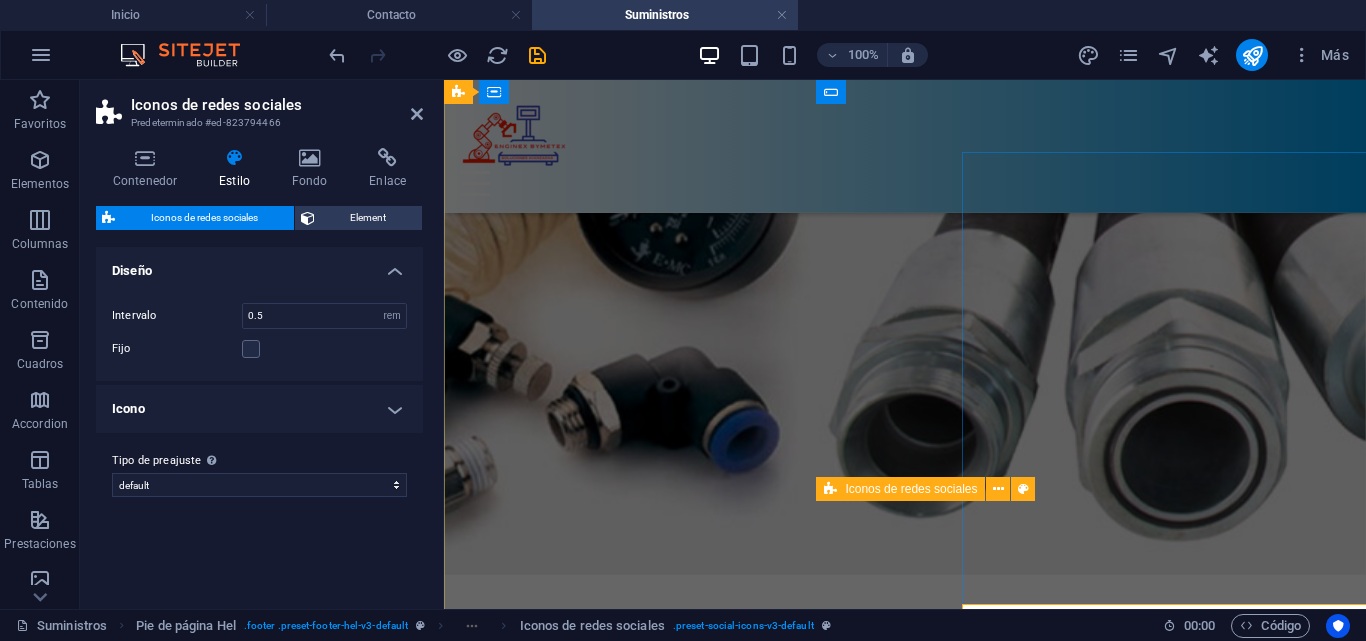 scroll, scrollTop: 3281, scrollLeft: 0, axis: vertical 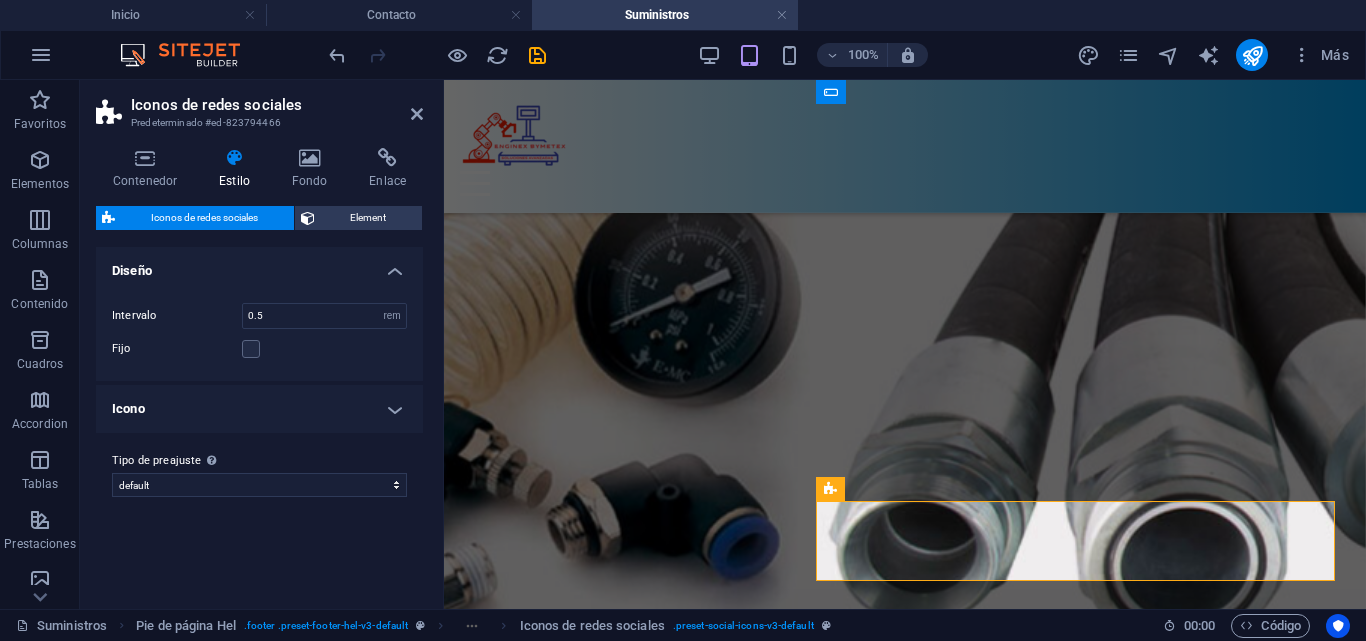 click on "Icono" at bounding box center [259, 409] 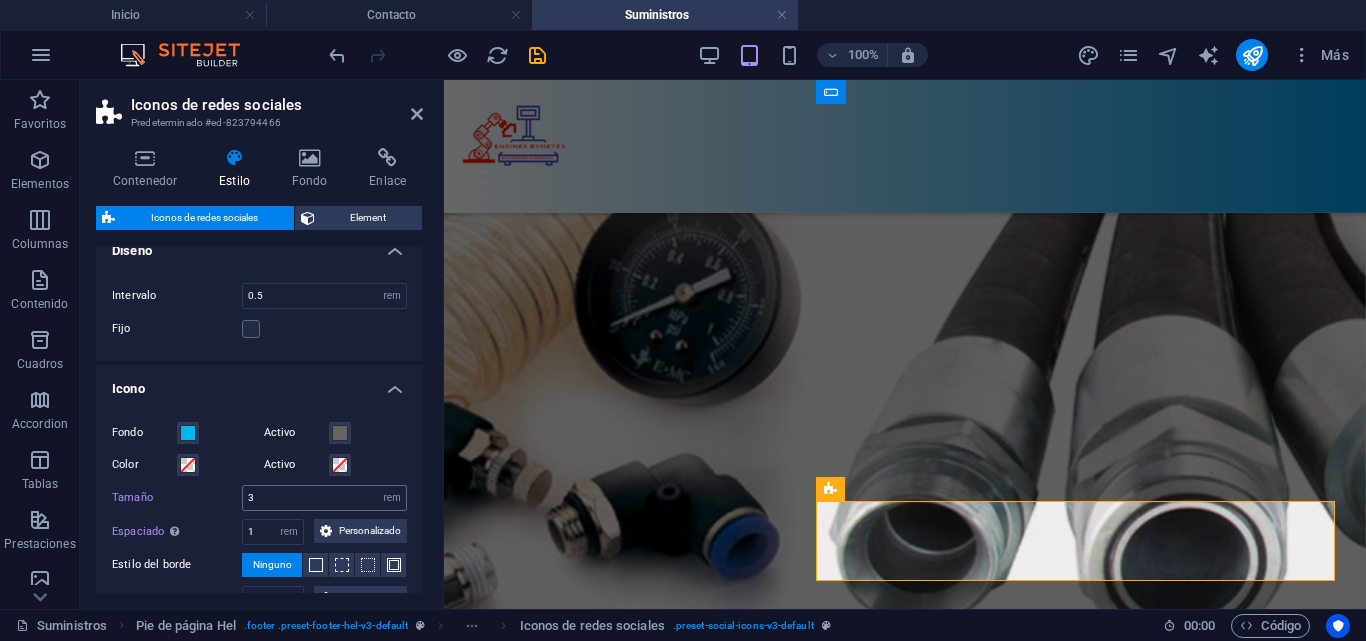 scroll, scrollTop: 0, scrollLeft: 0, axis: both 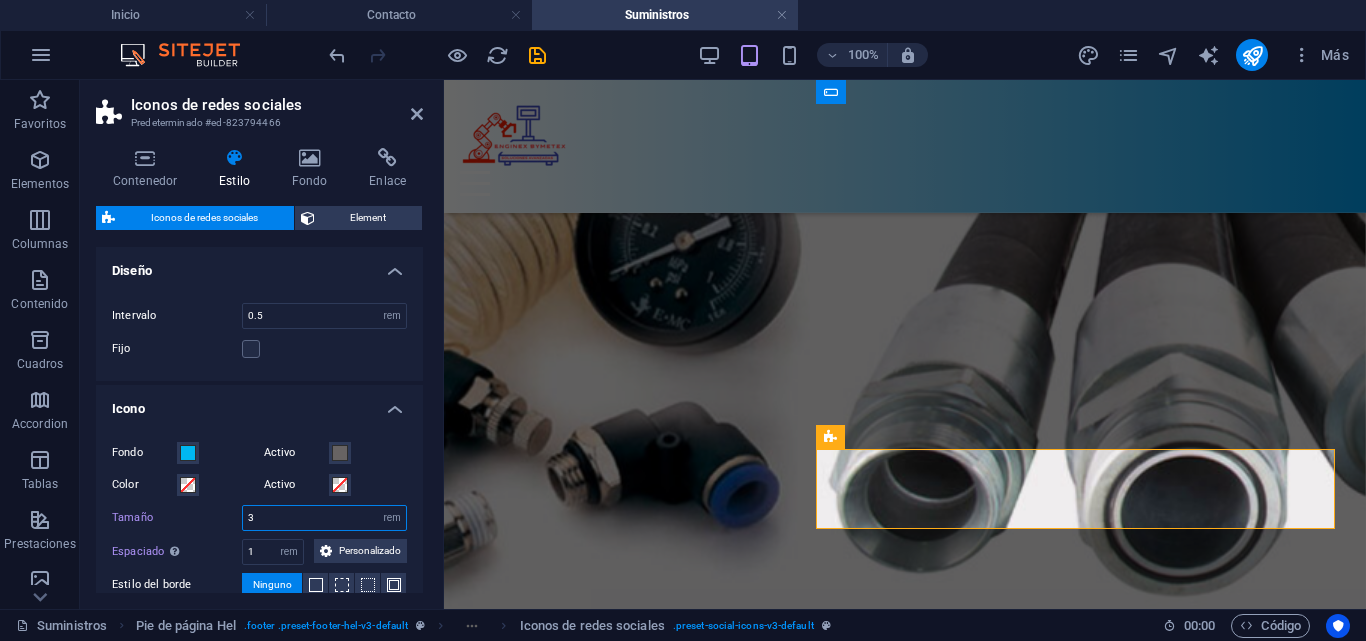 click on "3" at bounding box center (324, 518) 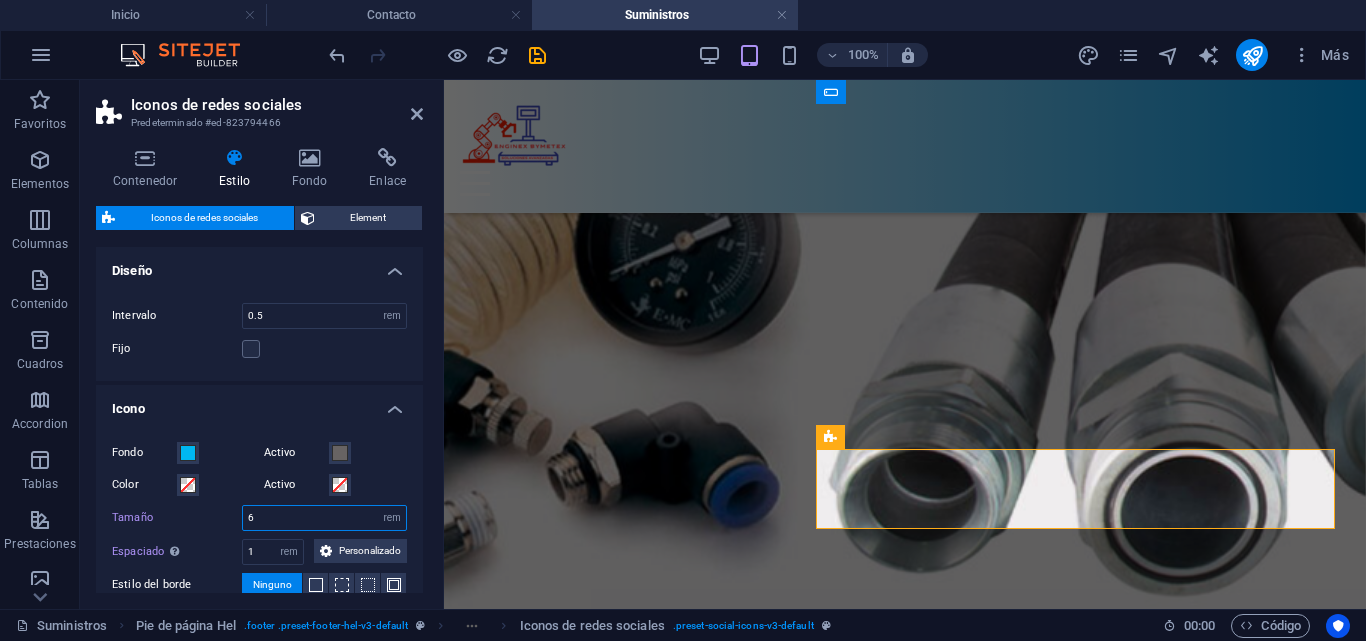 type on "6" 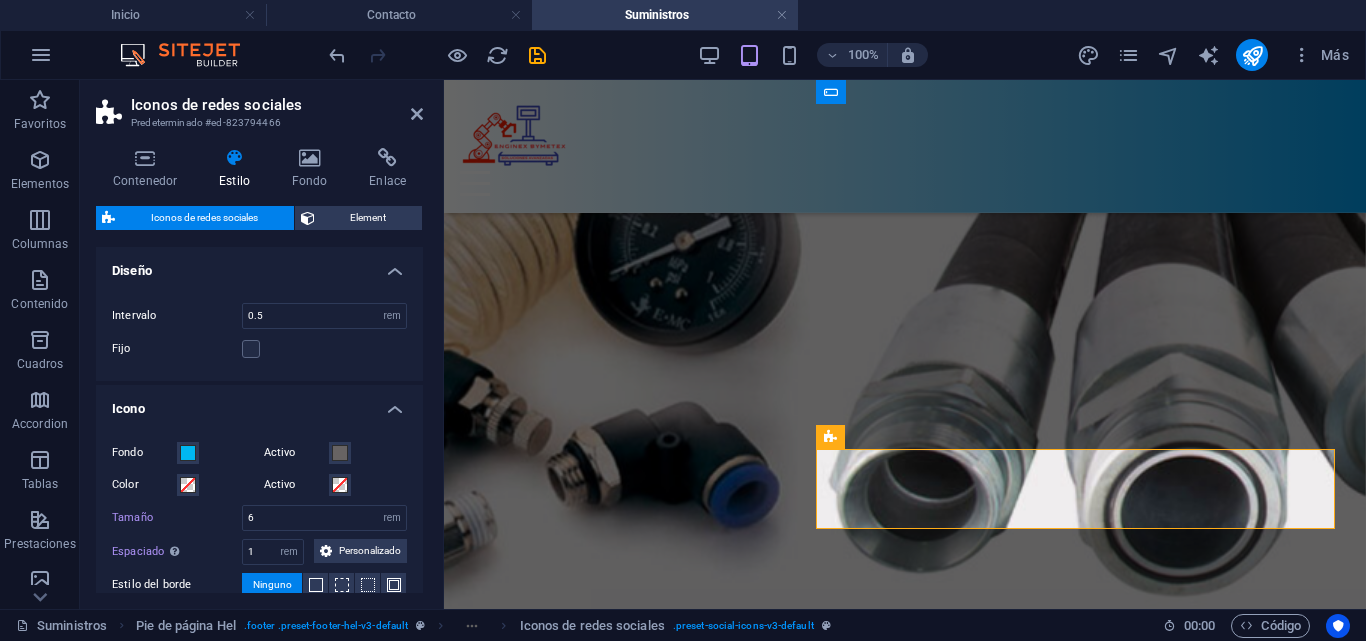 click on "Icono" at bounding box center (259, 403) 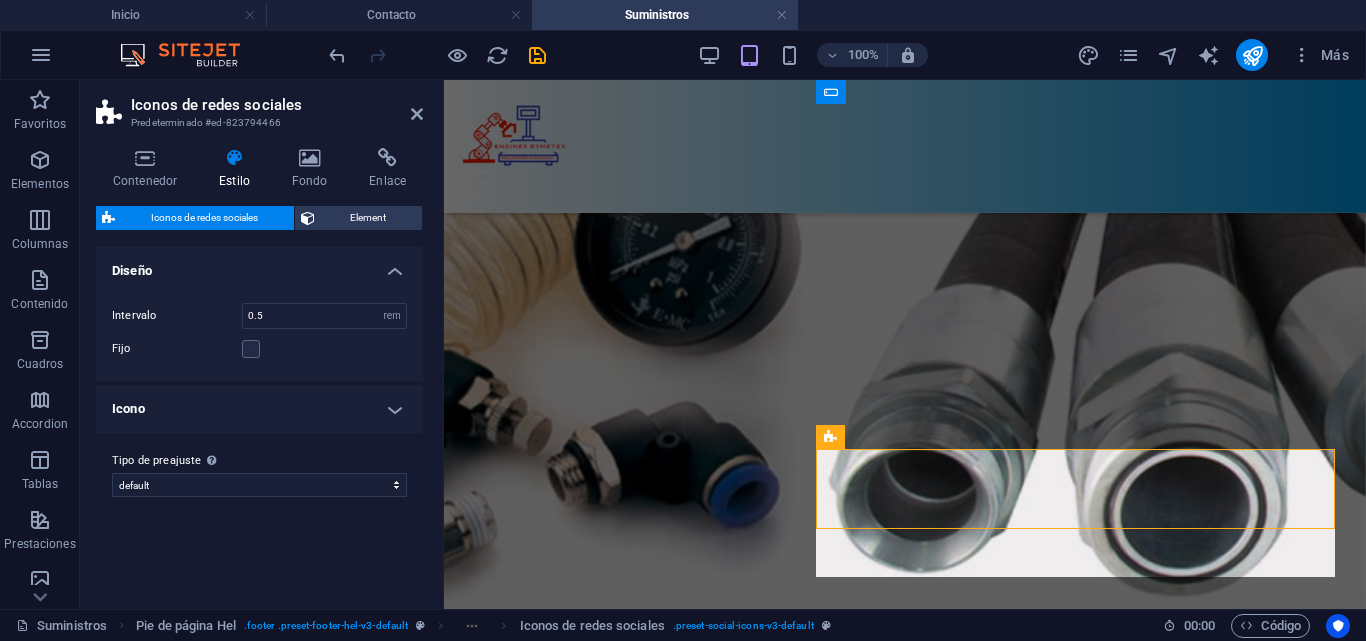 click on "Contáctenos Enginex BYMETEX Sucursal Bajio Aguascalientes, Aguascalientes 20299 , Sucursal Sur Edo Mex, [CITY] [STATE] [POSTAL_CODE]   Casper + 1-[PHONE] Aviso legal  |  Directiva de privacidad" at bounding box center (905, 3584) 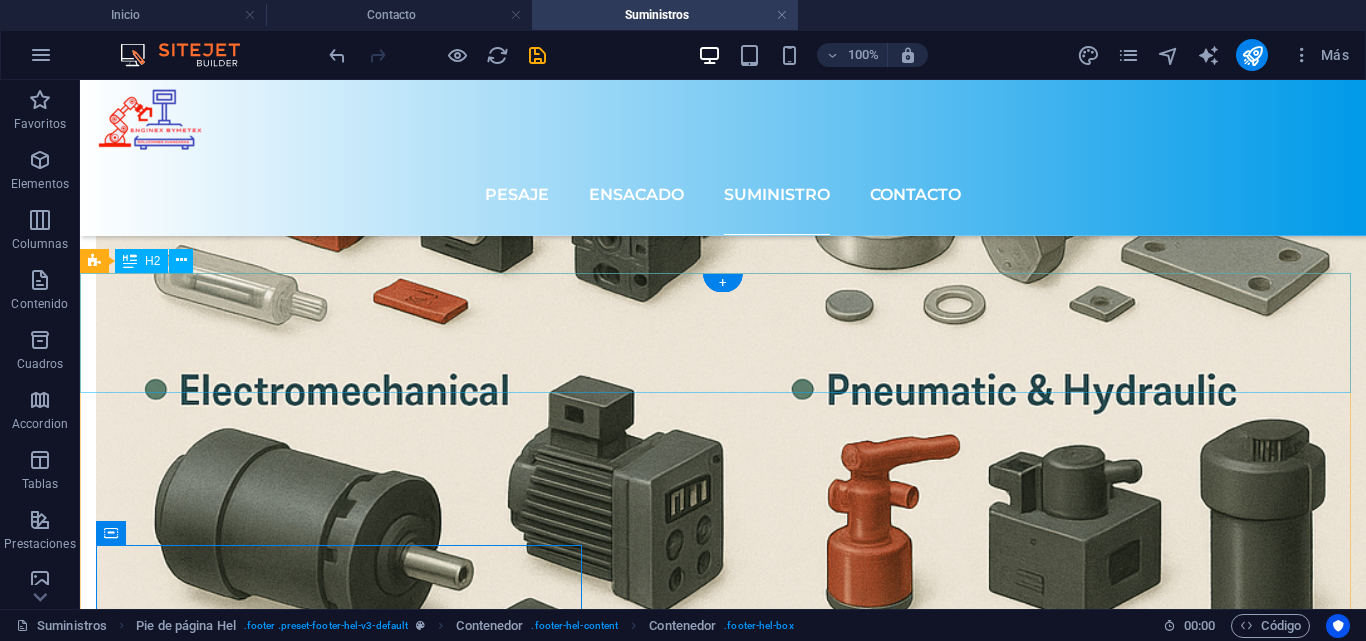 scroll, scrollTop: 2888, scrollLeft: 0, axis: vertical 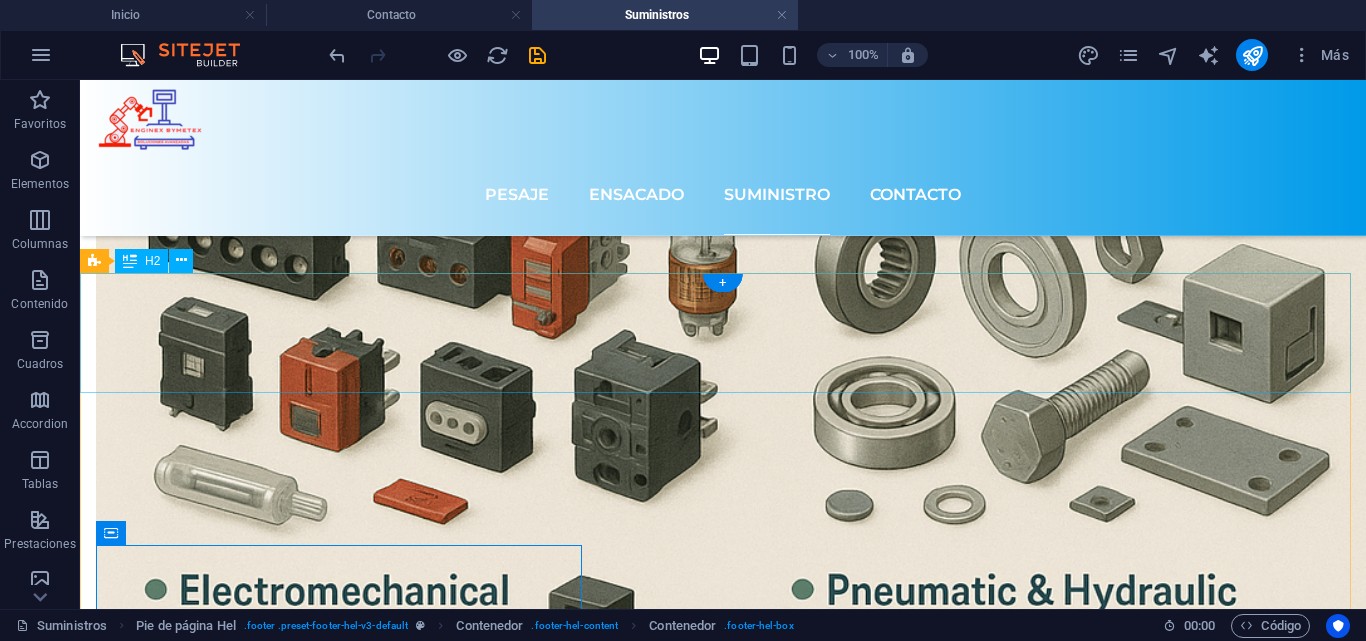 click on "Reconocemos la importancia" at bounding box center (723, 4357) 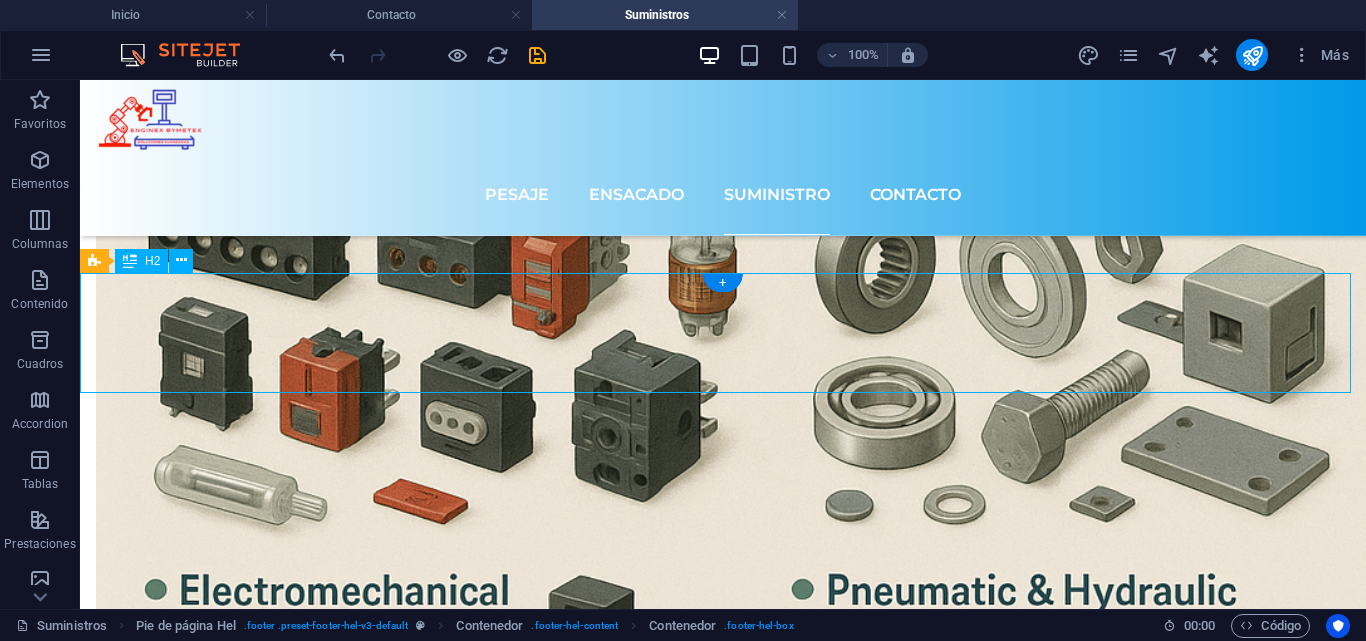click on "Reconocemos la importancia" at bounding box center [723, 4357] 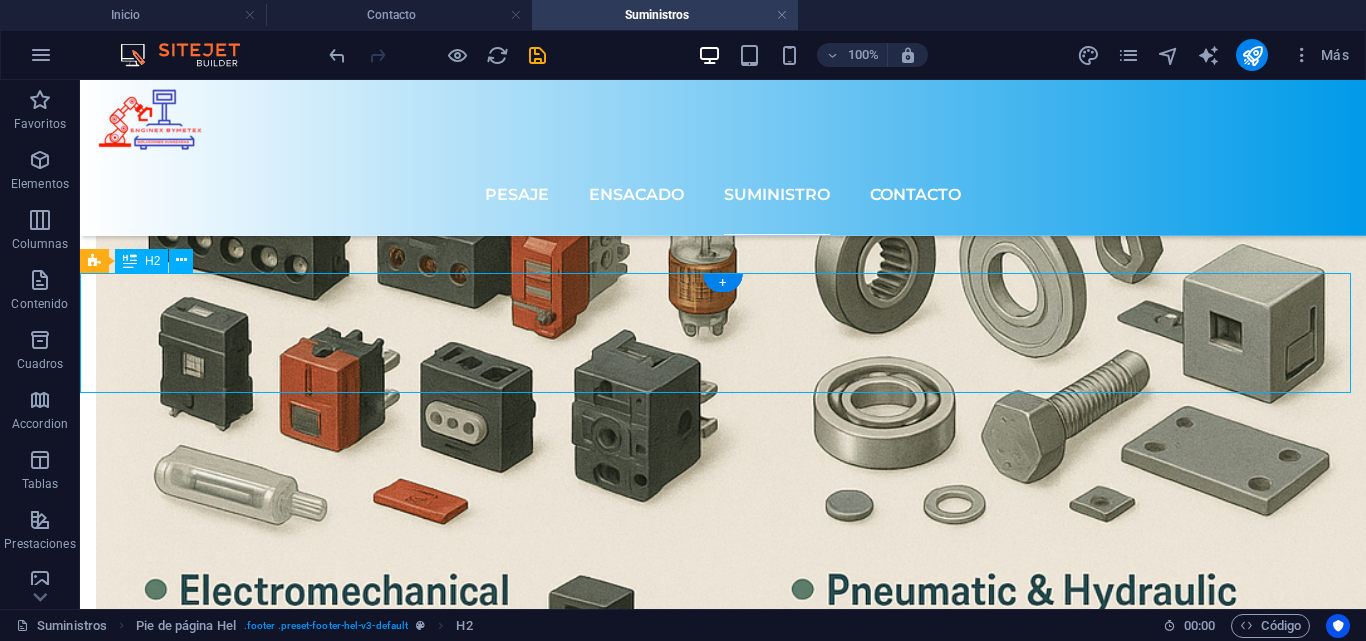 click on "Reconocemos la importancia" at bounding box center [723, 4357] 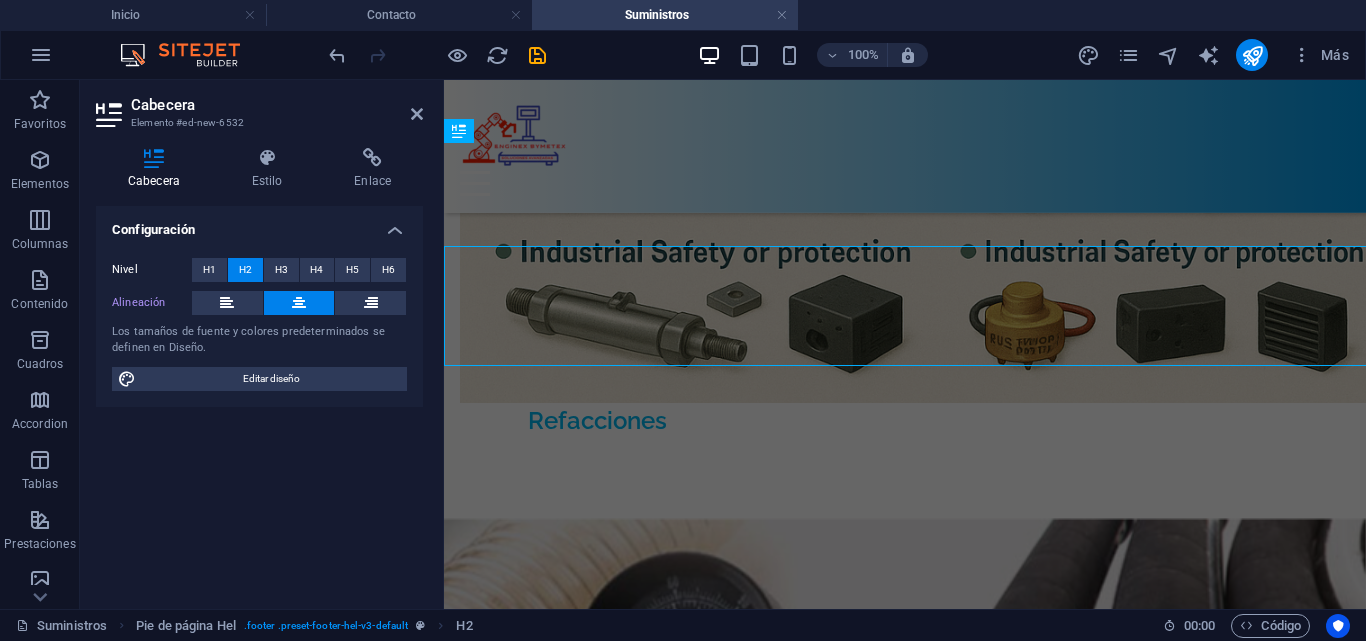 scroll, scrollTop: 2715, scrollLeft: 0, axis: vertical 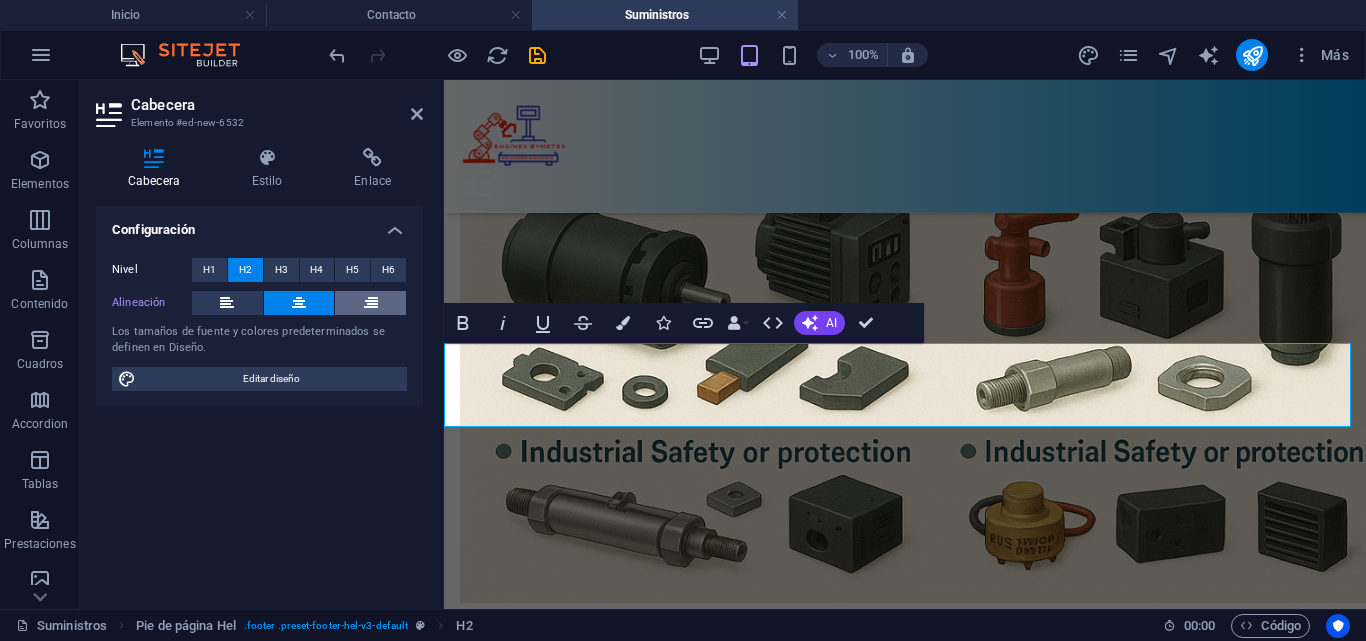 click at bounding box center (371, 303) 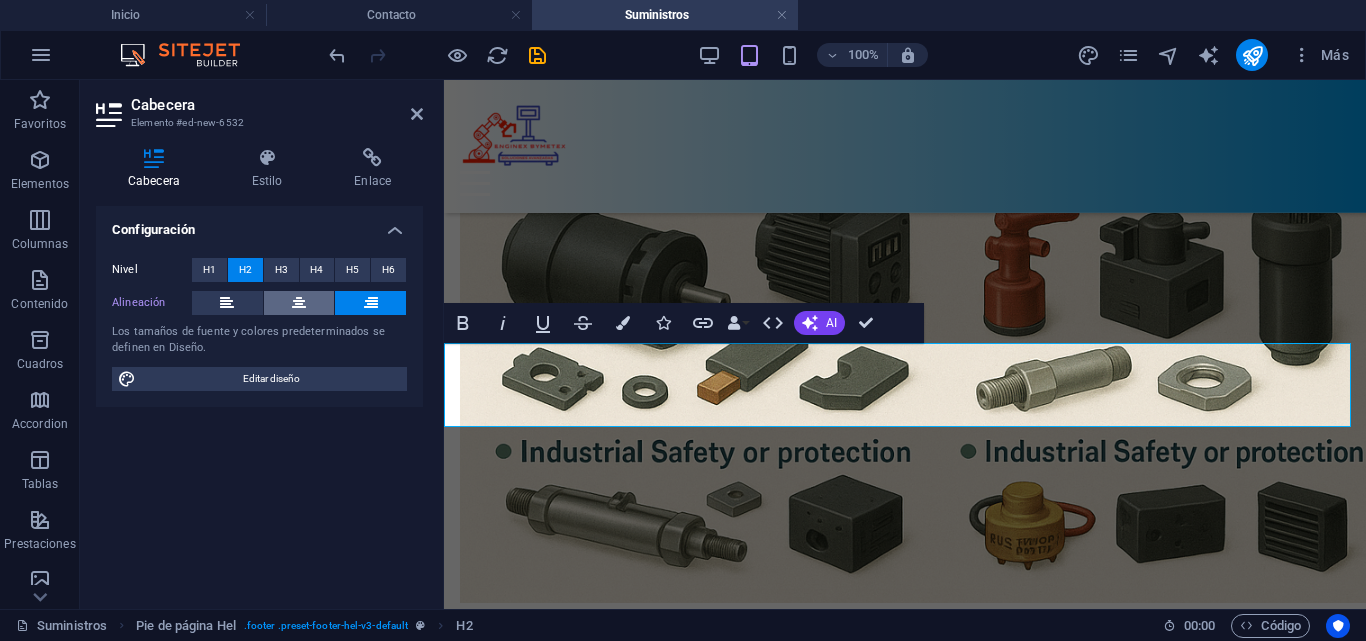 click at bounding box center [299, 303] 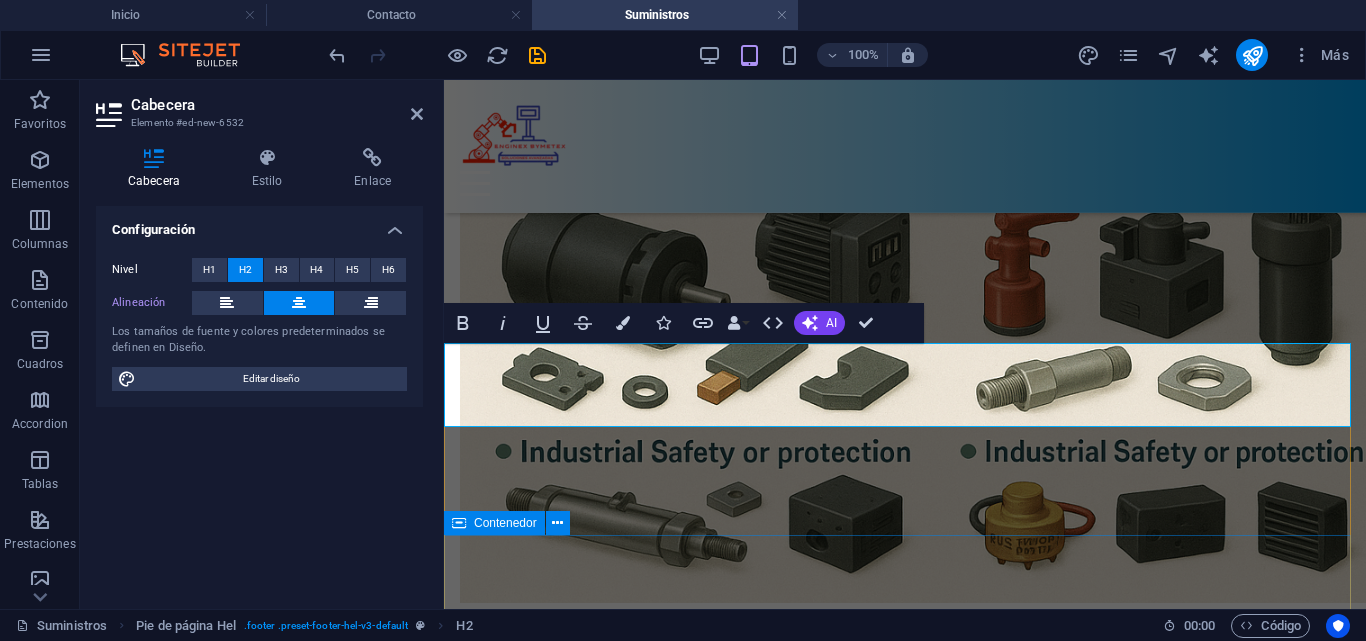 click on "Contáctenos Enginex BYMETEX Sucursal Bajio Aguascalientes, Aguascalientes 20299 , Sucursal Sur Edo Mex, [CITY] [STATE] [POSTAL_CODE]   Casper + 1-[PHONE] Aviso legal  |  Directiva de privacidad   {{ 'content.forms.privacy'|trans }} ¿Ilegible? Cargar nuevo Enviar" at bounding box center (905, 4640) 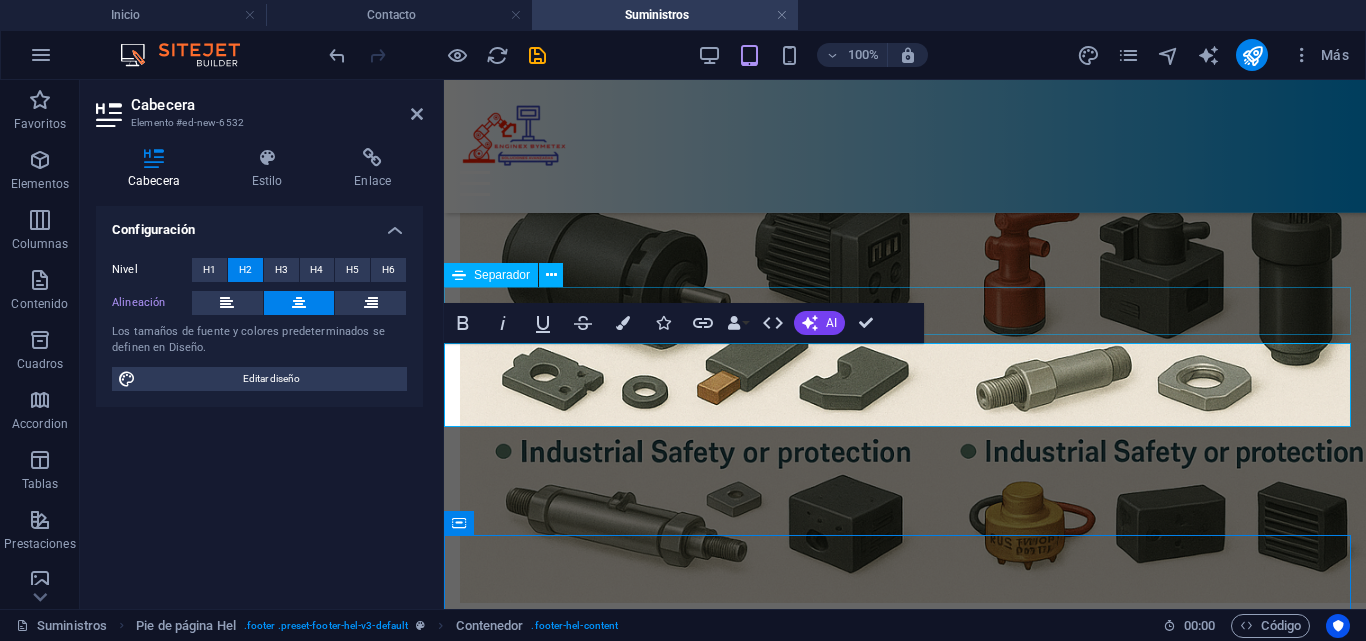click at bounding box center (905, 4602) 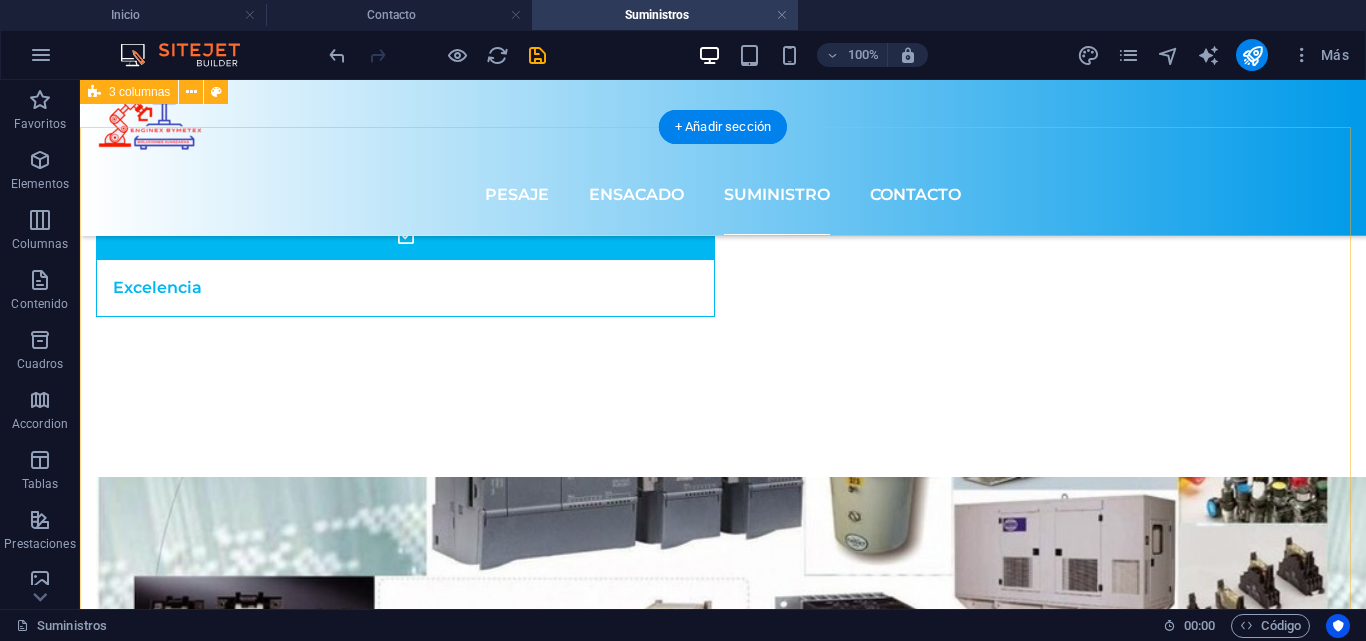 scroll, scrollTop: 800, scrollLeft: 0, axis: vertical 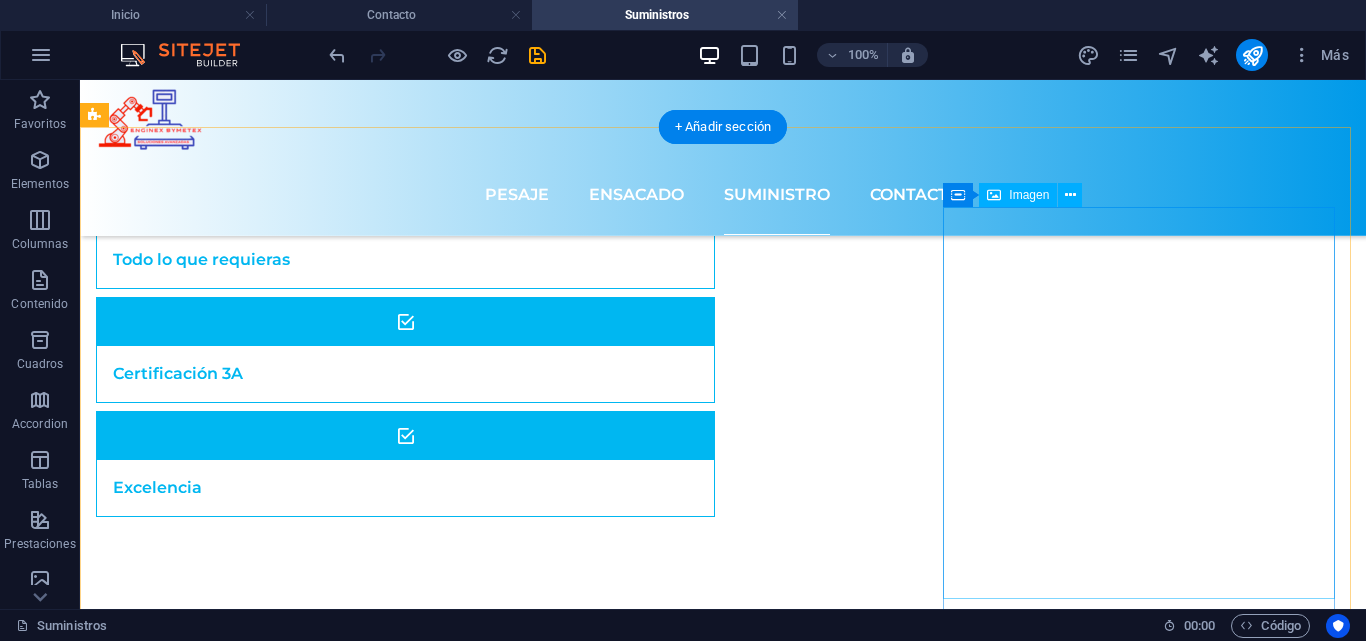 click at bounding box center (294, 2636) 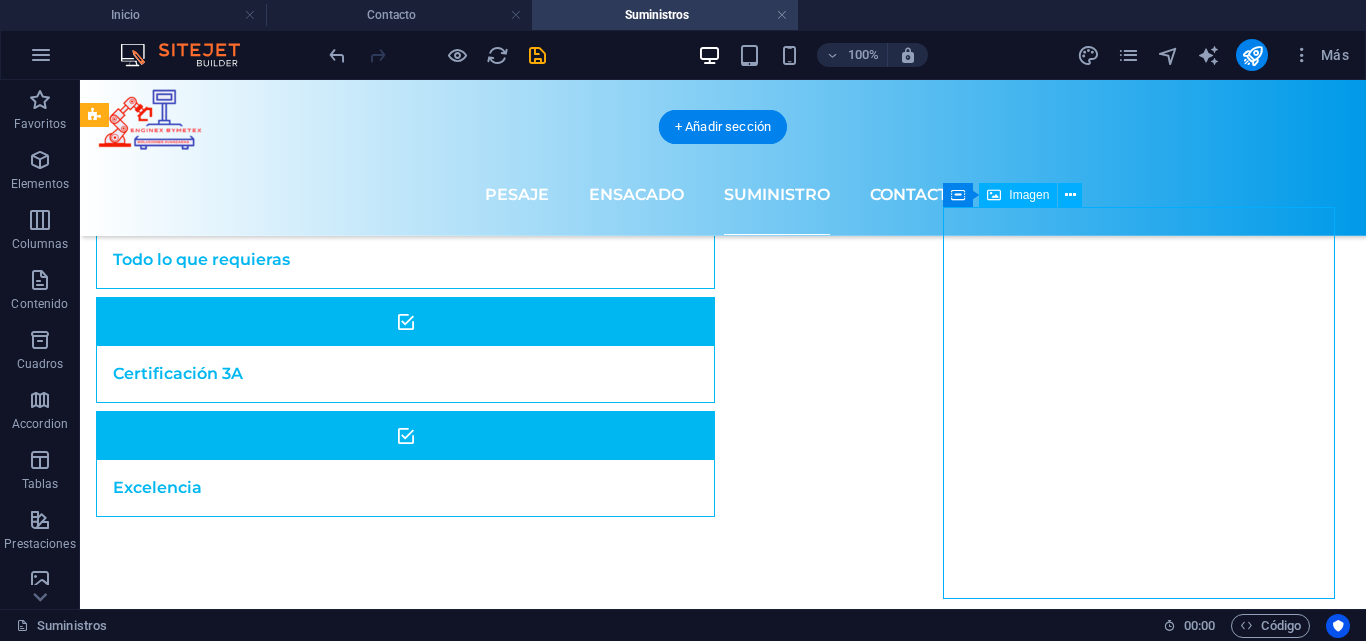 click at bounding box center [294, 1031] 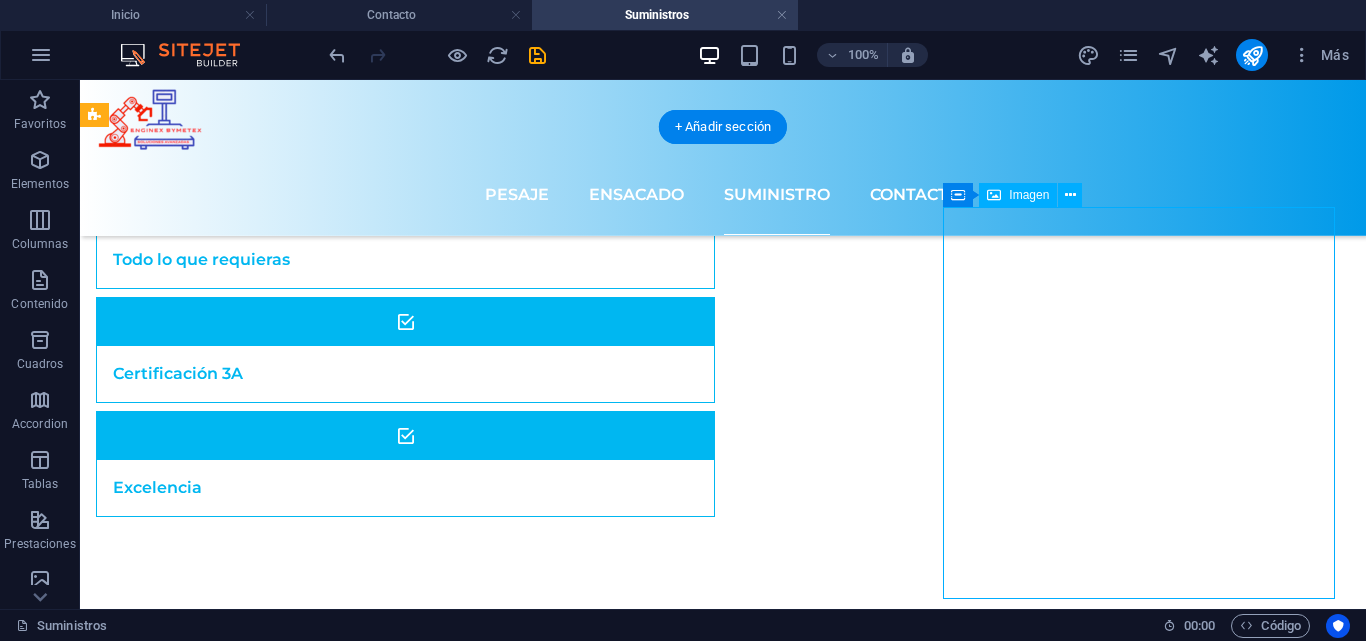 click at bounding box center [294, 1031] 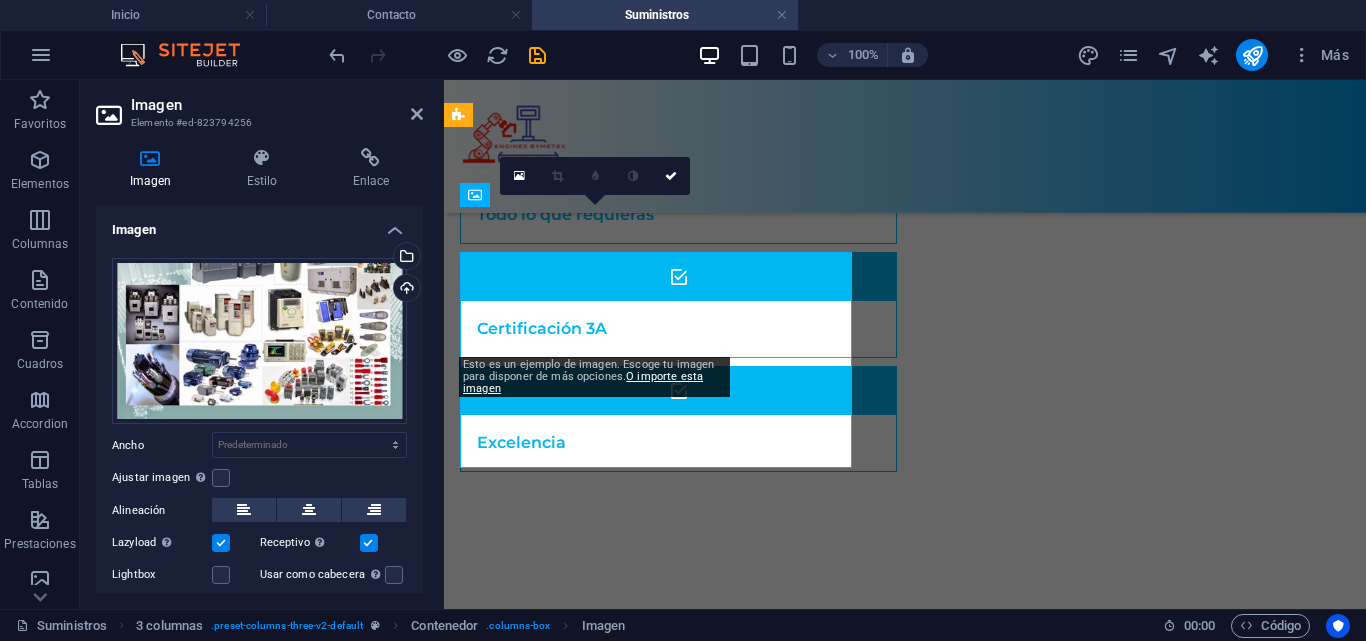 scroll, scrollTop: 755, scrollLeft: 0, axis: vertical 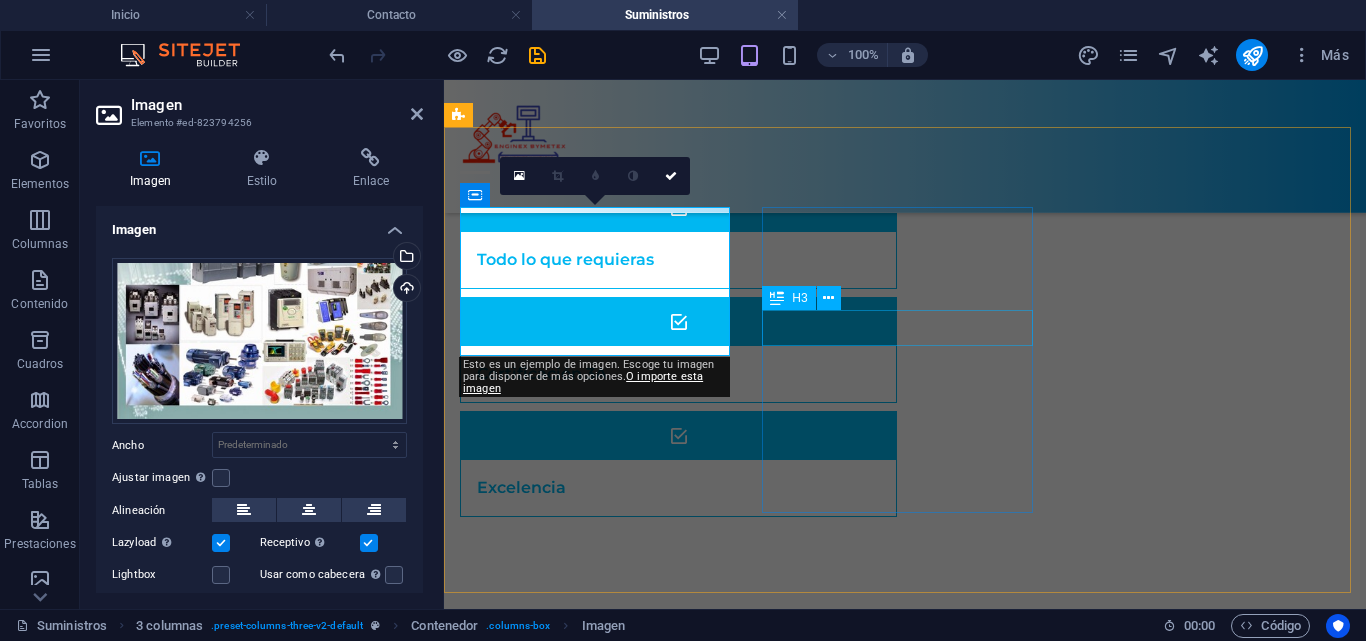 click at bounding box center [597, 1413] 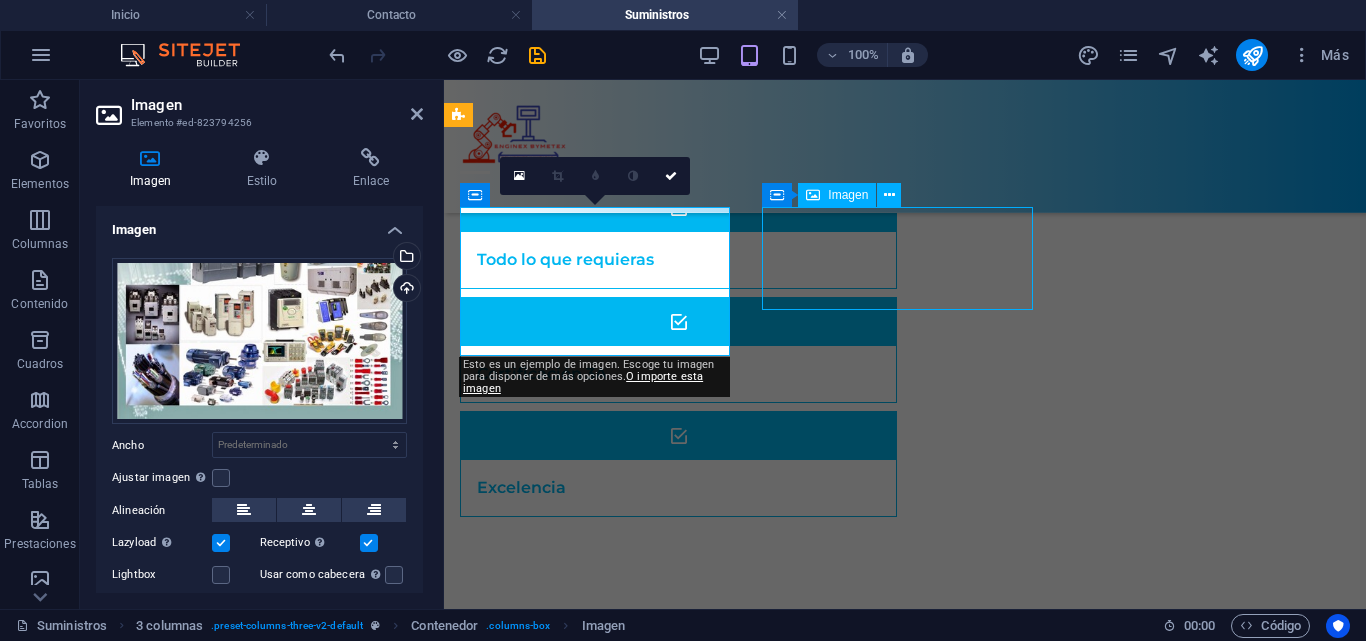 click at bounding box center [597, 1413] 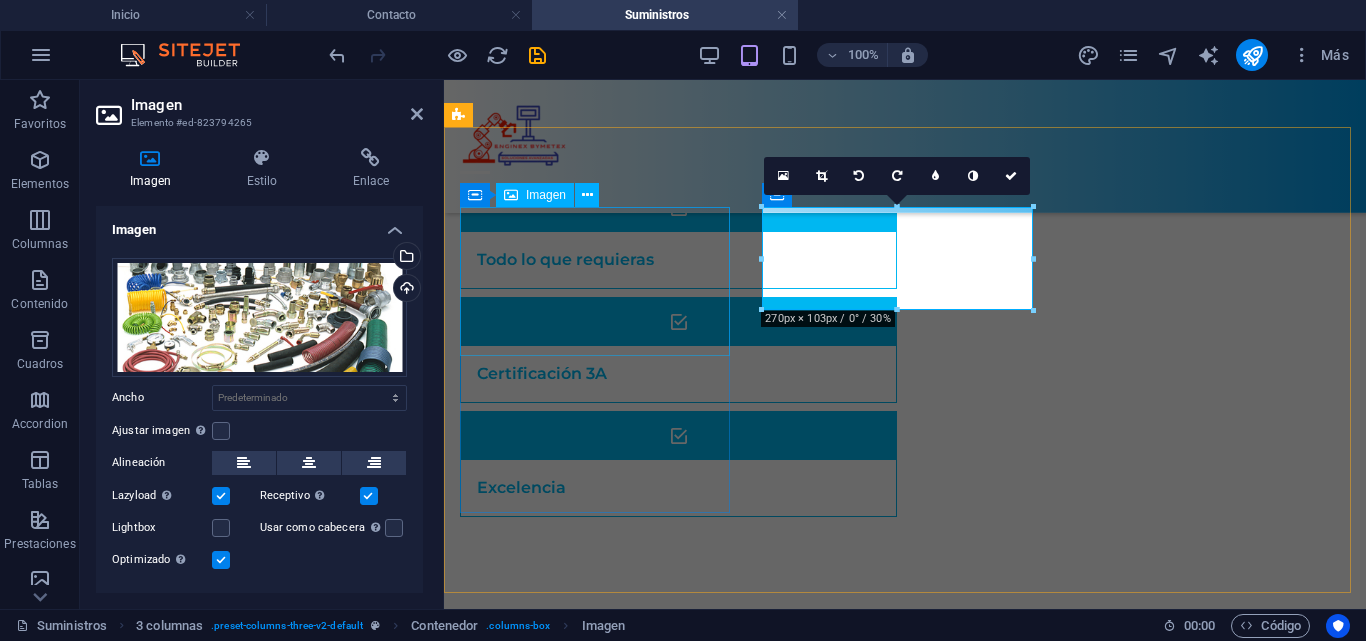 click at bounding box center [597, 931] 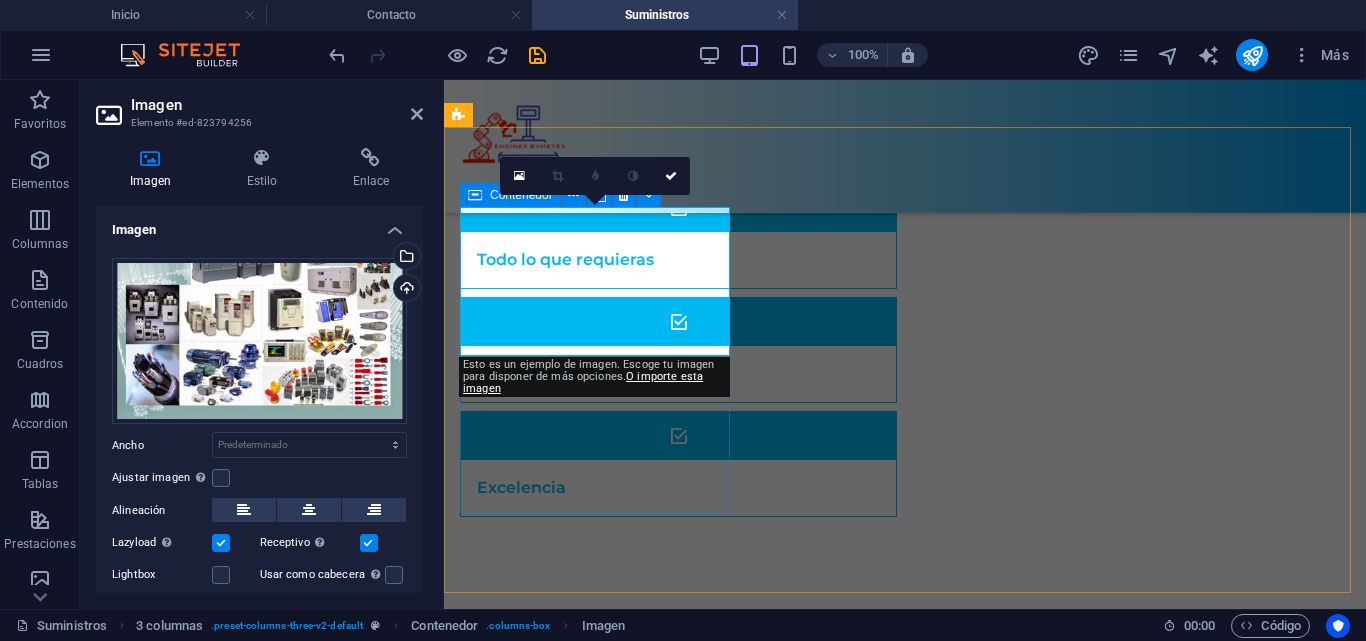 click on "Electrónica" at bounding box center [597, 949] 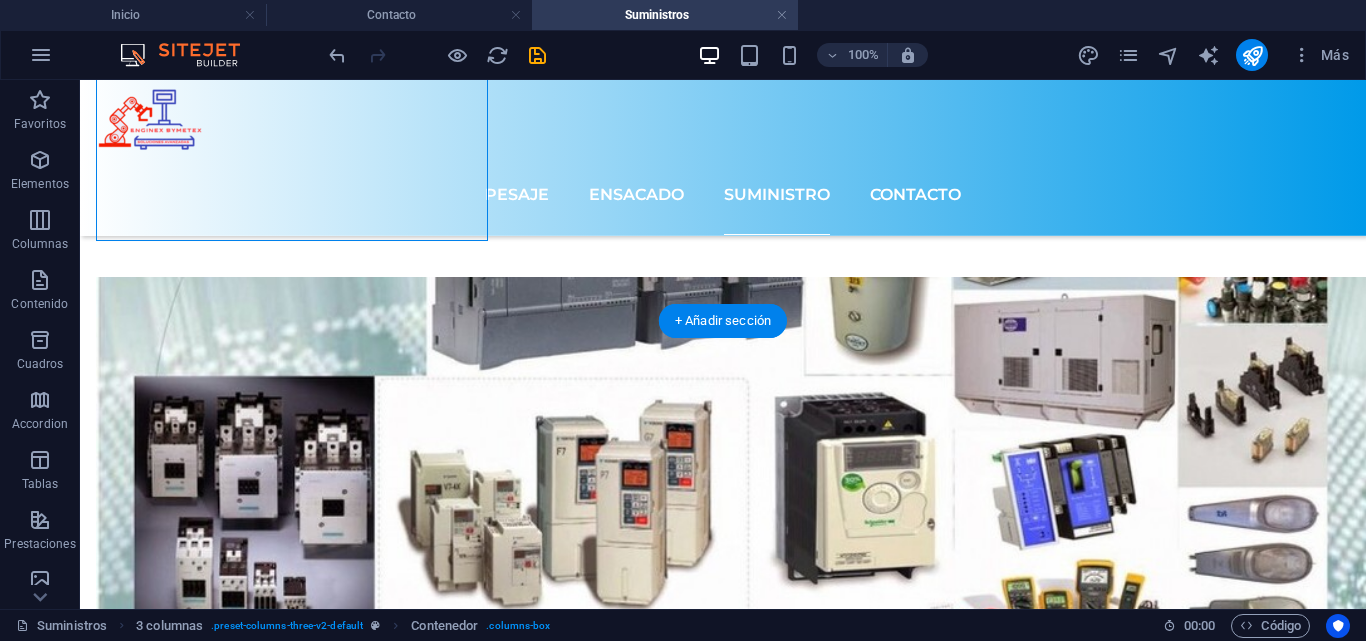 scroll, scrollTop: 1000, scrollLeft: 0, axis: vertical 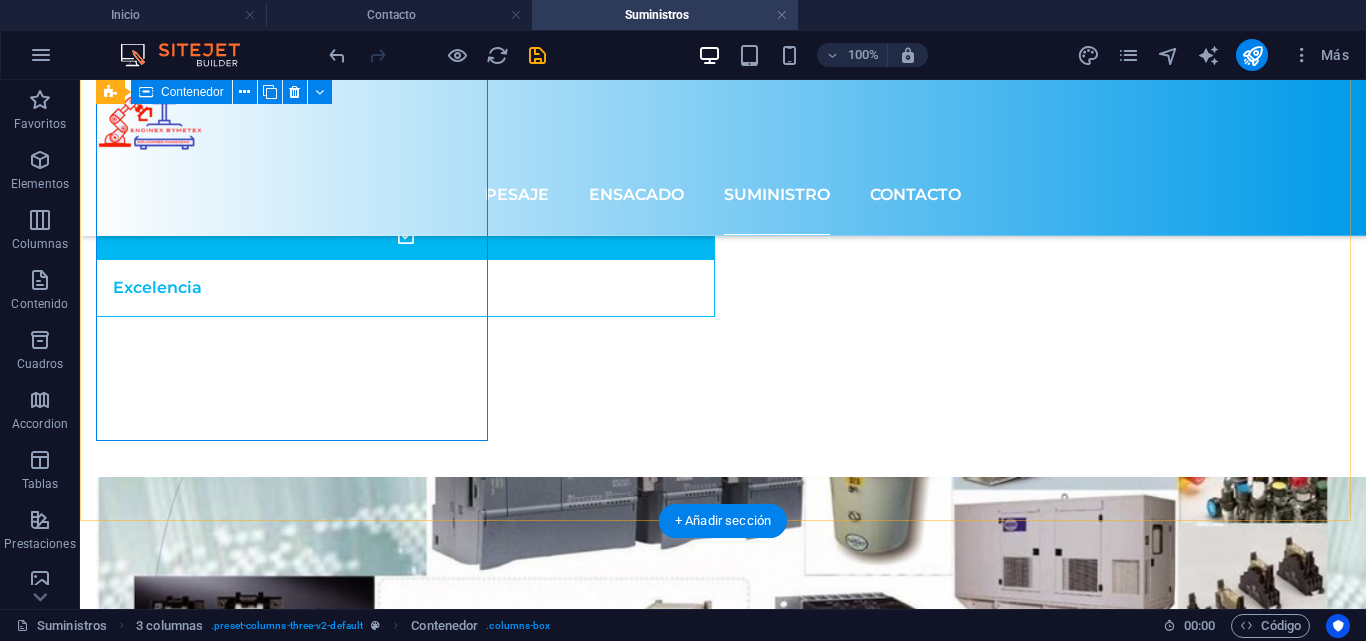 click on "Electrónica" at bounding box center [294, 852] 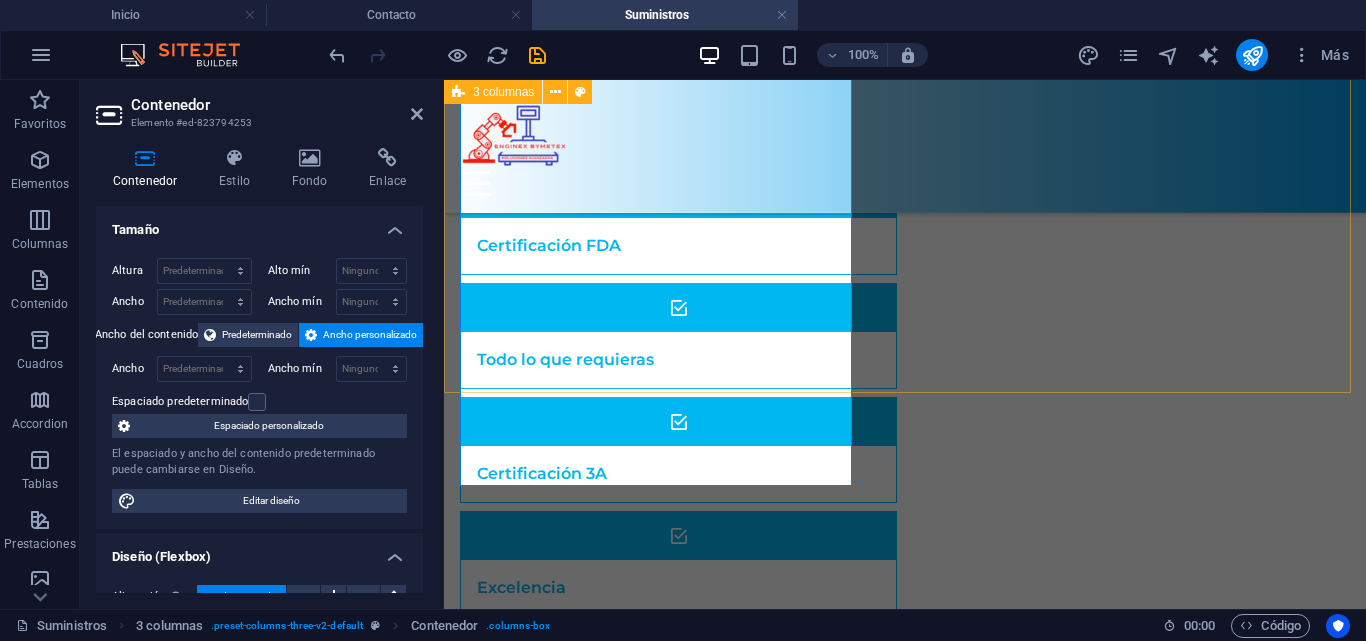 scroll, scrollTop: 755, scrollLeft: 0, axis: vertical 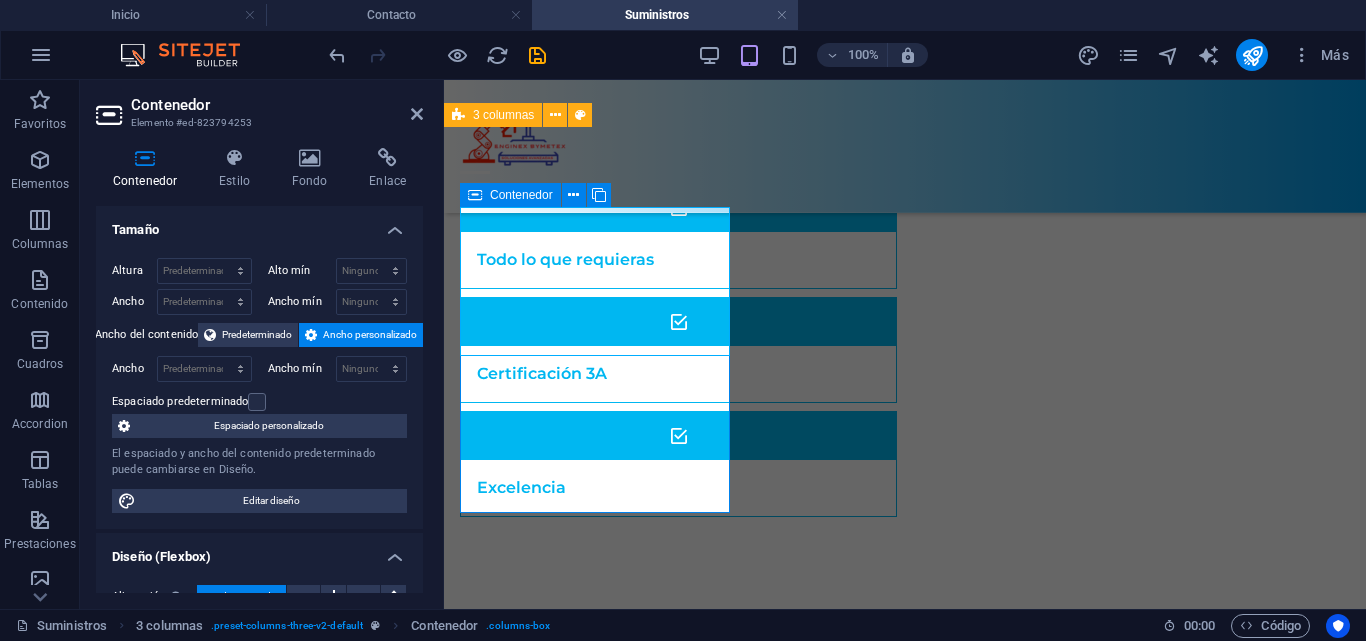 click on "Electrónica" at bounding box center [597, 949] 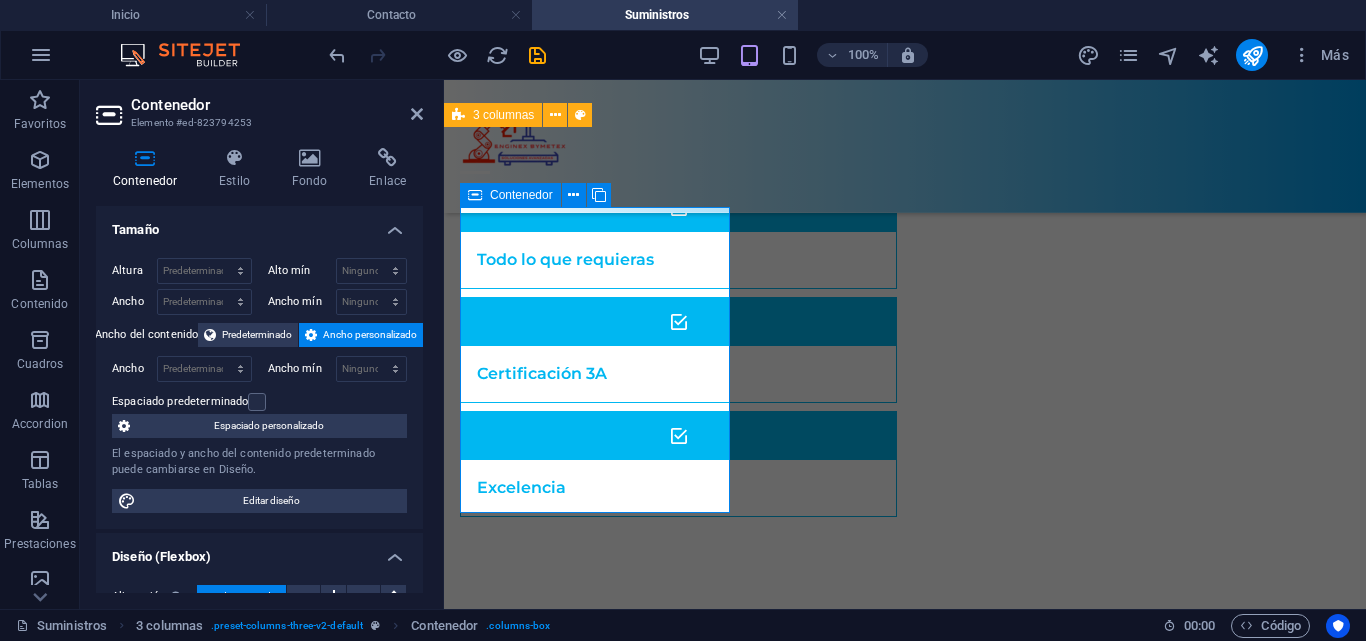 click on "Electrónica" at bounding box center (597, 949) 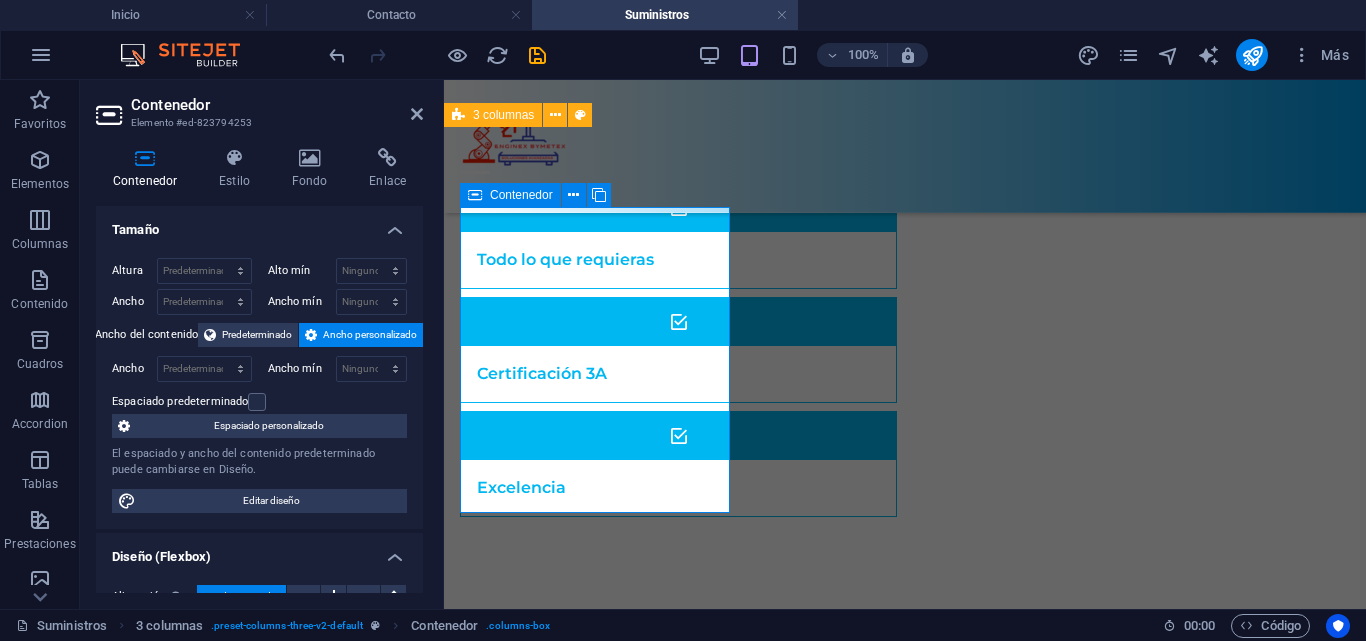 drag, startPoint x: 810, startPoint y: 472, endPoint x: 1172, endPoint y: 466, distance: 362.0497 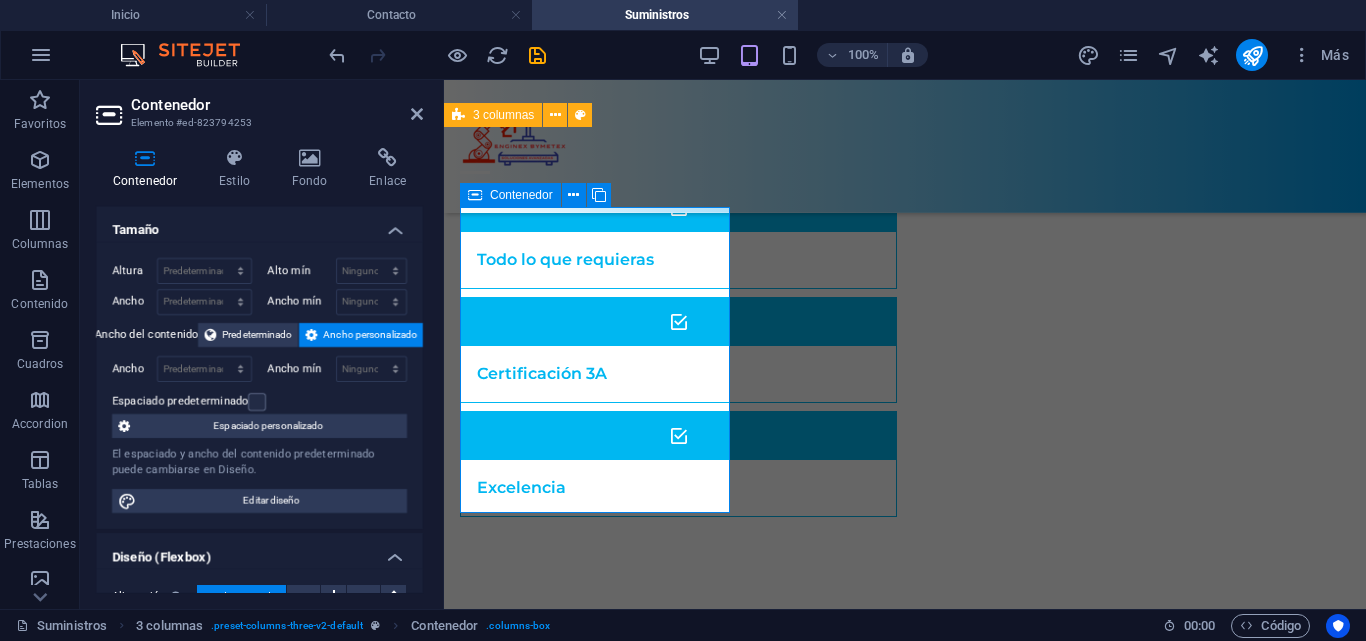 click on "Suministros" at bounding box center [597, 1431] 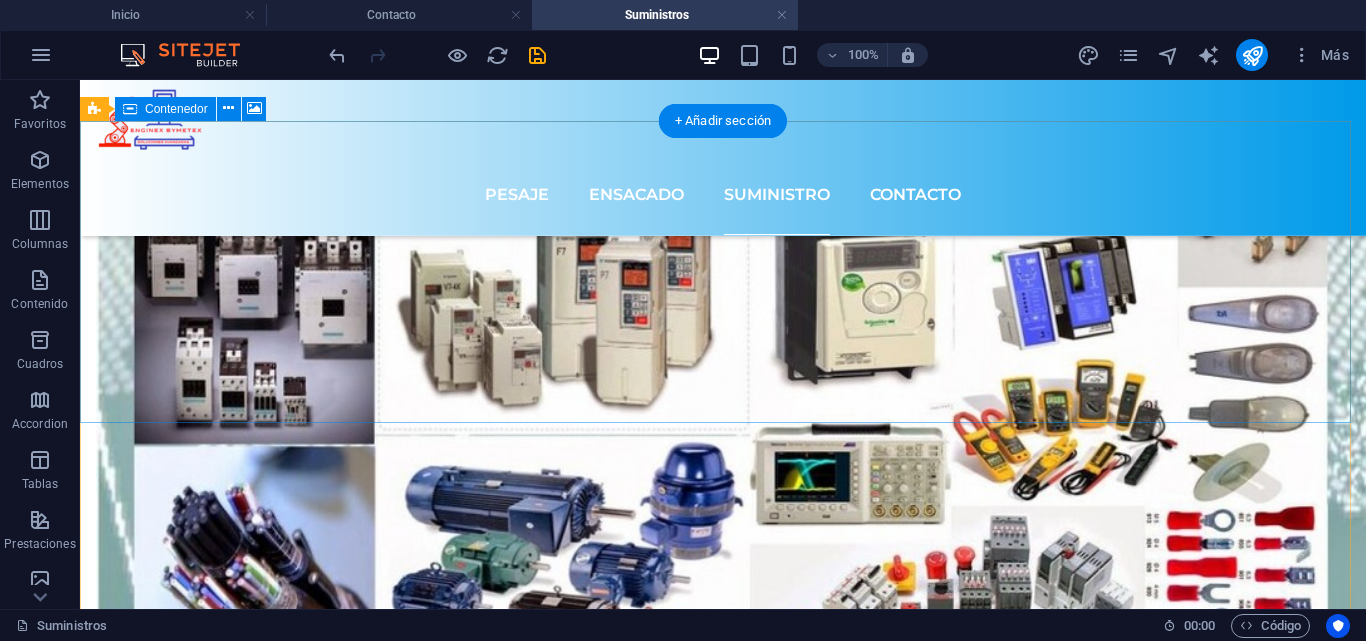 scroll, scrollTop: 1300, scrollLeft: 0, axis: vertical 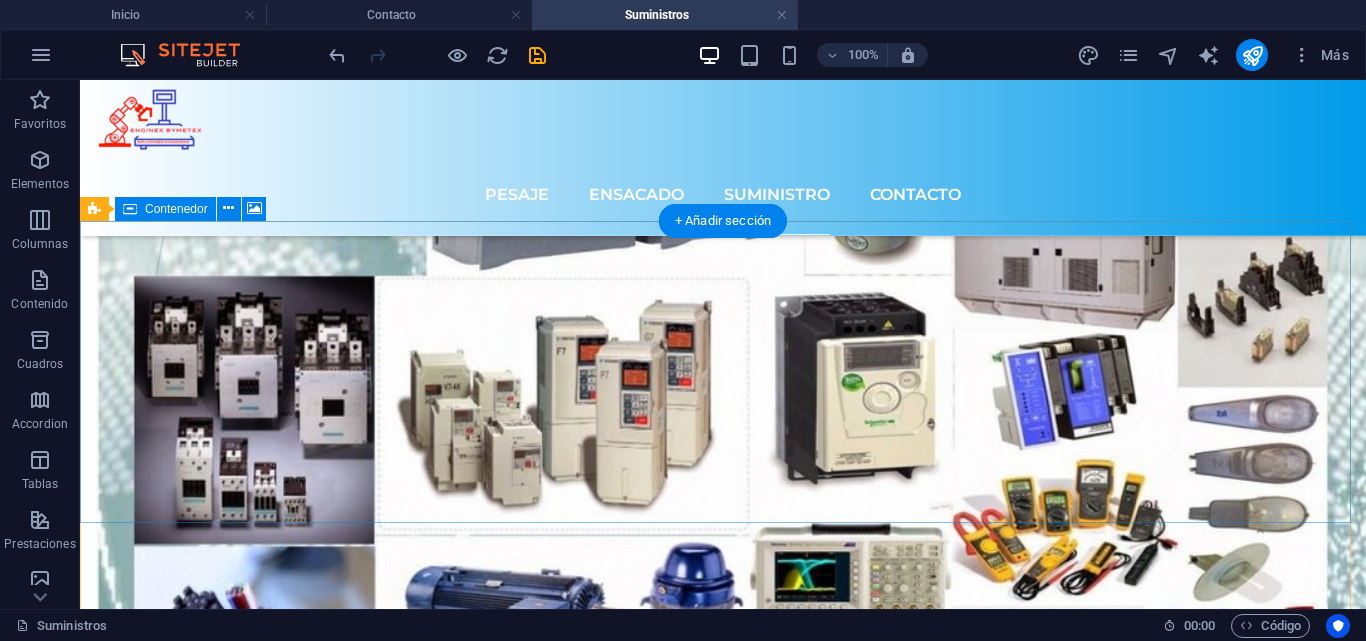 click on "Suelta el contenido aquí o  Añadir elementos  Pegar portapapeles" at bounding box center [723, 3354] 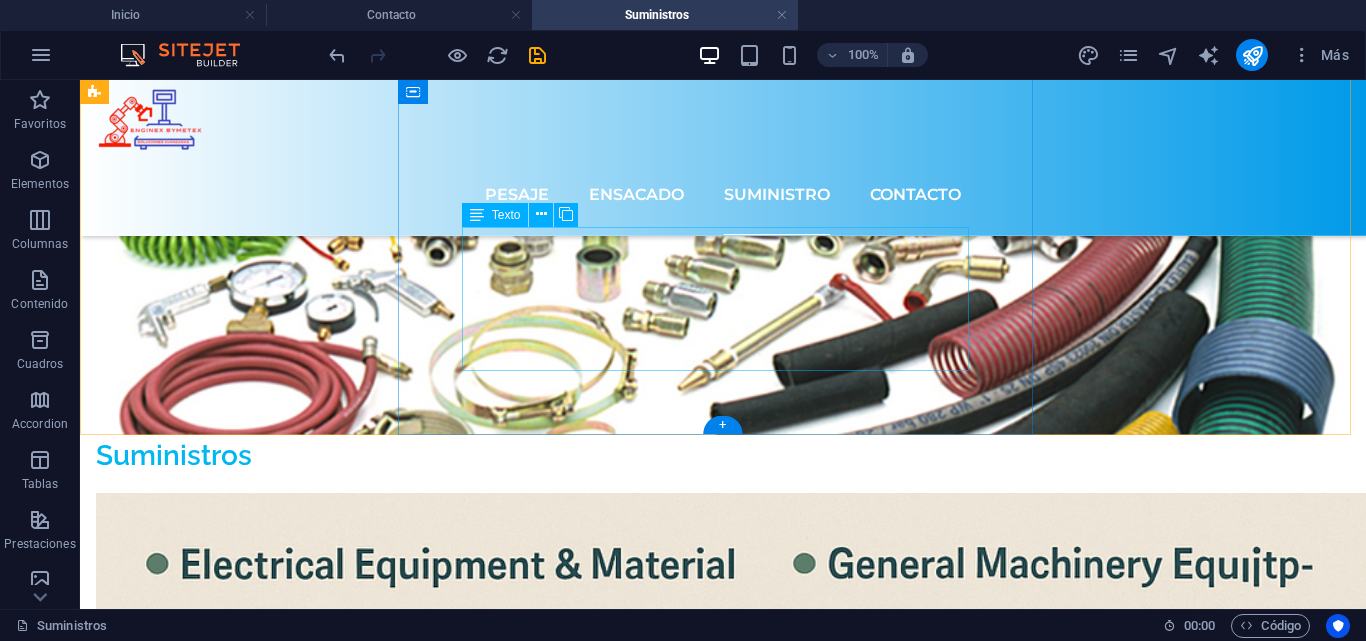 scroll, scrollTop: 2200, scrollLeft: 0, axis: vertical 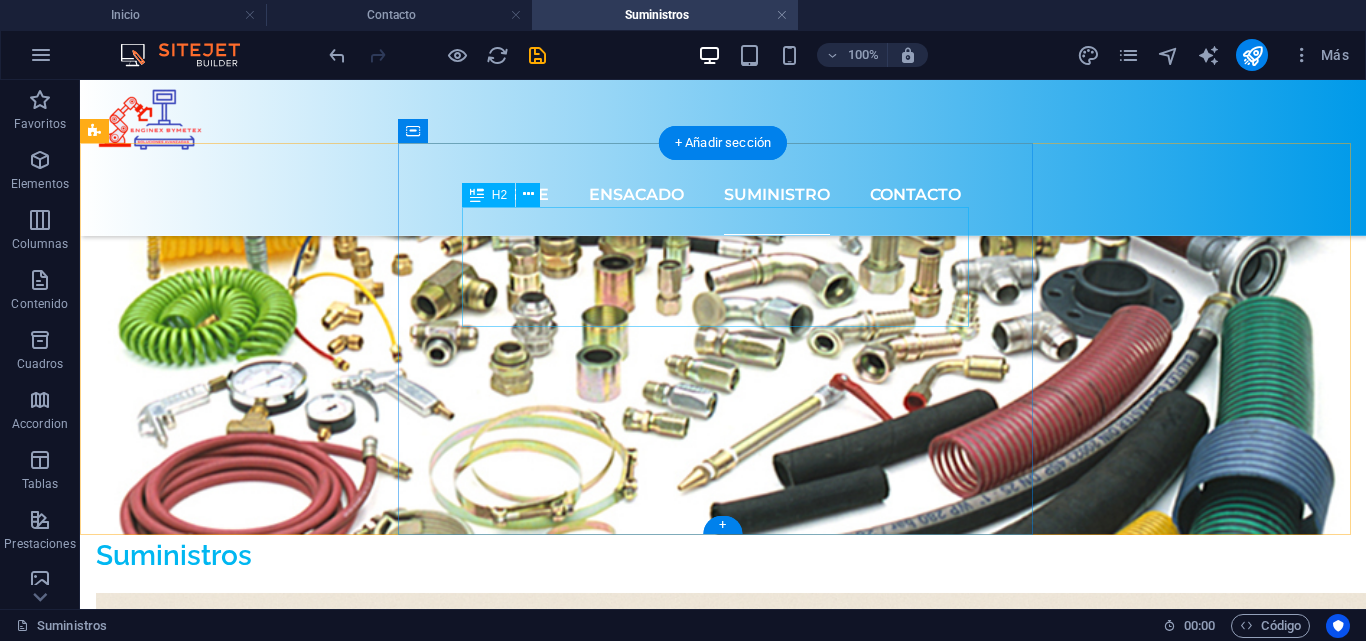 click on "Headline" at bounding box center (723, 3918) 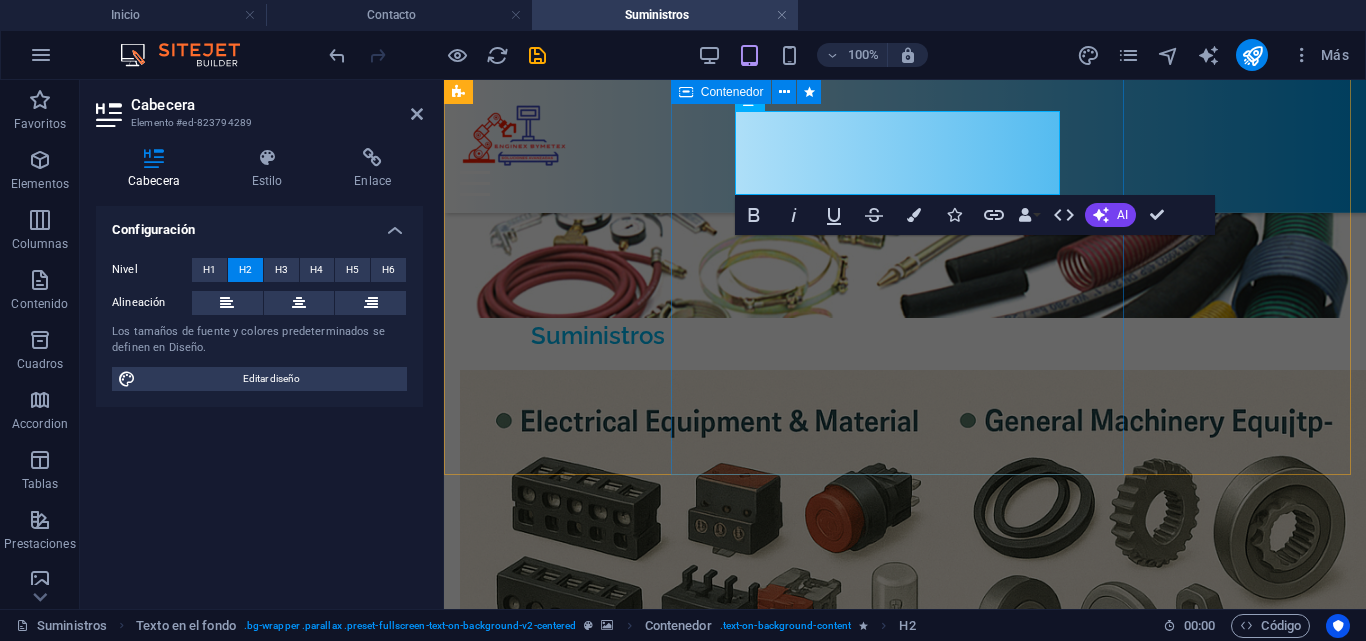 scroll, scrollTop: 1927, scrollLeft: 0, axis: vertical 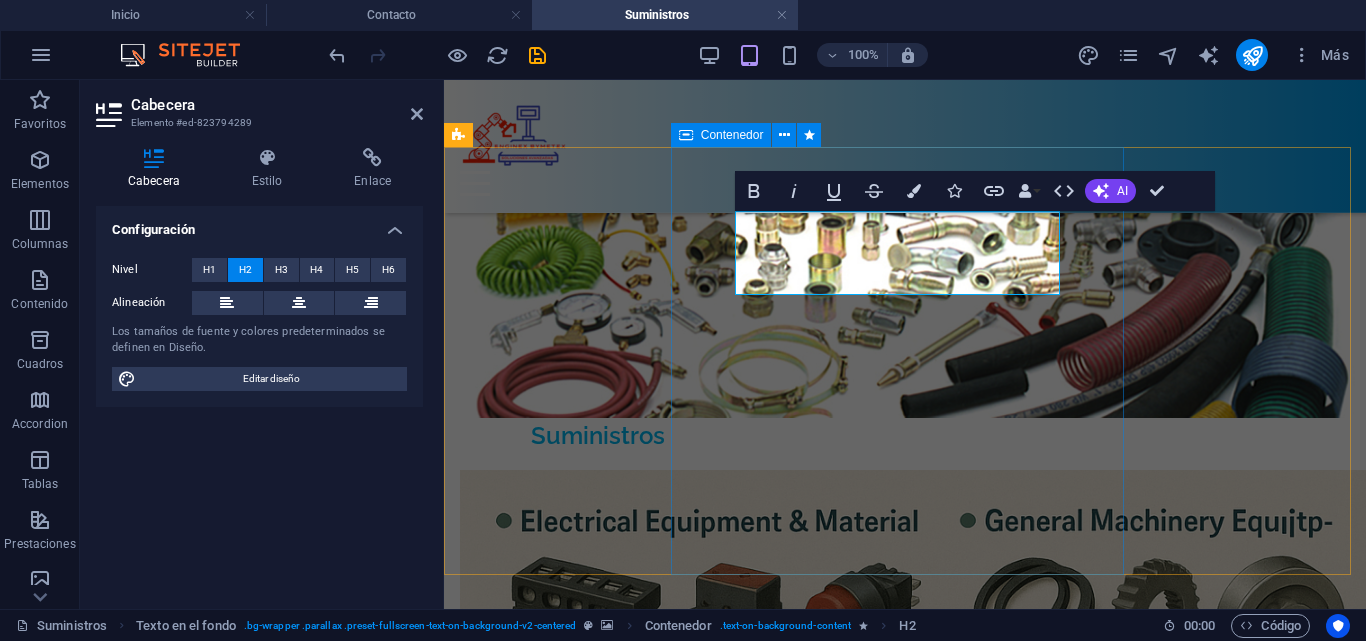 type 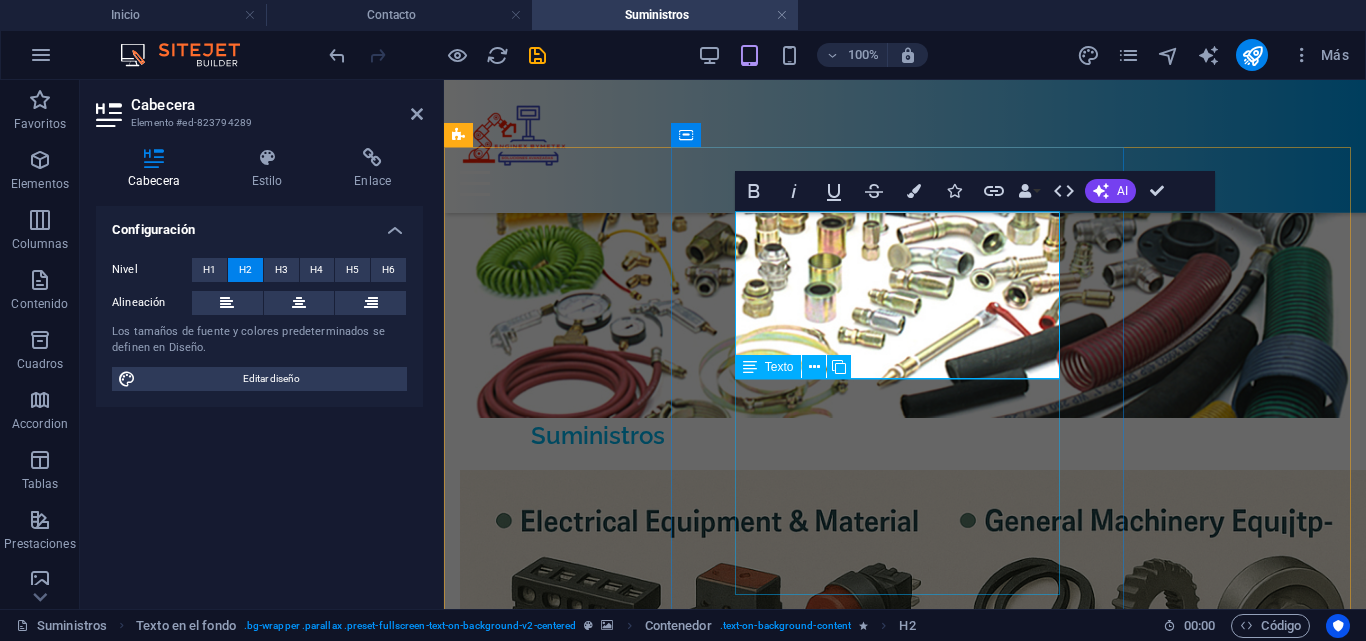 click on "Lorem ipsum dolor sit amet, consectetuer adipiscing elit. Aenean commodo ligula eget dolor. Lorem ipsum dolor sit amet, consectetuer adipiscing elit leget dolor. Lorem ipsum dolor sit amet, consectetuer adipiscing elit. Aenean commodo ligula eget dolor. Lorem ipsum dolor sit amet, consectetuer adipiscing elit dolor." at bounding box center (905, 3521) 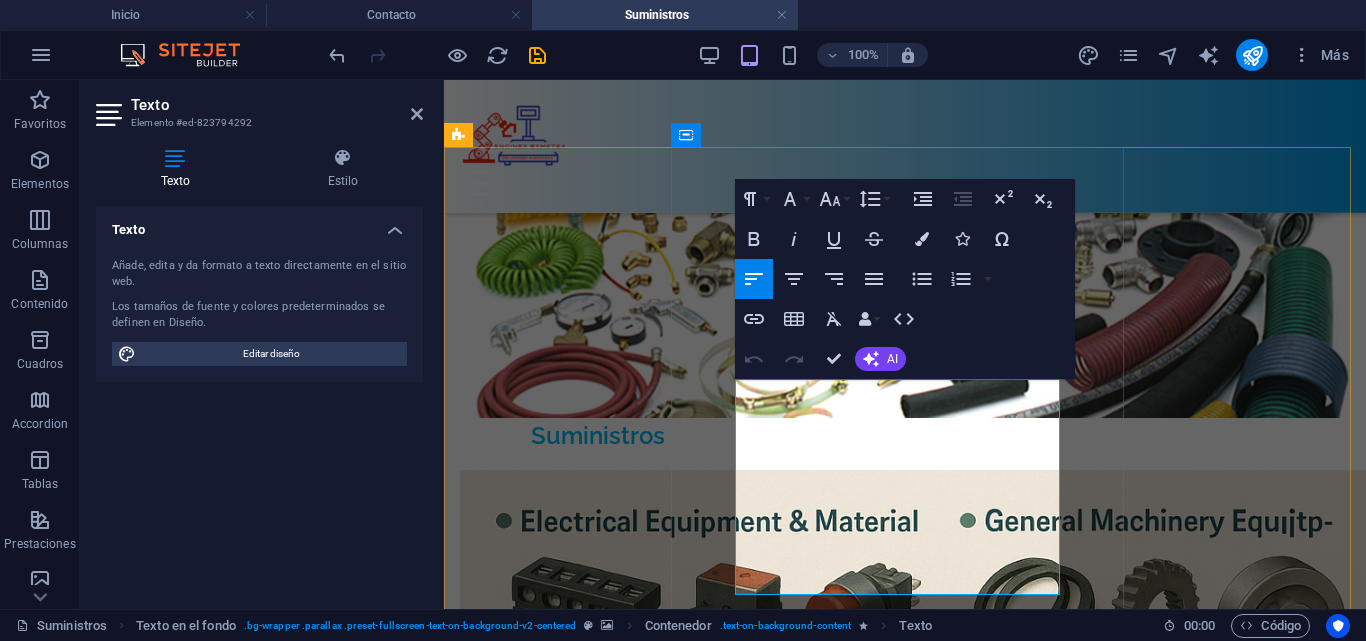 drag, startPoint x: 1018, startPoint y: 583, endPoint x: 724, endPoint y: 380, distance: 357.2744 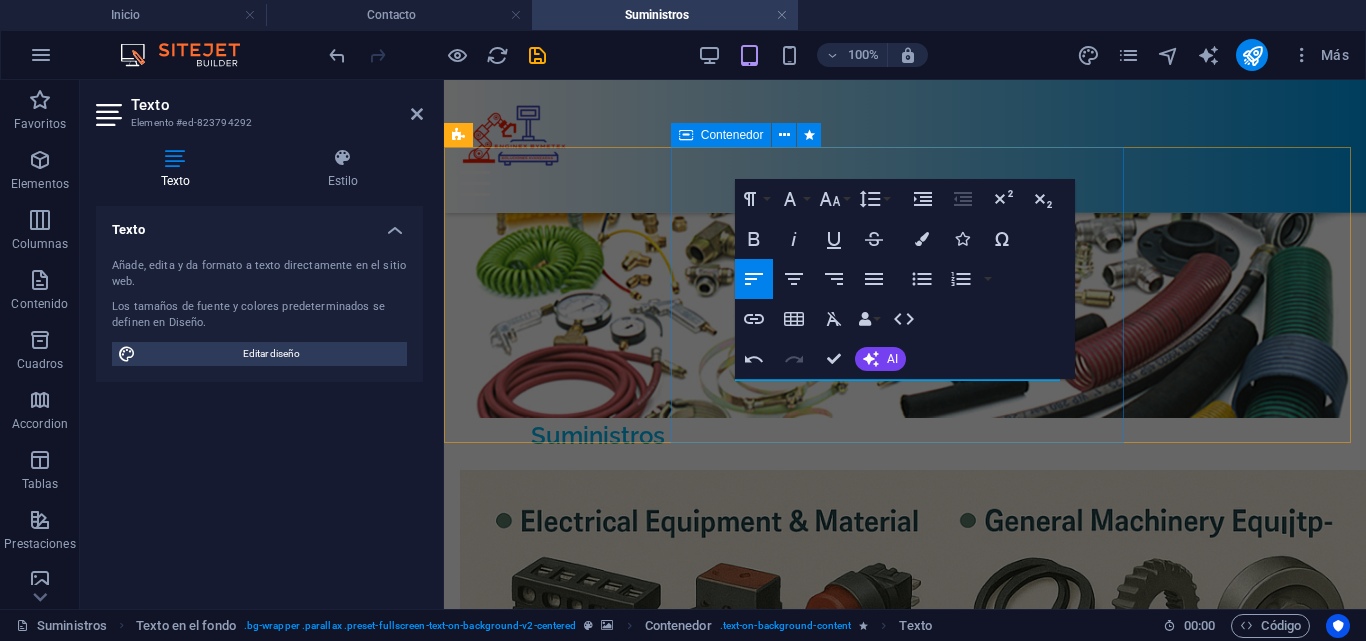 click on "Todo lo que necesites..." at bounding box center [905, 3323] 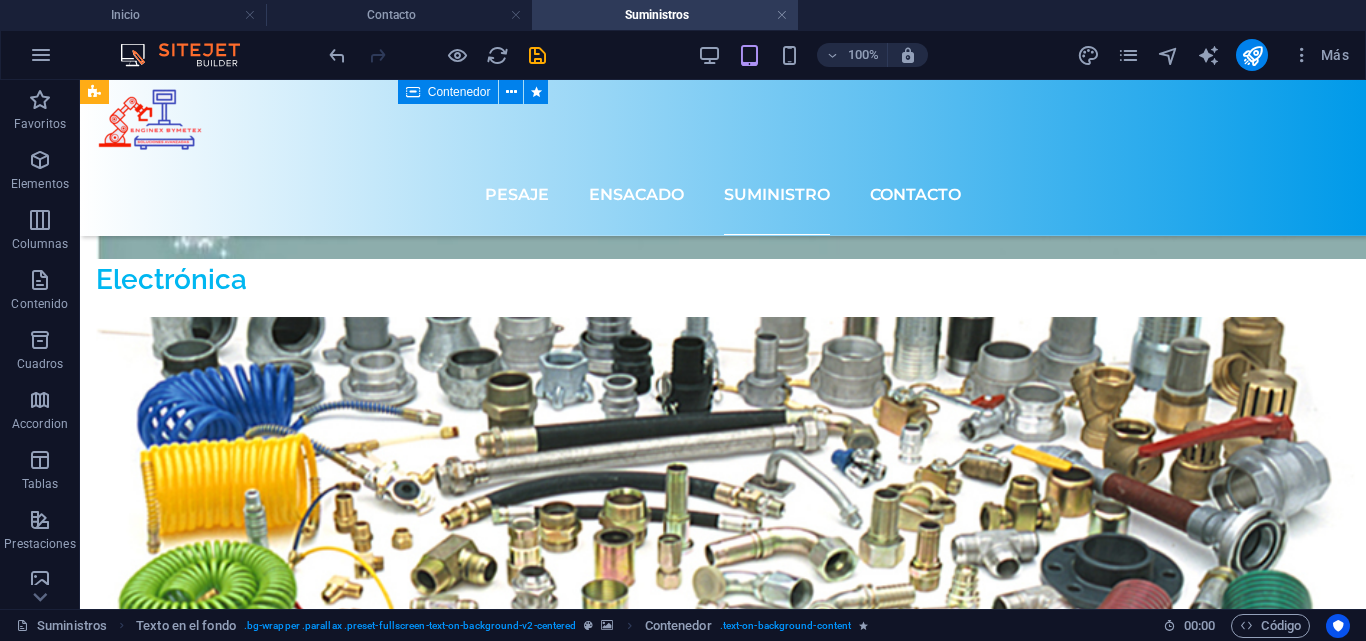 scroll, scrollTop: 2295, scrollLeft: 0, axis: vertical 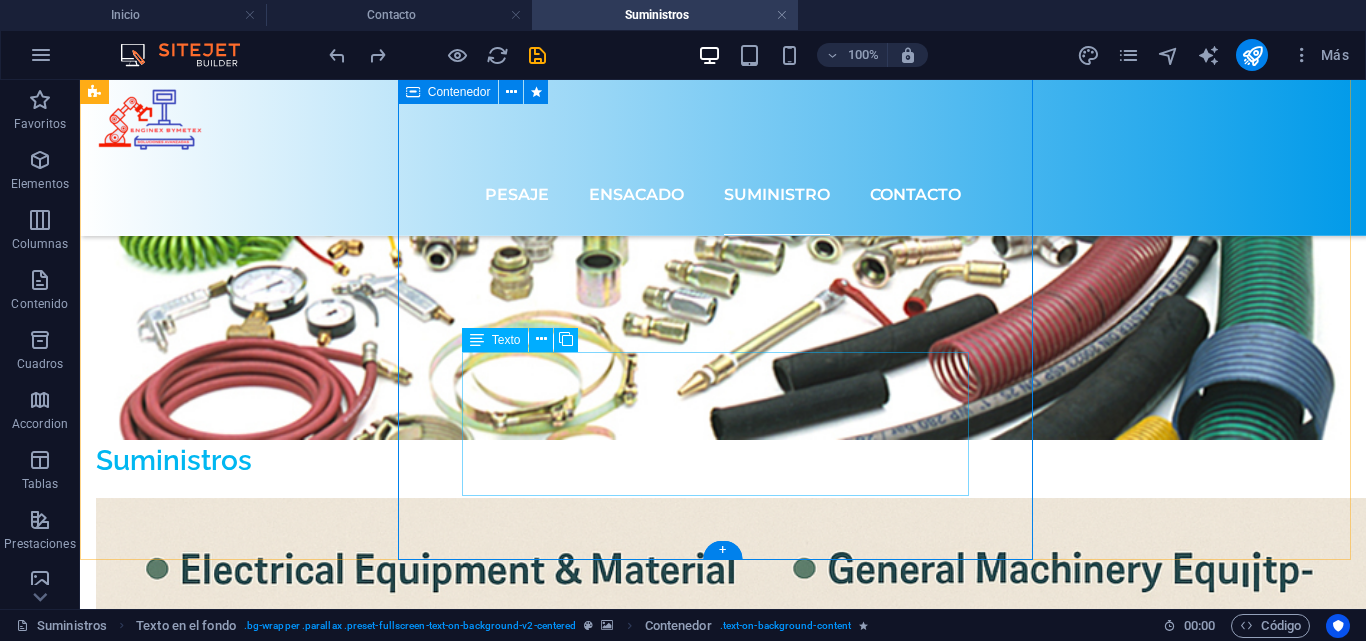 click on "Lorem ipsum dolor sit amet, consectetuer adipiscing elit. Aenean commodo ligula eget dolor. Lorem ipsum dolor sit amet, consectetuer adipiscing elit leget dolor. Lorem ipsum dolor sit amet, consectetuer adipiscing elit. Aenean commodo ligula eget dolor. Lorem ipsum dolor sit amet, consectetuer adipiscing elit dolor." at bounding box center (723, 3979) 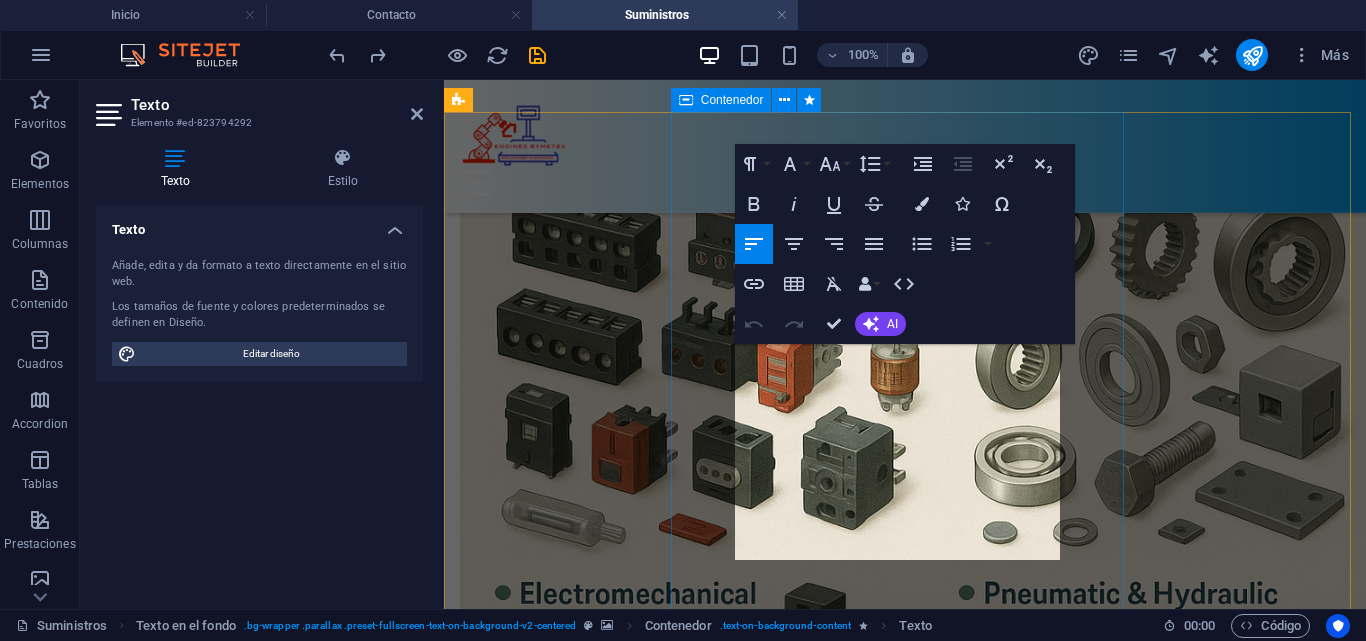 scroll, scrollTop: 1962, scrollLeft: 0, axis: vertical 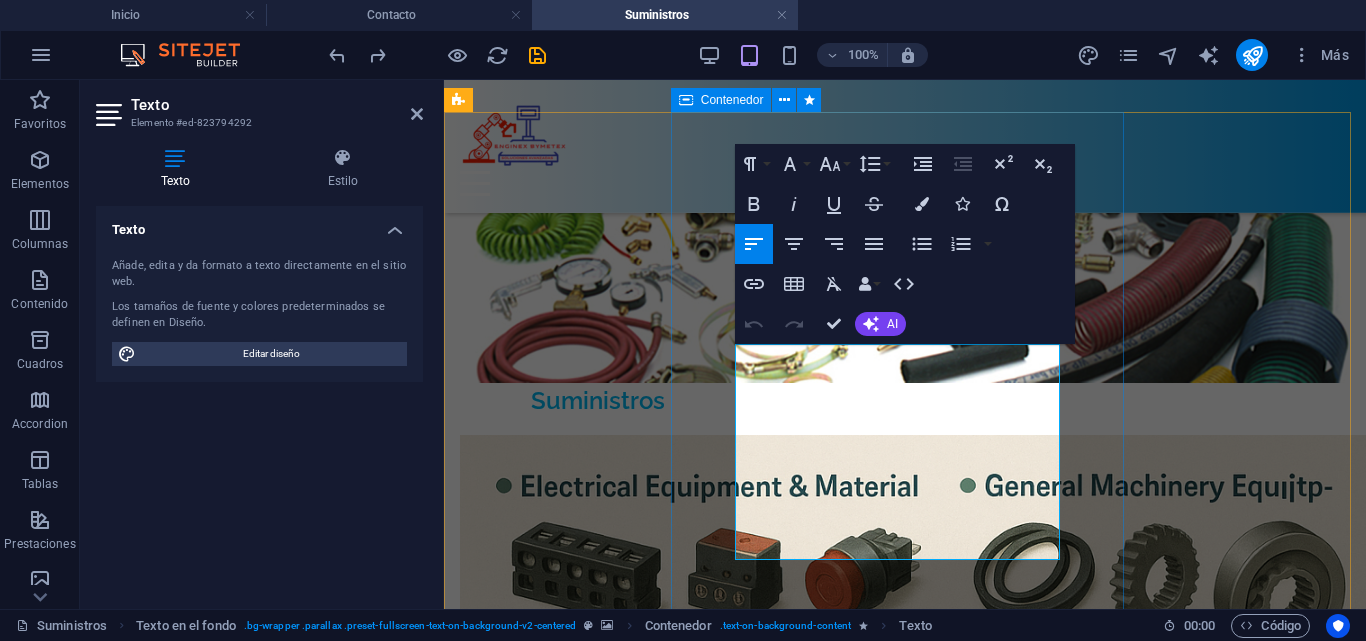 drag, startPoint x: 1009, startPoint y: 558, endPoint x: 714, endPoint y: 378, distance: 345.57922 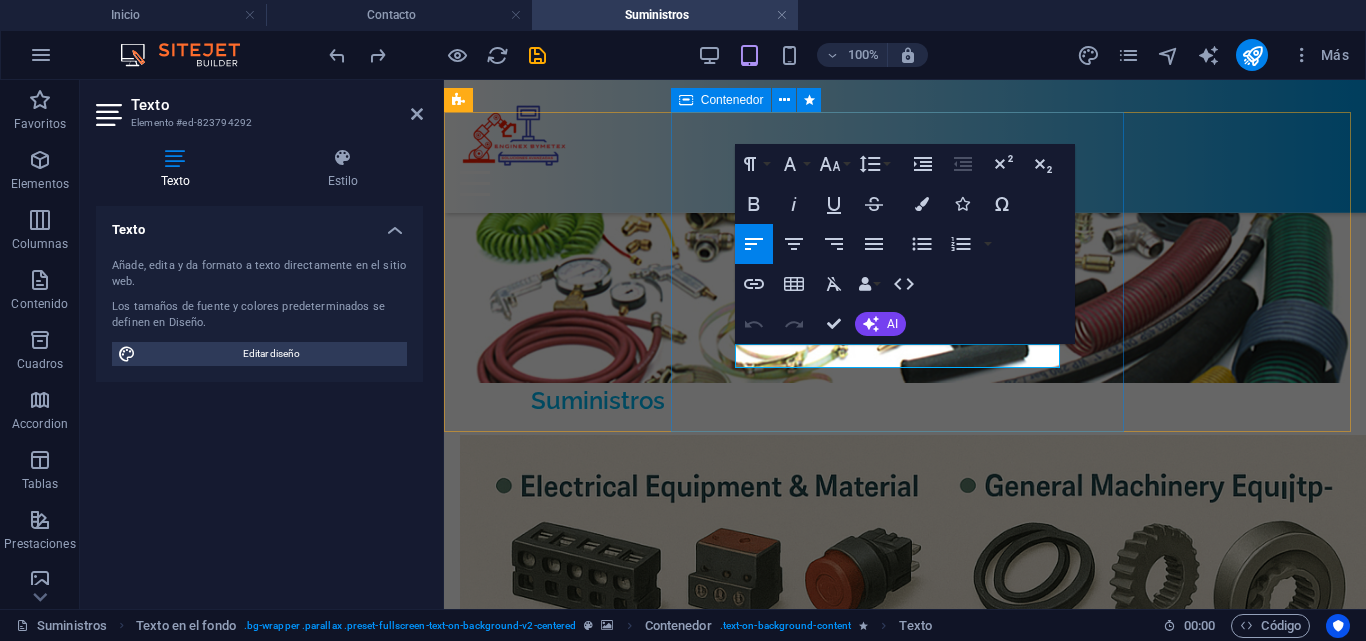 type 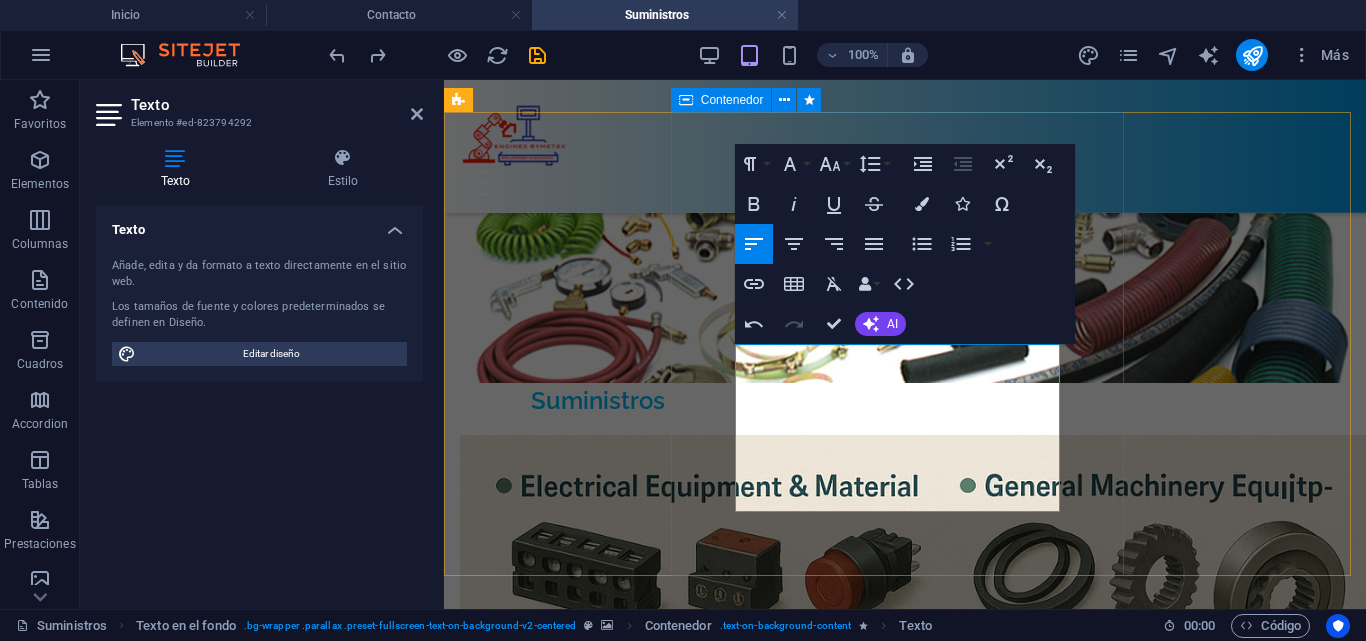 drag, startPoint x: 1033, startPoint y: 498, endPoint x: 730, endPoint y: 350, distance: 337.2136 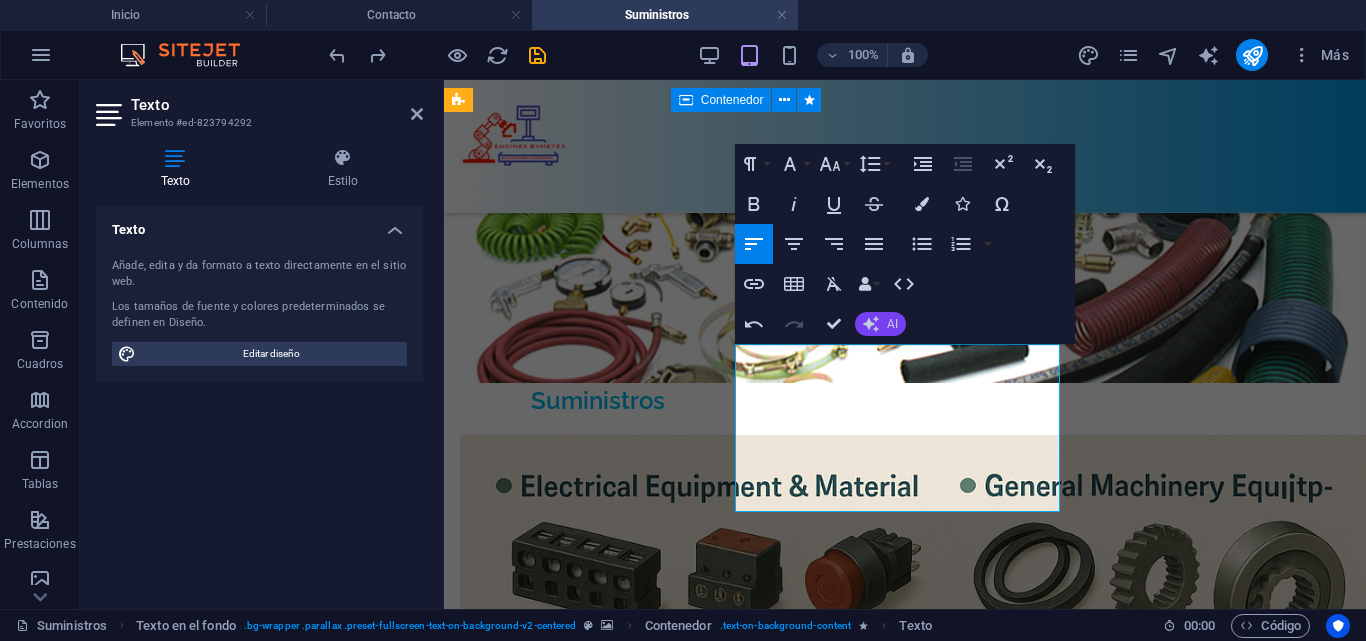 click on "AI" at bounding box center (880, 324) 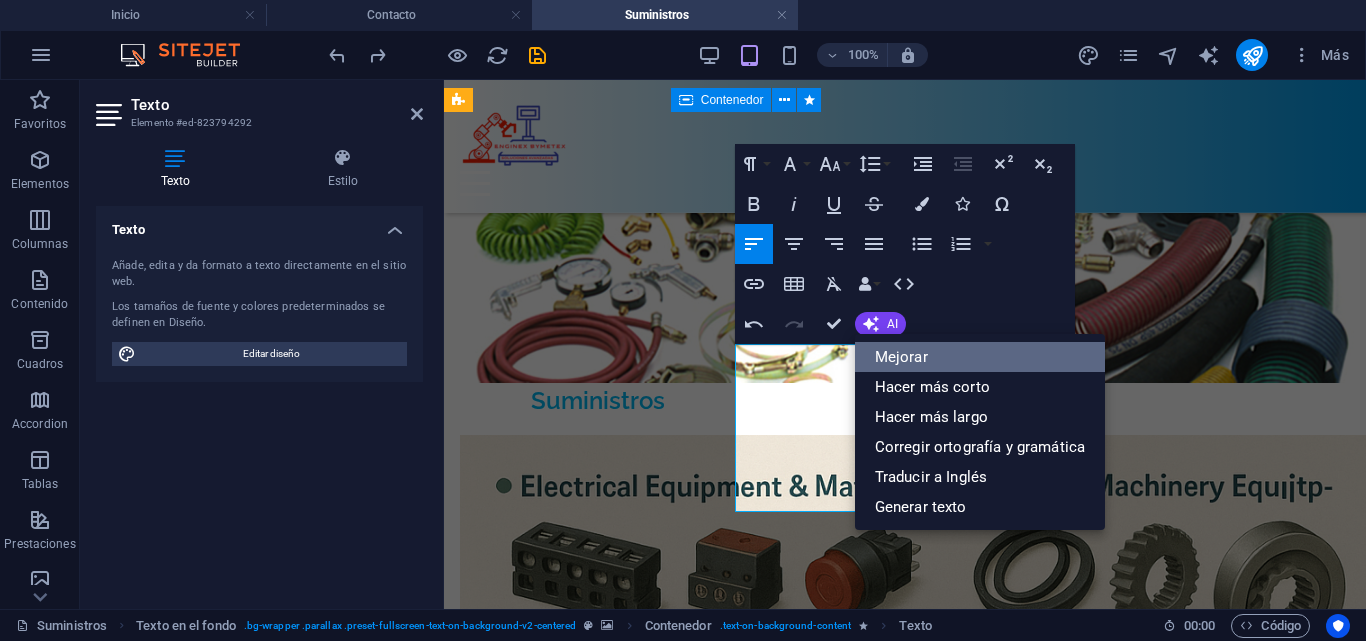 click on "Mejorar" at bounding box center [980, 357] 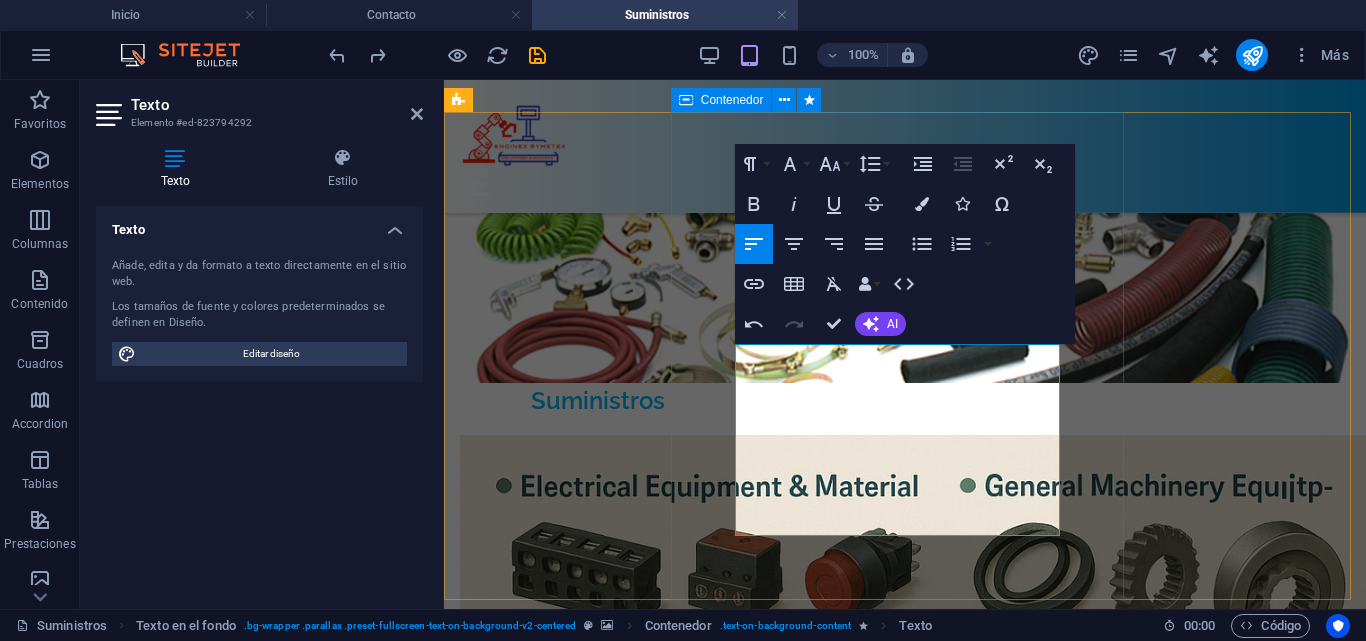 drag, startPoint x: 971, startPoint y: 498, endPoint x: 838, endPoint y: 561, distance: 147.16656 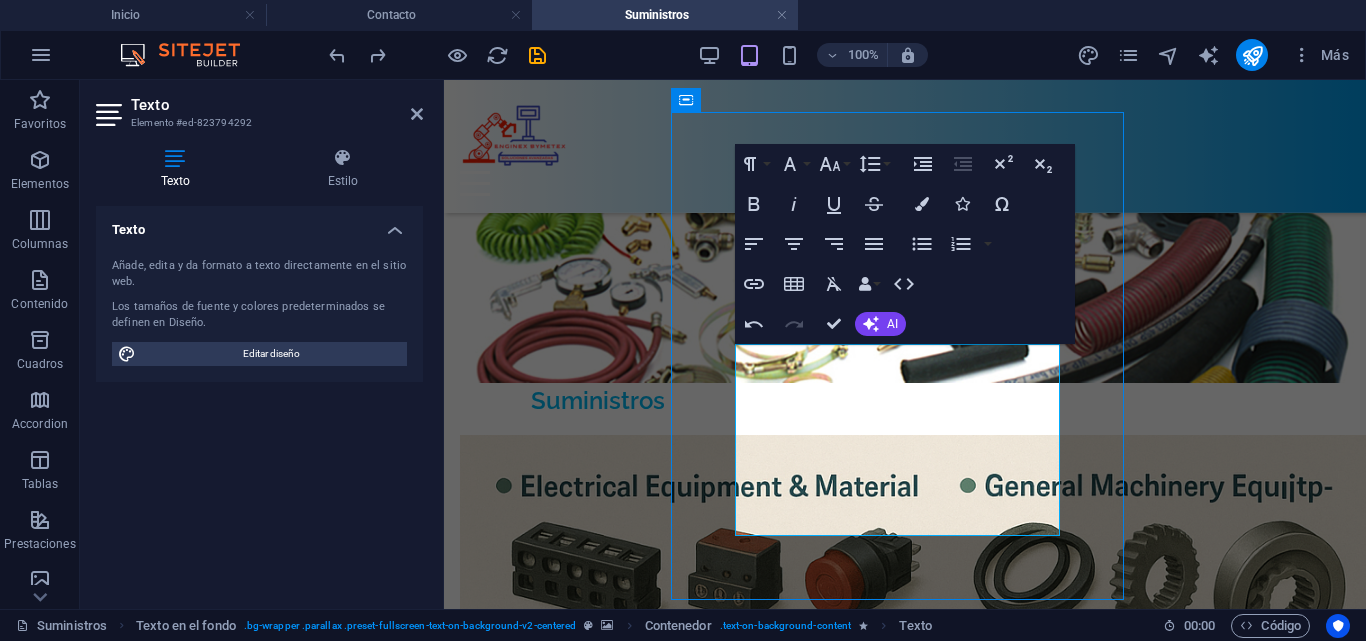 click at bounding box center (905, 3007) 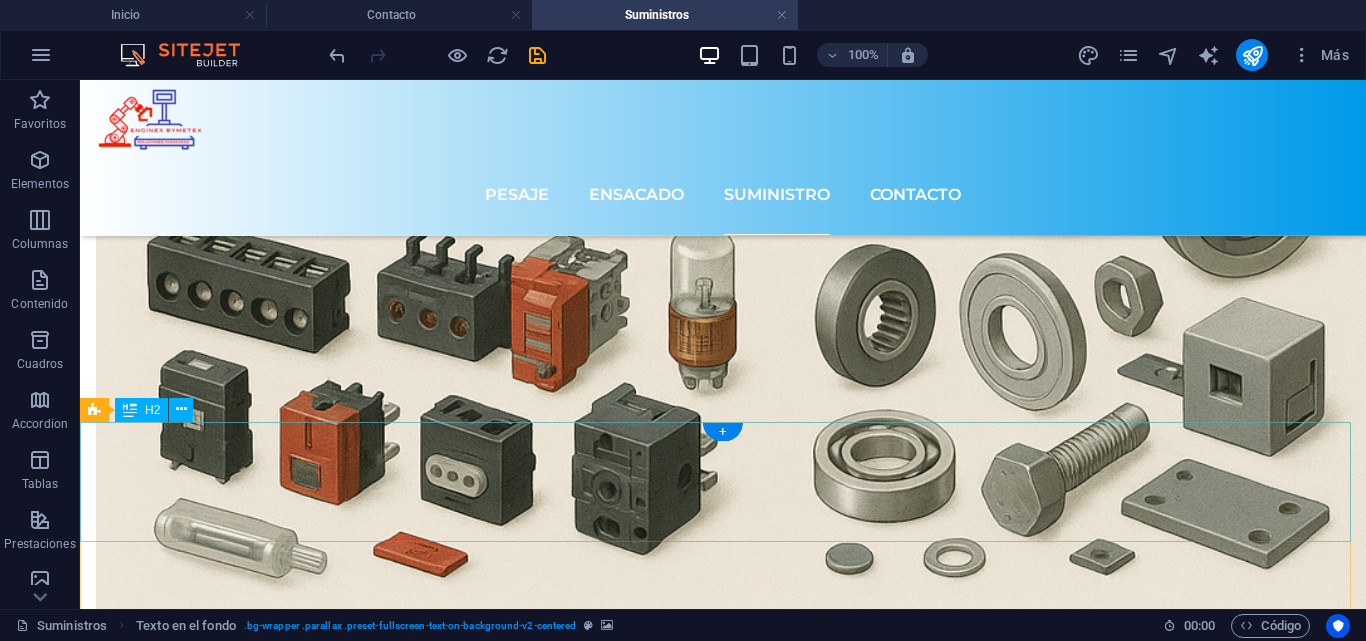 scroll, scrollTop: 2735, scrollLeft: 0, axis: vertical 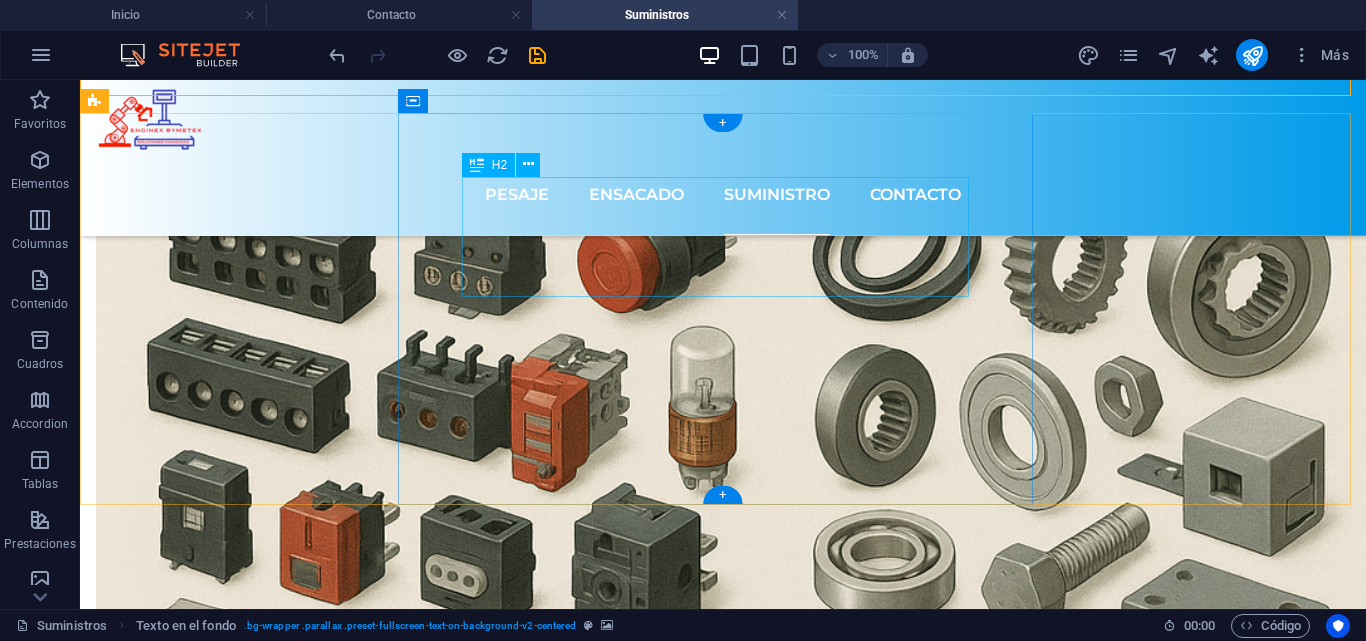 click on "Headline" at bounding box center [723, 4261] 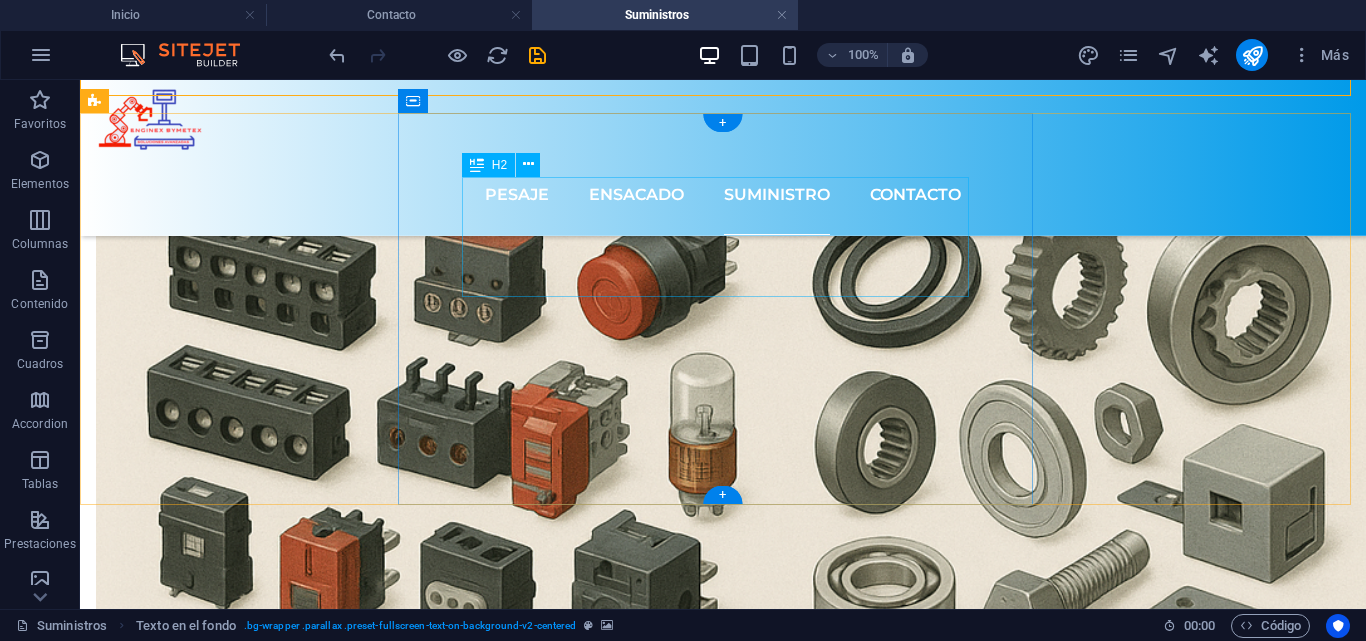 scroll, scrollTop: 2388, scrollLeft: 0, axis: vertical 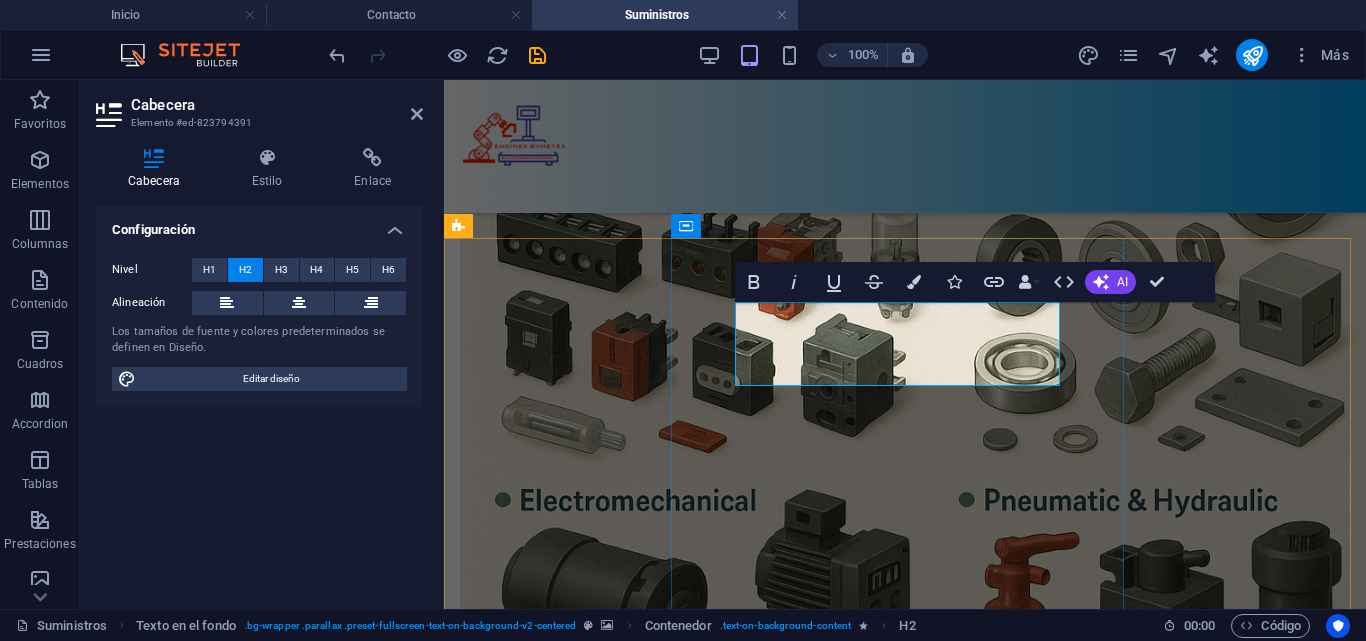 click on "Headline" at bounding box center [905, 3823] 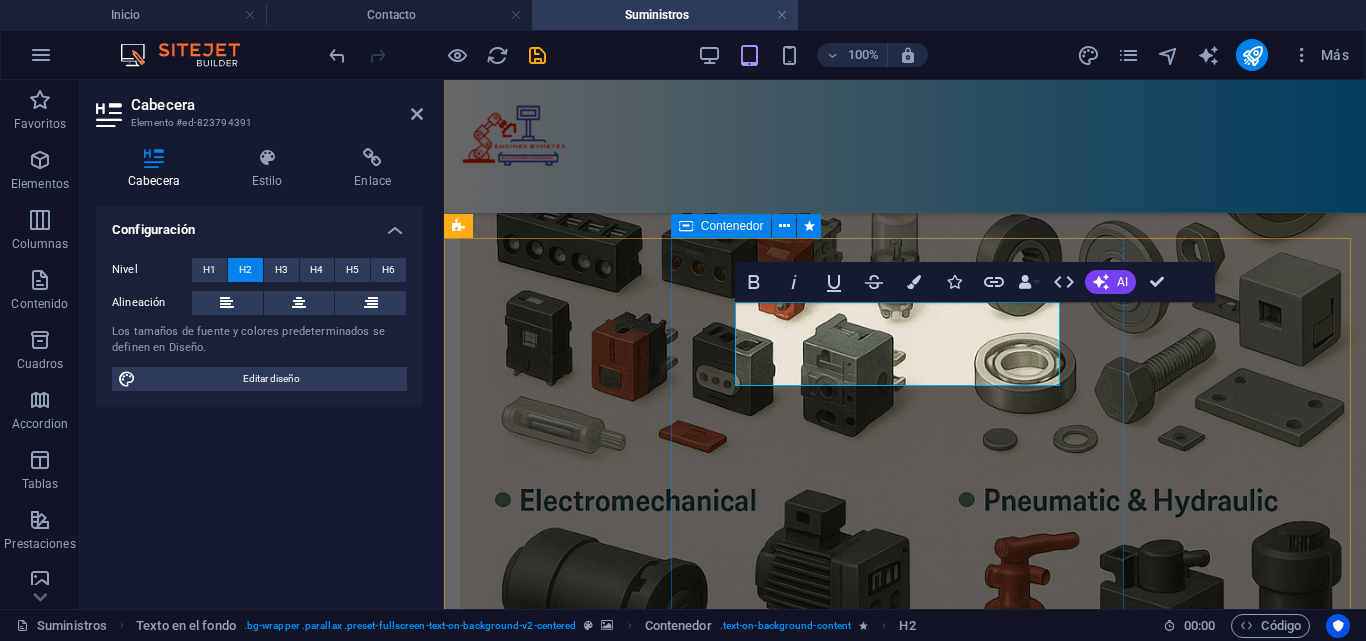 drag, startPoint x: 973, startPoint y: 357, endPoint x: 727, endPoint y: 343, distance: 246.39806 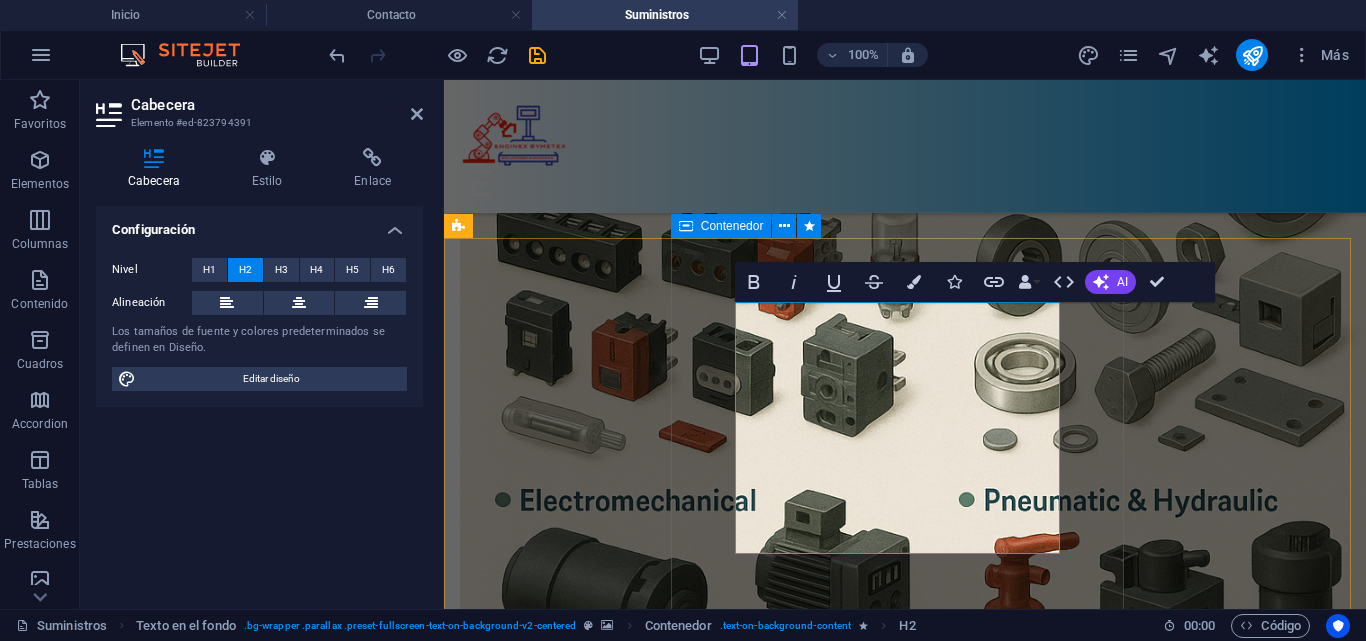scroll, scrollTop: 2588, scrollLeft: 0, axis: vertical 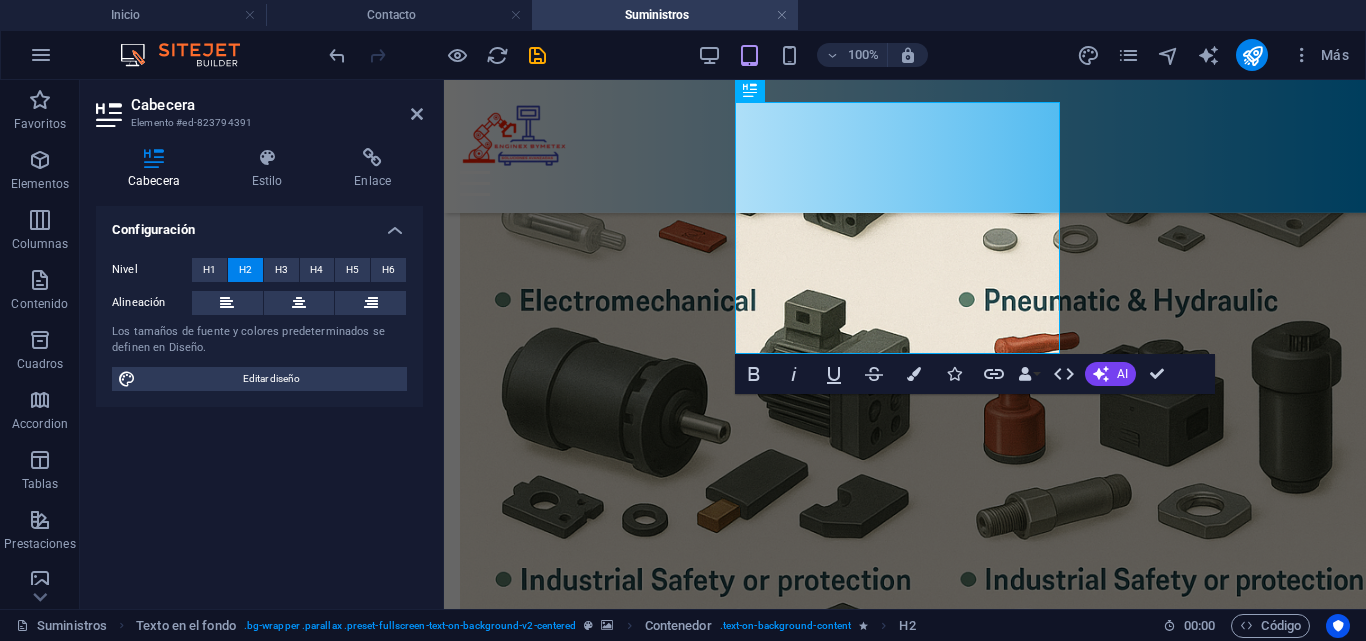 click on "Lorem ipsum dolor sit amet, consectetuer adipiscing elit. Aenean commodo ligula eget dolor. Lorem ipsum dolor sit amet, consectetuer adipiscing elit leget dolor. Lorem ipsum dolor sit amet, consectetuer adipiscing elit. Aenean commodo ligula eget dolor. Lorem ipsum dolor sit amet, consectetuer adipiscing elit dolor." at bounding box center [905, 3815] 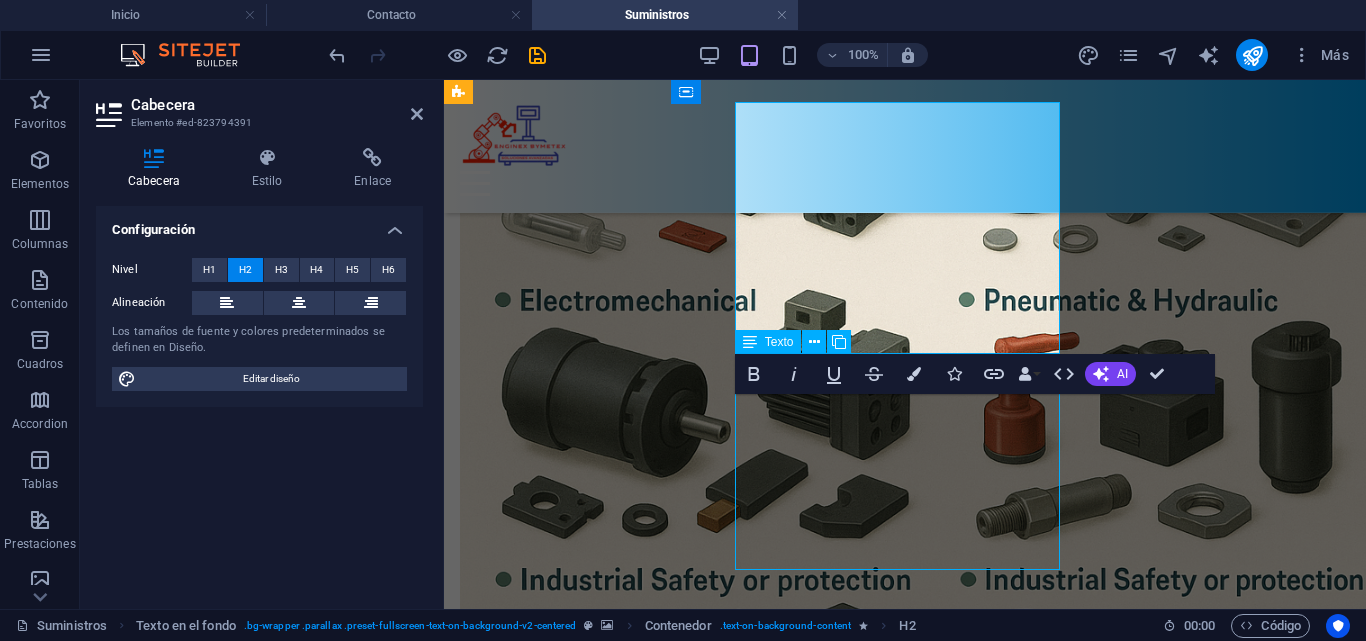 click on "Lorem ipsum dolor sit amet, consectetuer adipiscing elit. Aenean commodo ligula eget dolor. Lorem ipsum dolor sit amet, consectetuer adipiscing elit leget dolor. Lorem ipsum dolor sit amet, consectetuer adipiscing elit. Aenean commodo ligula eget dolor. Lorem ipsum dolor sit amet, consectetuer adipiscing elit dolor." at bounding box center [905, 3815] 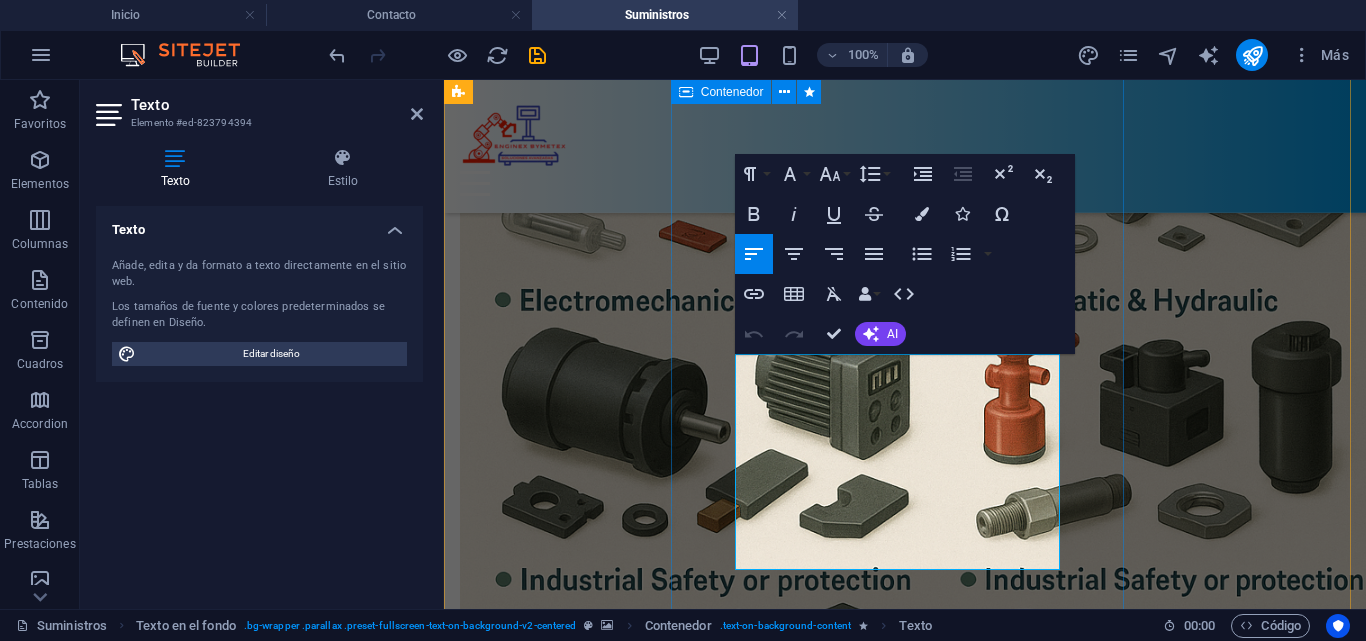 drag, startPoint x: 1005, startPoint y: 559, endPoint x: 705, endPoint y: 356, distance: 362.2278 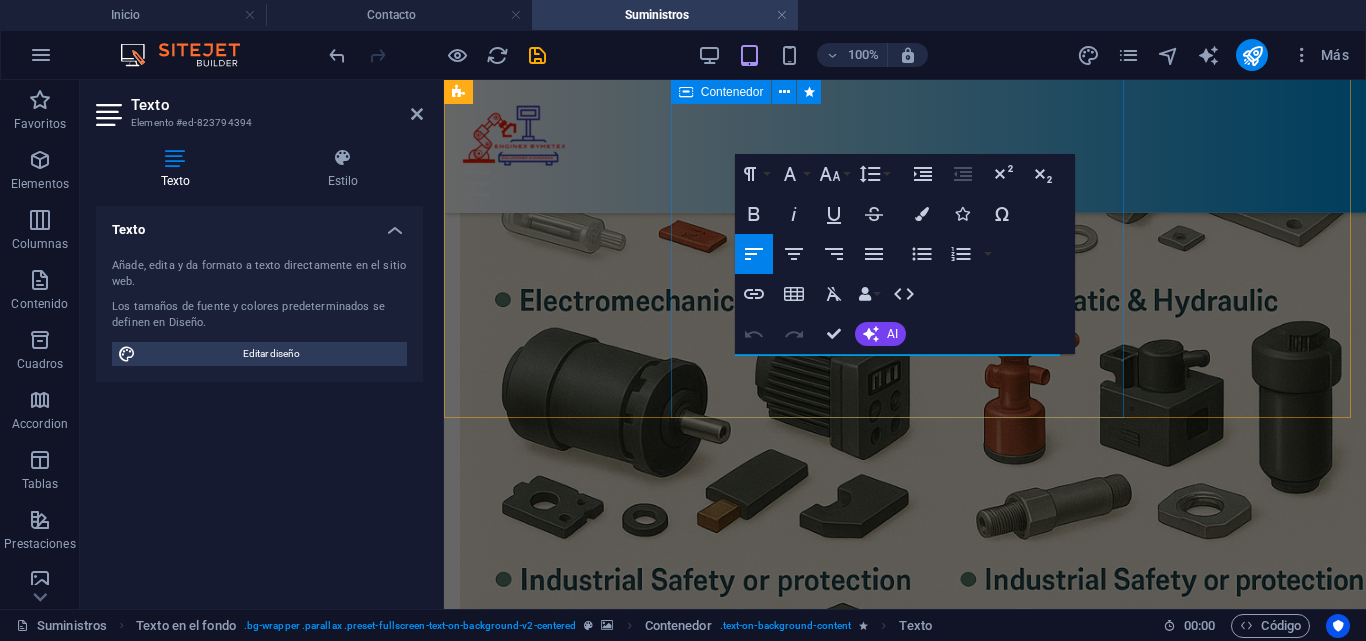 click on "Remplazo de equipos..." at bounding box center (905, 3617) 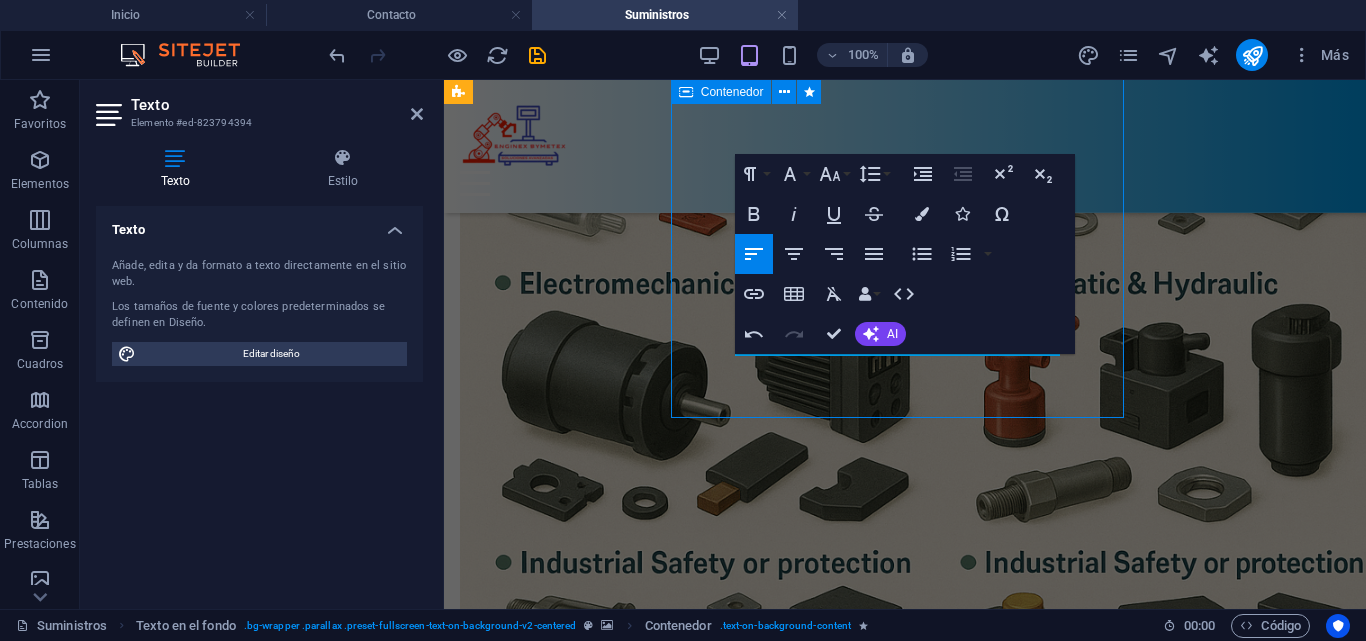 scroll, scrollTop: 2825, scrollLeft: 0, axis: vertical 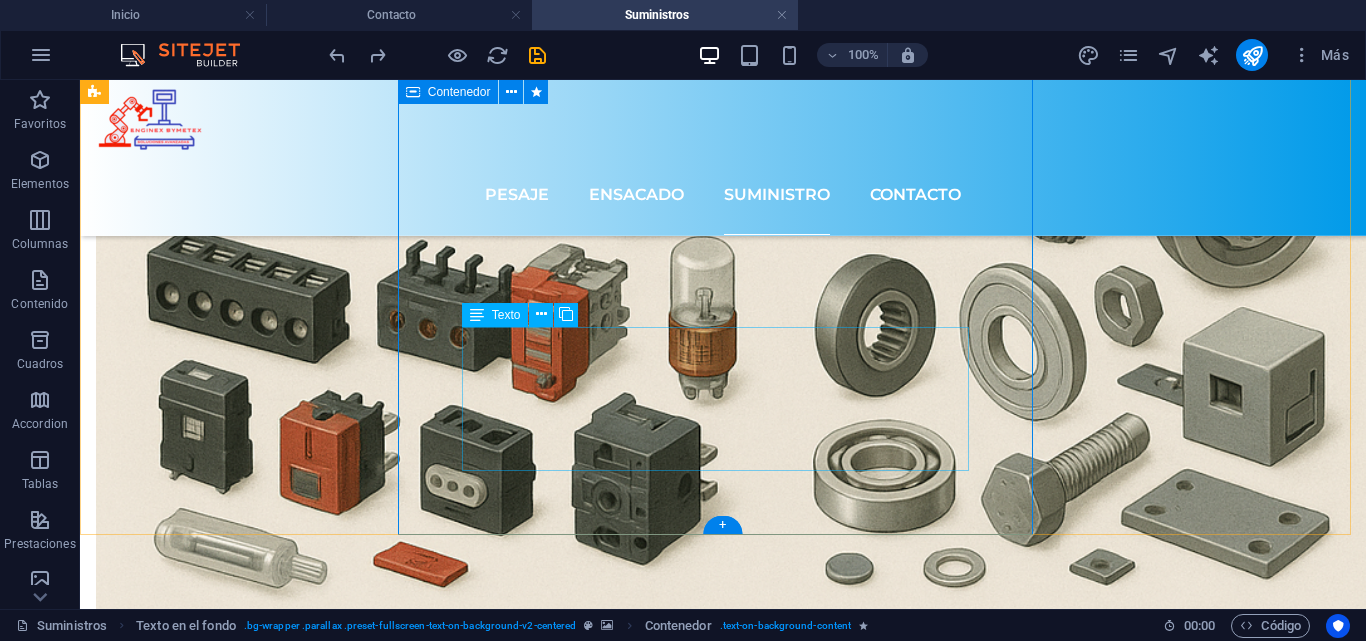 click on "Lorem ipsum dolor sit amet, consectetuer adipiscing elit. Aenean commodo ligula eget dolor. Lorem ipsum dolor sit amet, consectetuer adipiscing elit leget dolor. Lorem ipsum dolor sit amet, consectetuer adipiscing elit. Aenean commodo ligula eget dolor. Lorem ipsum dolor sit amet, consectetuer adipiscing elit dolor." at bounding box center [723, 4327] 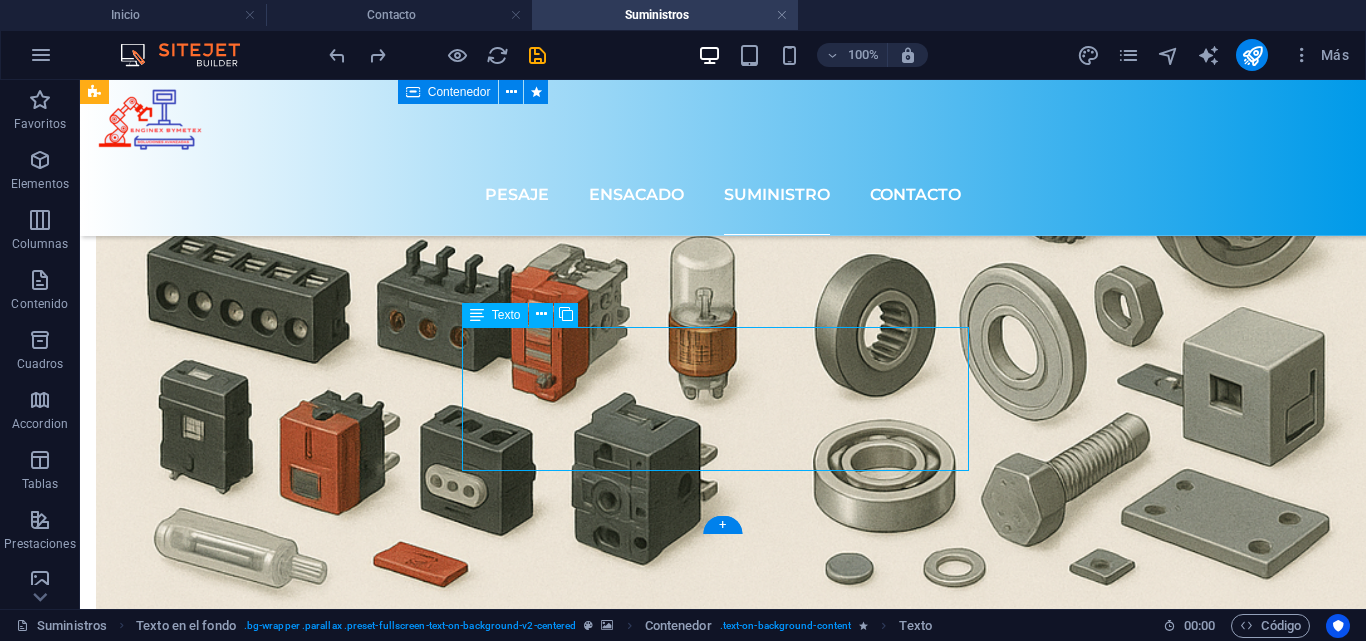 scroll, scrollTop: 2612, scrollLeft: 0, axis: vertical 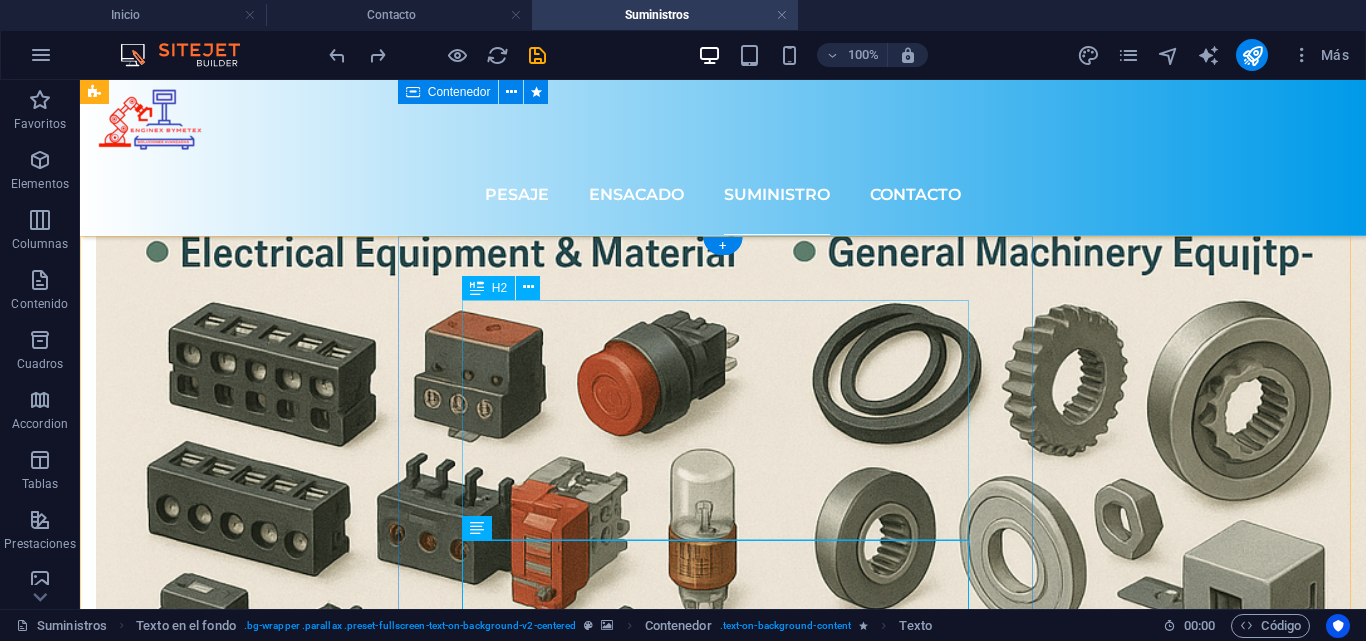 click on "Remplazo de equipos..." at bounding box center (723, 4444) 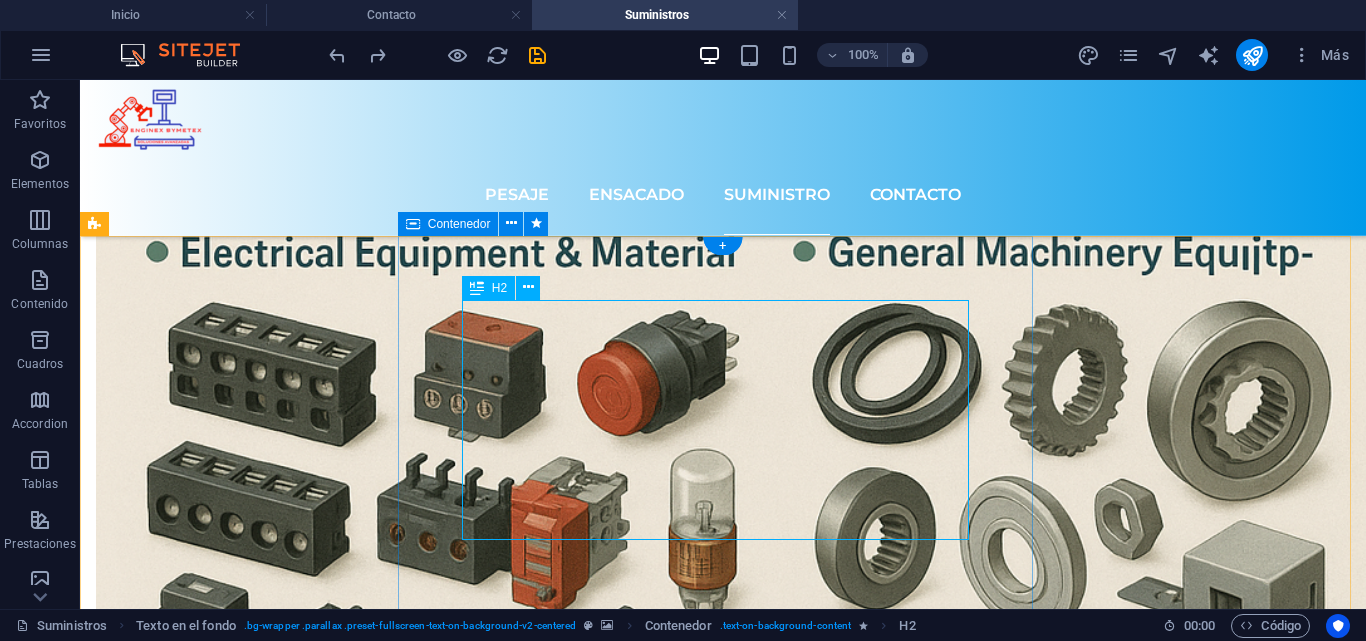 click on "Remplazo de equipos..." at bounding box center (723, 4444) 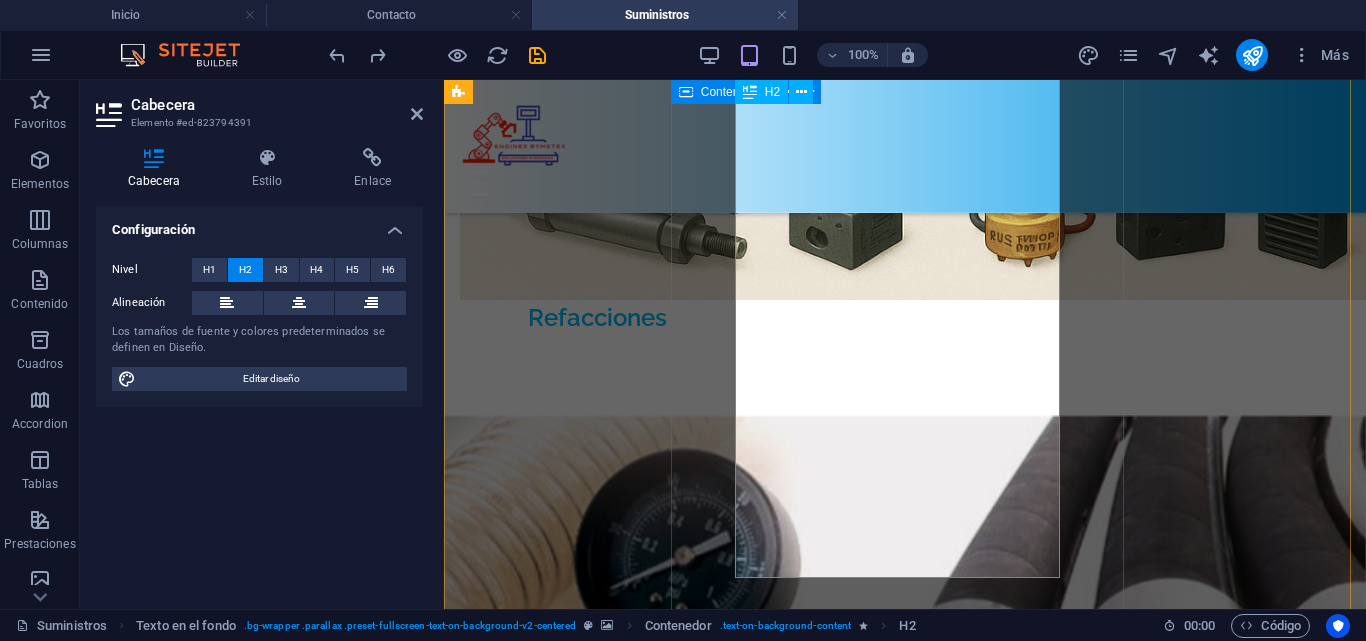 scroll, scrollTop: 3219, scrollLeft: 0, axis: vertical 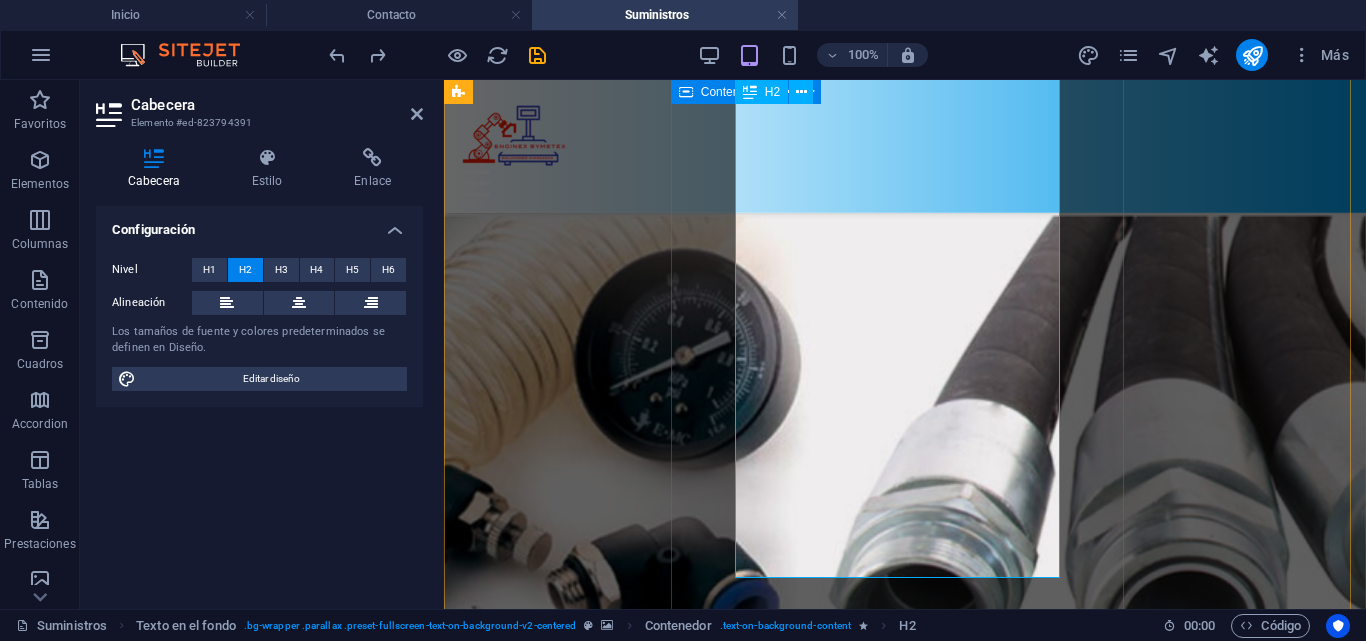 click on "Lorem ipsum dolor sit amet, consectetuer adipiscing elit. Aenean commodo ligula eget dolor. Lorem ipsum dolor sit amet, consectetuer adipiscing elit leget dolor. Lorem ipsum dolor sit amet, consectetuer adipiscing elit. Aenean commodo ligula eget dolor. Lorem ipsum dolor sit amet, consectetuer adipiscing elit dolor." at bounding box center [905, 4234] 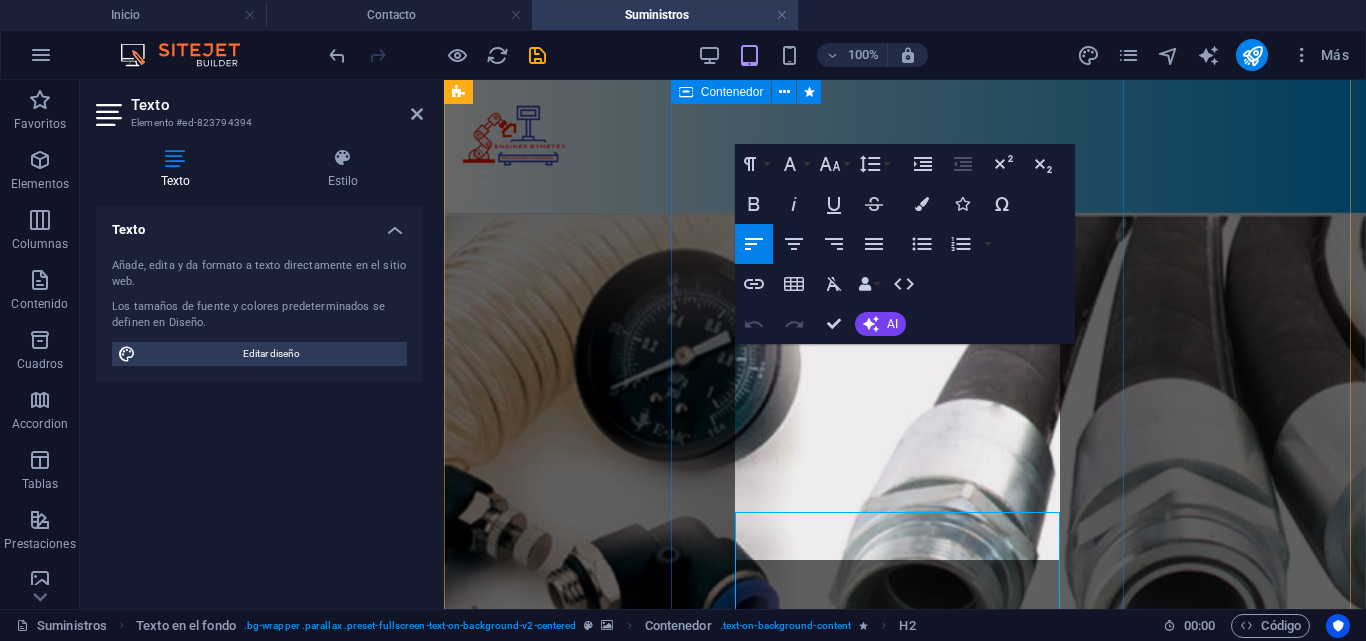 scroll, scrollTop: 3018, scrollLeft: 0, axis: vertical 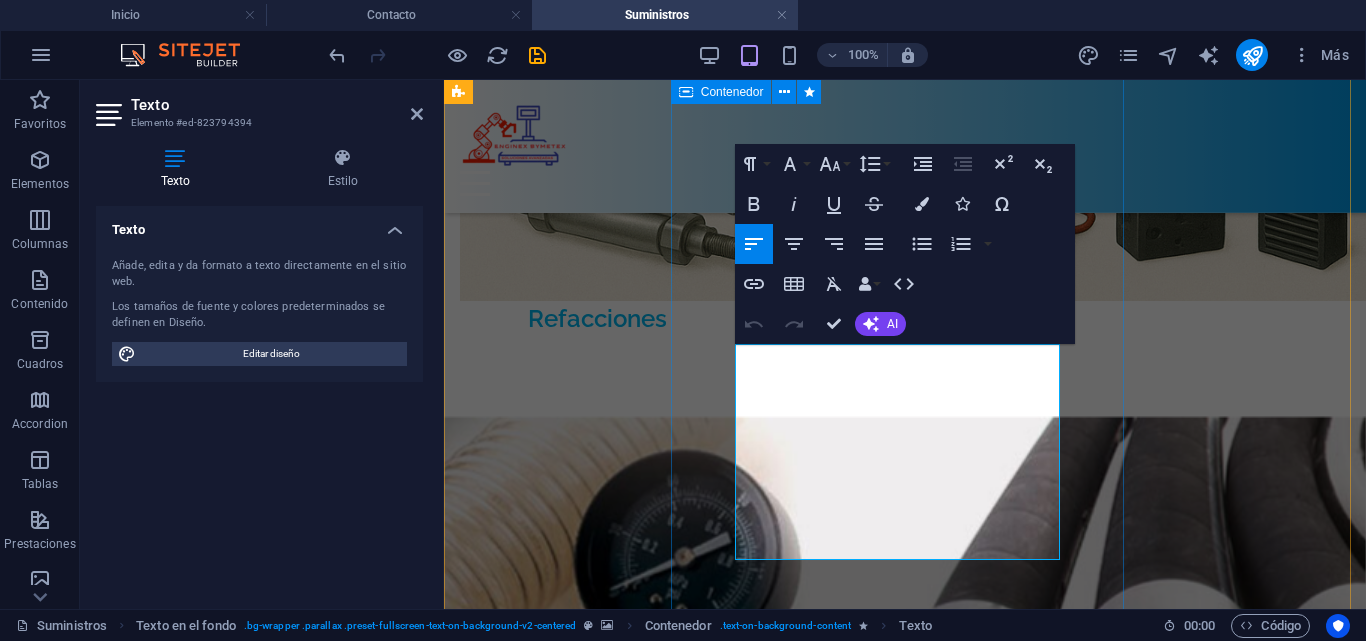 drag, startPoint x: 1025, startPoint y: 546, endPoint x: 735, endPoint y: 339, distance: 356.29904 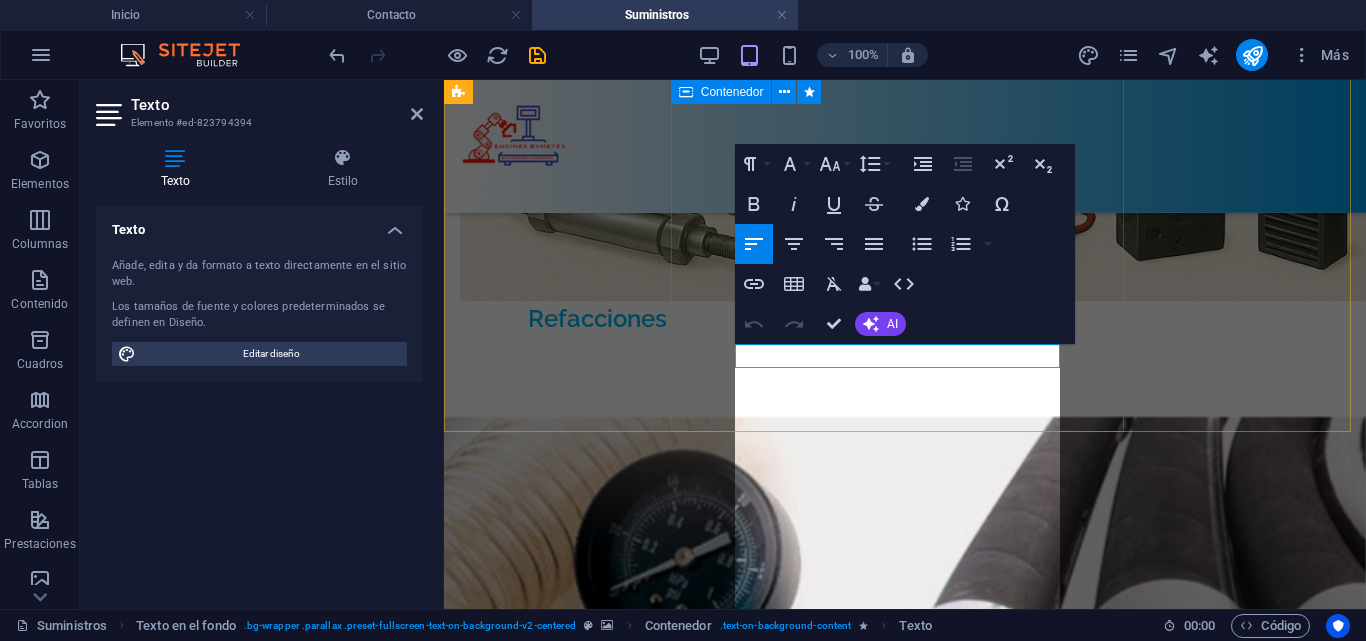 click on "L" at bounding box center (905, 4183) 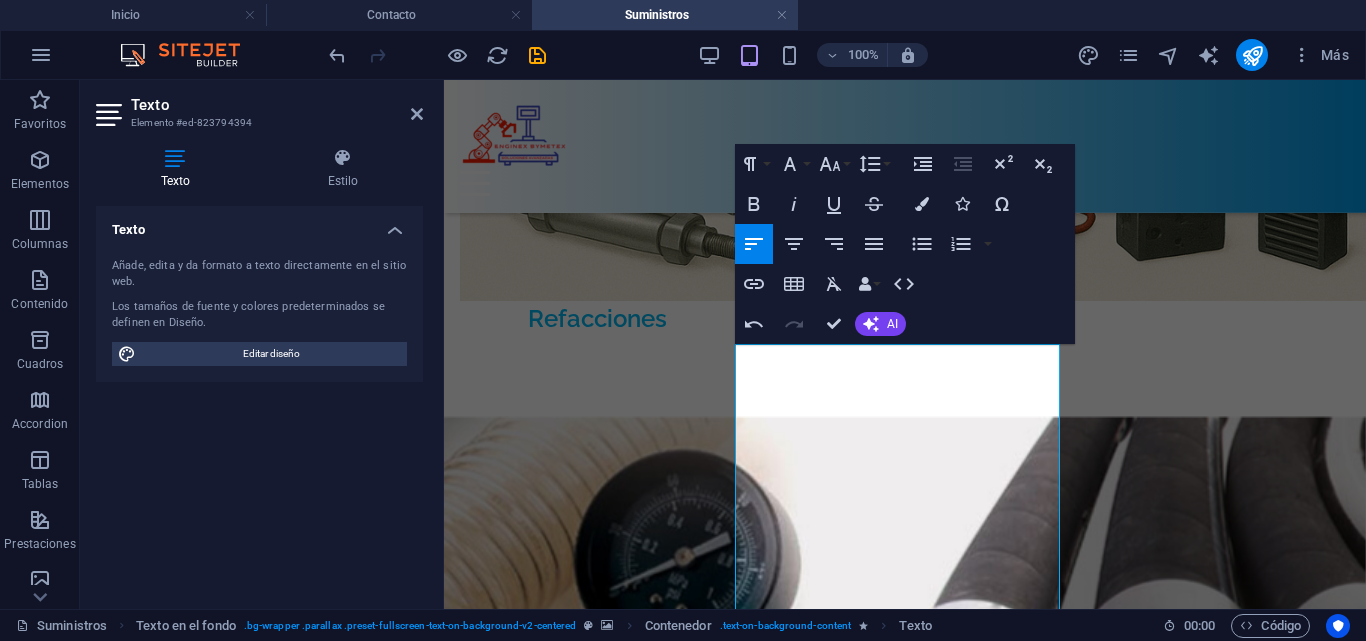 click at bounding box center (905, 3256) 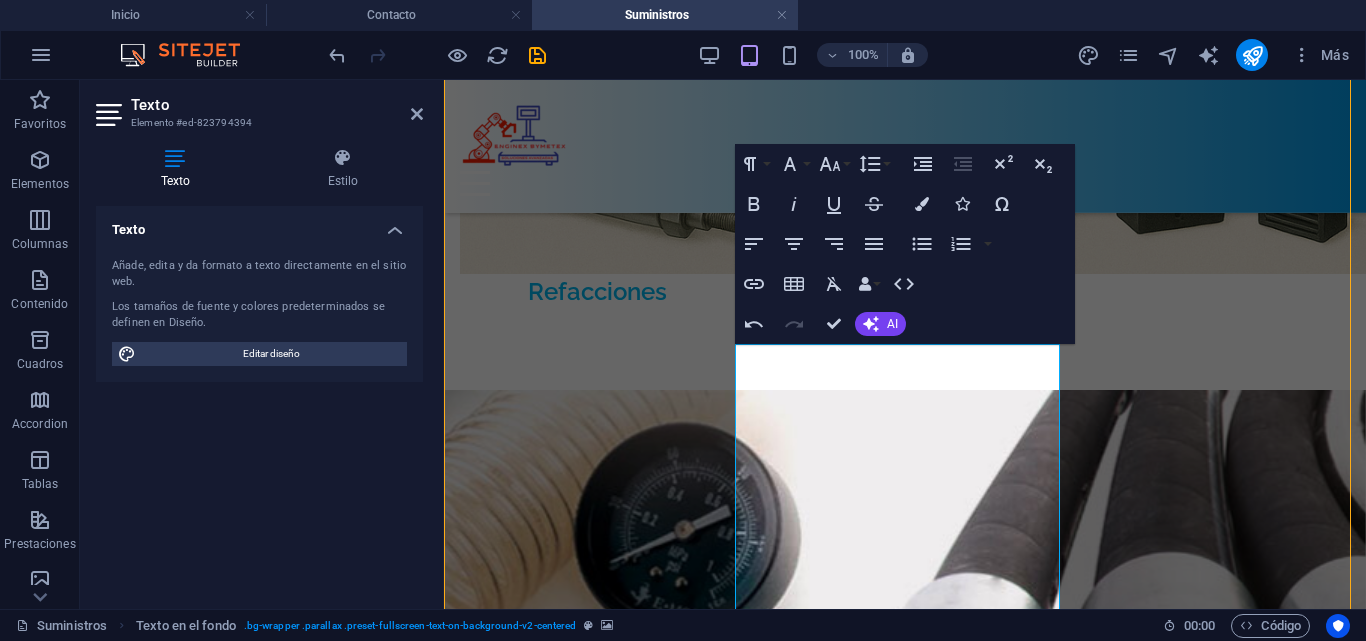 click at bounding box center (905, 4504) 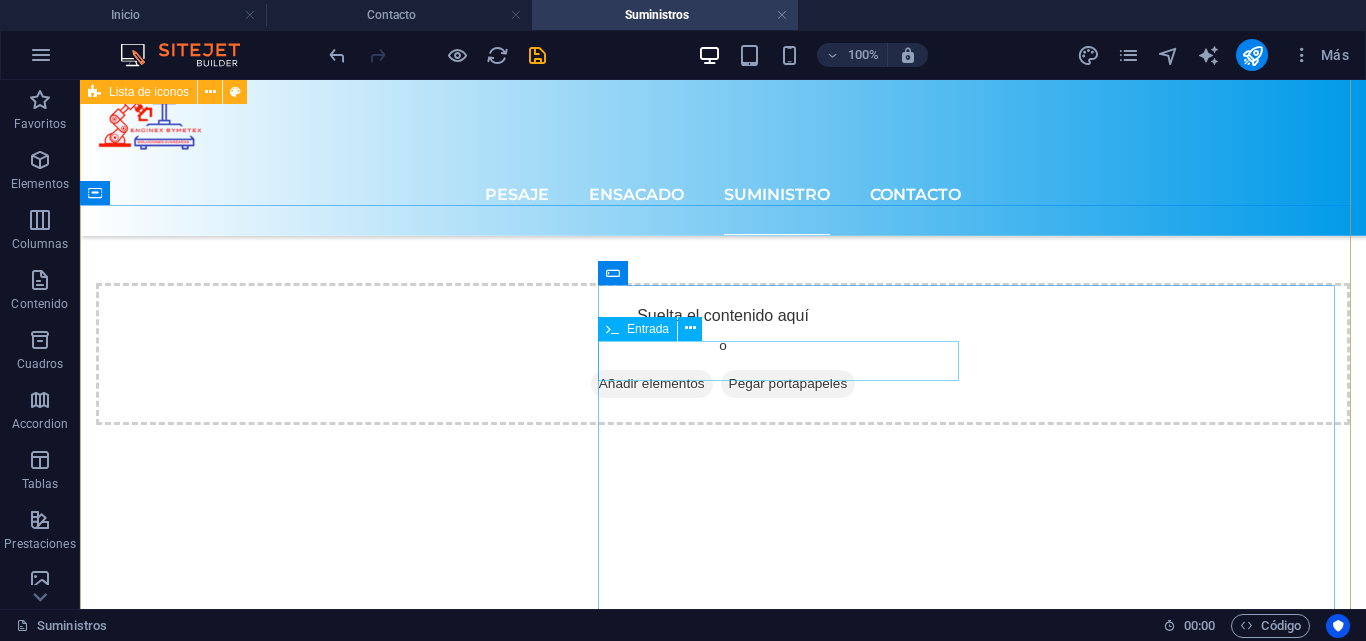 scroll, scrollTop: 4540, scrollLeft: 0, axis: vertical 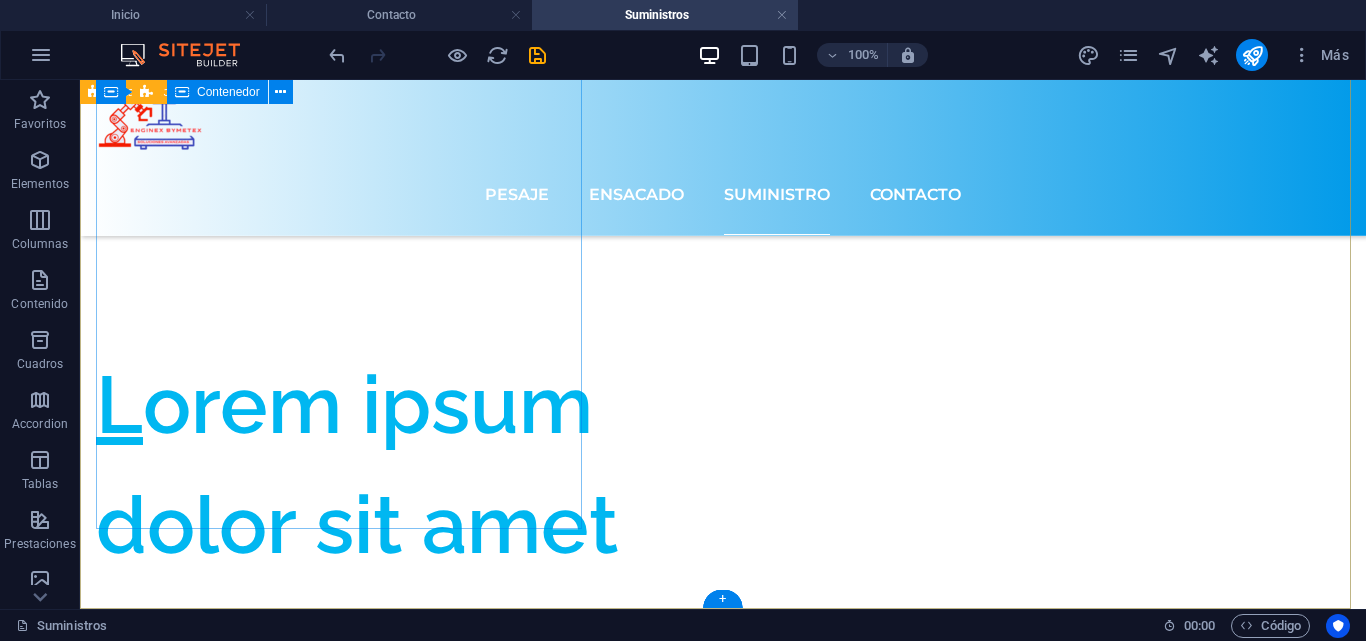 click on "Aviso legal  |  Directiva de privacidad" at bounding box center (723, 4936) 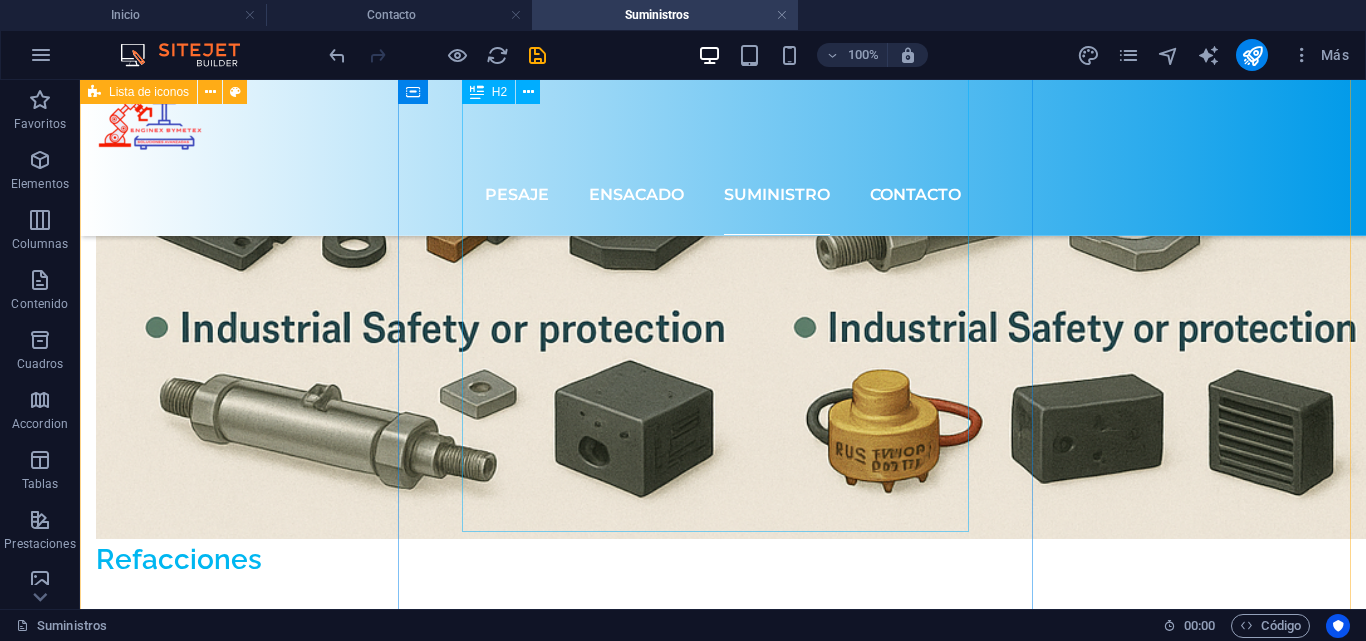 scroll, scrollTop: 1540, scrollLeft: 0, axis: vertical 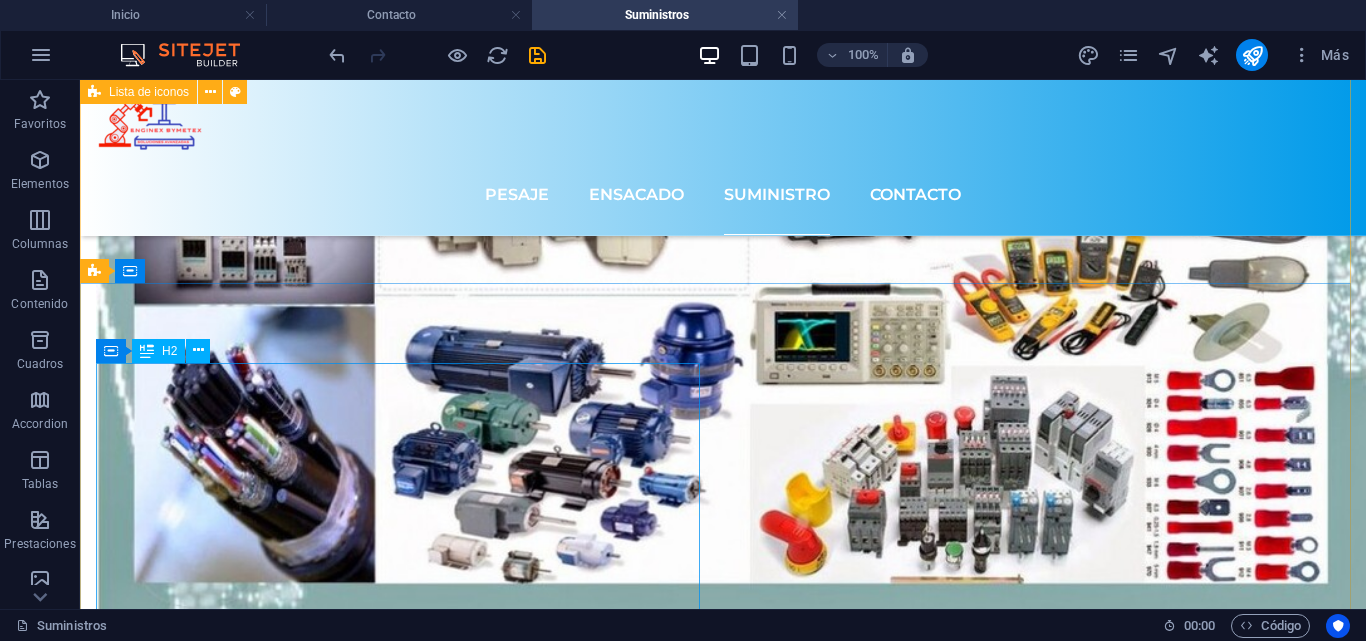 click on "Lorem ipsum dolor sit amet consectetur" at bounding box center [401, 3525] 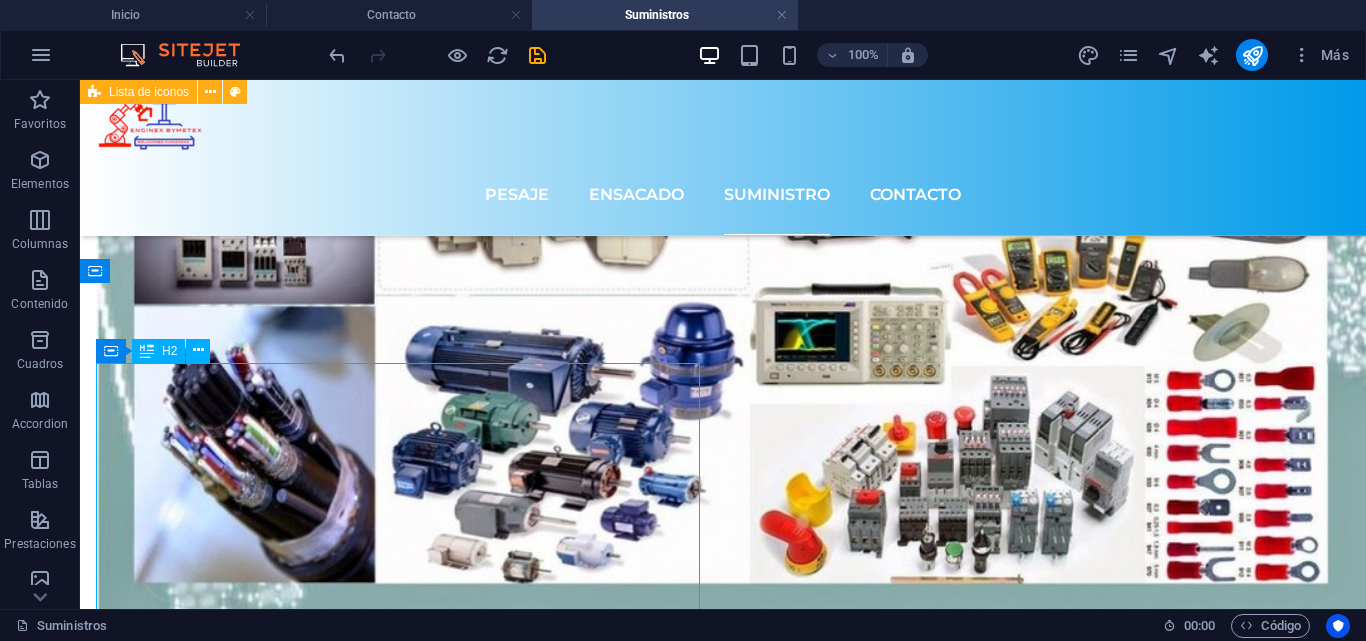 click on "Lorem ipsum dolor sit amet consectetur" at bounding box center [401, 3525] 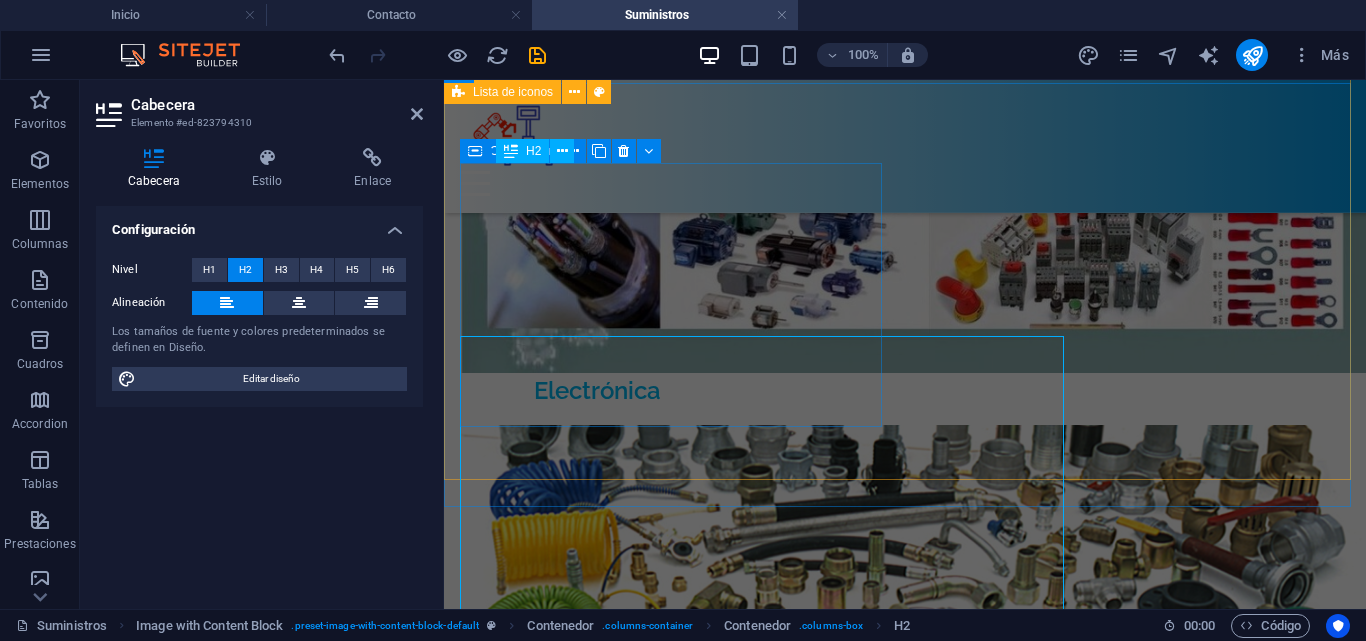 scroll, scrollTop: 1367, scrollLeft: 0, axis: vertical 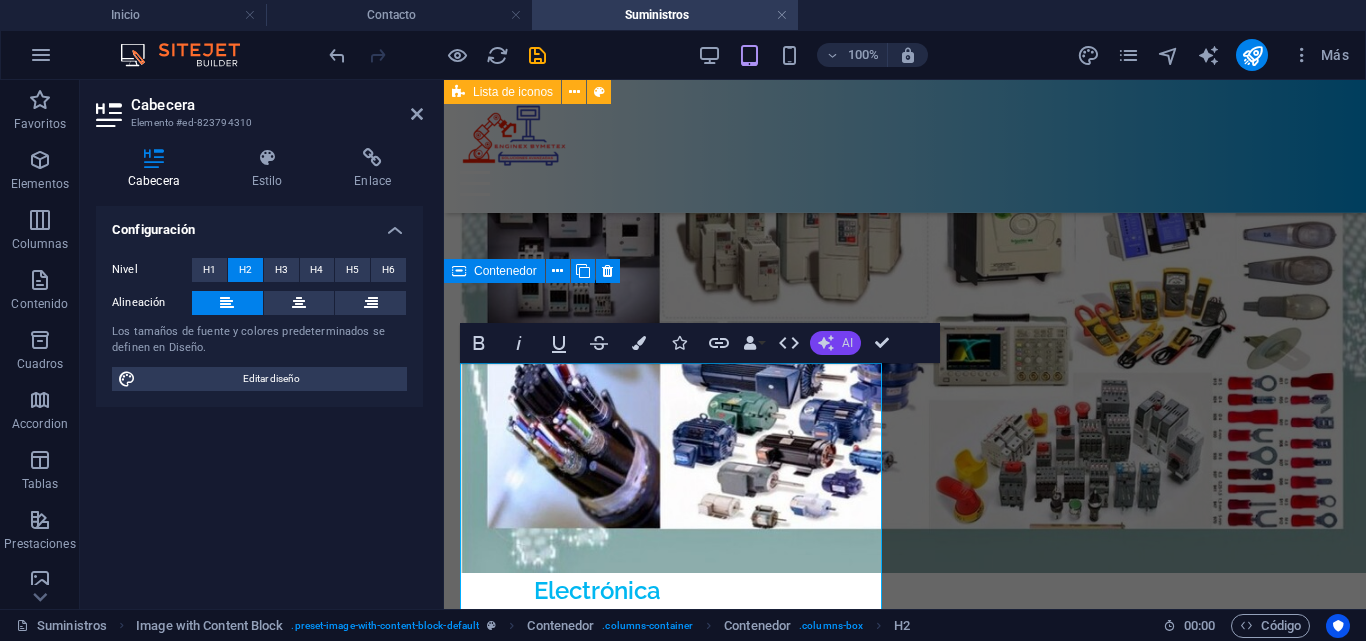 click on "AI" at bounding box center (835, 343) 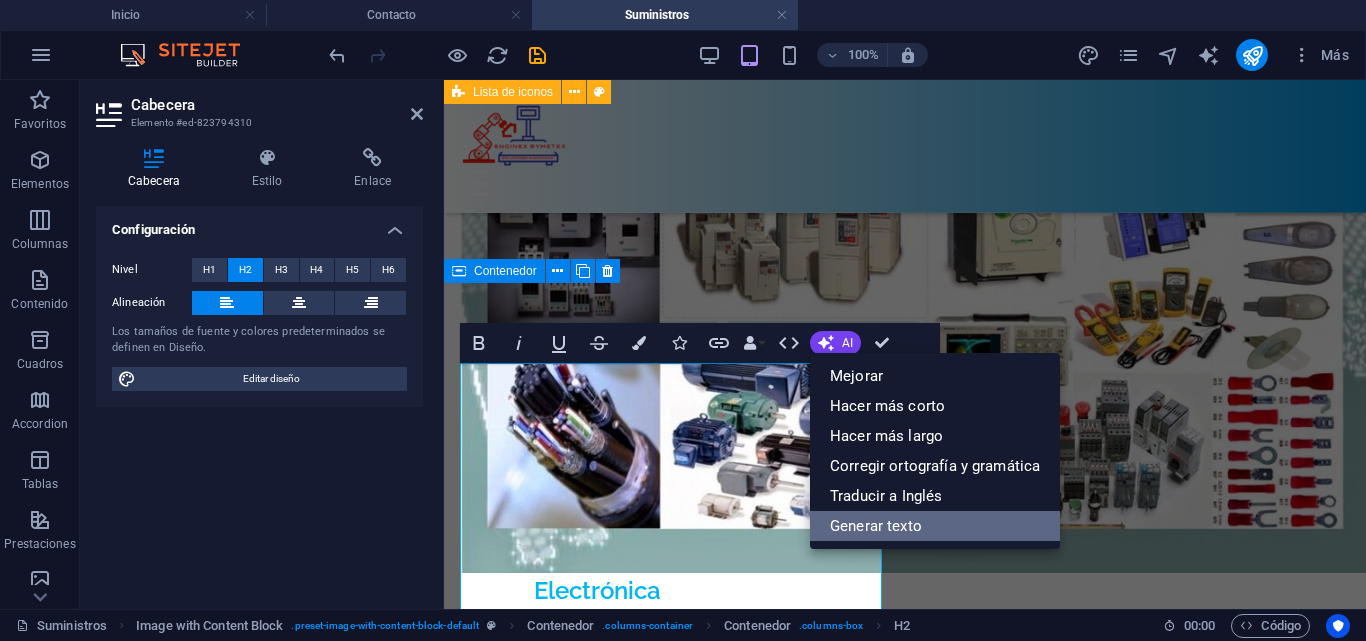 click on "Generar texto" at bounding box center (935, 526) 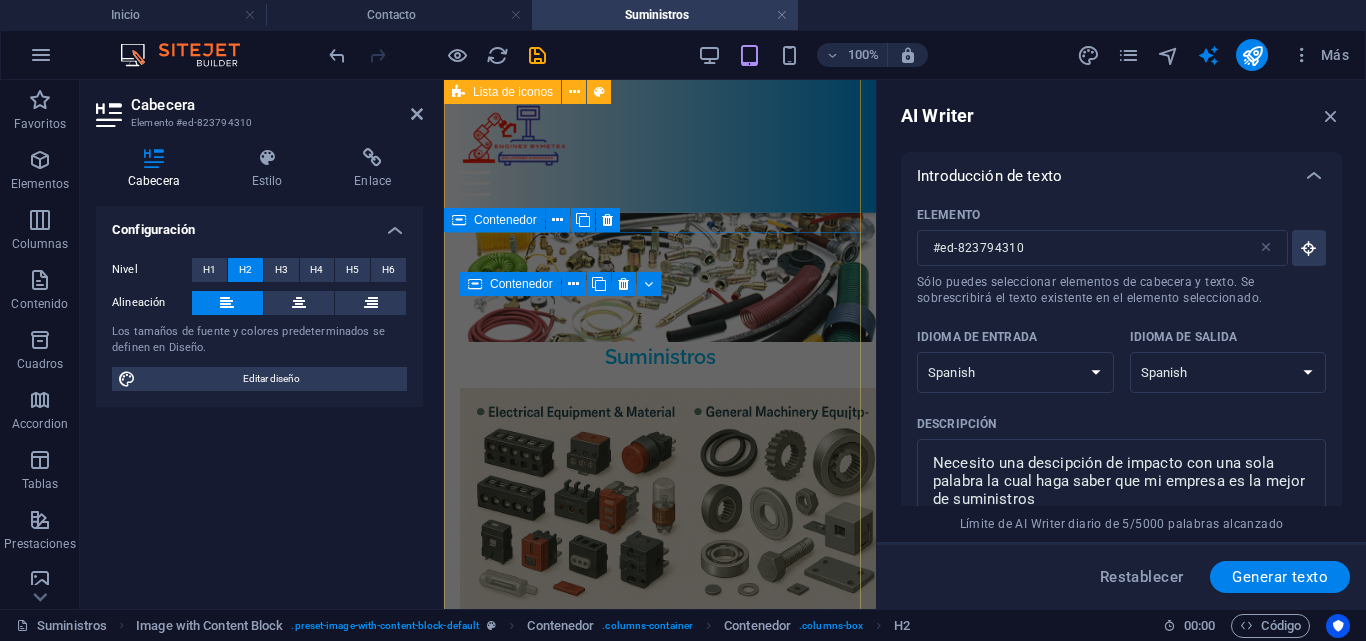 scroll, scrollTop: 2028, scrollLeft: 0, axis: vertical 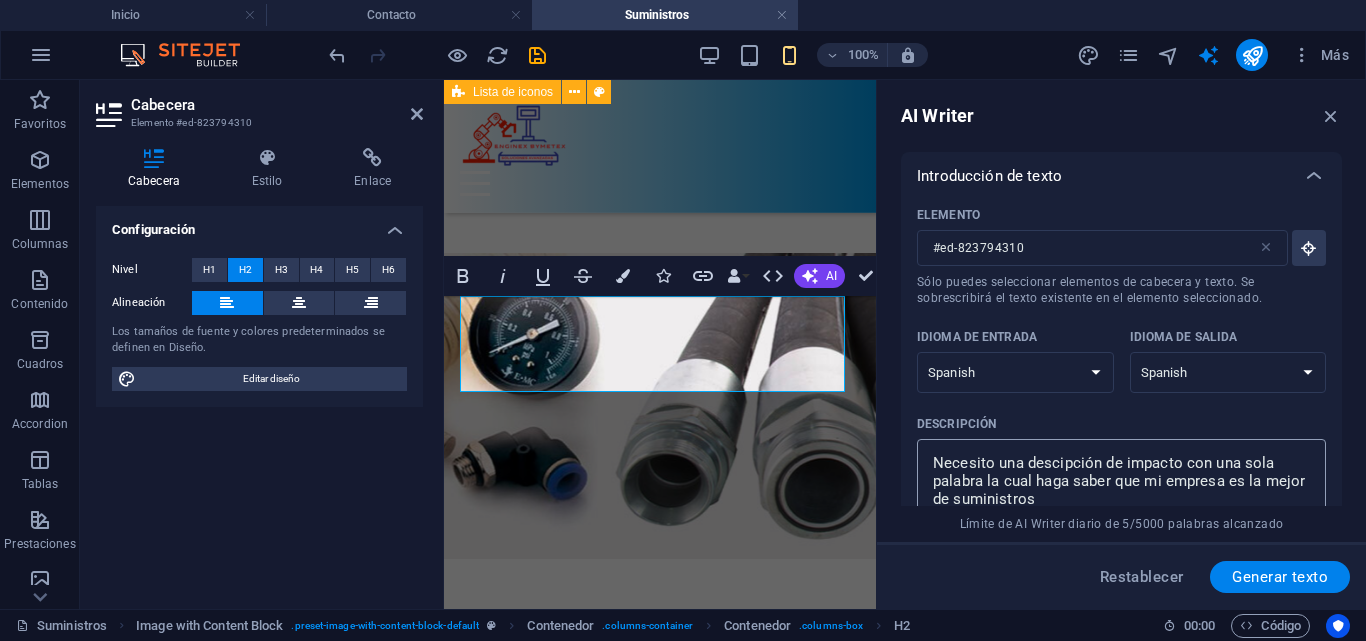 click on "Necesito una descipción de impacto con una sola palabra la cual haga saber que mi empresa es la mejor de suministros" at bounding box center (1121, 481) 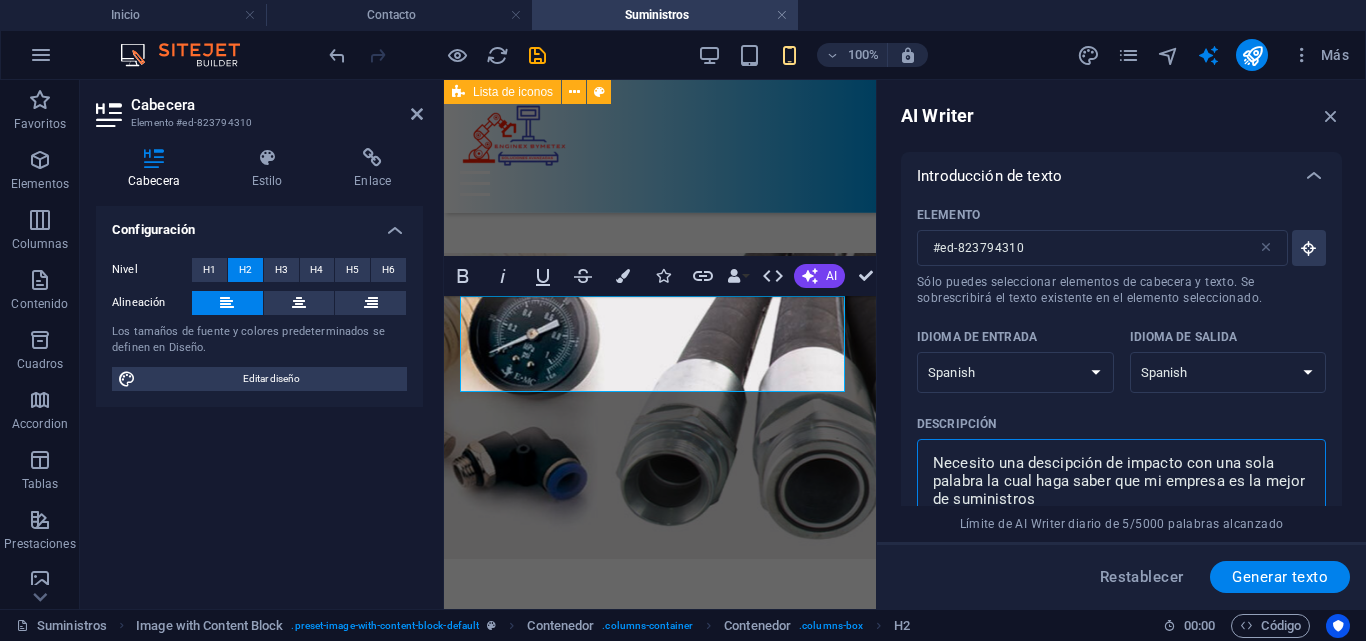 scroll, scrollTop: 18, scrollLeft: 0, axis: vertical 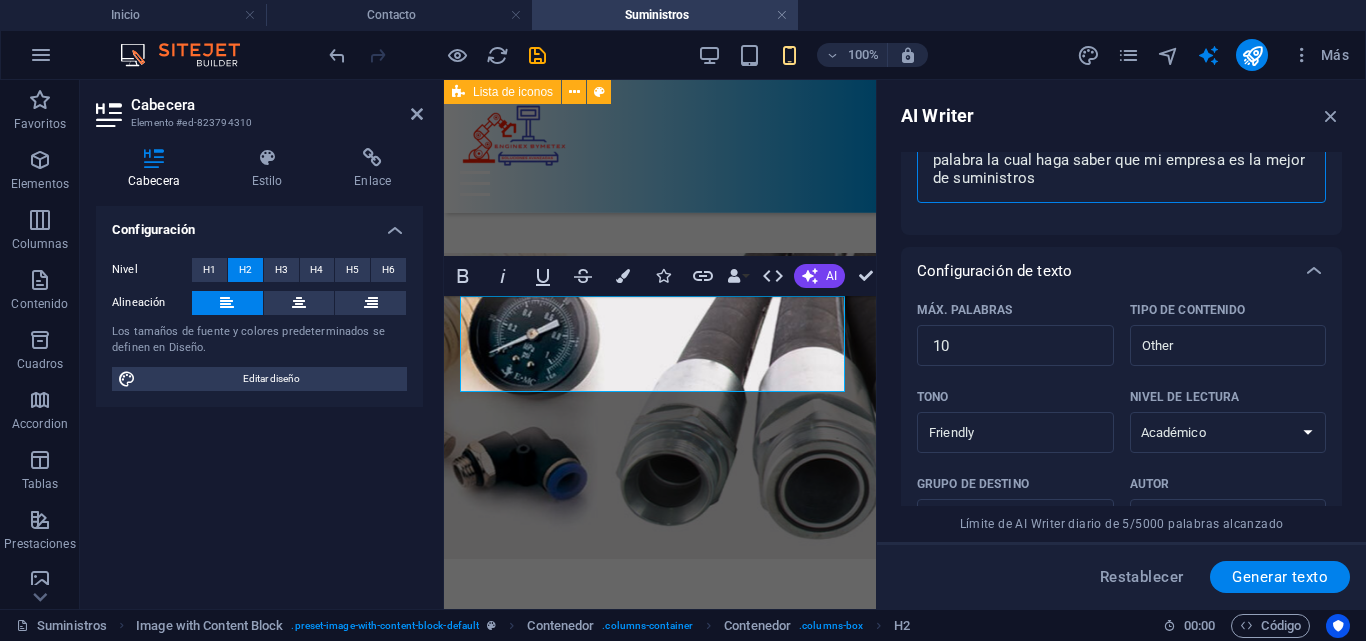 drag, startPoint x: 1026, startPoint y: 464, endPoint x: 1093, endPoint y: 520, distance: 87.32124 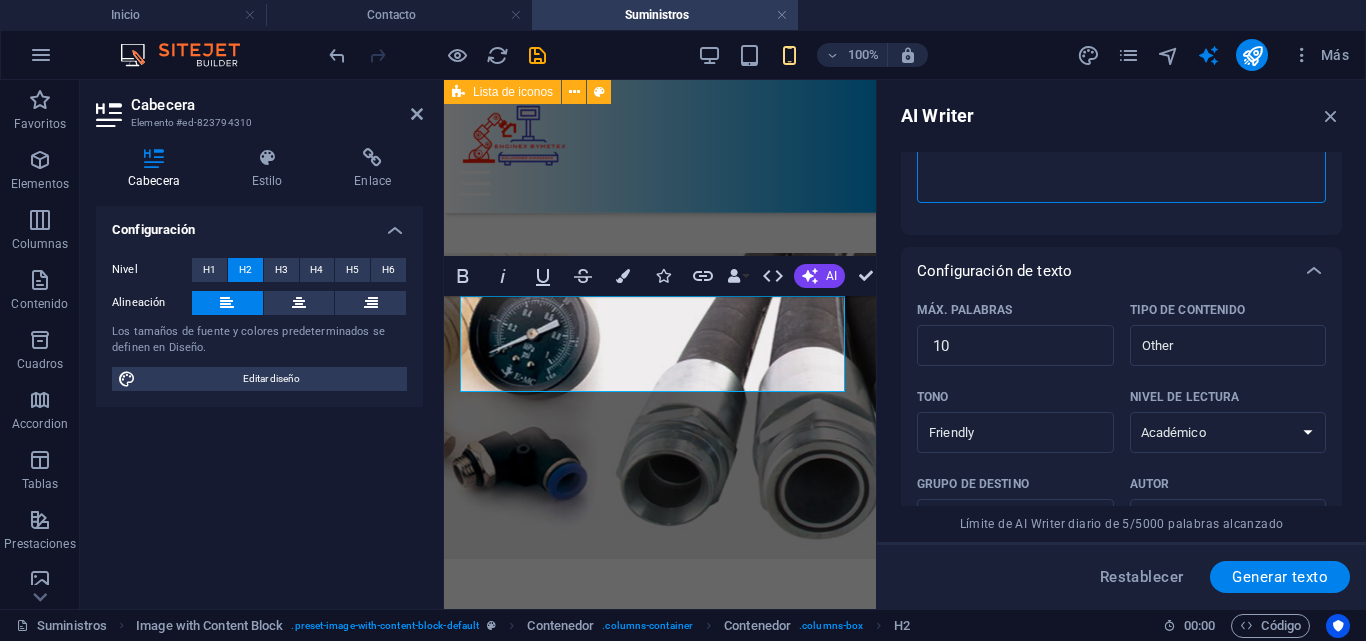 scroll, scrollTop: 302, scrollLeft: 0, axis: vertical 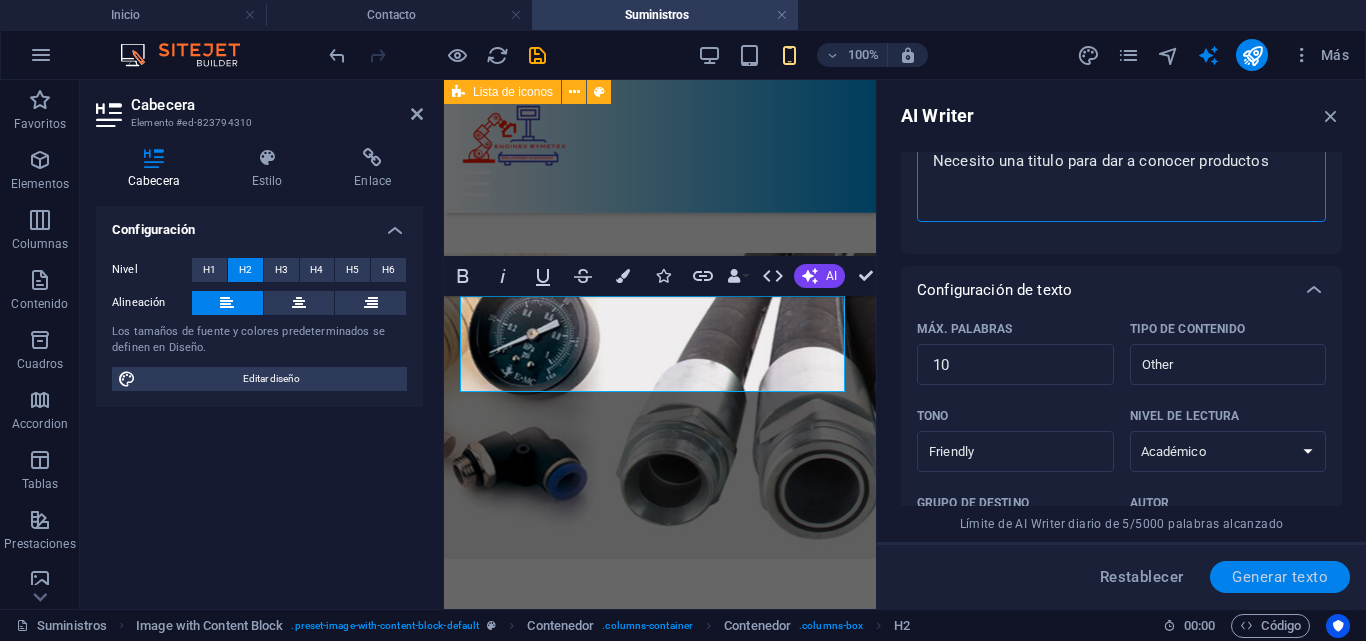 type on "Necesito una titulo para dar a conocer productos" 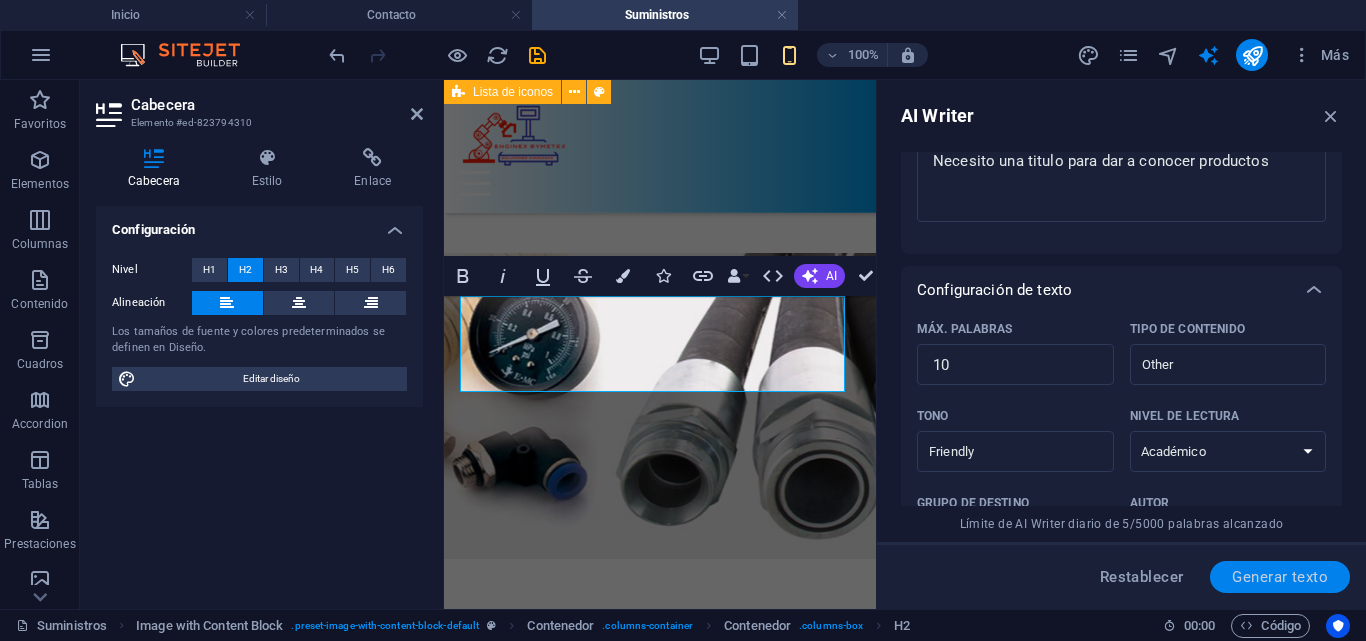 click on "Generar texto" at bounding box center [1280, 577] 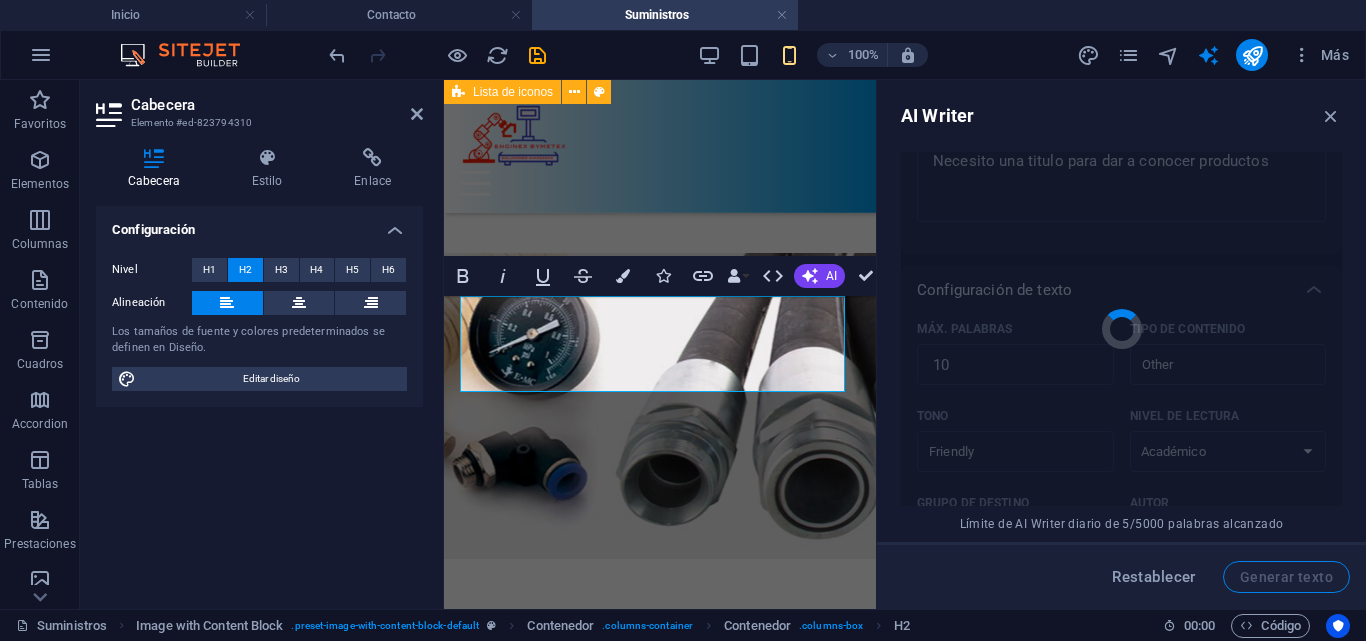 type 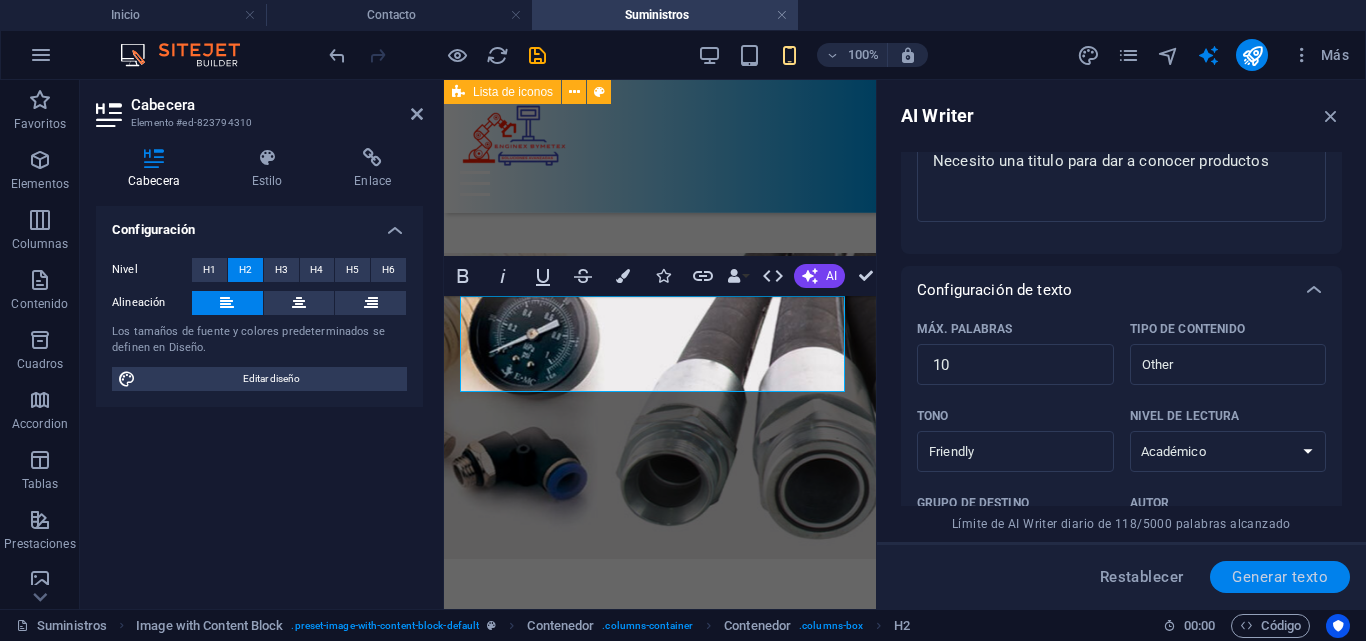scroll, scrollTop: 649, scrollLeft: 0, axis: vertical 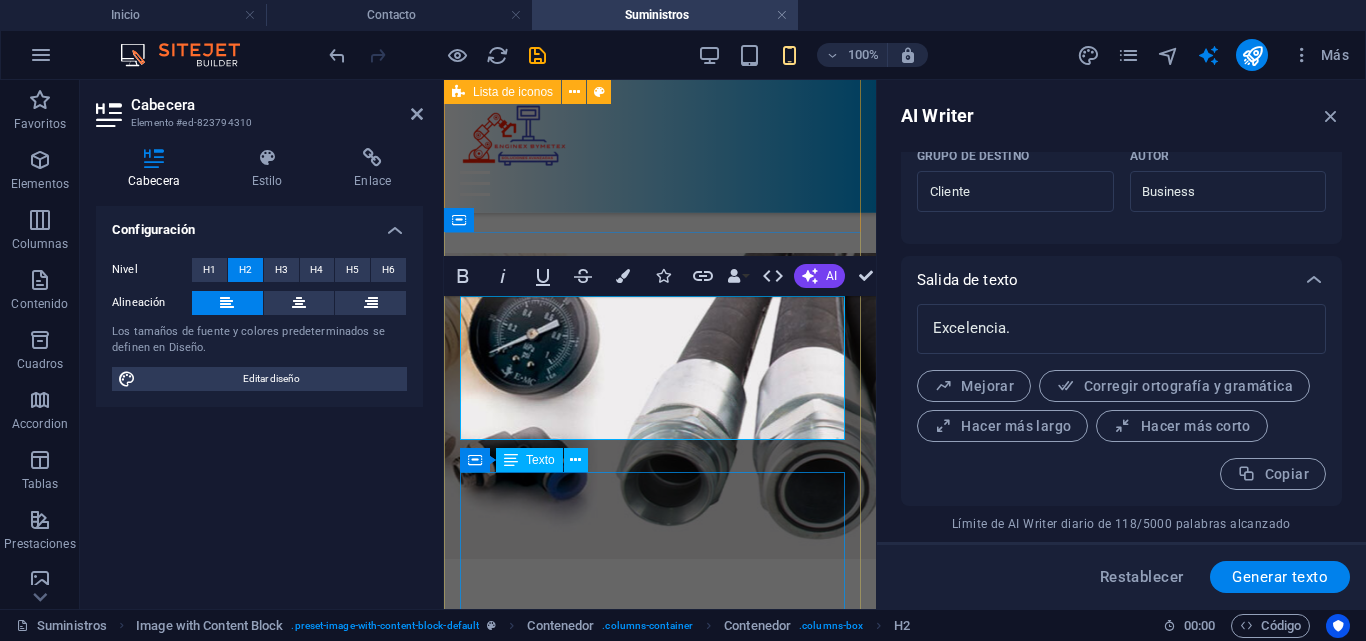 click on "Quo facere optio ut repellat ipsam sed. Culpa deleniti molestiae ex. A doloremque provident eveniet est eligendi recusandae hic. Quam commodi aut omnis autem facilis eos. Omnis vitae quibusdam provident provident. Quia libero iste id eligendi est consequatur vel id. Natus iste in dicta qui consequuntur optio. Soluta voluptas harum quod ut officia quia. Nesciunt in quod suscipit sed animi laborum. Aut aut quia et quas iusto quae quos." at bounding box center [660, 1185] 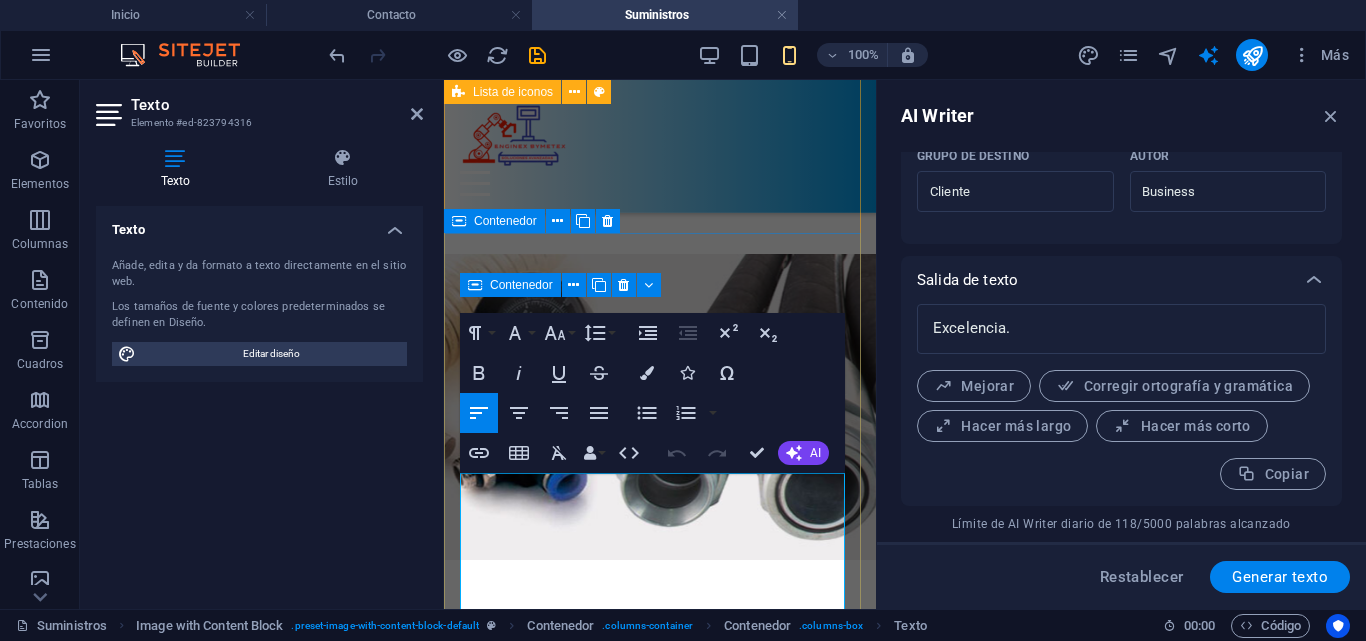 scroll, scrollTop: 1925, scrollLeft: 0, axis: vertical 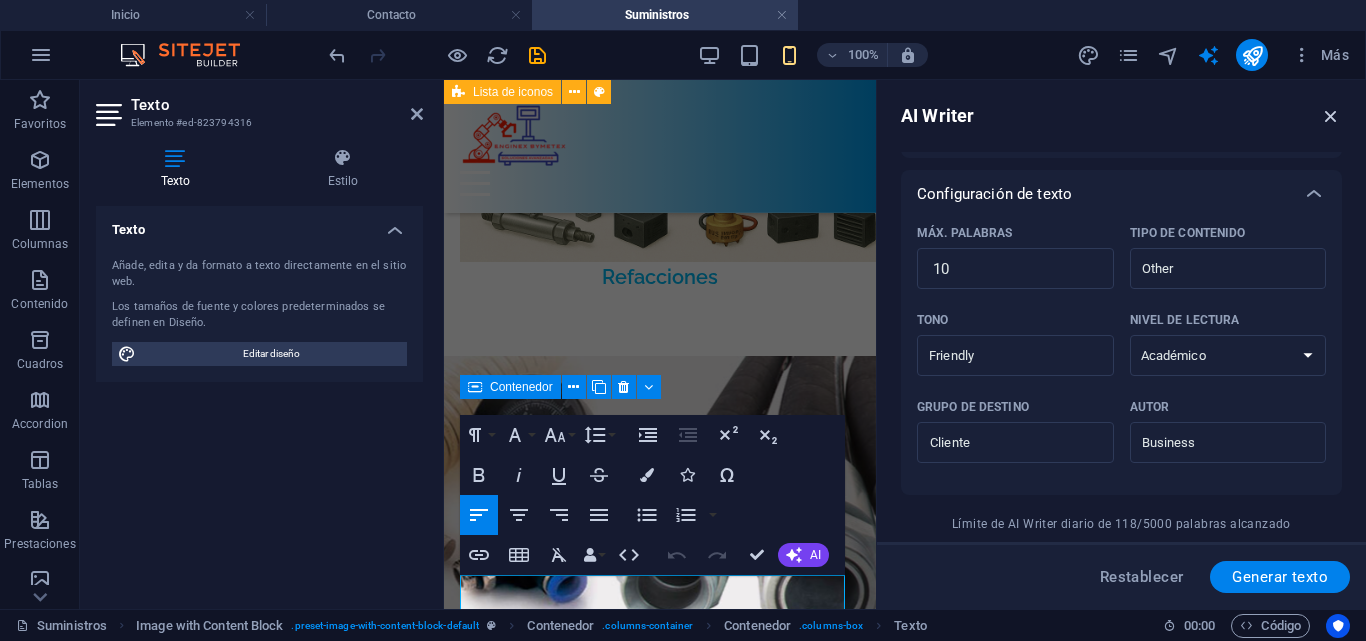 click at bounding box center (1331, 116) 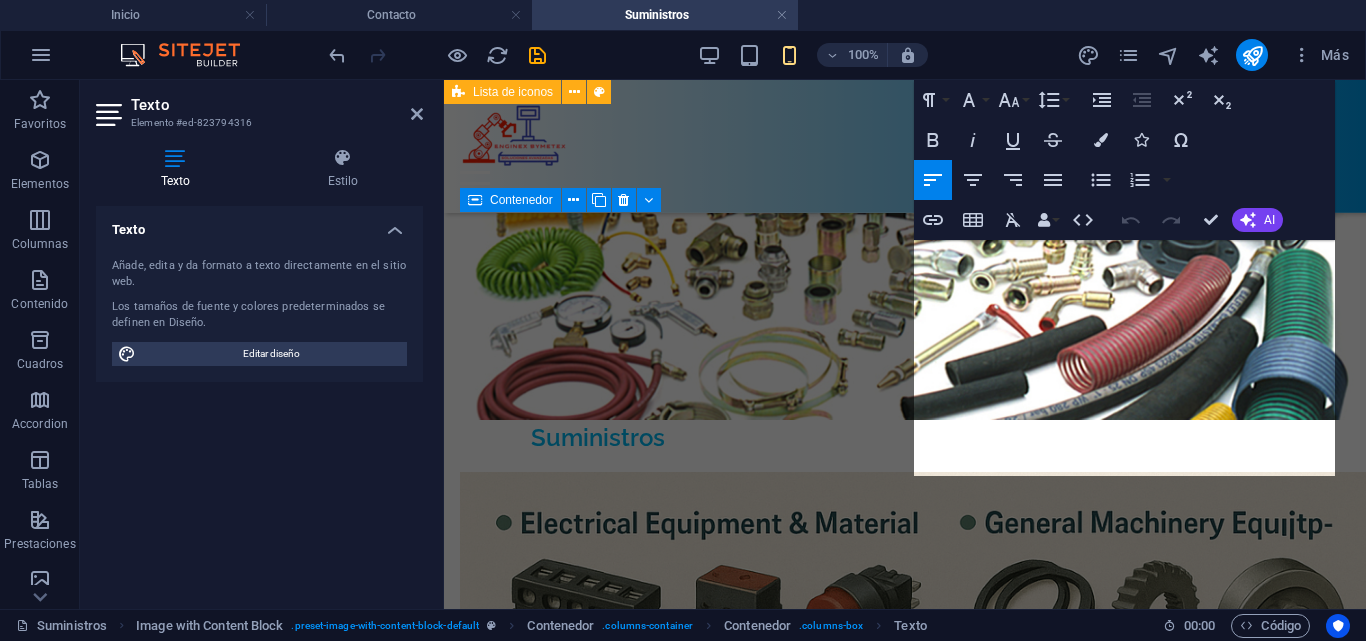 scroll, scrollTop: 1518, scrollLeft: 0, axis: vertical 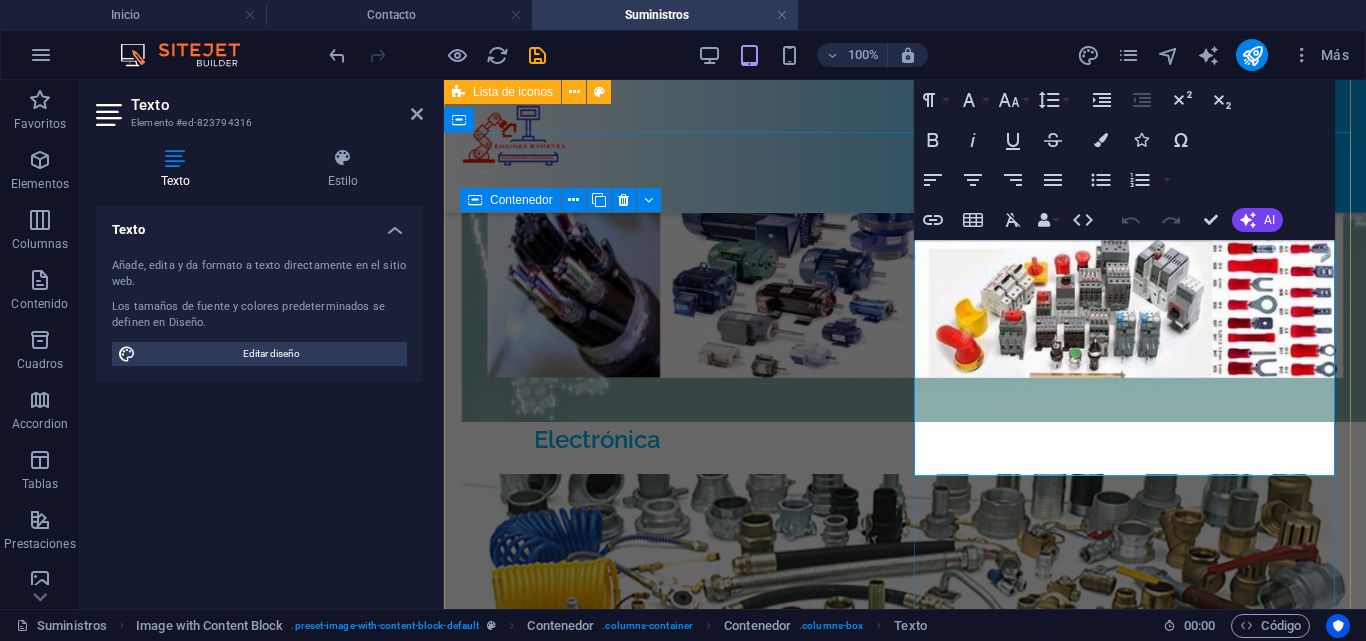 click on "Descubre nuestros productos innovadores y únicos." at bounding box center [674, 2811] 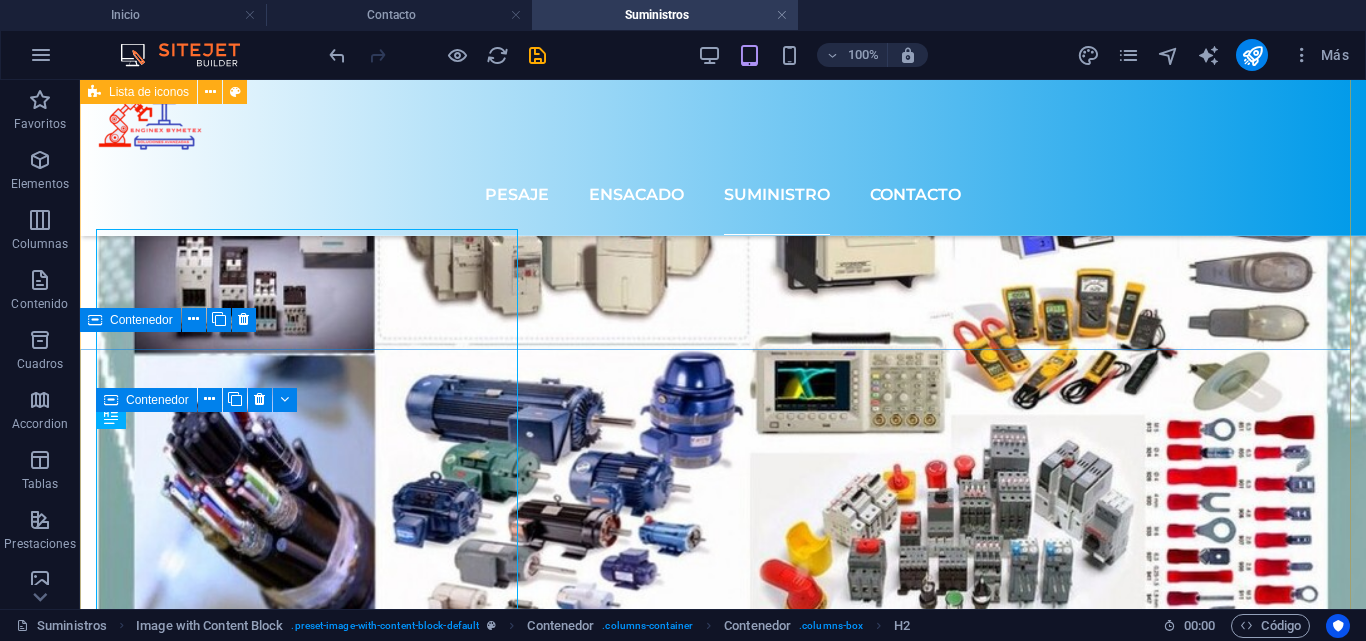 click on "Descubre nuestros productos innovadores y únicos. Quo facere optio ut repellat ipsam sed. Culpa deleniti molestiae ex. A doloremque provident eveniet est eligendi recusandae hic. Quam commodi aut omnis autem facilis eos. Omnis vitae quibusdam provident provident. Quia libero iste id eligendi est consequatur vel id. Natus iste in dicta qui consequuntur optio. Soluta voluptas harum quod ut officia quia. Nesciunt in quod suscipit sed animi laborum. Aut aut quia et quas iusto quae quos." at bounding box center [723, 3798] 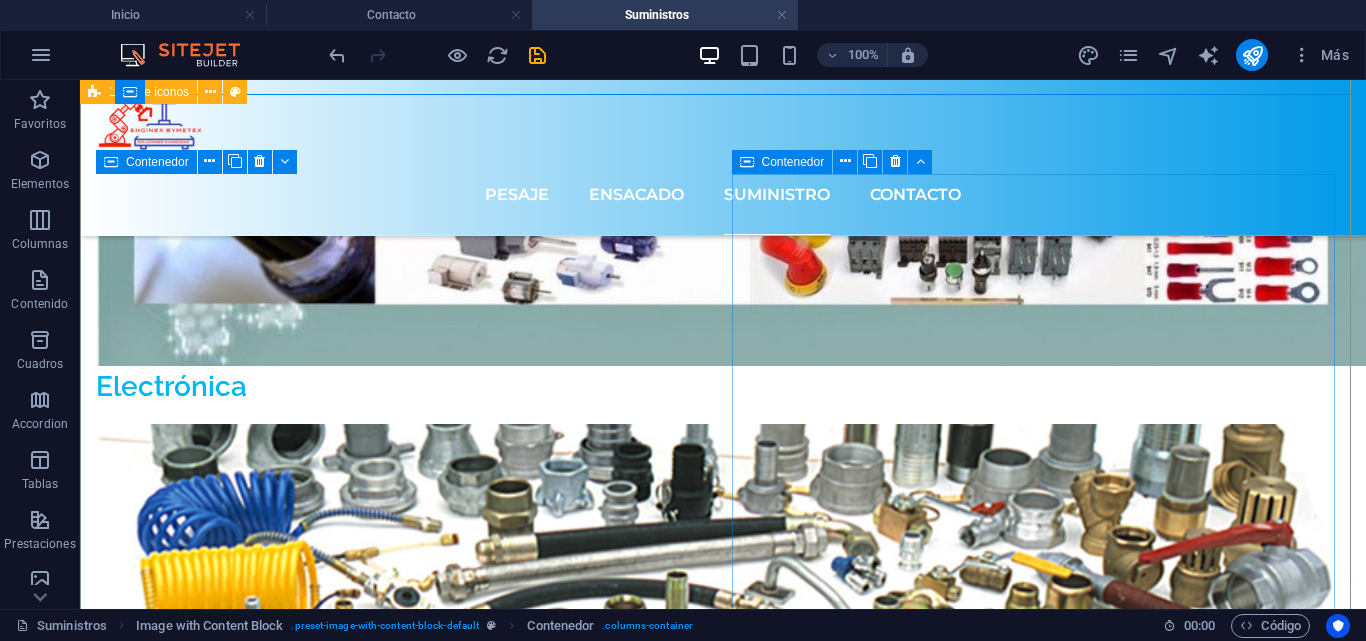 scroll, scrollTop: 1729, scrollLeft: 0, axis: vertical 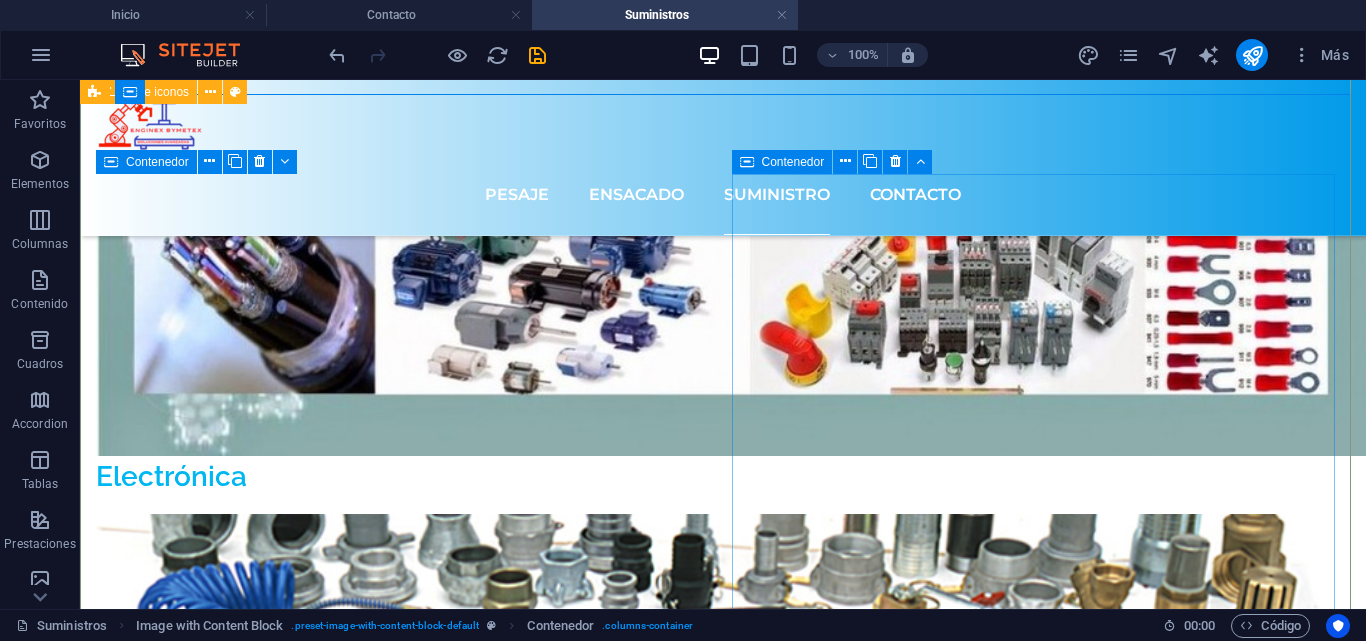 click on "Quo facere optio ut repellat ipsam sed. Culpa deleniti molestiae ex. A doloremque provident eveniet est eligendi recusandae hic. Quam commodi aut omnis autem facilis eos. Omnis vitae quibusdam provident provident. Quia libero iste id eligendi est consequatur vel id. Natus iste in dicta qui consequuntur optio. Soluta voluptas harum quod ut officia quia. Nesciunt in quod suscipit sed animi laborum. Aut aut quia et quas iusto quae quos." at bounding box center (401, 3868) 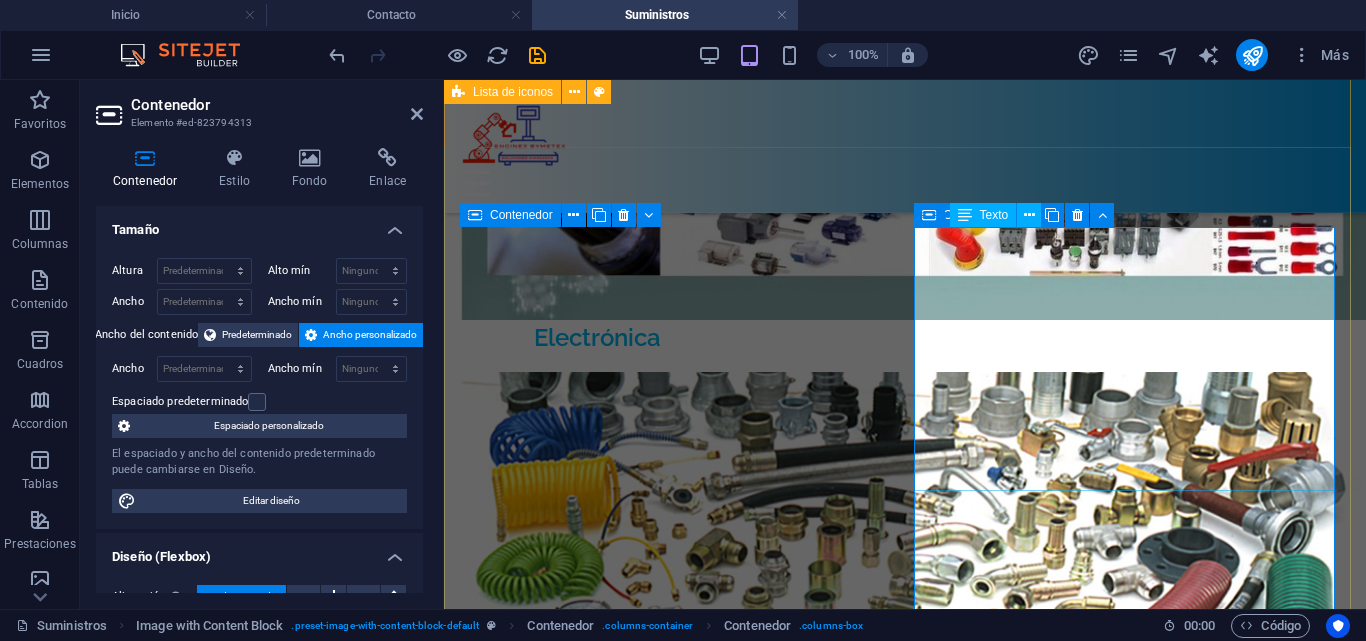scroll, scrollTop: 1503, scrollLeft: 0, axis: vertical 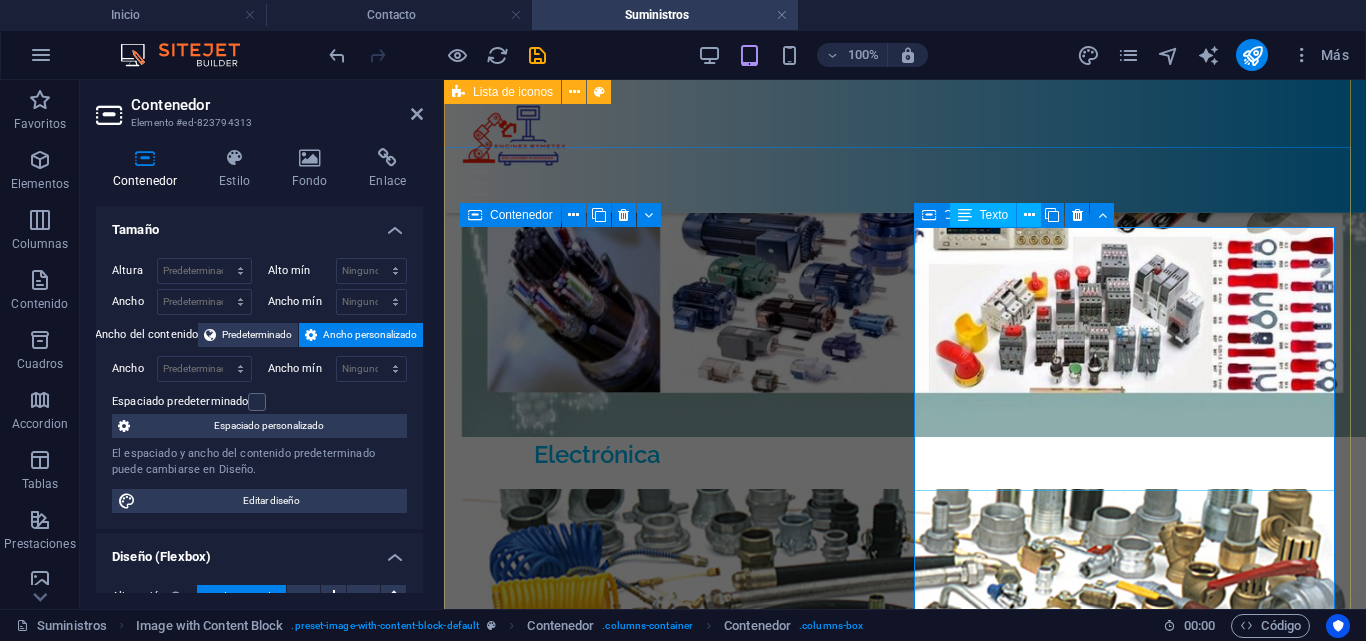 click on "Quo facere optio ut repellat ipsam sed. Culpa deleniti molestiae ex. A doloremque provident eveniet est eligendi recusandae hic. Quam commodi aut omnis autem facilis eos. Omnis vitae quibusdam provident provident. Quia libero iste id eligendi est consequatur vel id. Natus iste in dicta qui consequuntur optio. Soluta voluptas harum quod ut officia quia. Nesciunt in quod suscipit sed animi laborum. Aut aut quia et quas iusto quae quos." at bounding box center [674, 3184] 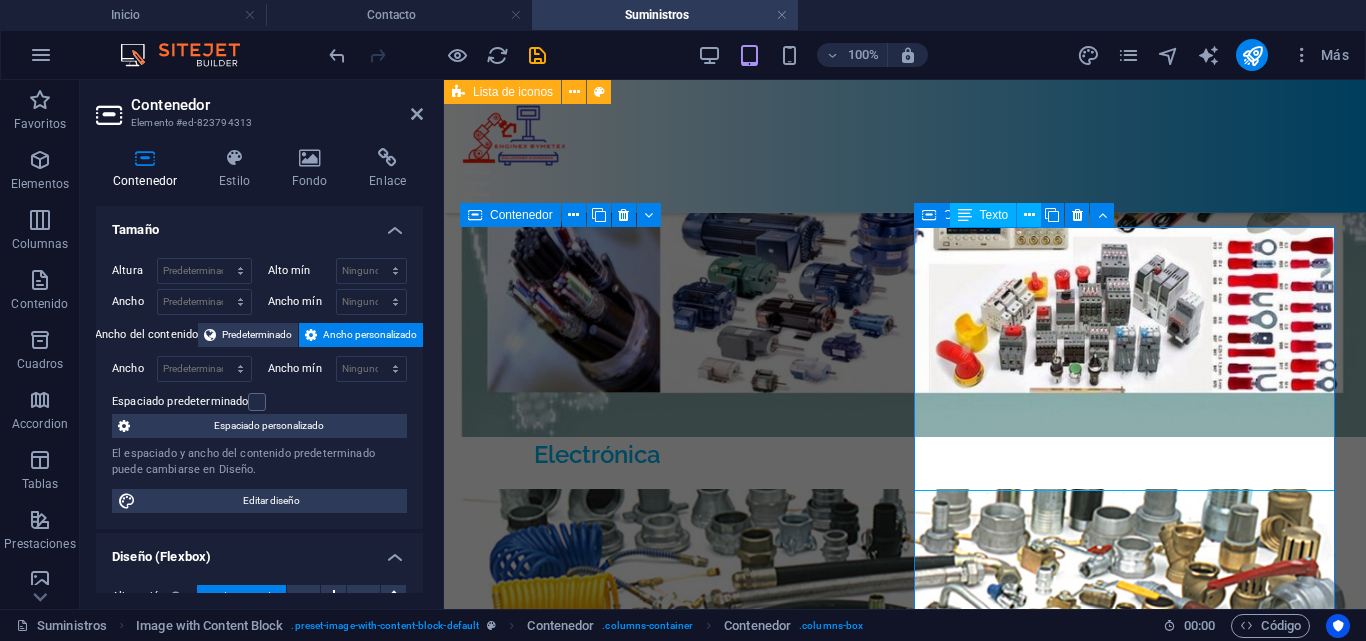 click on "Quo facere optio ut repellat ipsam sed. Culpa deleniti molestiae ex. A doloremque provident eveniet est eligendi recusandae hic. Quam commodi aut omnis autem facilis eos. Omnis vitae quibusdam provident provident. Quia libero iste id eligendi est consequatur vel id. Natus iste in dicta qui consequuntur optio. Soluta voluptas harum quod ut officia quia. Nesciunt in quod suscipit sed animi laborum. Aut aut quia et quas iusto quae quos." at bounding box center [674, 3184] 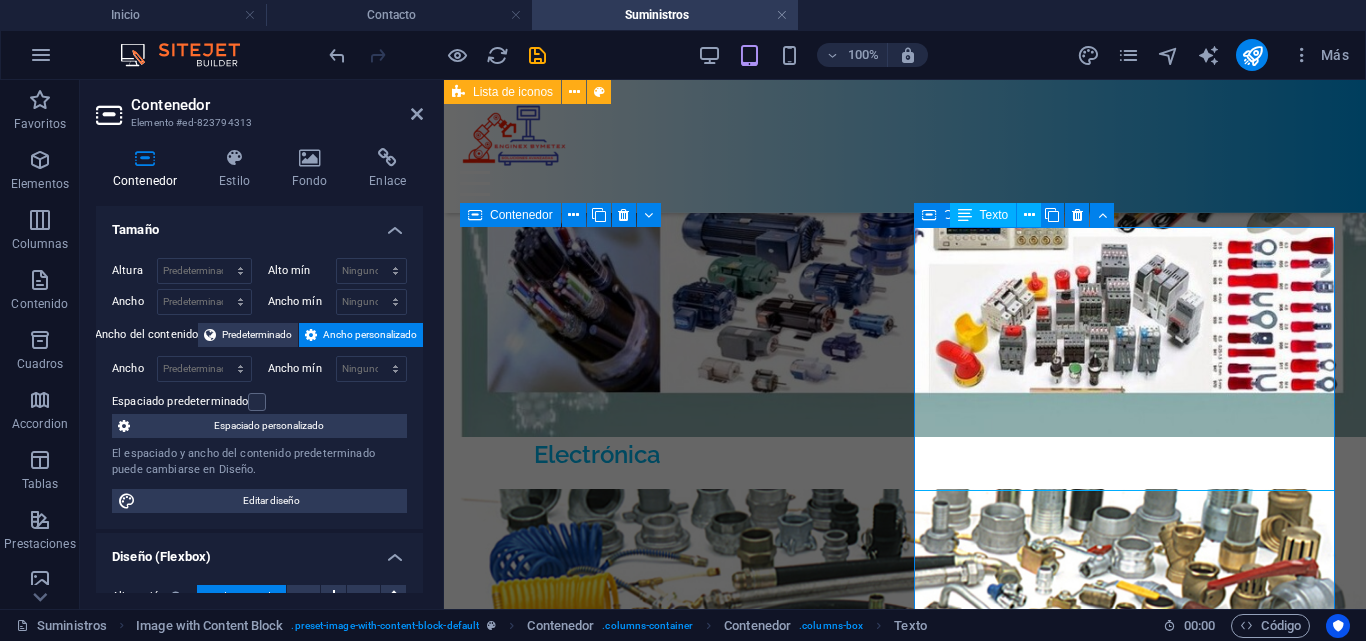 click on "Quo facere optio ut repellat ipsam sed. Culpa deleniti molestiae ex. A doloremque provident eveniet est eligendi recusandae hic. Quam commodi aut omnis autem facilis eos. Omnis vitae quibusdam provident provident. Quia libero iste id eligendi est consequatur vel id. Natus iste in dicta qui consequuntur optio. Soluta voluptas harum quod ut officia quia. Nesciunt in quod suscipit sed animi laborum. Aut aut quia et quas iusto quae quos." at bounding box center (674, 3184) 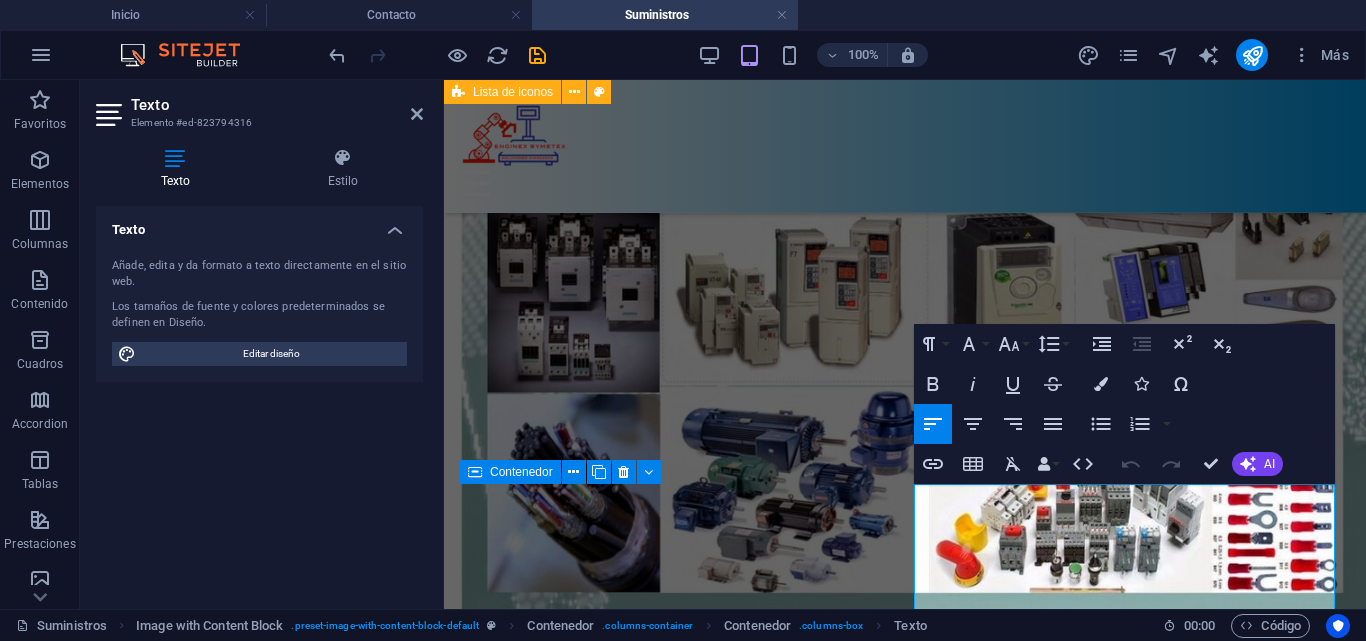 scroll, scrollTop: 1556, scrollLeft: 0, axis: vertical 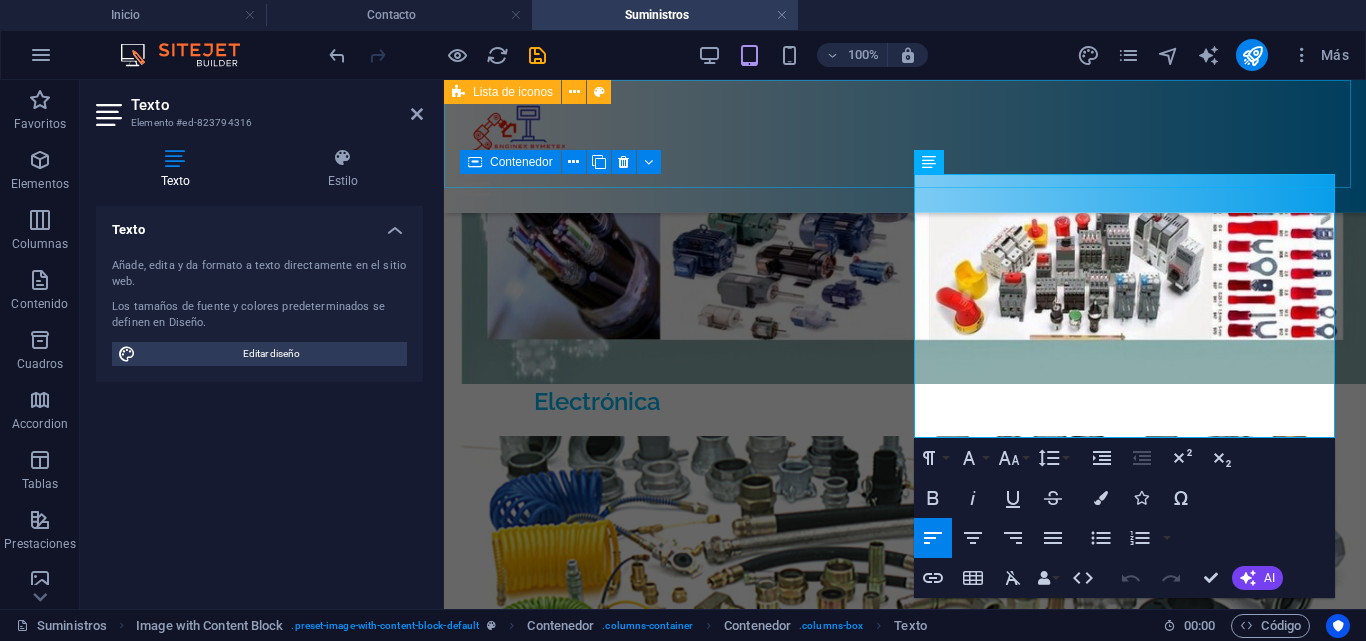 drag, startPoint x: 1101, startPoint y: 423, endPoint x: 870, endPoint y: 146, distance: 360.6799 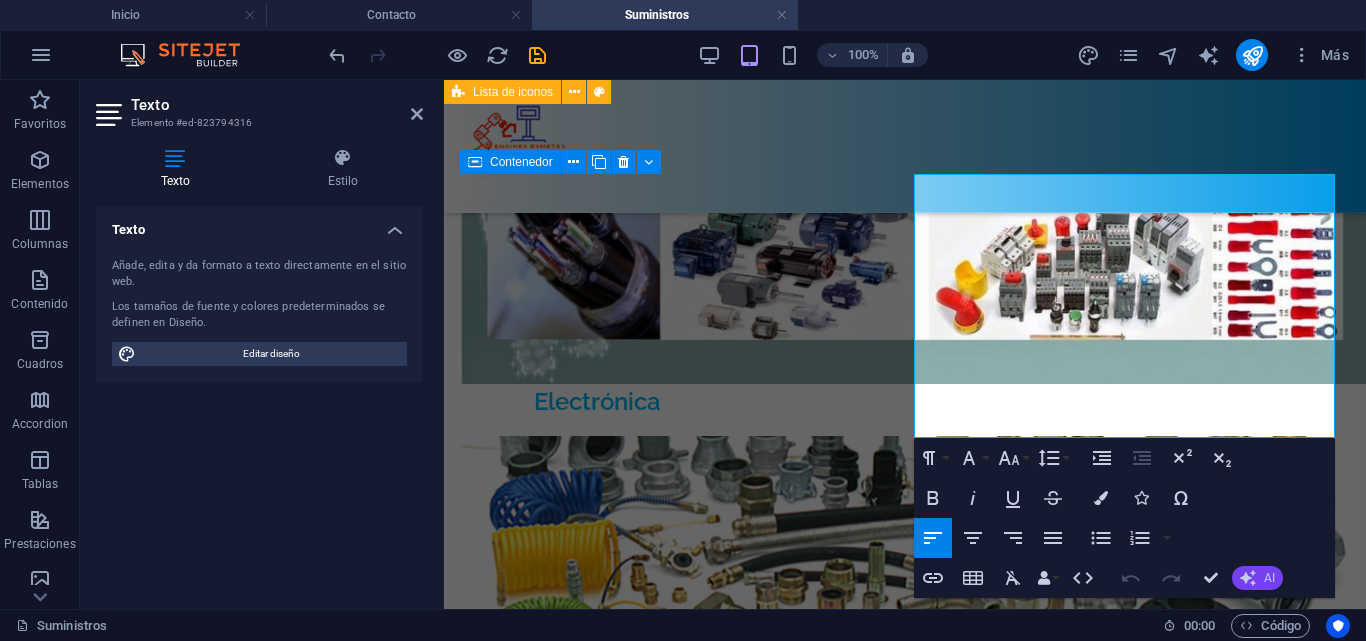 click 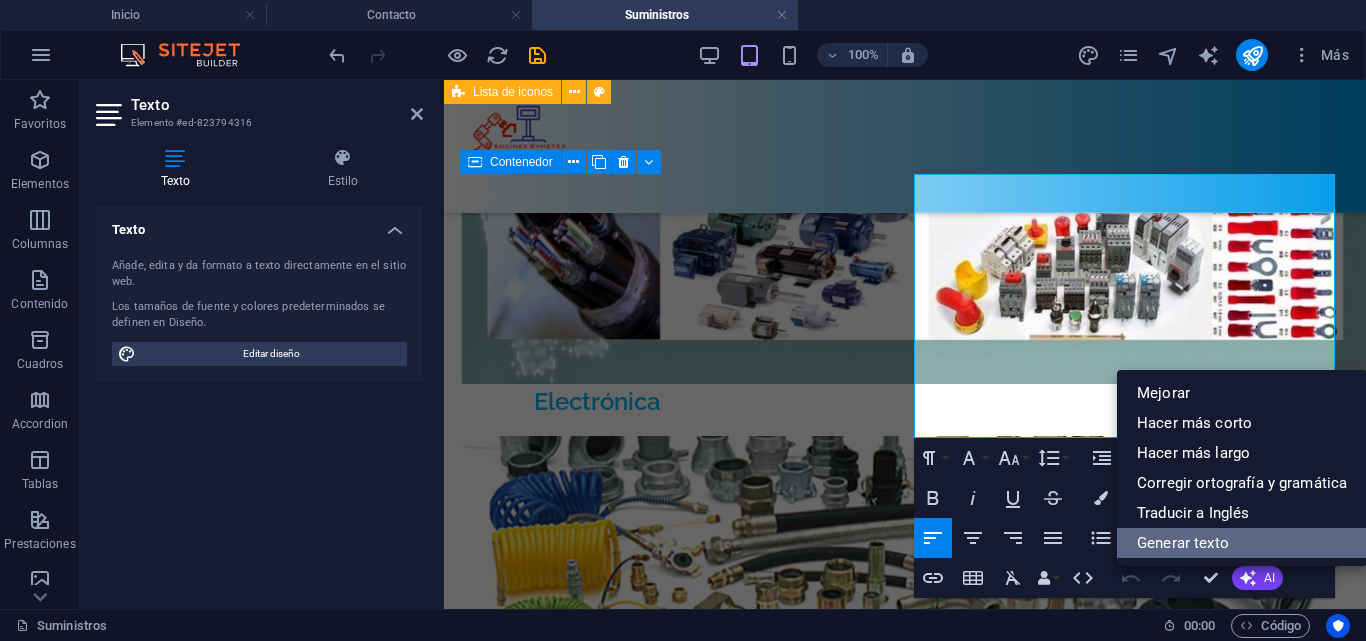 click on "Generar texto" at bounding box center (1242, 543) 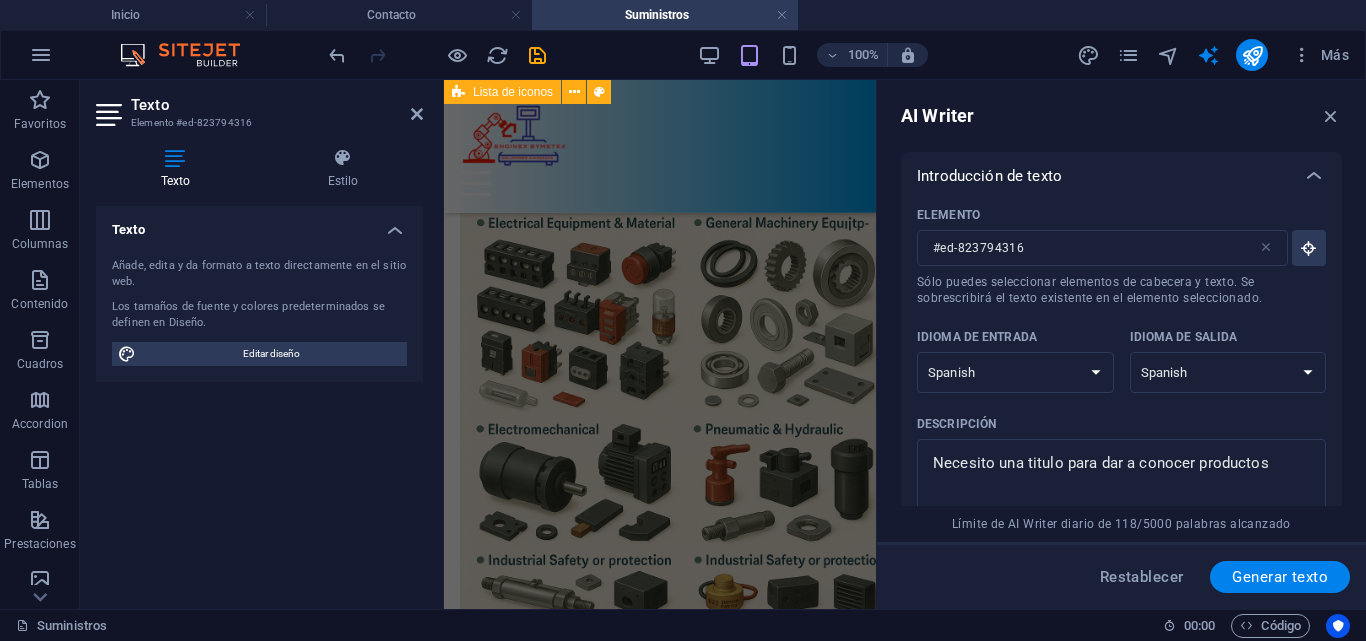 type 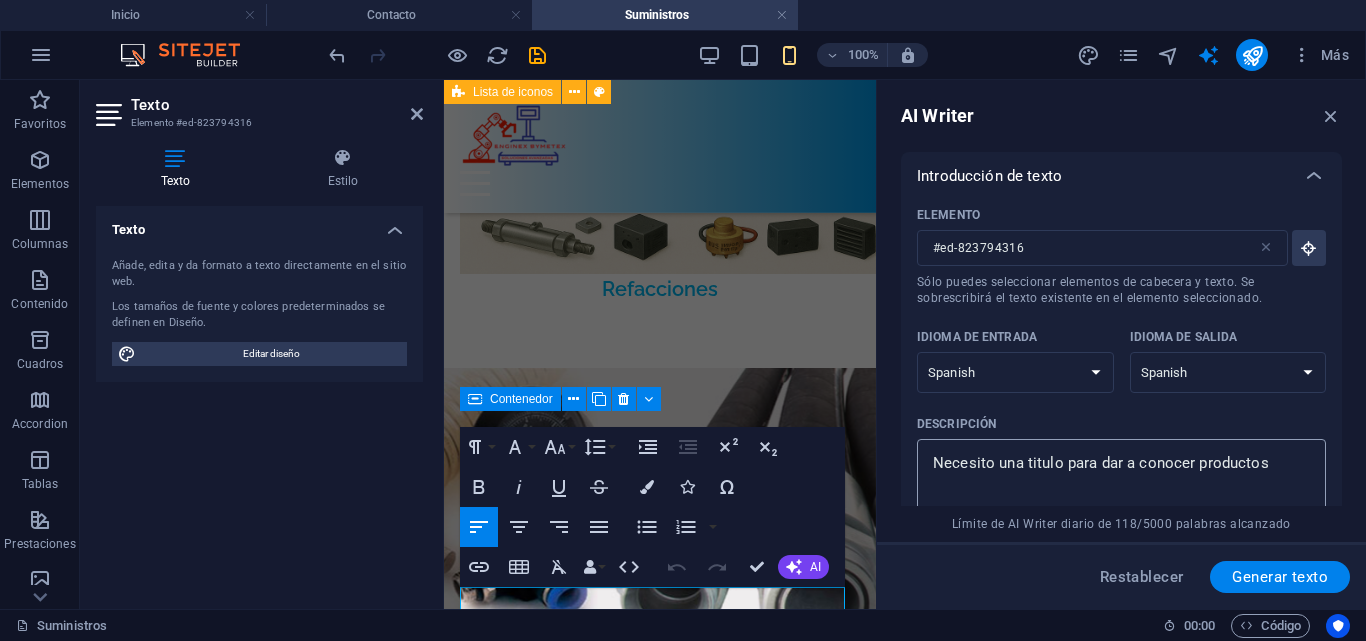 click on "Necesito una titulo para dar a conocer productos" at bounding box center (1121, 481) 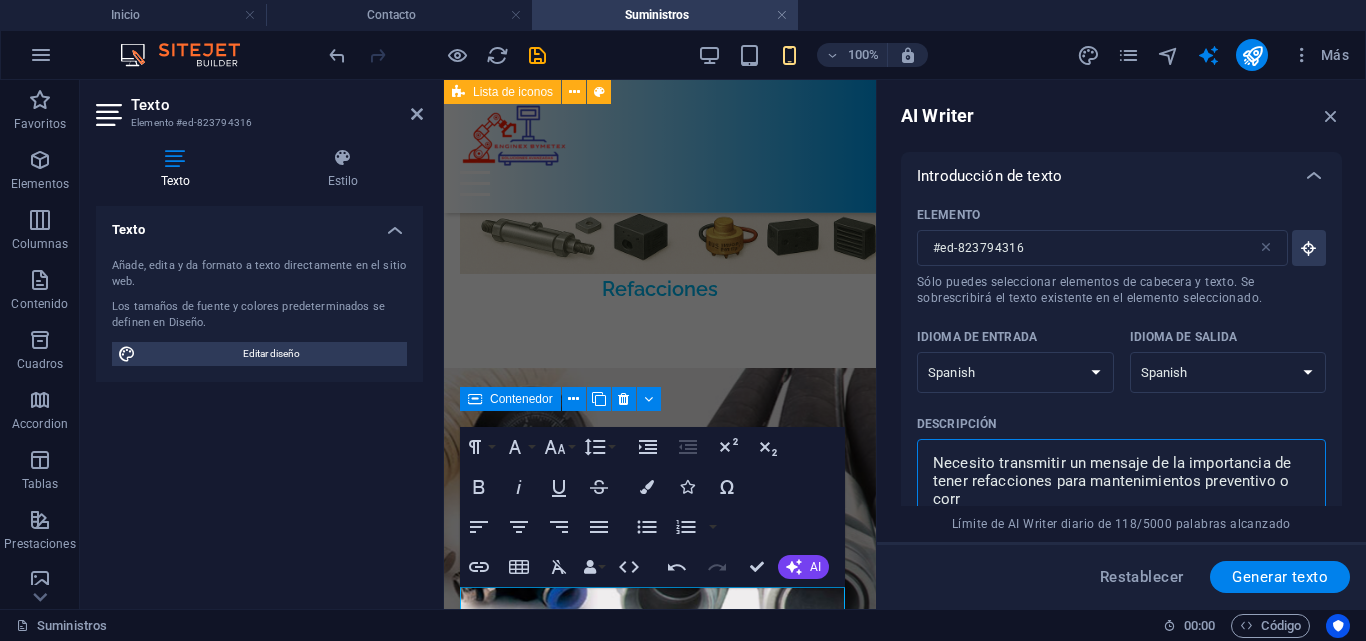 scroll, scrollTop: 2, scrollLeft: 0, axis: vertical 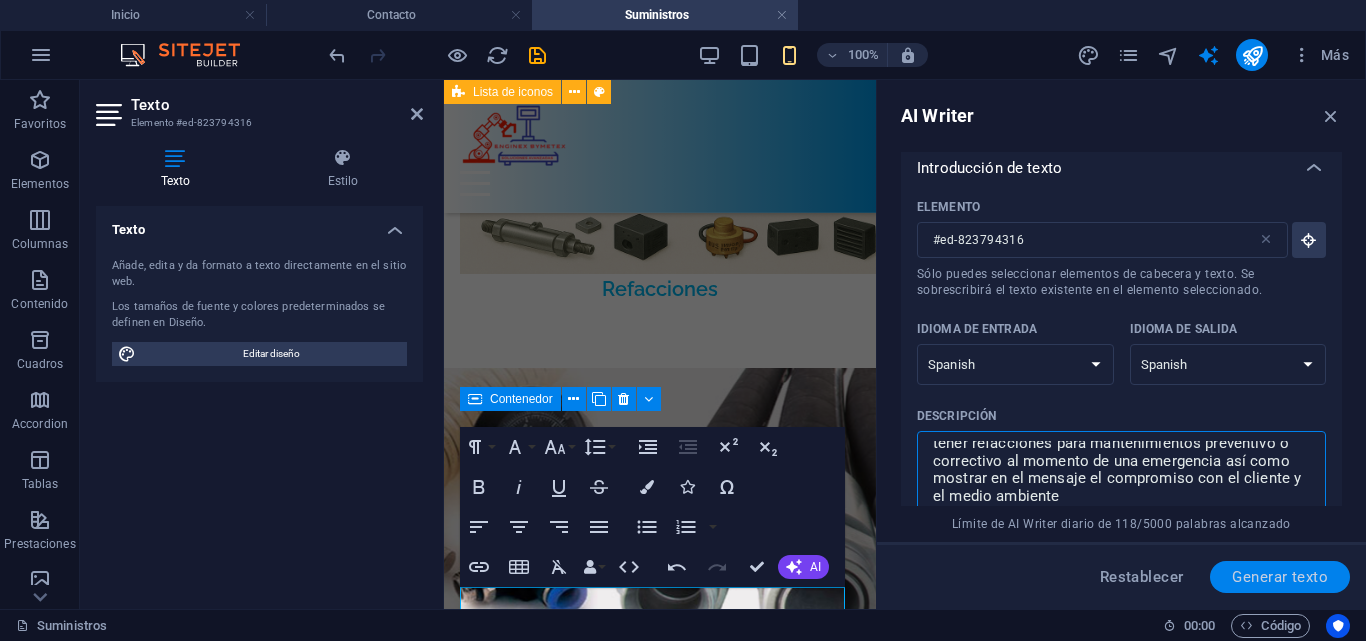 type on "Necesito transmitir un mensaje de la importancia de tener refacciones para mantenimientos preventivo o correctivo al momento de una emergencia así como mostrar en el mensaje el compromiso con el cliente y el medio ambiente" 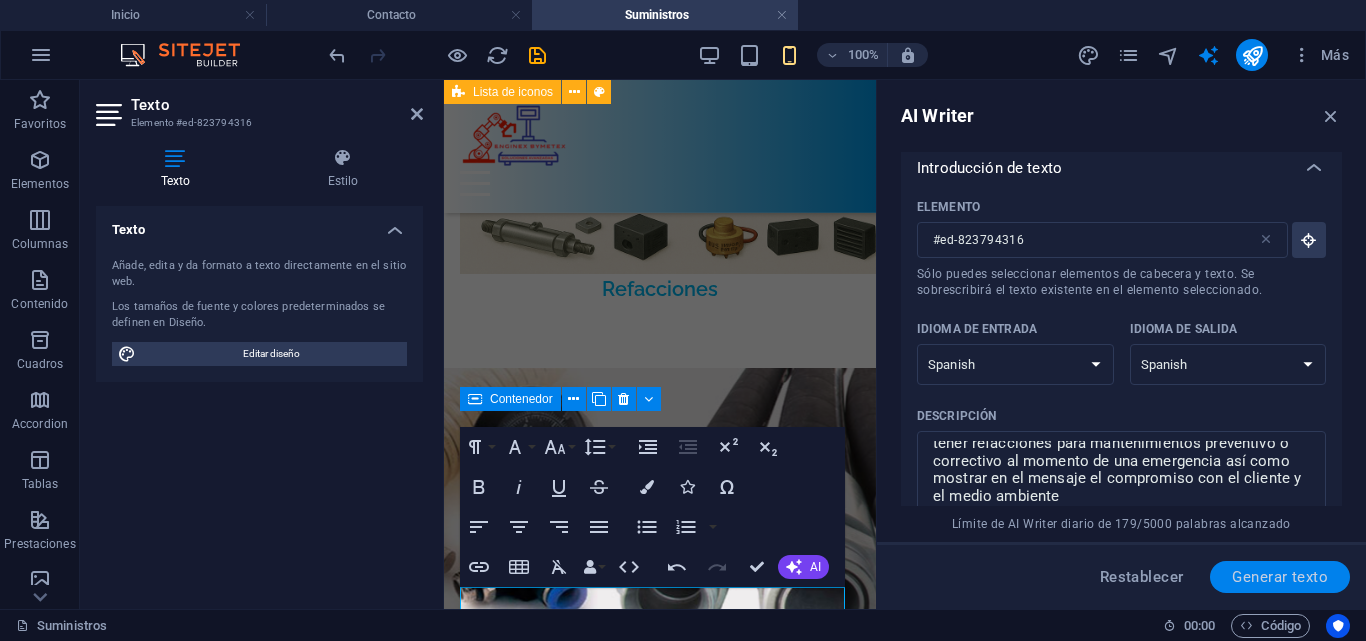 scroll, scrollTop: 809, scrollLeft: 0, axis: vertical 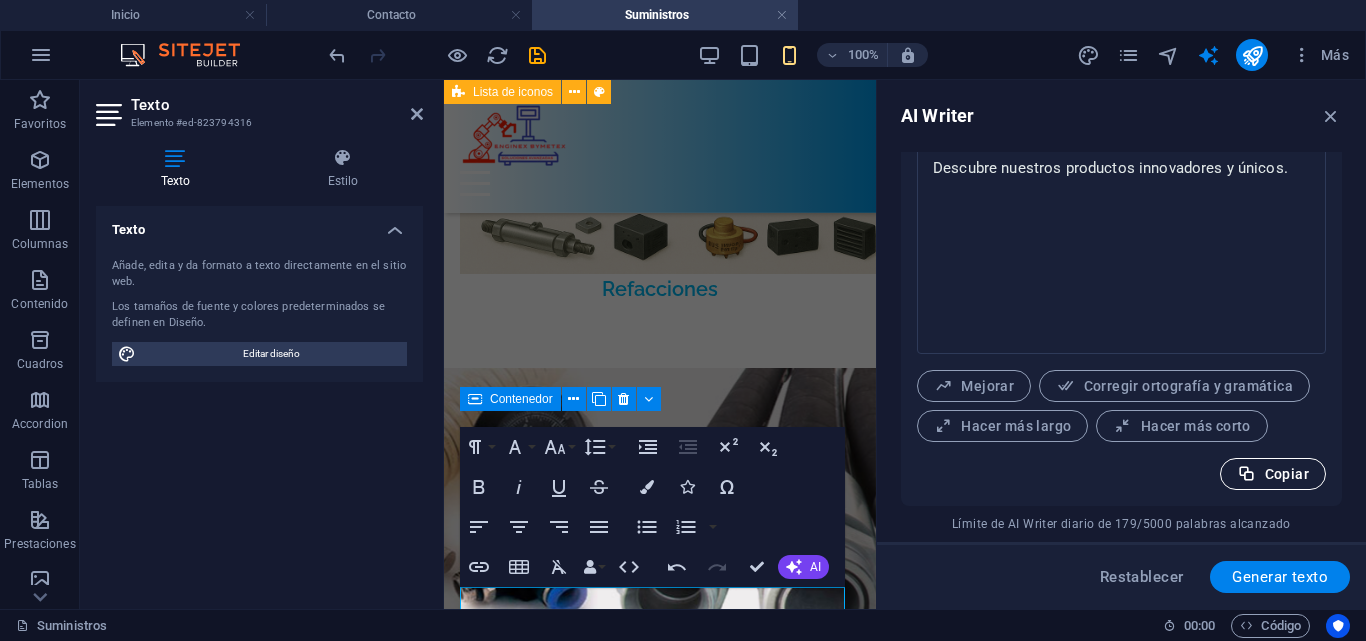 drag, startPoint x: 1240, startPoint y: 447, endPoint x: 1252, endPoint y: 465, distance: 21.633308 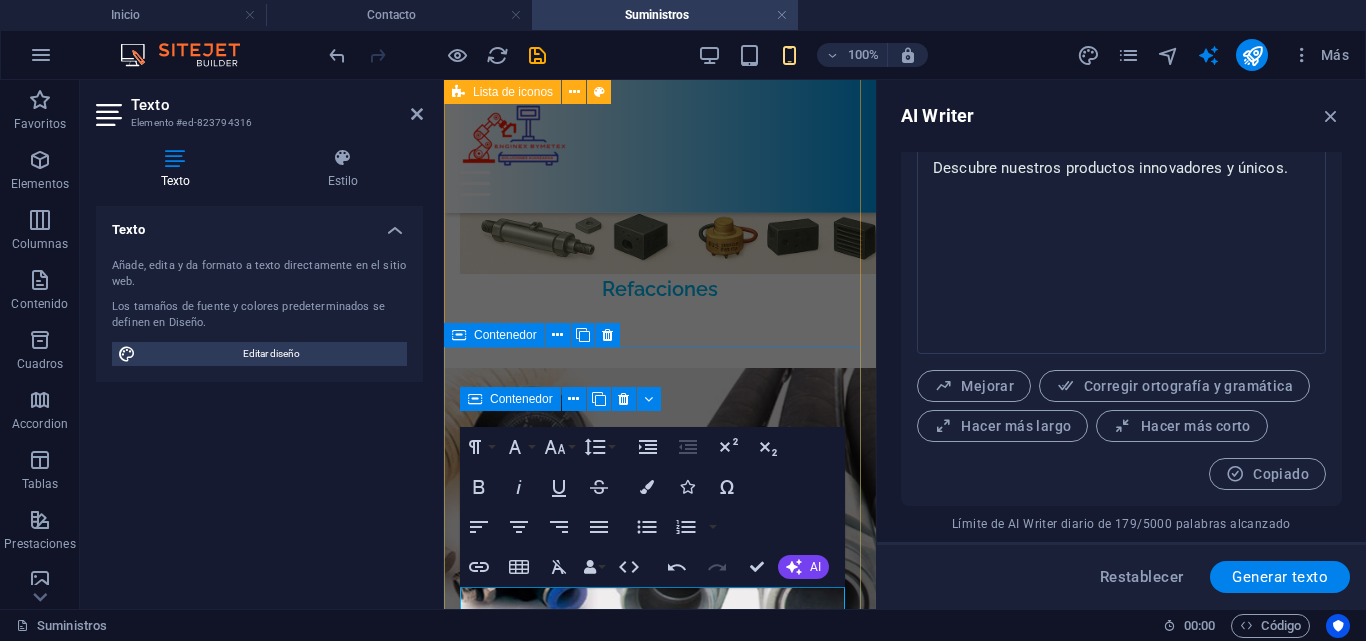 click on "Descubre nuestros productos innovadores y únicos. Contar con refacciones es esencial para garantizar un mantenimiento oportuno, tanto preventivo como correctivo, especialmente en situaciones de emergencia. Nuestro compromiso radica en asegurar que nuestros clientes cuenten con los recursos necesarios para afrontar cualquier eventualidad. Además, trabajamos con un enfoque sostenible, protegiendo el medio ambiente sin sacrificar la eficiencia. Su tranquilidad y el bienestar del planeta son nuestras prioridades." at bounding box center [660, 1220] 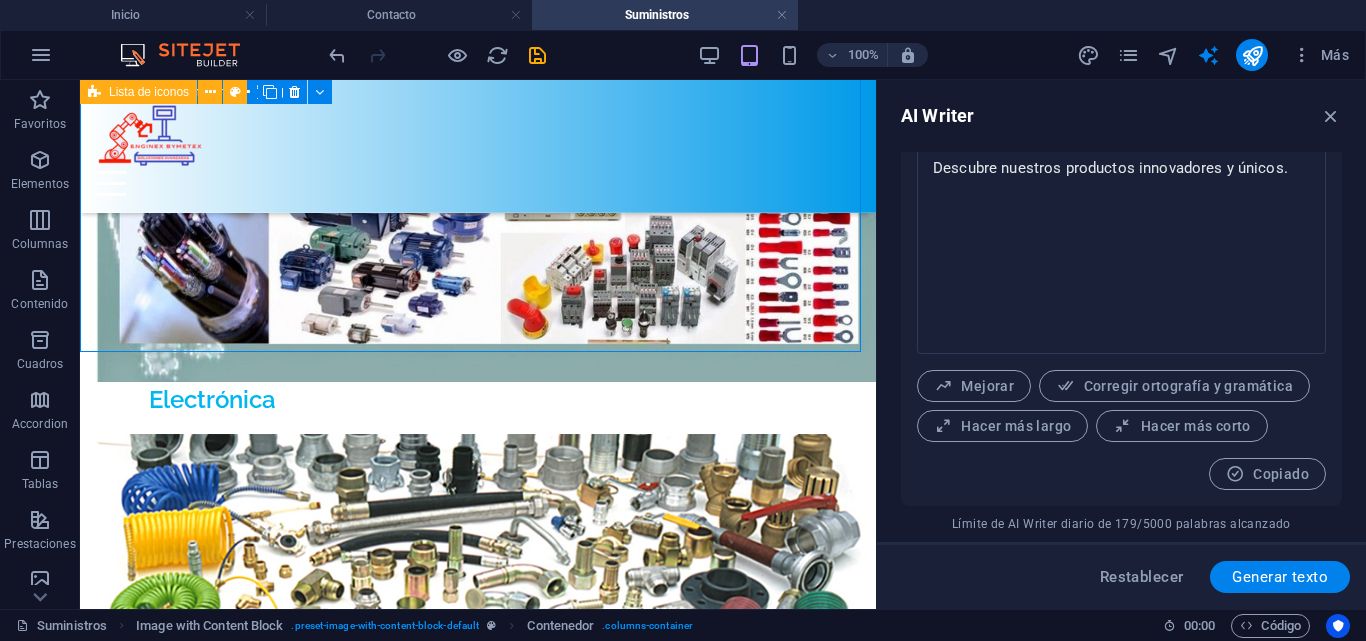 scroll, scrollTop: 1836, scrollLeft: 0, axis: vertical 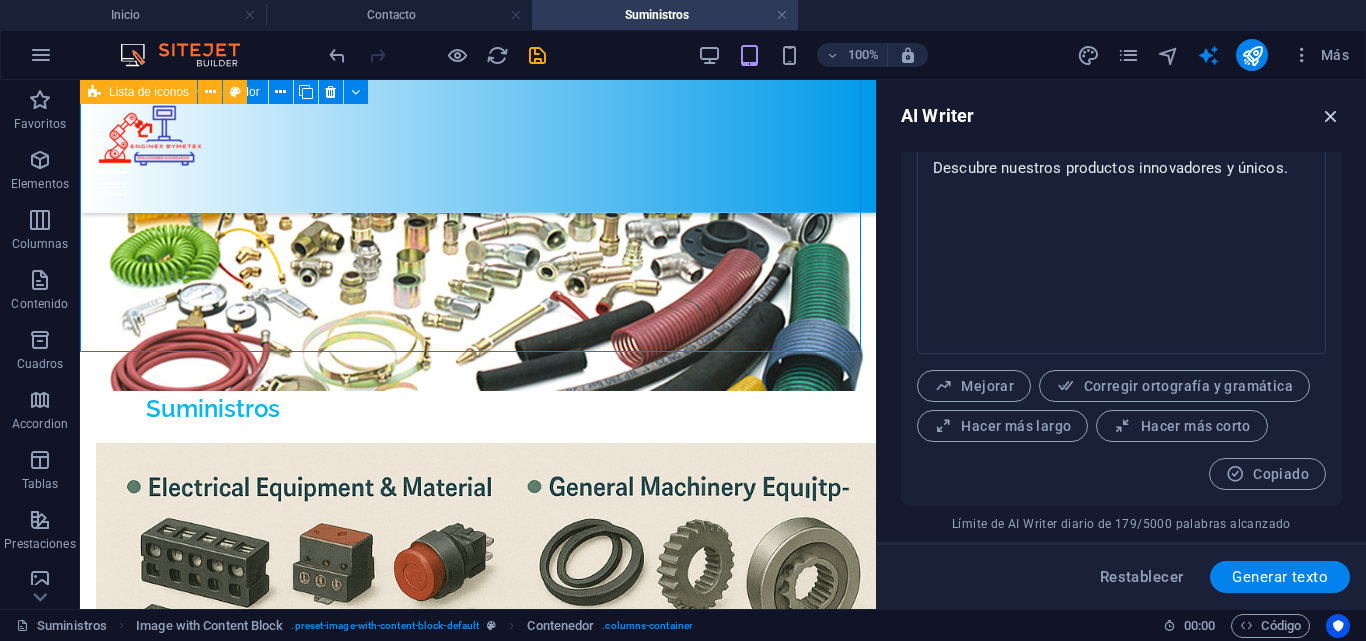 click at bounding box center (1331, 116) 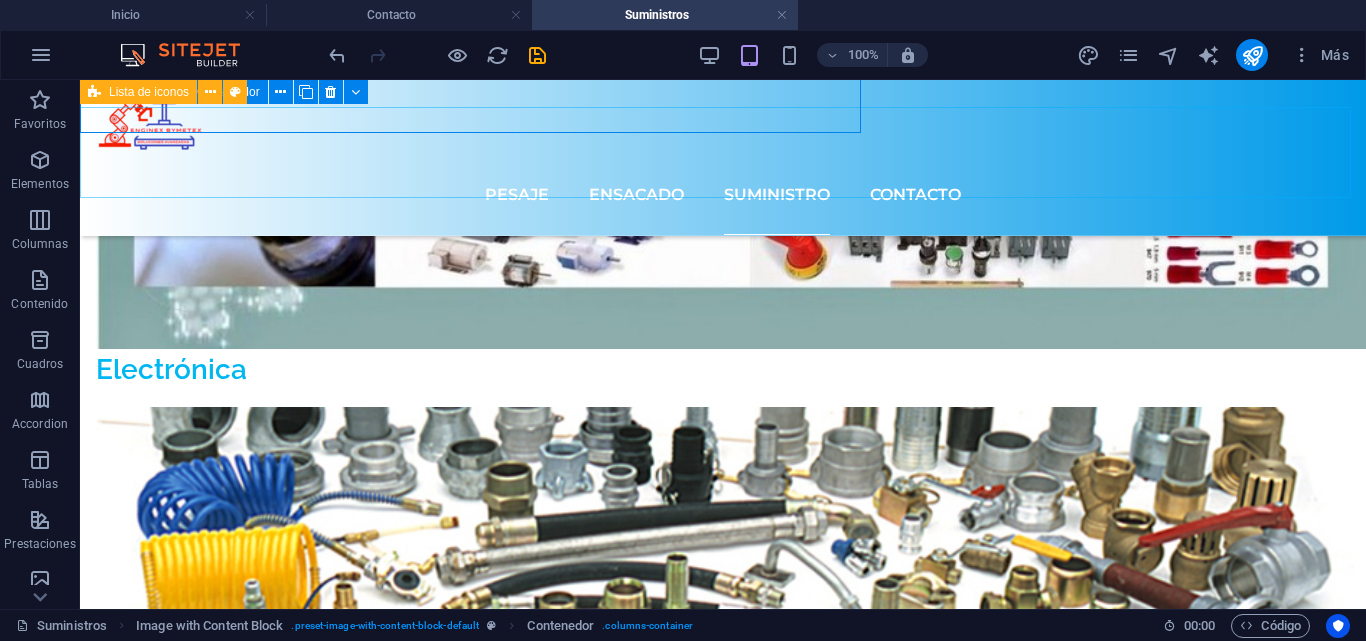 scroll, scrollTop: 2055, scrollLeft: 0, axis: vertical 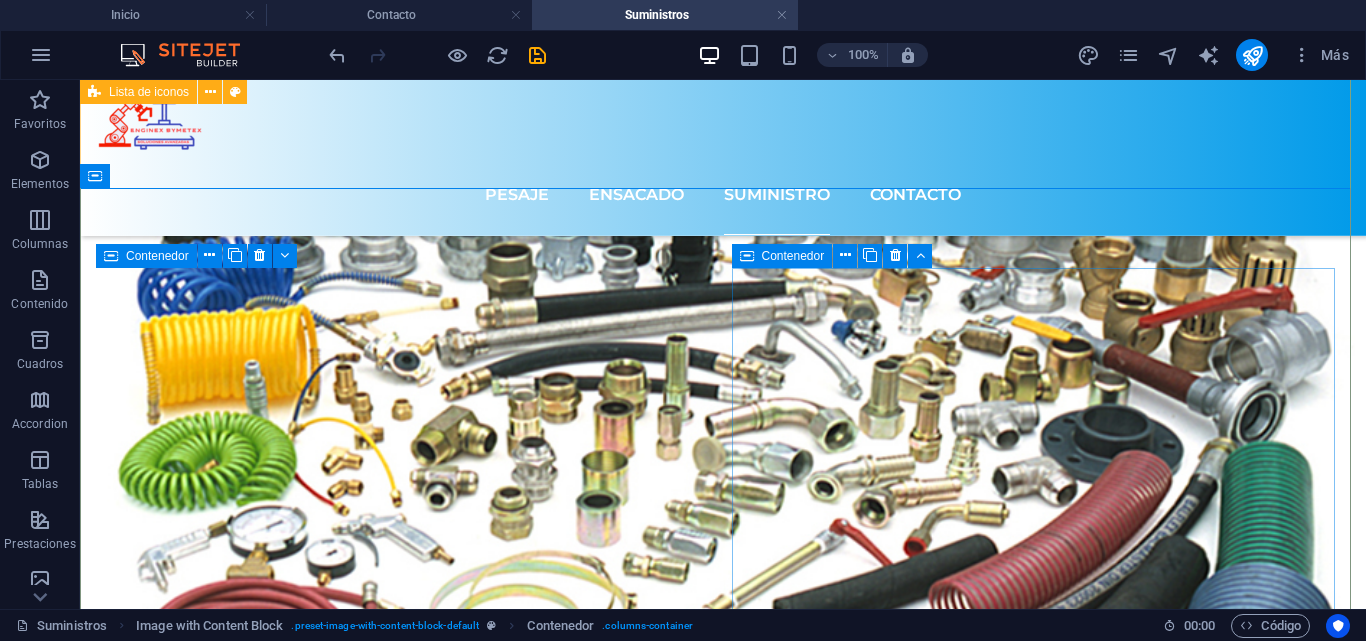 click on "Contar con refacciones es esencial para garantizar un mantenimiento oportuno, tanto preventivo como correctivo, especialmente en situaciones de emergencia. Nuestro compromiso radica en asegurar que nuestros clientes cuenten con los recursos necesarios para afrontar cualquier eventualidad. Además, trabajamos con un enfoque sostenible, protegiendo el medio ambiente sin sacrificar la eficiencia. Su tranquilidad y el bienestar del planeta son nuestras prioridades." at bounding box center [401, 3530] 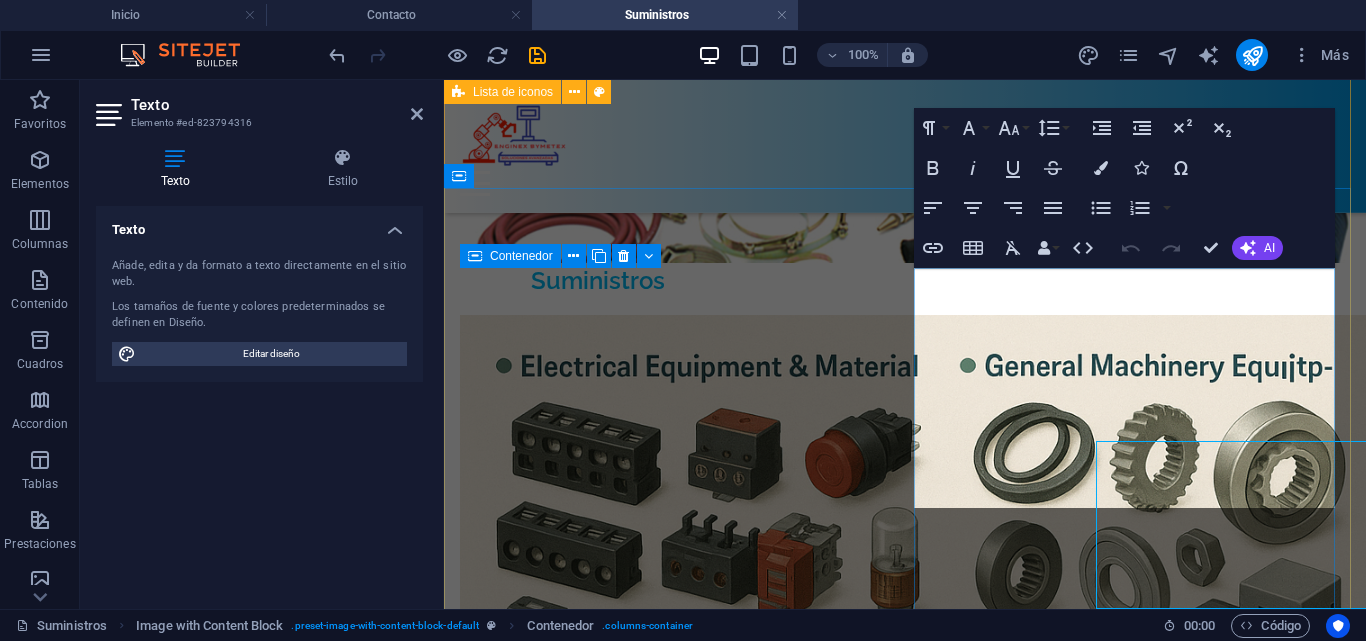 scroll, scrollTop: 1462, scrollLeft: 0, axis: vertical 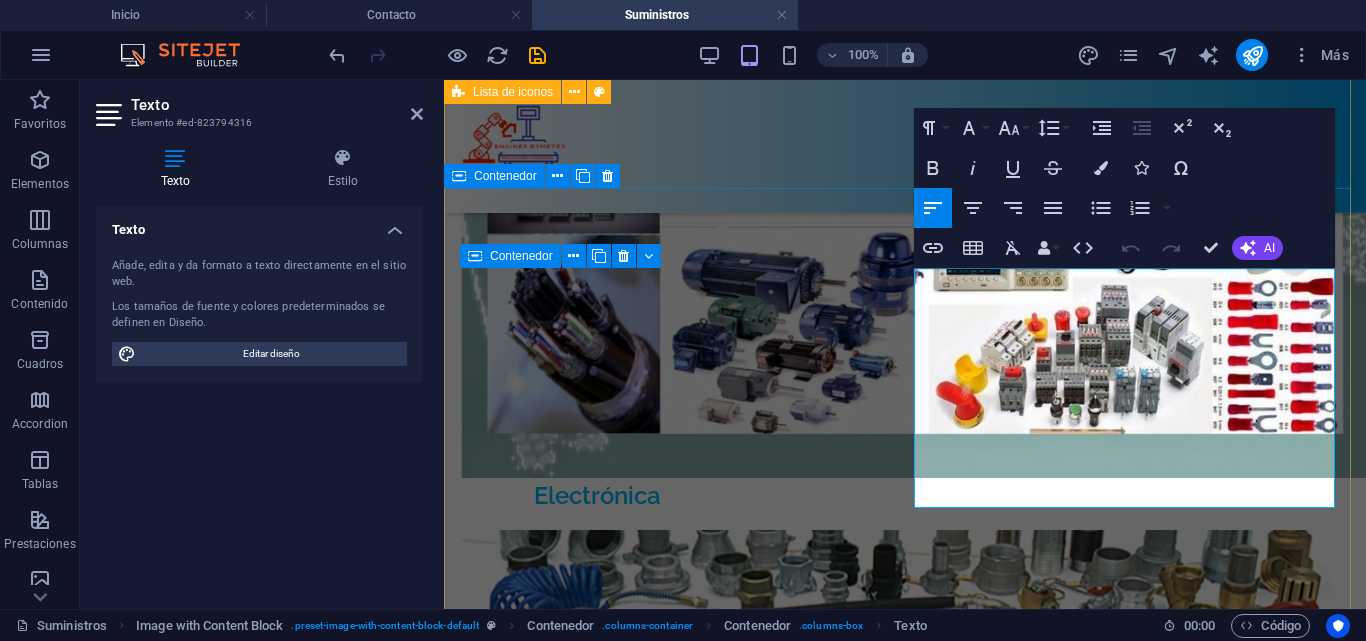 drag, startPoint x: 1215, startPoint y: 498, endPoint x: 881, endPoint y: 275, distance: 401.60303 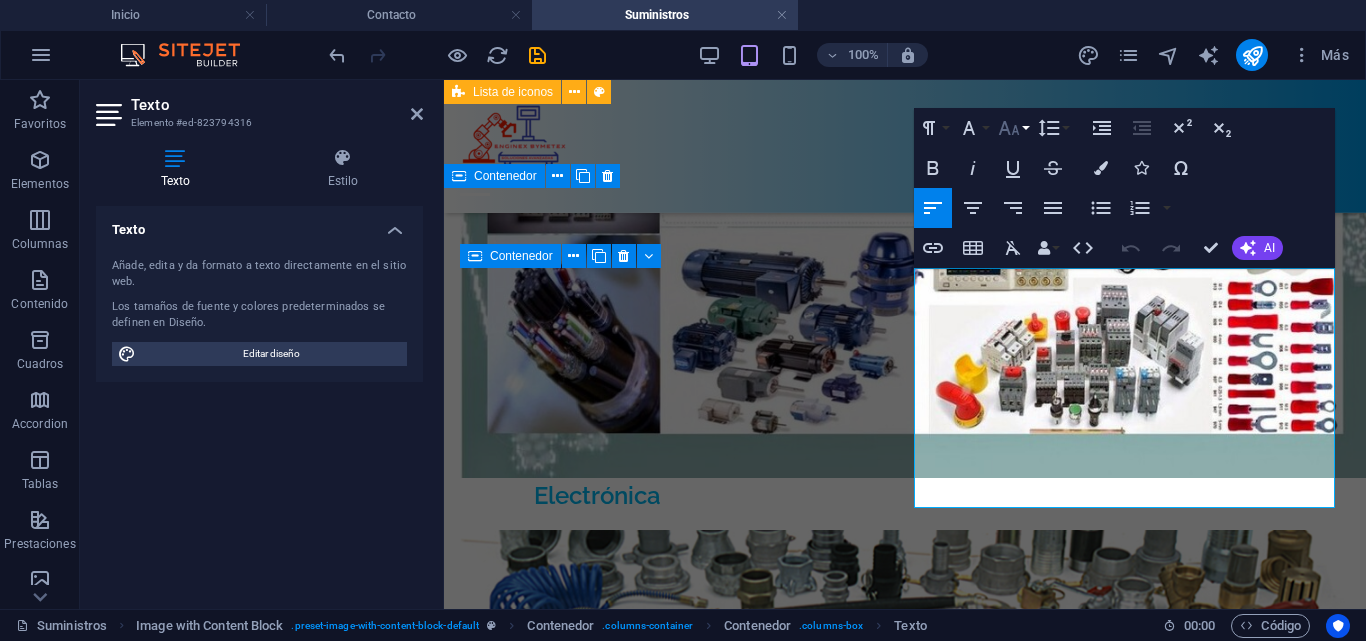 click on "Font Size" at bounding box center (1013, 128) 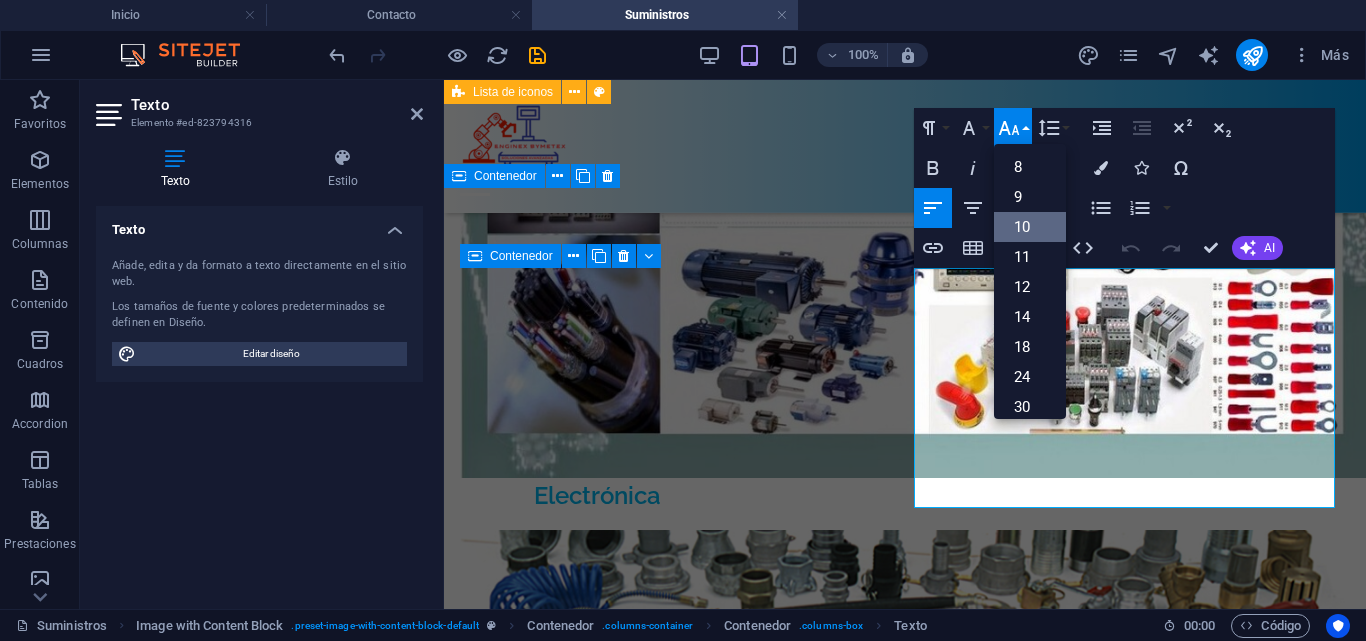 scroll, scrollTop: 161, scrollLeft: 0, axis: vertical 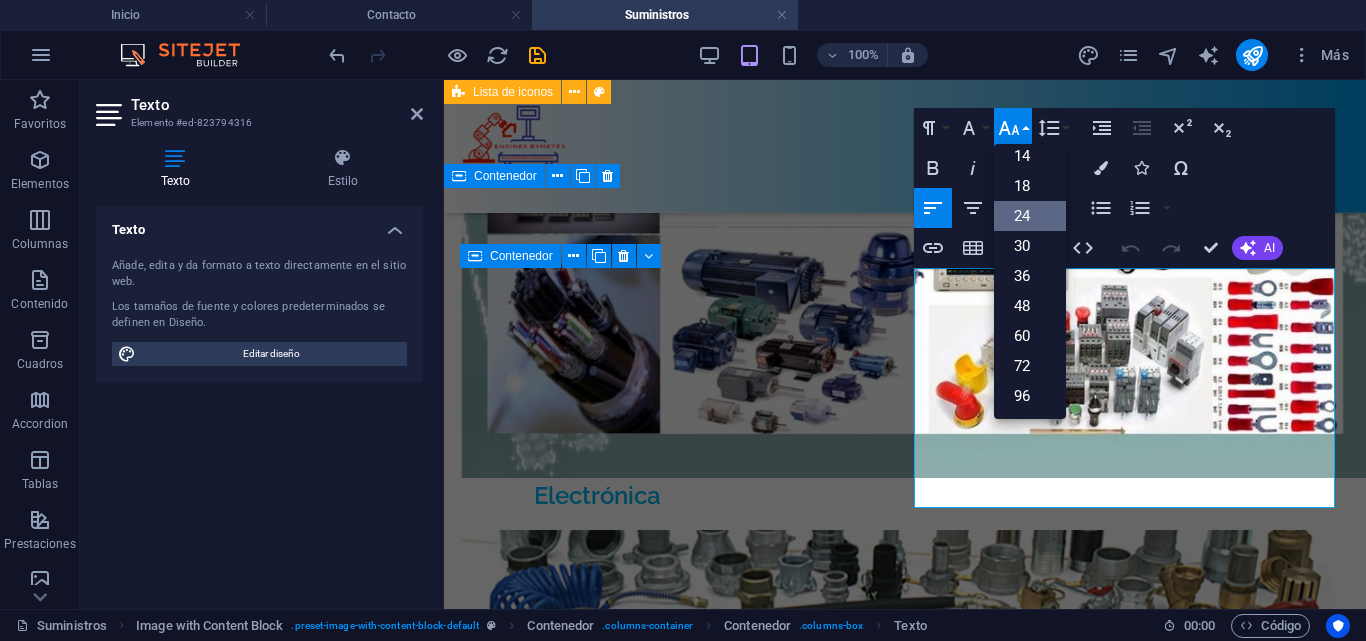 click on "24" at bounding box center [1030, 216] 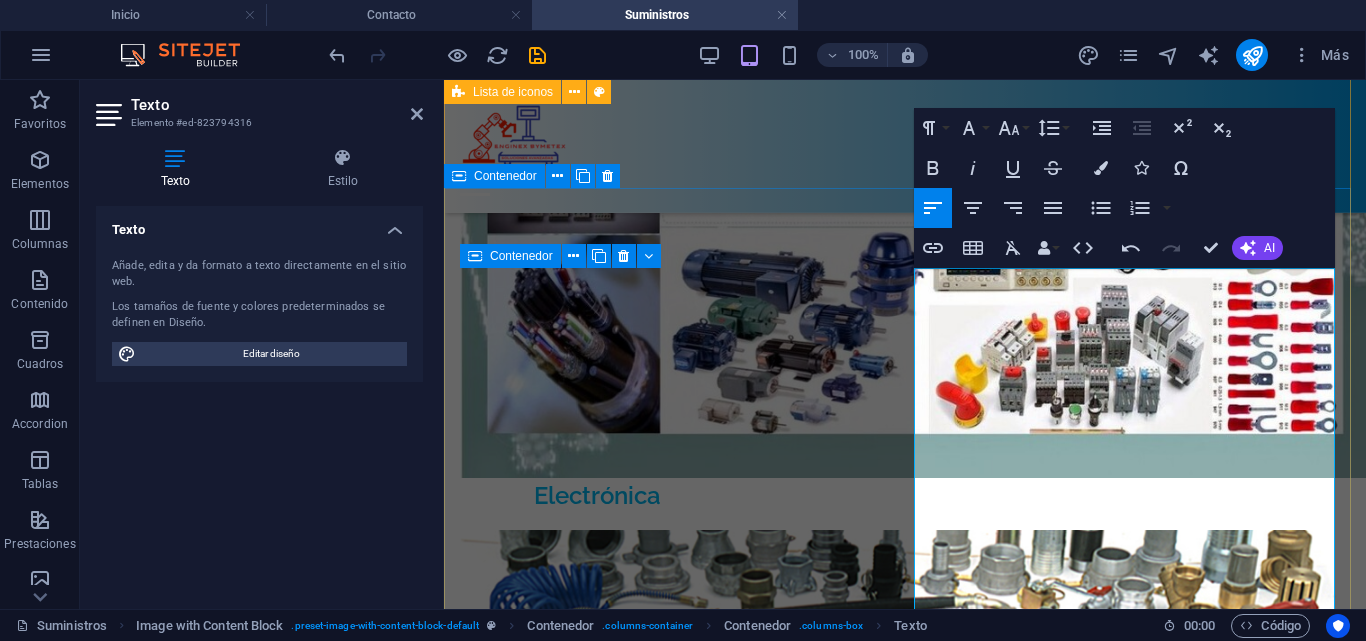 click on "Descubre nuestros productos innovadores y únicos. Contar con refacciones es esencial para garantizar un mantenimiento oportuno, tanto preventivo como correctivo, especialmente en situaciones de emergencia. Nuestro compromiso radica en asegurar que nuestros clientes cuenten con los recursos necesarios para afrontar cualquier eventualidad. Además, trabajamos con un enfoque sostenible, protegiendo el medio ambiente sin sacrificar la eficiencia. Su tranquilidad y el bienestar del planeta son nuestras prioridades." at bounding box center (905, 3145) 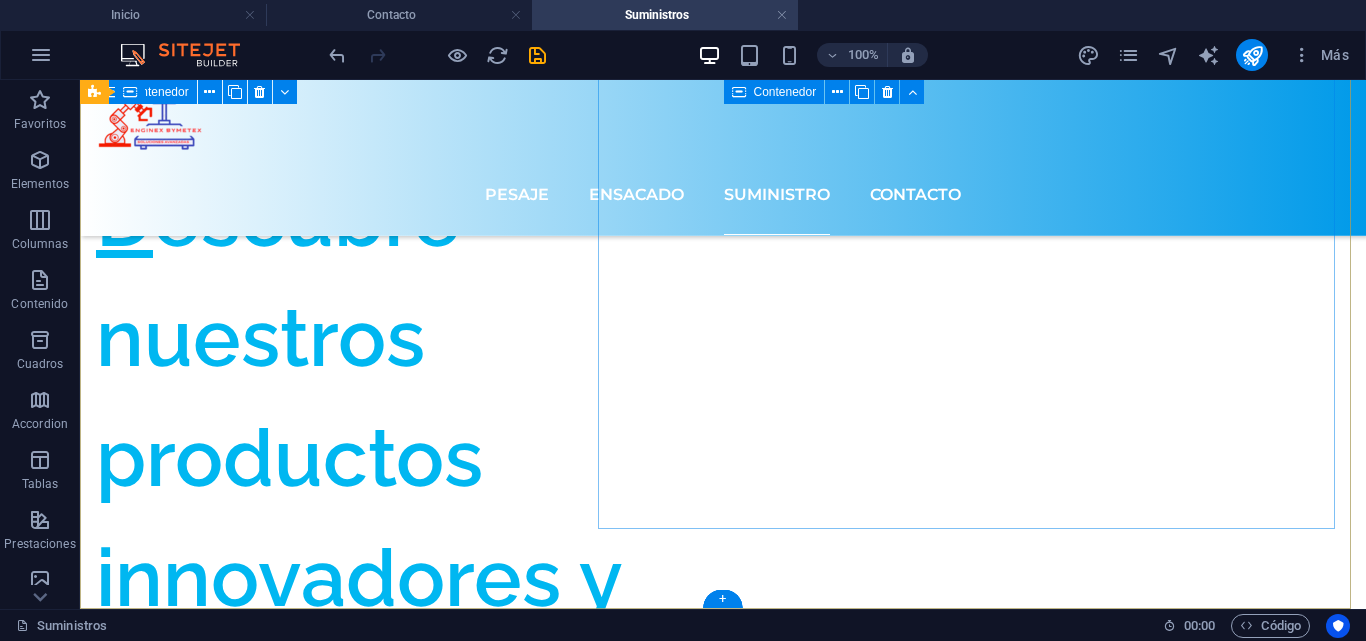 scroll, scrollTop: 4780, scrollLeft: 0, axis: vertical 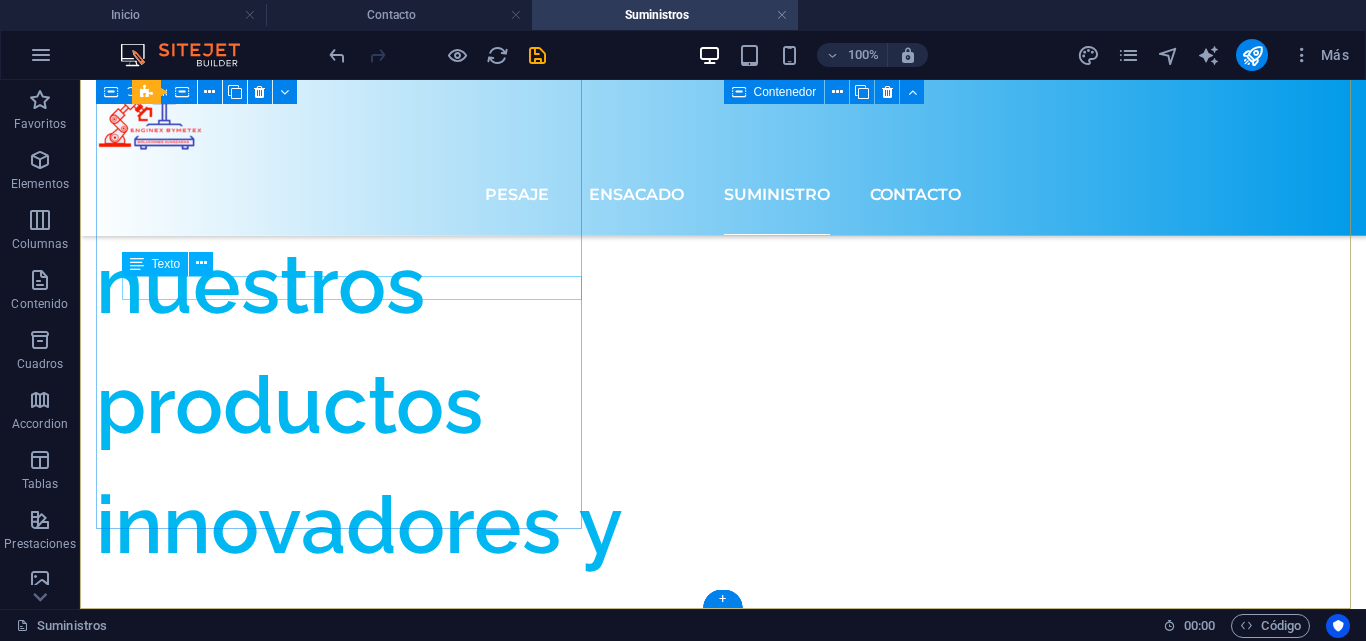 click on "Aviso legal  |  Directiva de privacidad" at bounding box center [723, 5104] 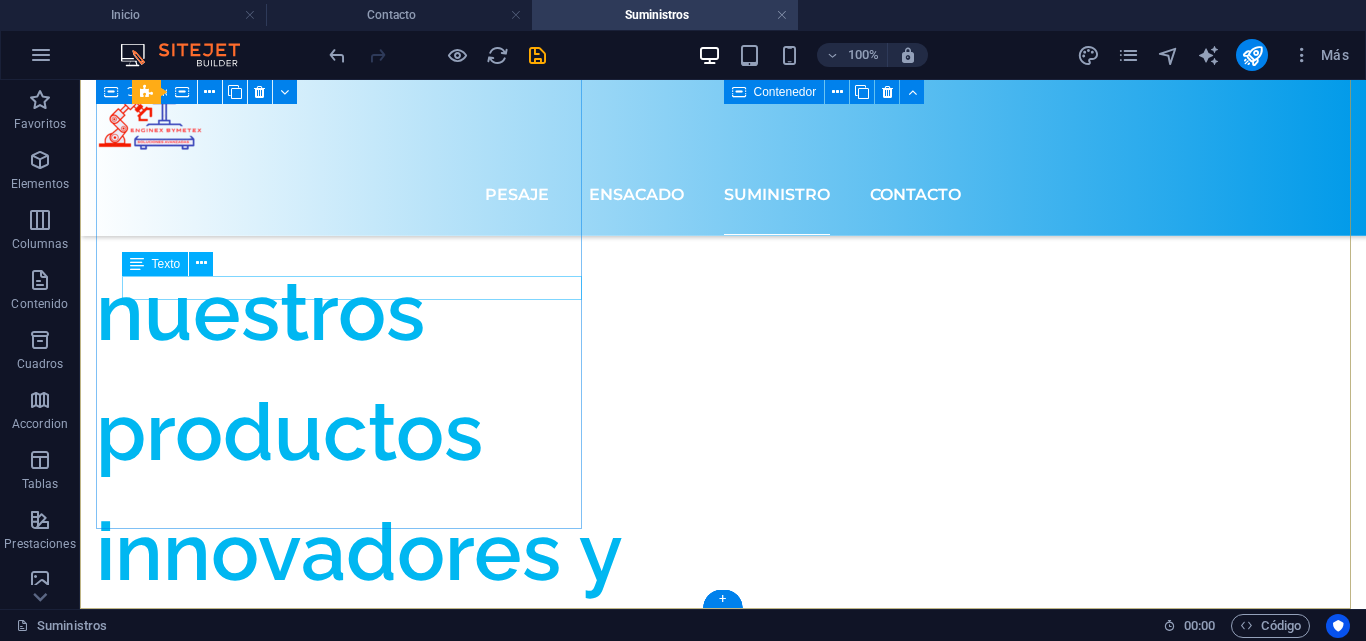 scroll, scrollTop: 4349, scrollLeft: 0, axis: vertical 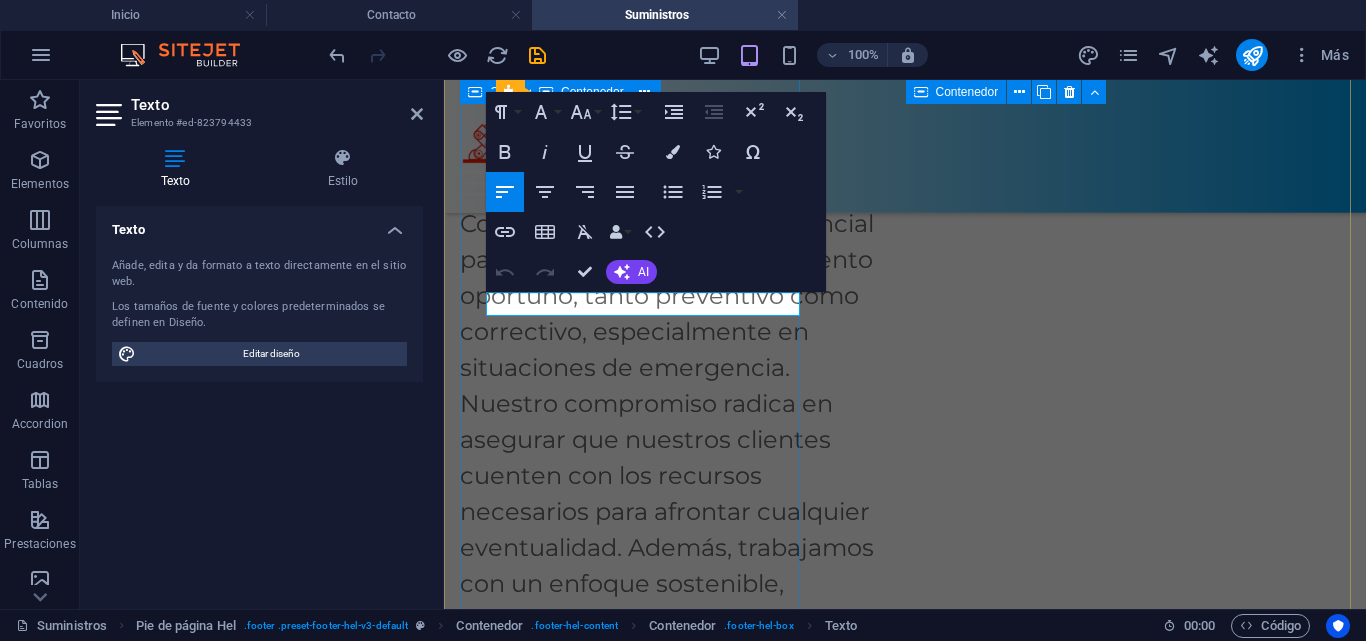 click on "Directiva de privacidad" at bounding box center (640, 4382) 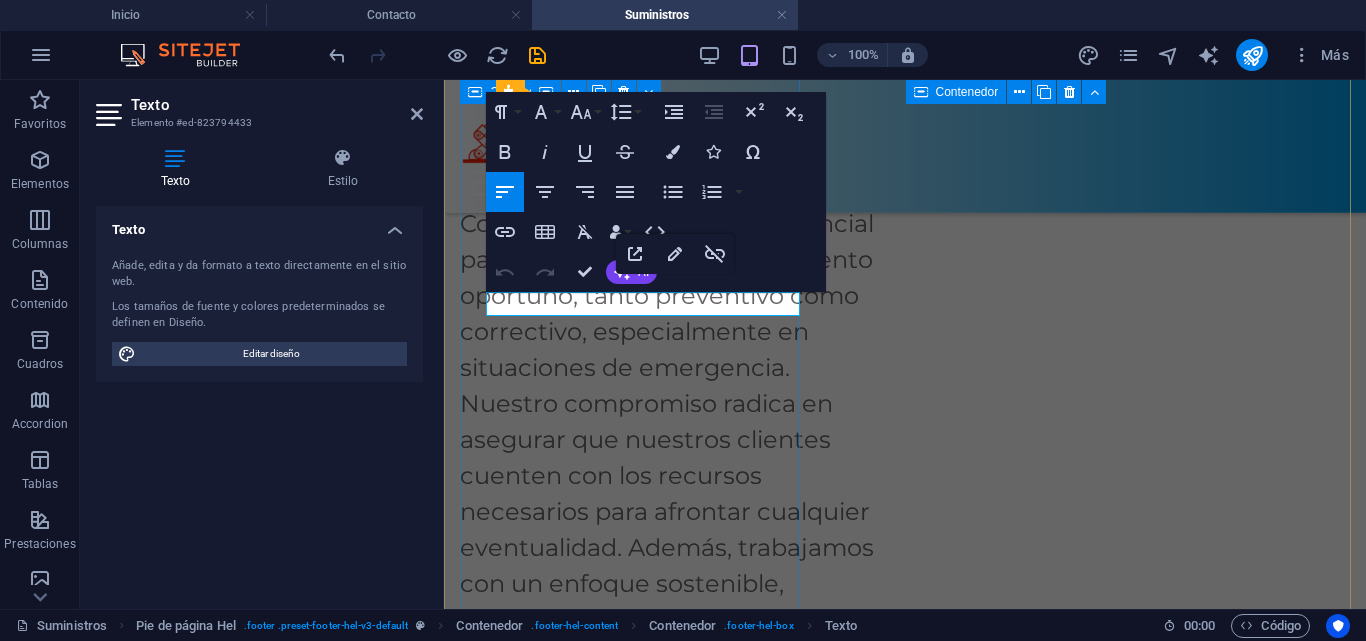 click on "Directiva de privacidad" at bounding box center [640, 4382] 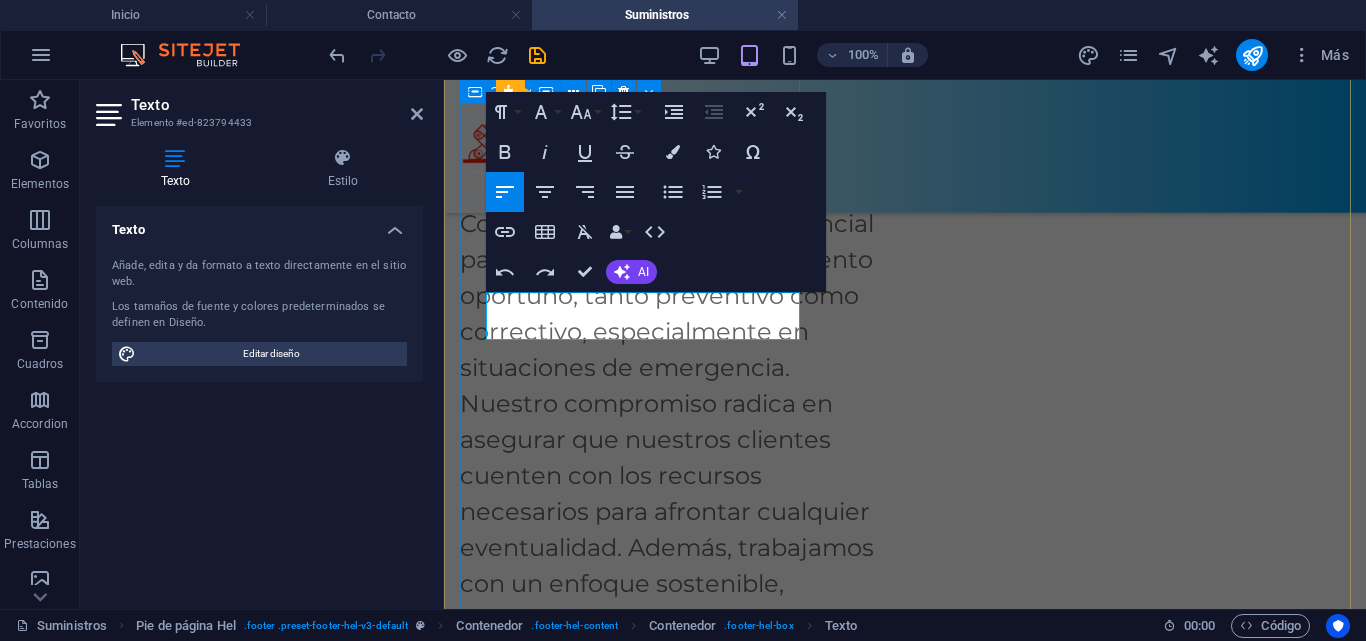 click on "Aviso  de privacidad" at bounding box center [905, 4395] 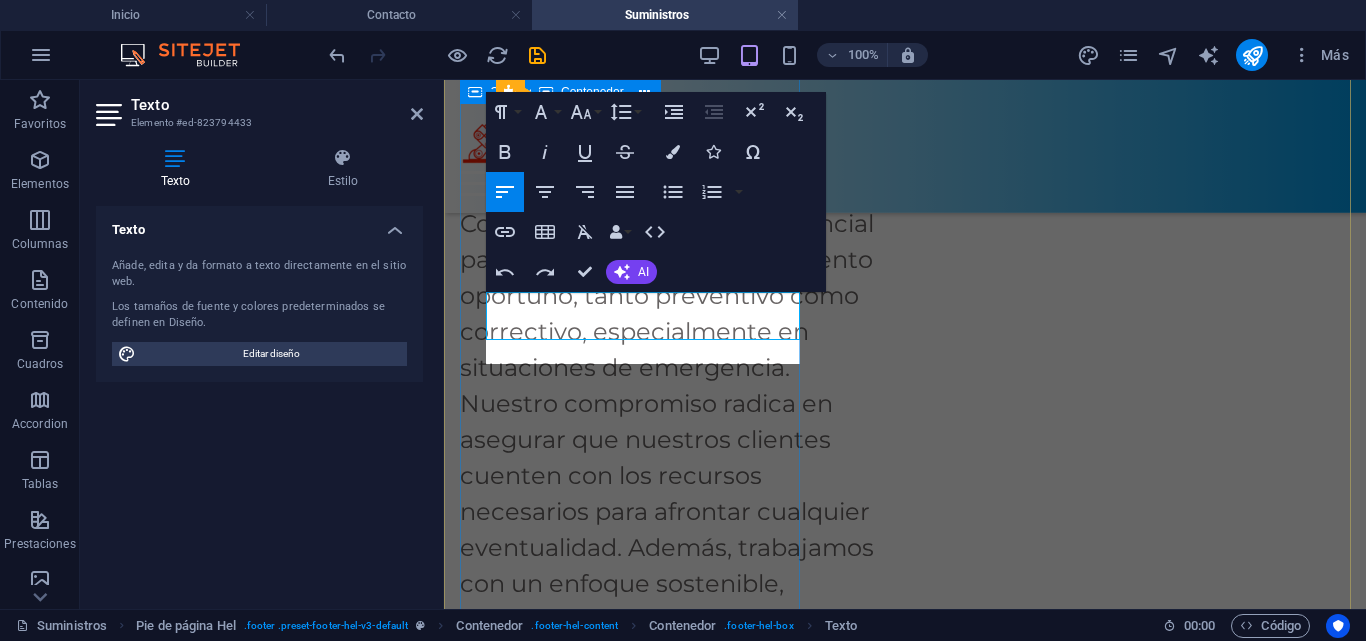 scroll, scrollTop: 1262, scrollLeft: 6, axis: both 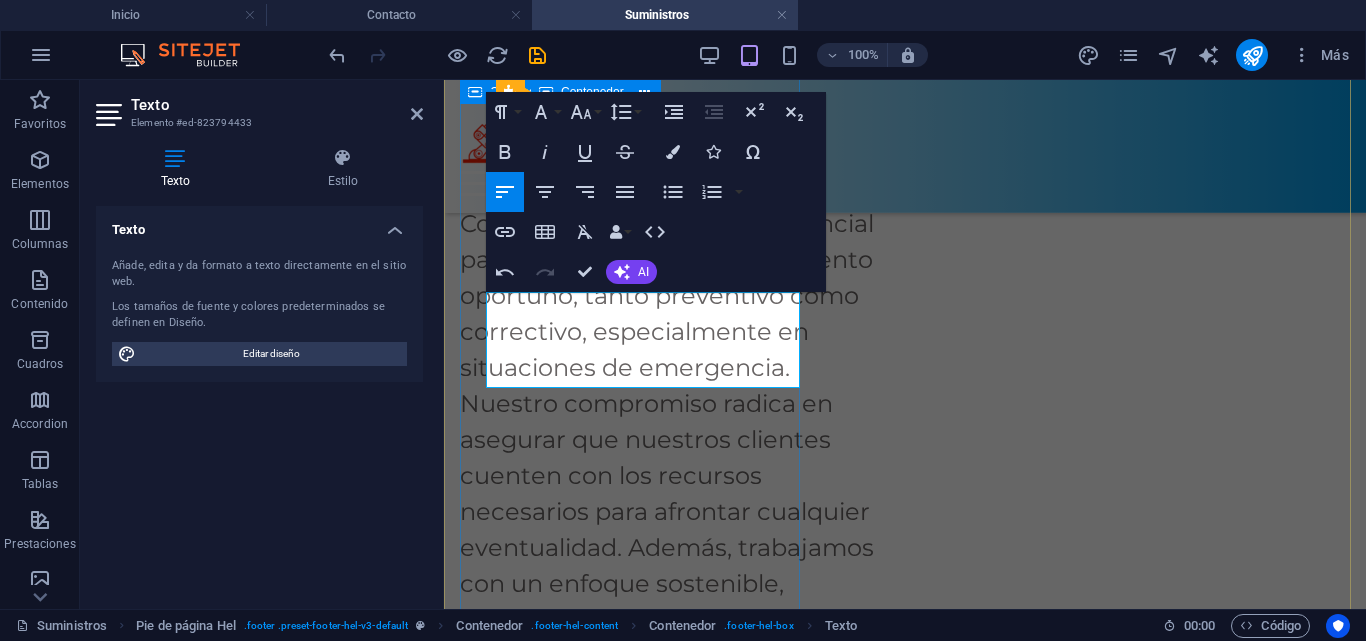 click on "Aviso  de privacidad   Copyright © [YEAR] [COPYRIGHT_HOLDER]. Todos los derechos reservados" at bounding box center [905, 4395] 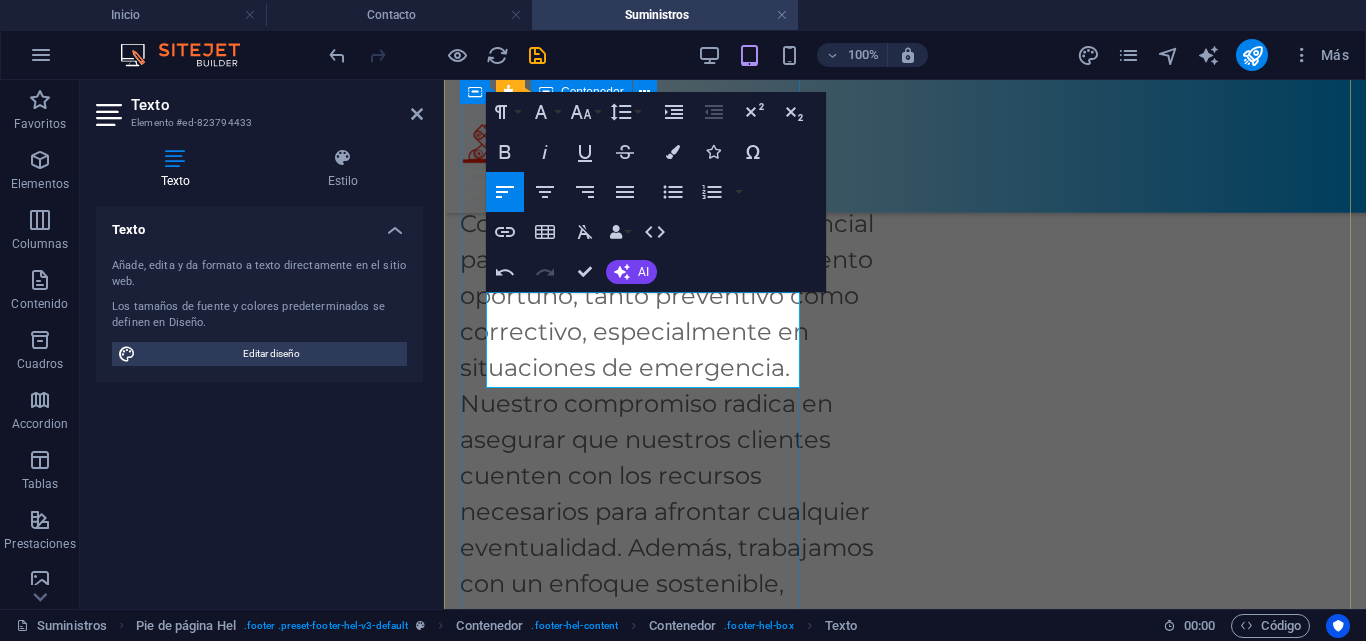 click on "Contáctenos Enginex BYMETEX Sucursal Bajio Aguascalientes, Aguascalientes [POSTAL_CODE] , Sucursal Sur Edo Mex, Chicoloapan [POSTAL_CODE] Casper + [PHONE] Aviso de privacidad - Copyright © [YEAR] INGENIERÍA BYMETEX Todos los derechos reservados Copyright © [YEAR] [AUTHOR_NAME]. Todos los derechos reservados" at bounding box center (905, 4249) 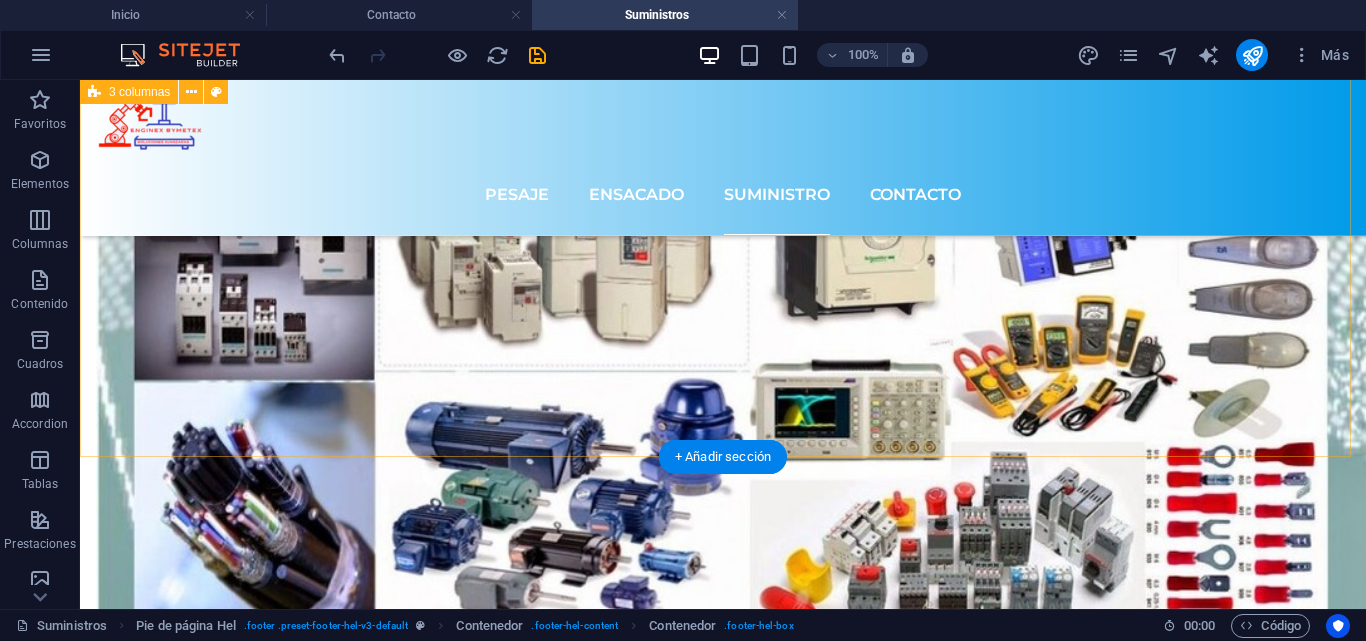 scroll, scrollTop: 1364, scrollLeft: 0, axis: vertical 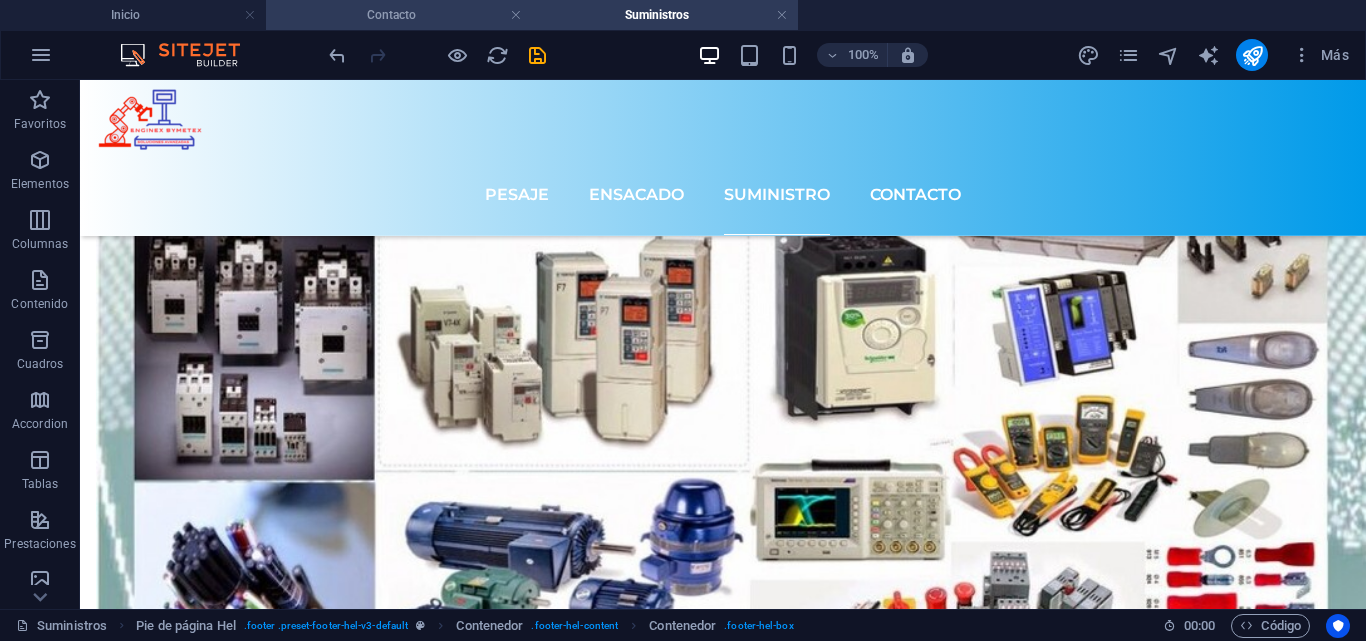 click on "Contacto" at bounding box center (399, 15) 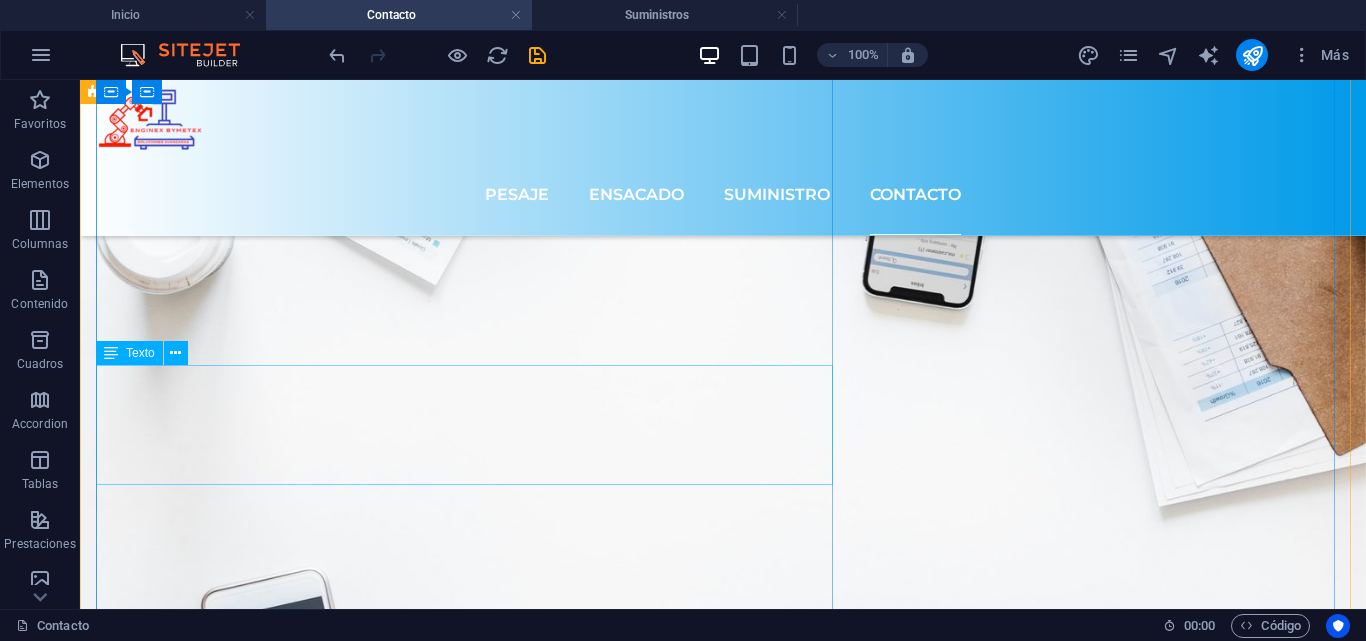 scroll, scrollTop: 300, scrollLeft: 0, axis: vertical 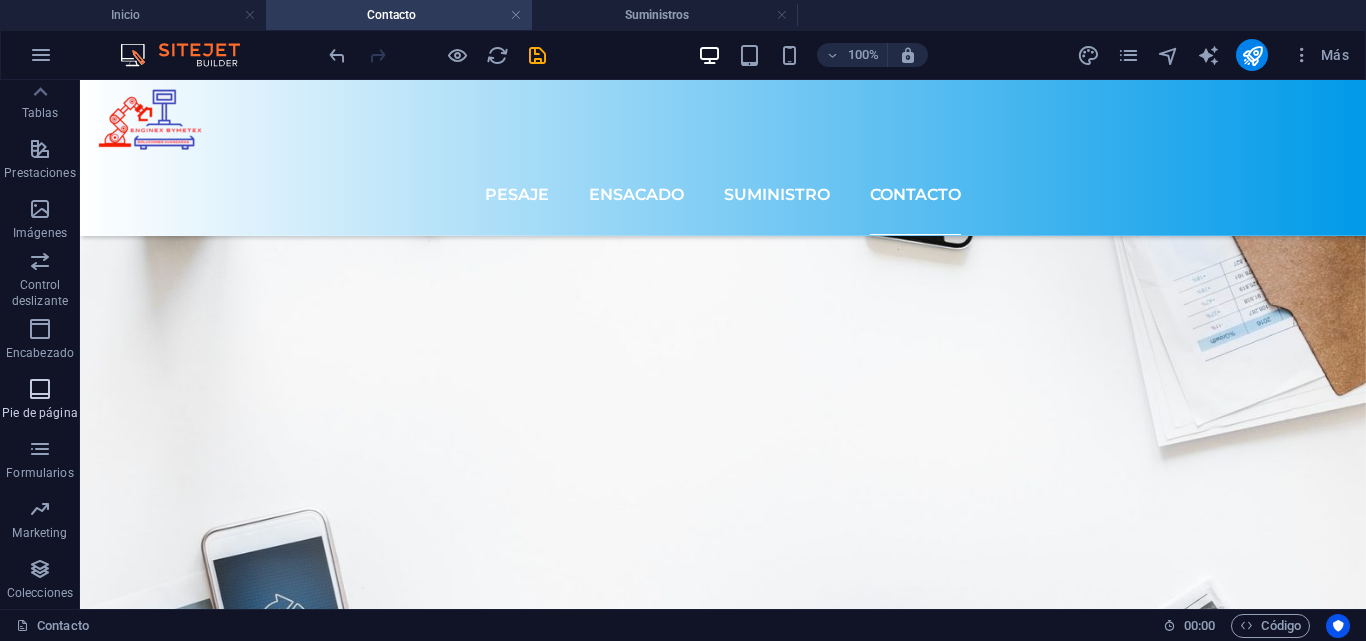 click at bounding box center (40, 389) 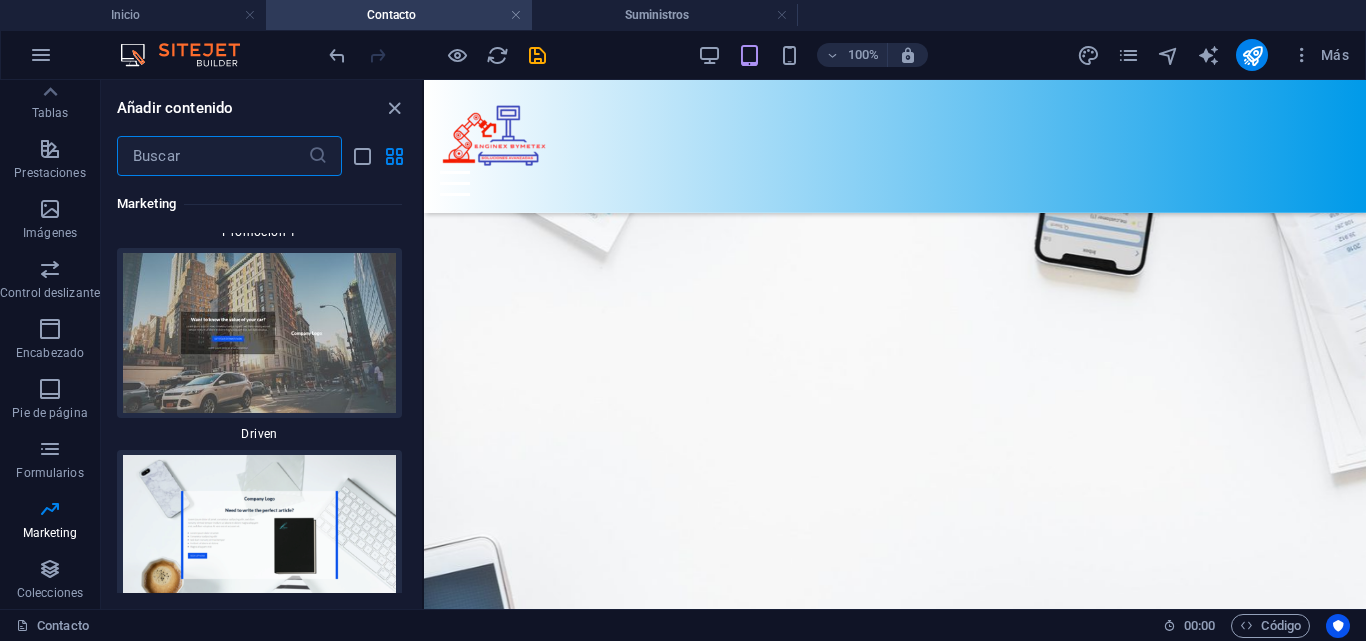 scroll, scrollTop: 35096, scrollLeft: 0, axis: vertical 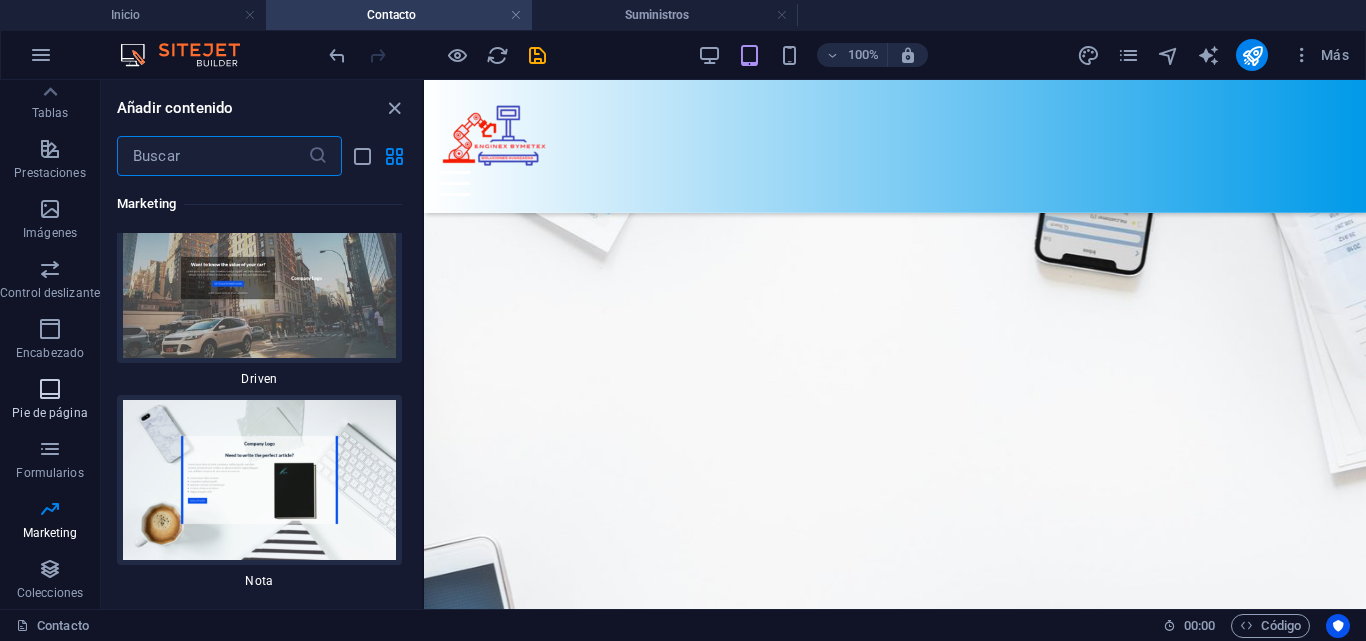 click on "Pie de página" at bounding box center [50, 401] 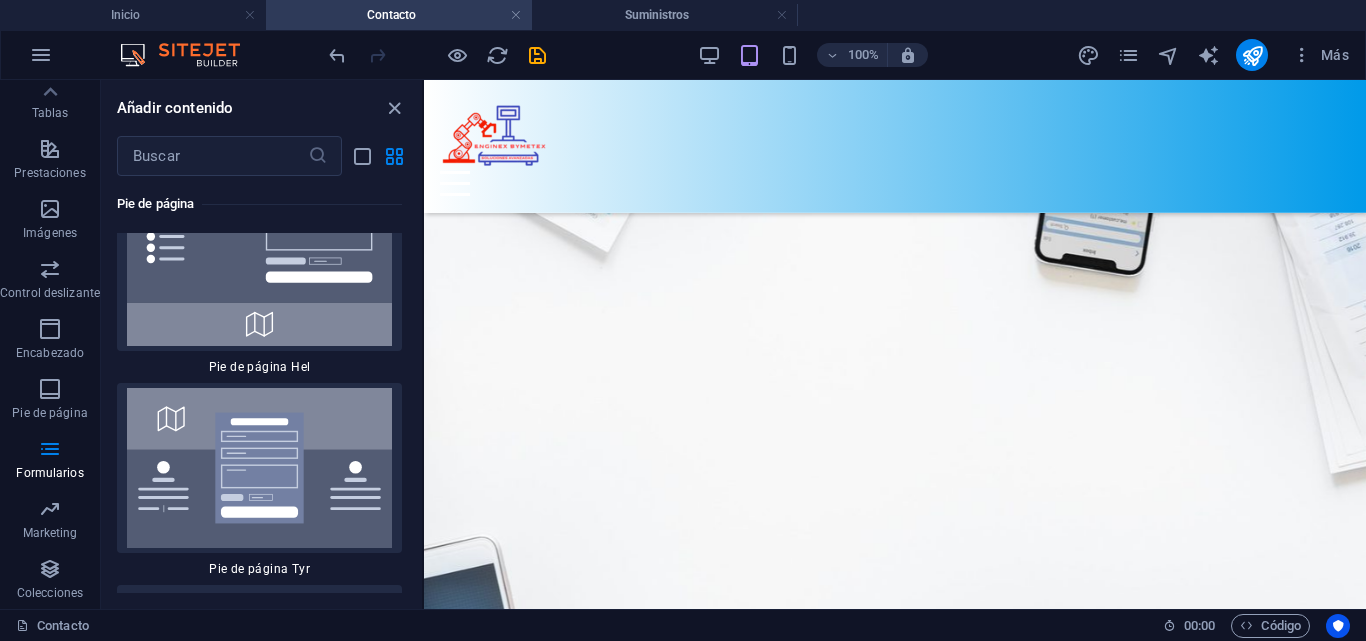 scroll, scrollTop: 26796, scrollLeft: 0, axis: vertical 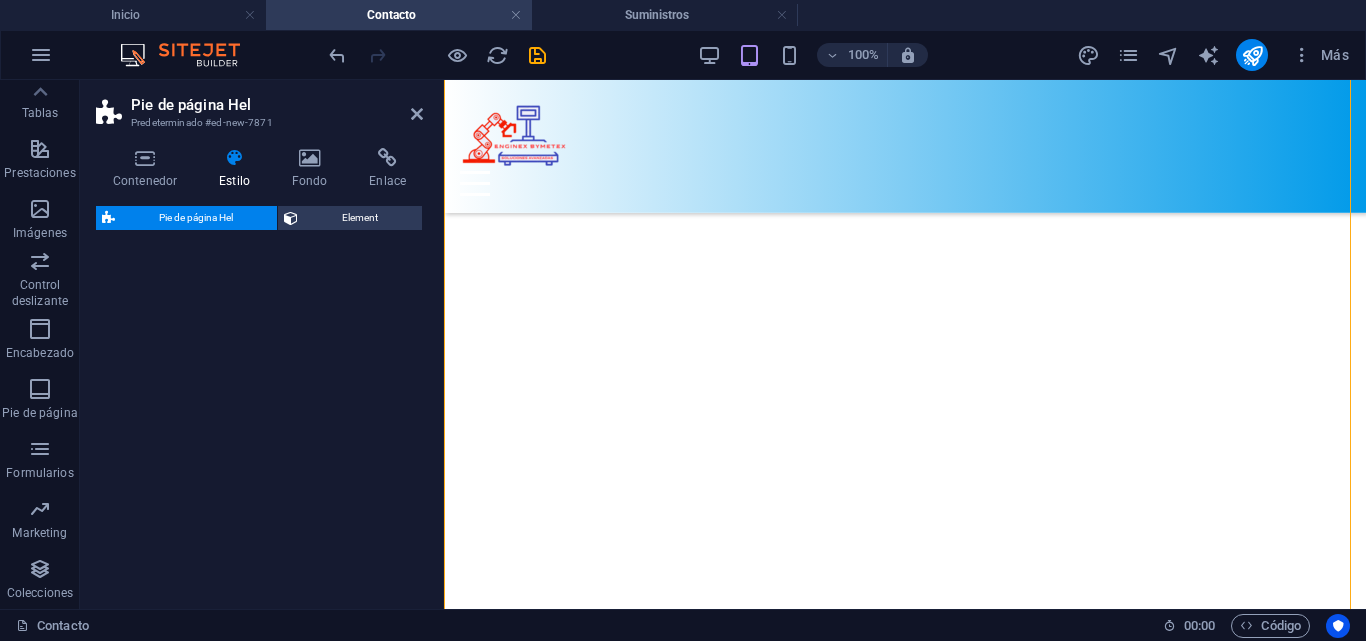 select on "%" 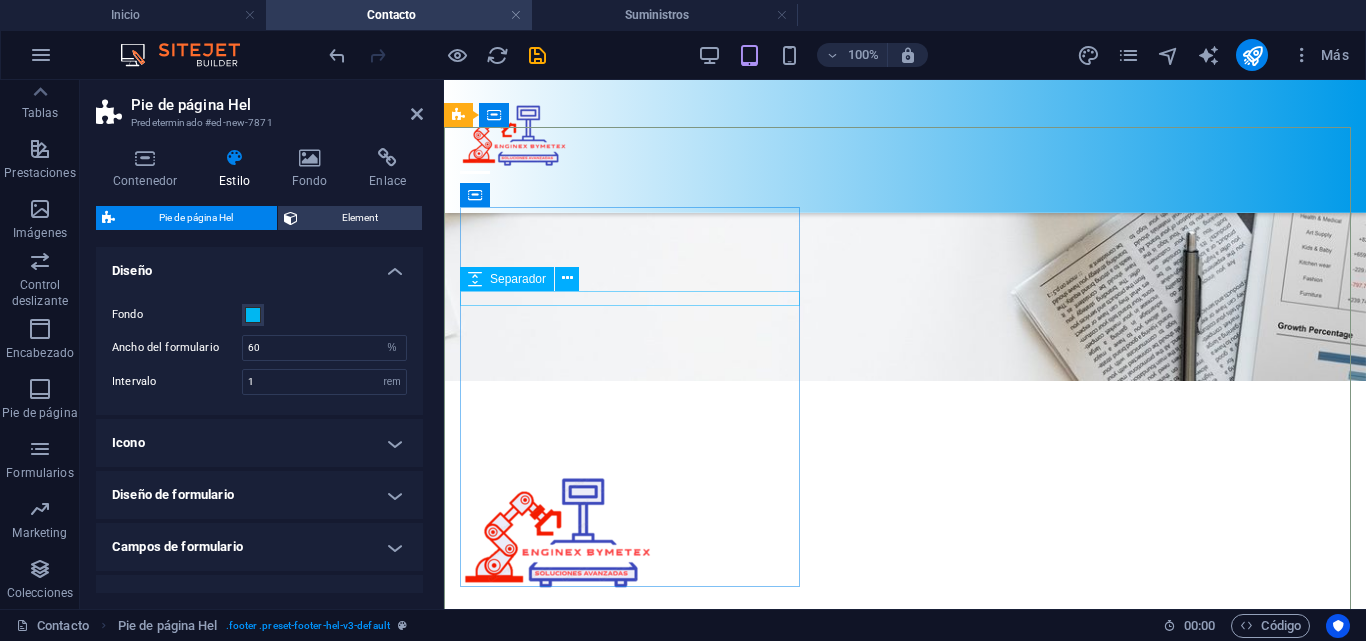 scroll, scrollTop: 988, scrollLeft: 0, axis: vertical 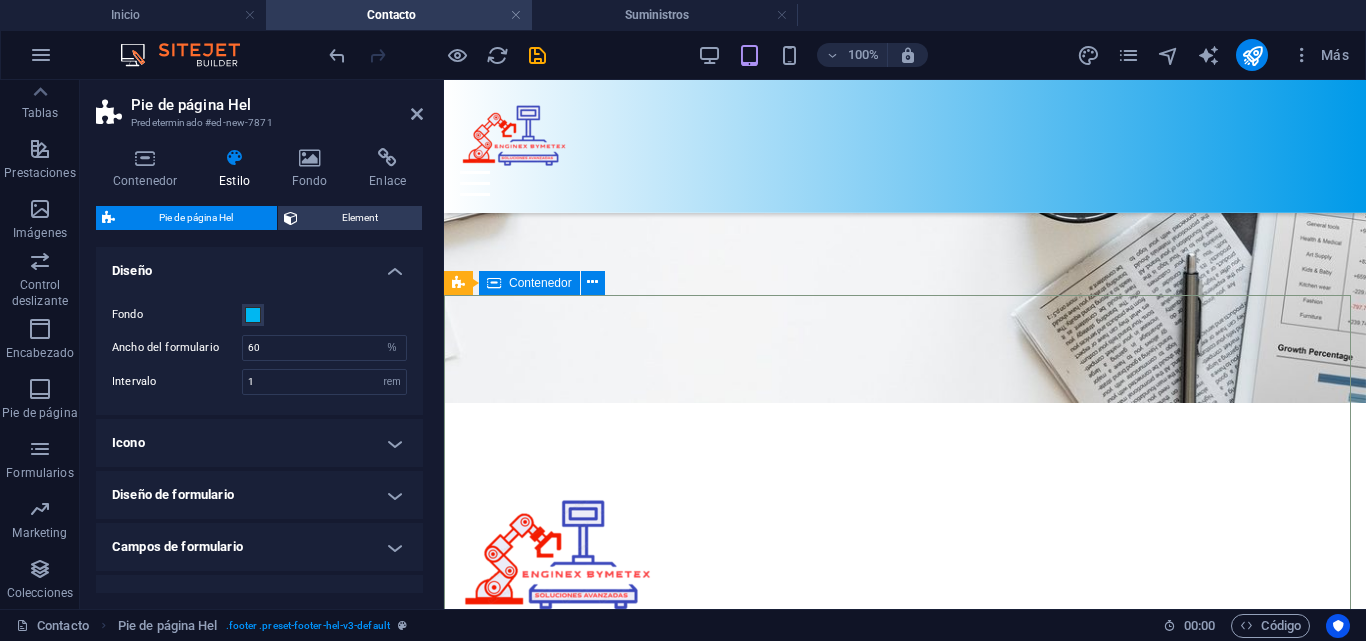 click on "Contáctenos ENGINEX BYMETEX Sucursal Bajio Aguascalientes, [STATE], [ZIP] , Sucursal Sur Edo Mex, Chicoloapan [ZIP]  Casper + [PHONE] proyectos@ingbymetex.com Aviso legal  |  Directiva de privacidad   {{ 'content.forms.privacy'|trans }} ¿Ilegible? Cargar nuevo Enviar" at bounding box center [905, 2453] 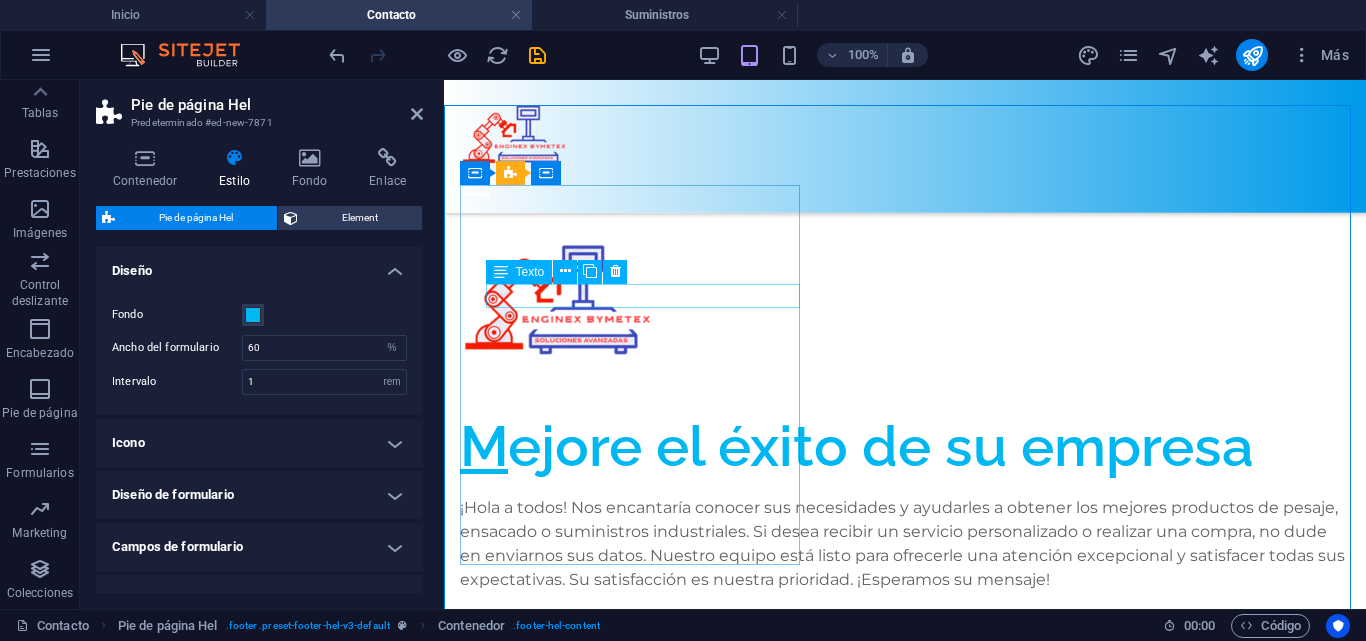 scroll, scrollTop: 1174, scrollLeft: 0, axis: vertical 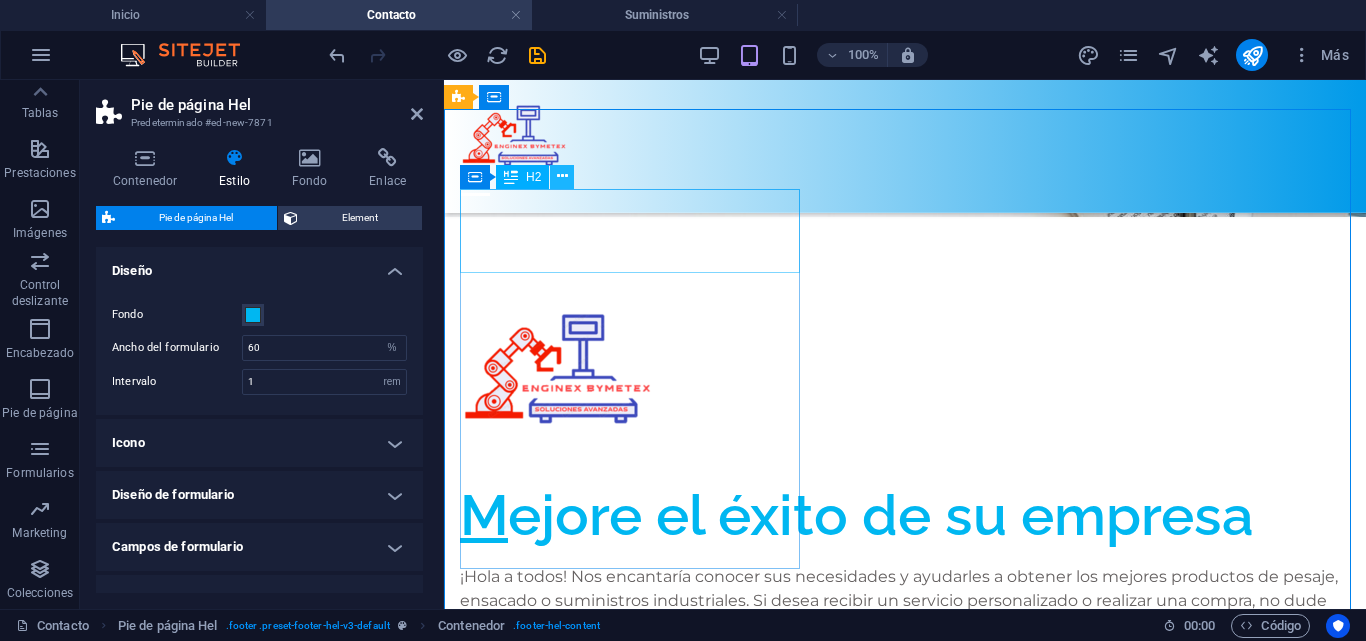 click at bounding box center (562, 176) 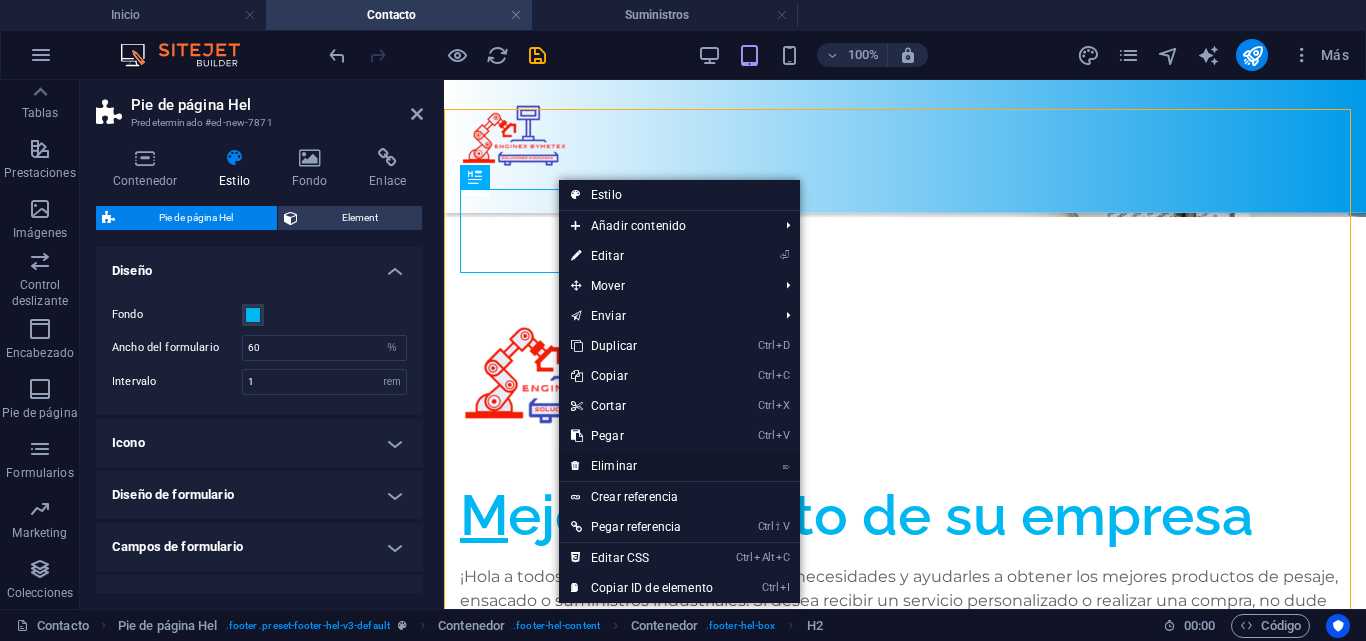 drag, startPoint x: 647, startPoint y: 458, endPoint x: 203, endPoint y: 377, distance: 451.32803 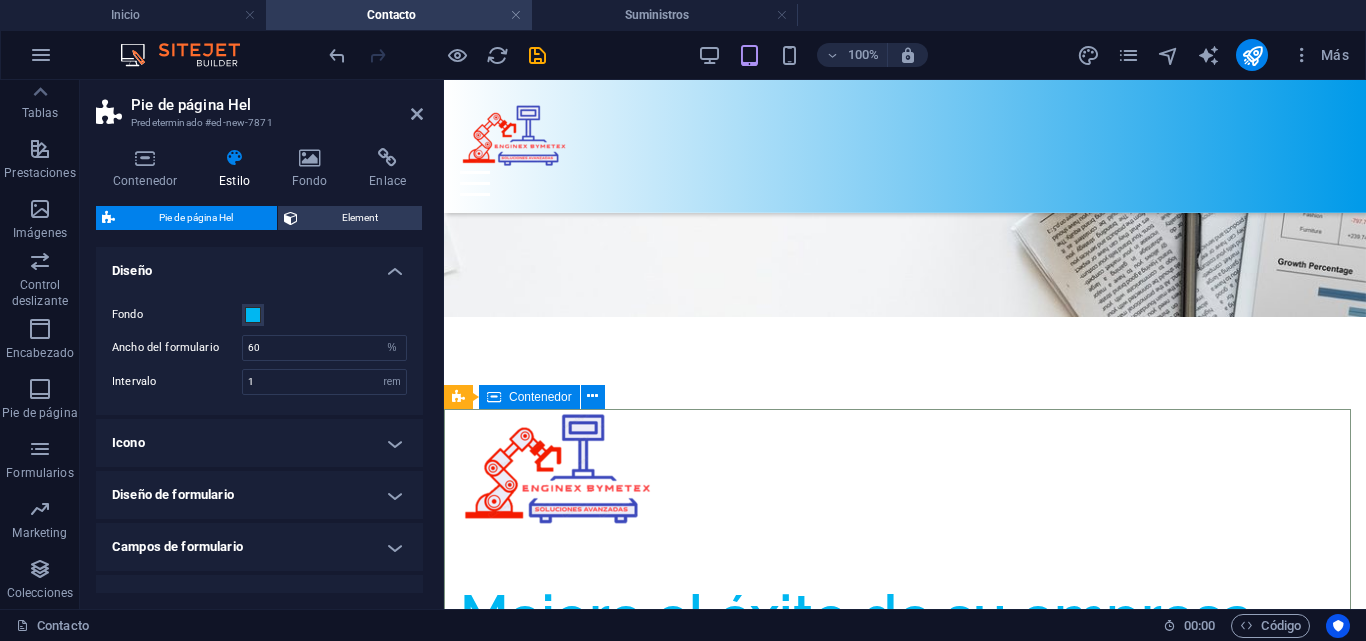 scroll, scrollTop: 874, scrollLeft: 0, axis: vertical 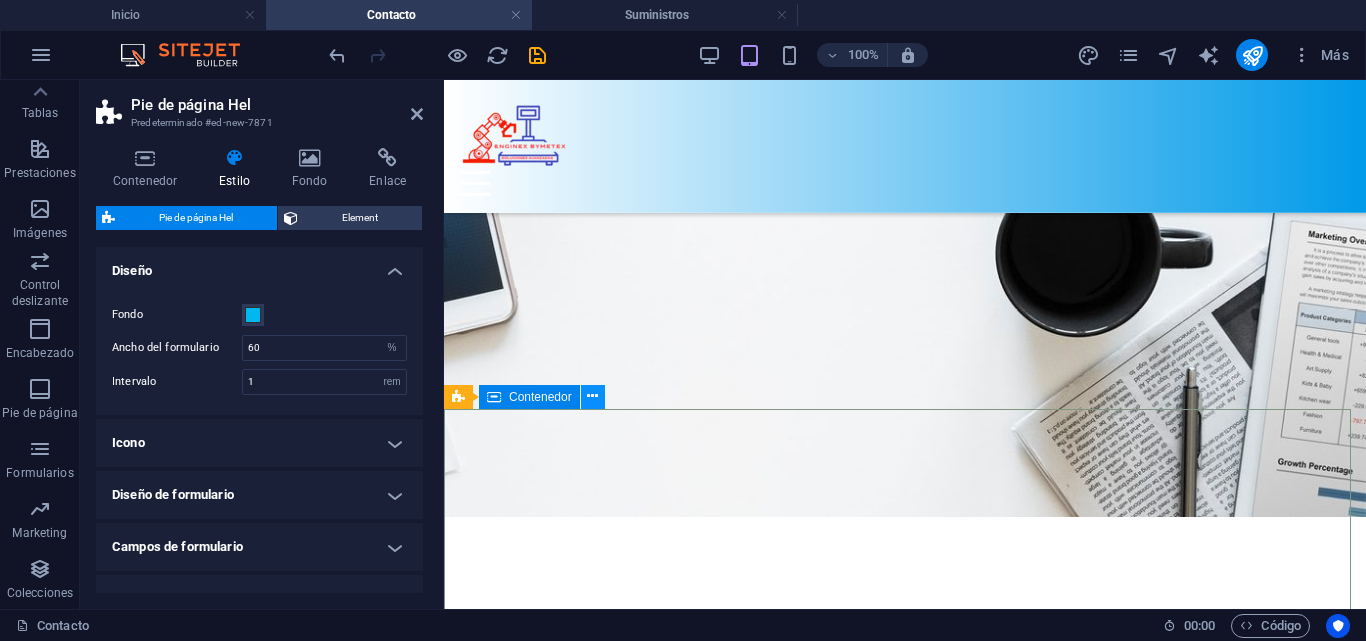 click at bounding box center (593, 397) 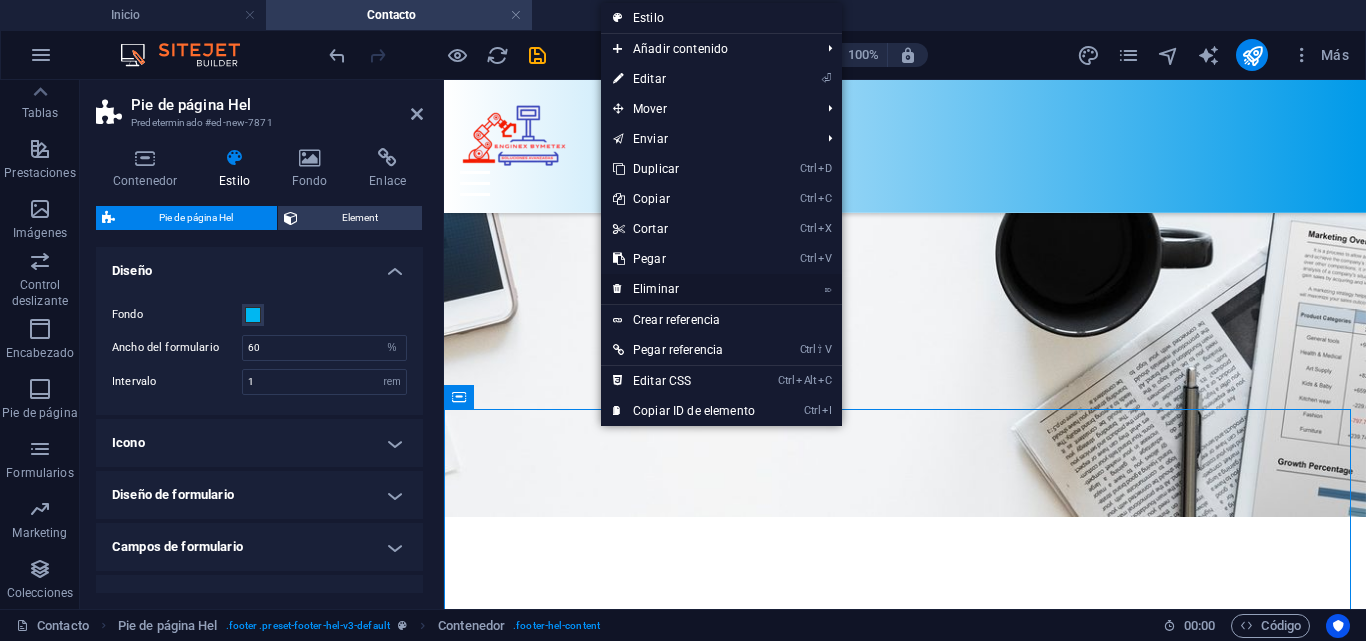 click on "⌦  Eliminar" at bounding box center (684, 289) 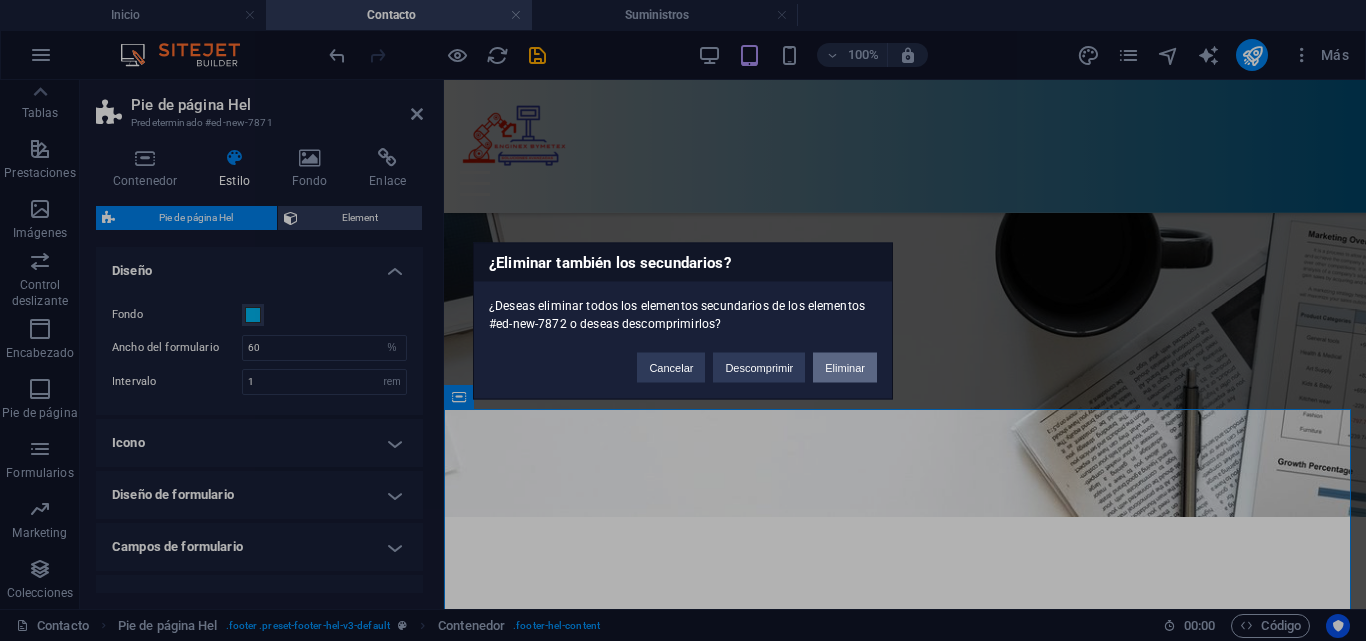 click on "Eliminar" at bounding box center [845, 367] 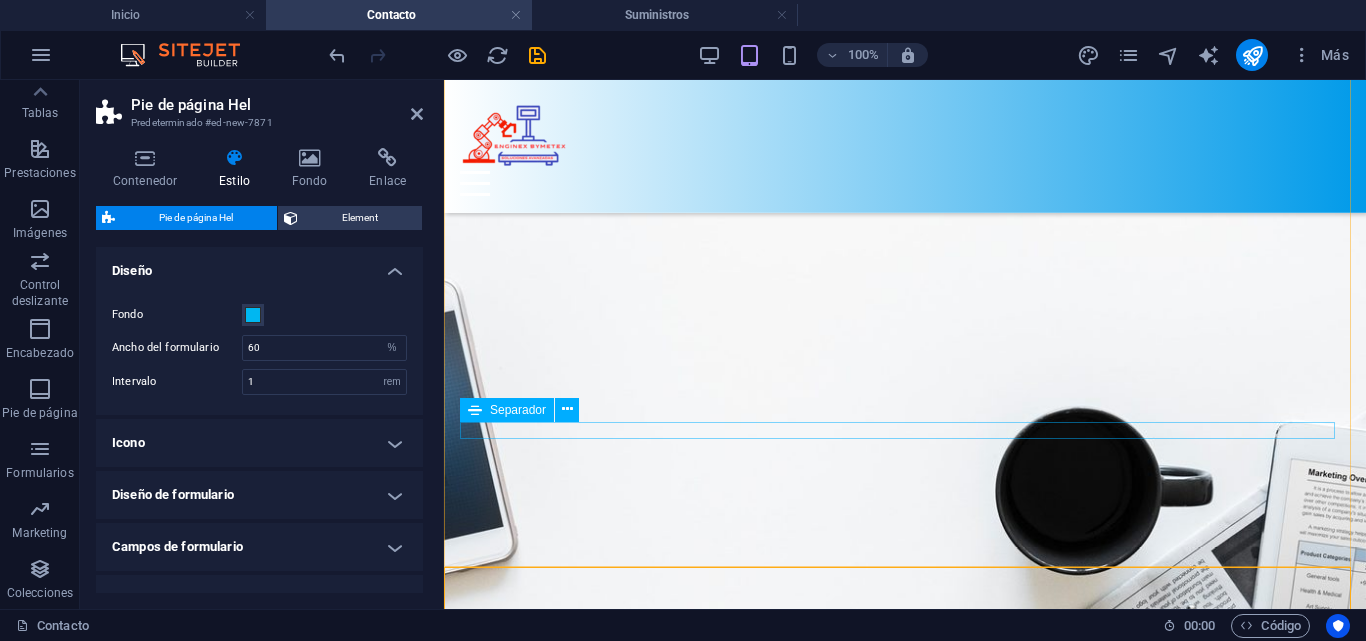 scroll, scrollTop: 734, scrollLeft: 0, axis: vertical 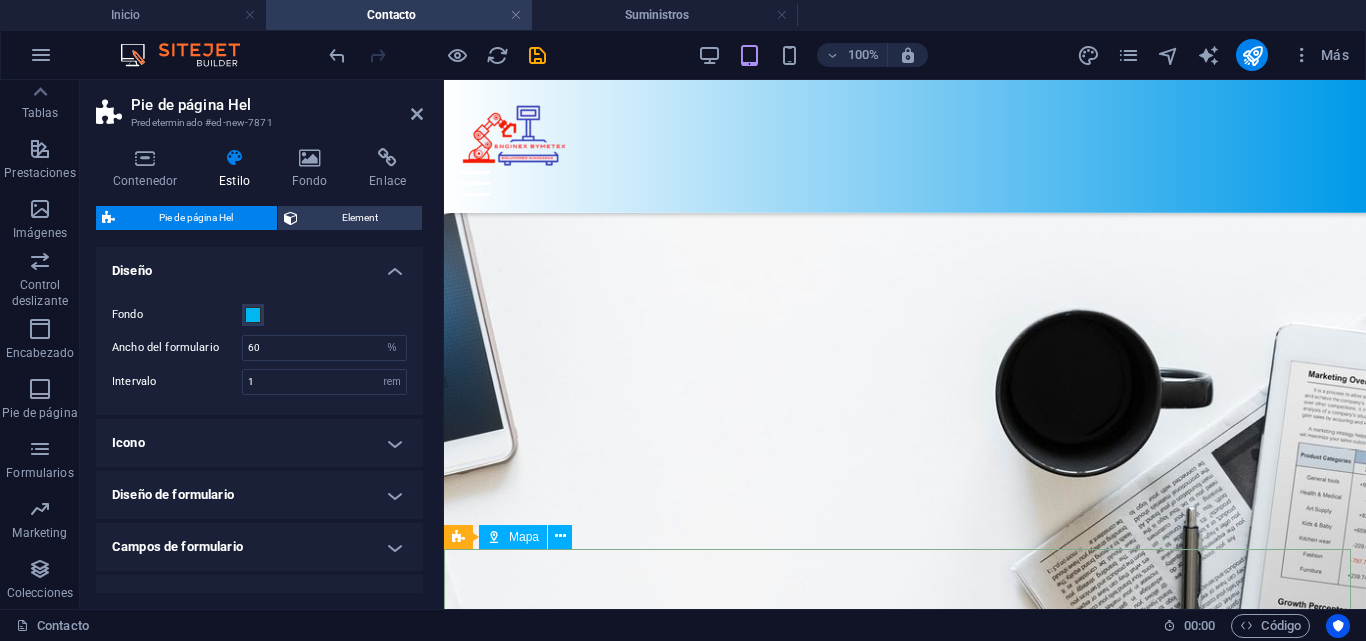 click at bounding box center (905, 2425) 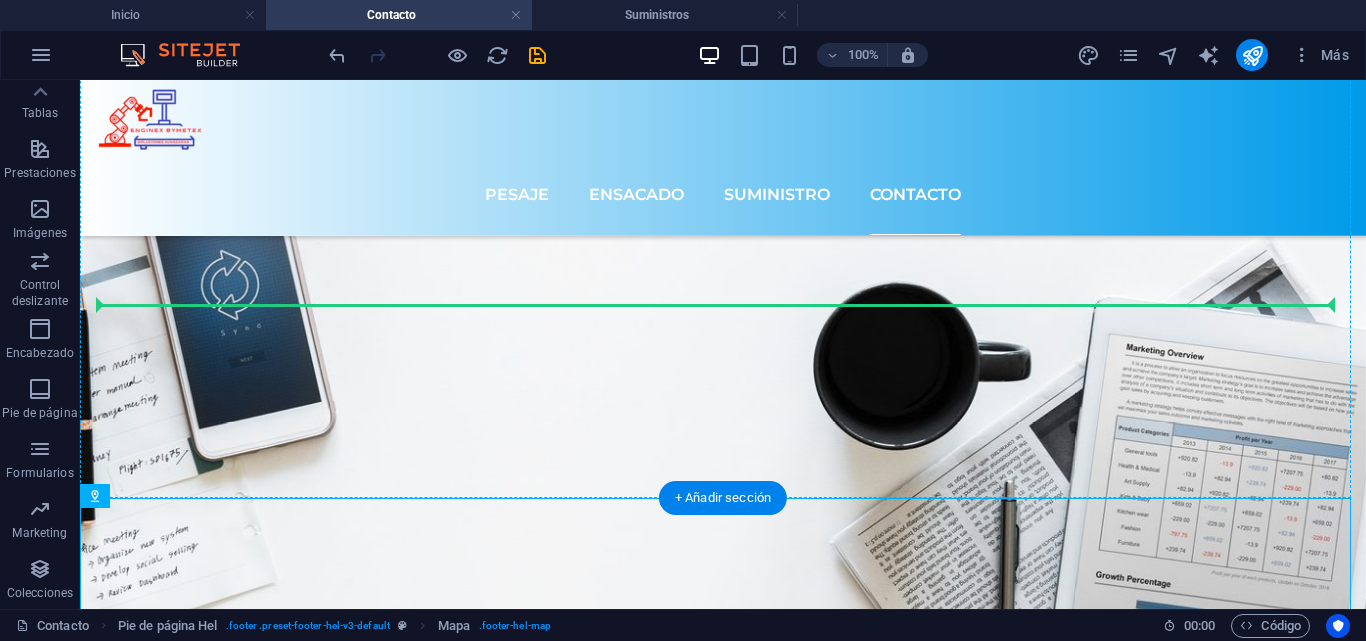 drag, startPoint x: 322, startPoint y: 566, endPoint x: 475, endPoint y: 311, distance: 297.37854 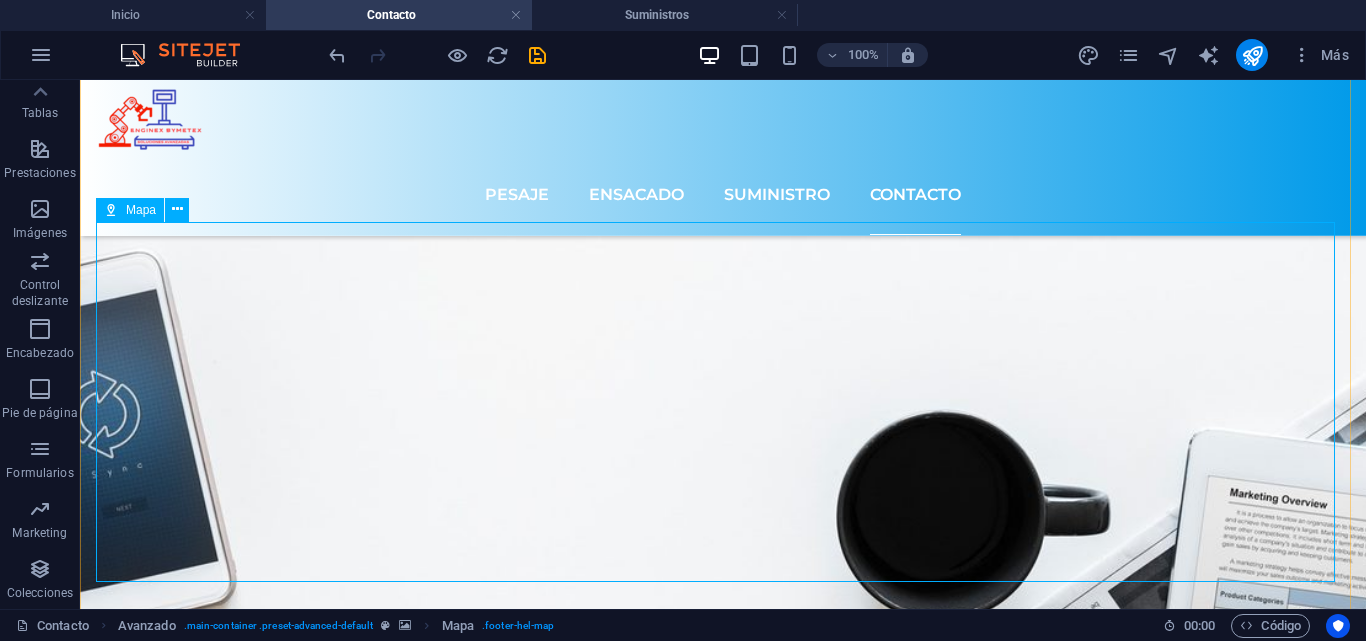 scroll, scrollTop: 625, scrollLeft: 0, axis: vertical 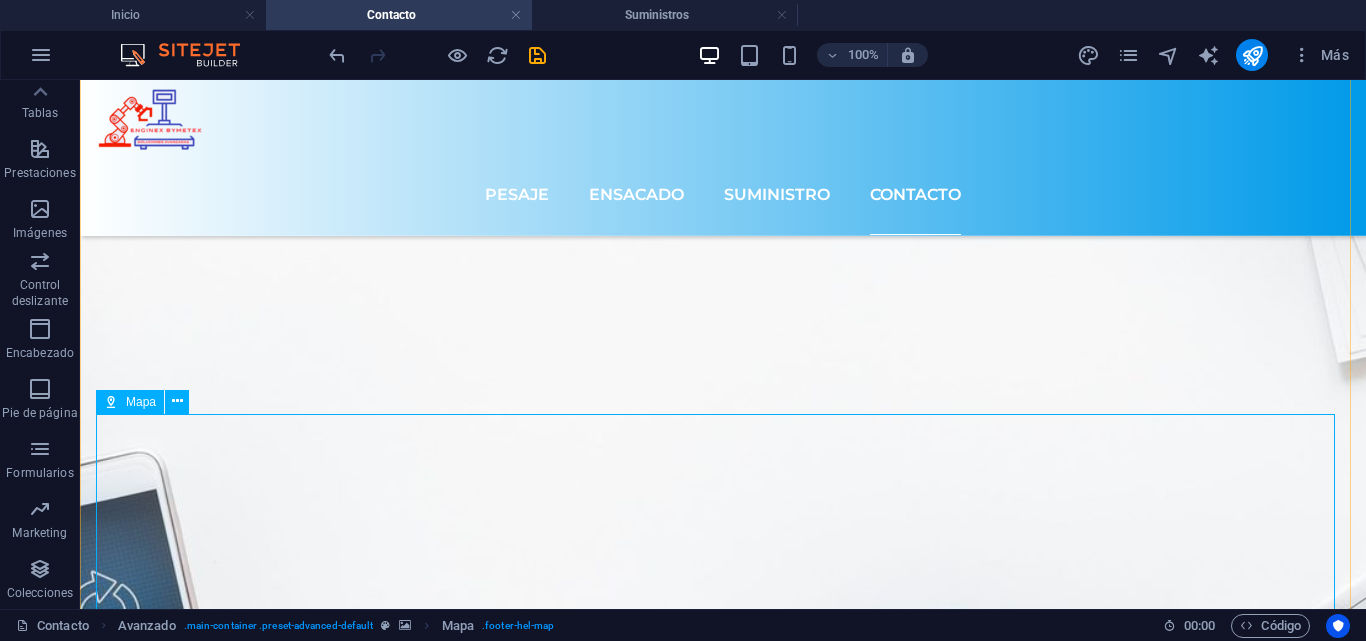 click at bounding box center (723, 2641) 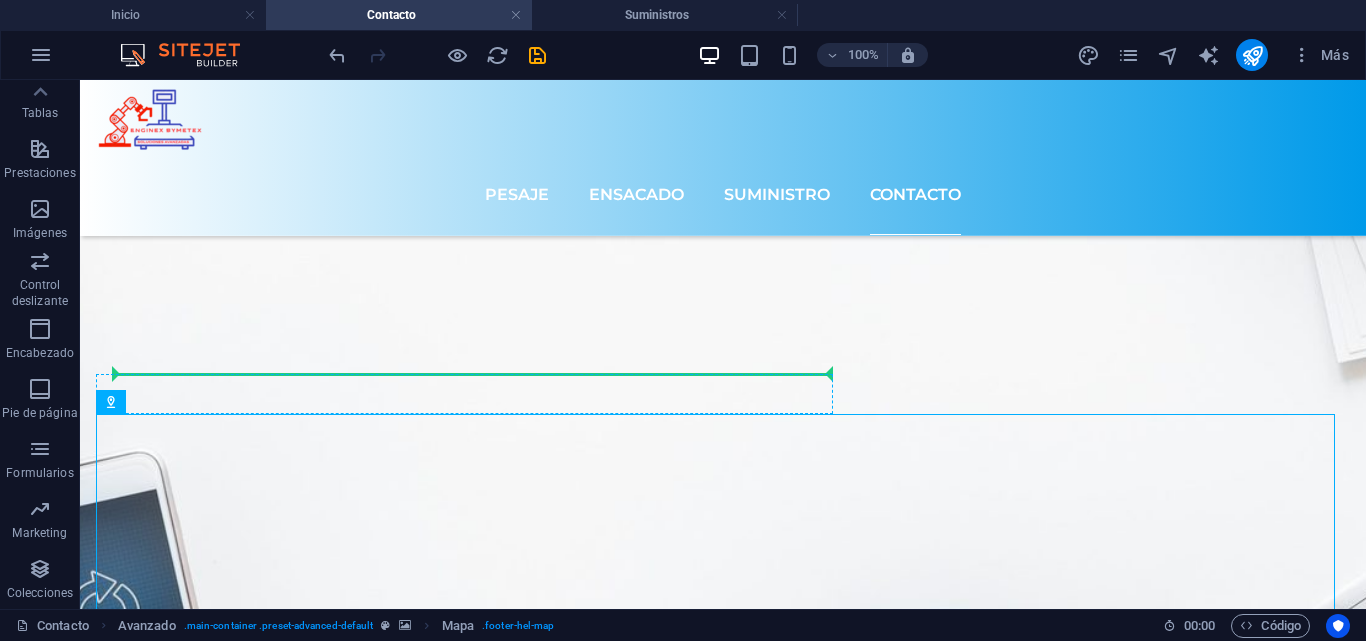 drag, startPoint x: 546, startPoint y: 477, endPoint x: 528, endPoint y: 375, distance: 103.57606 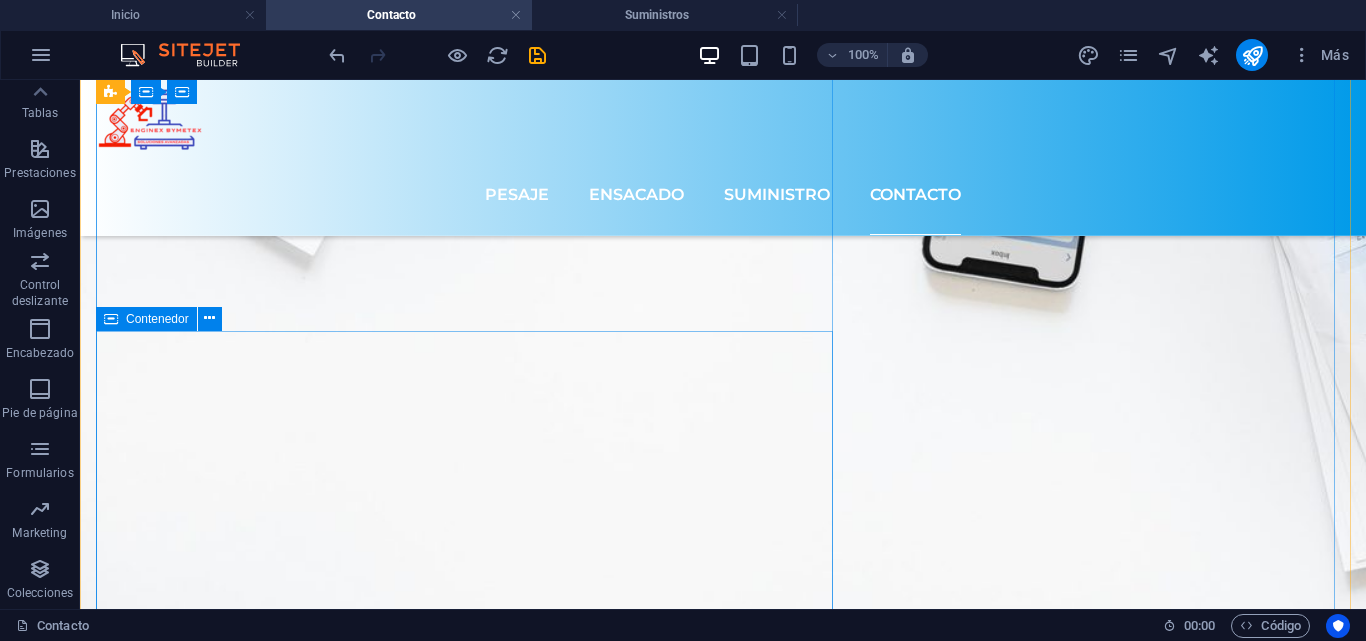 scroll, scrollTop: 525, scrollLeft: 0, axis: vertical 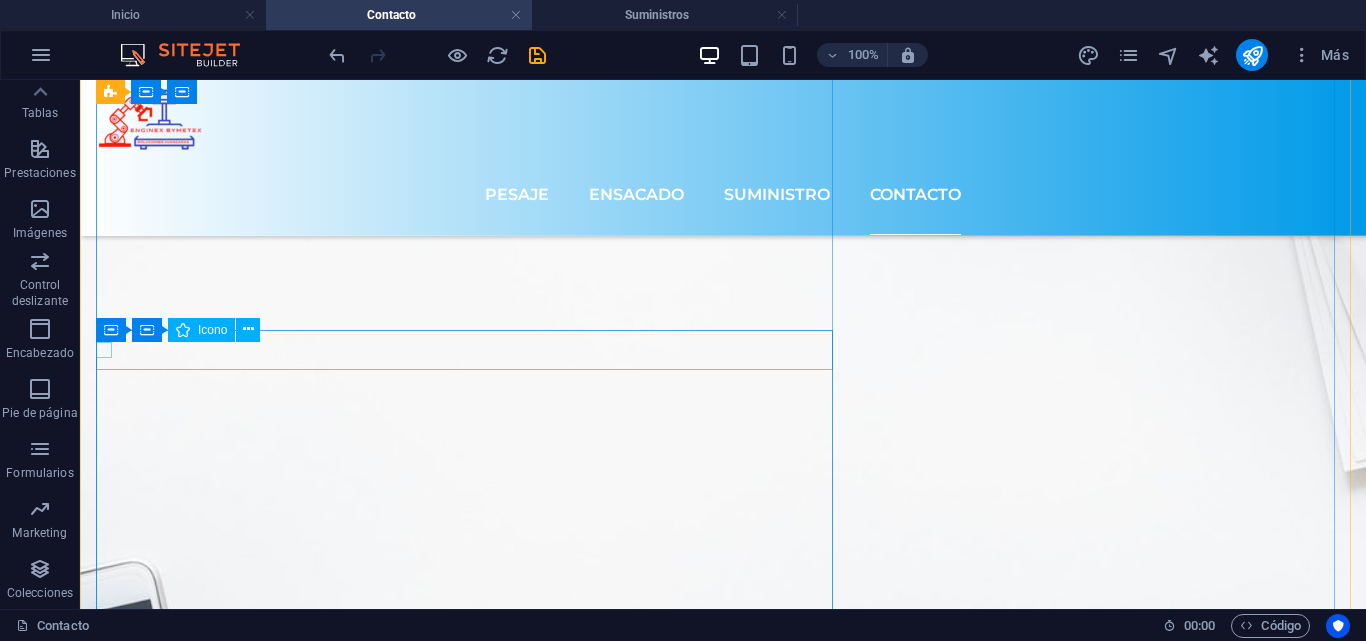 click at bounding box center [723, 1698] 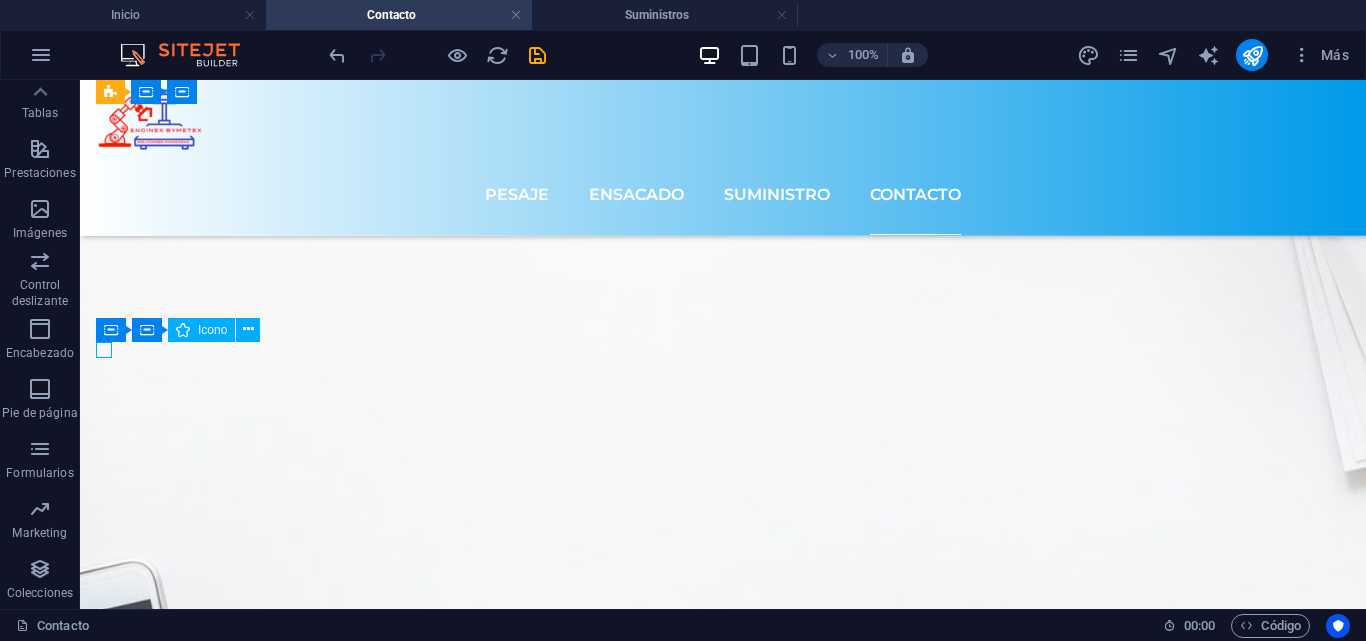 click at bounding box center [723, 1698] 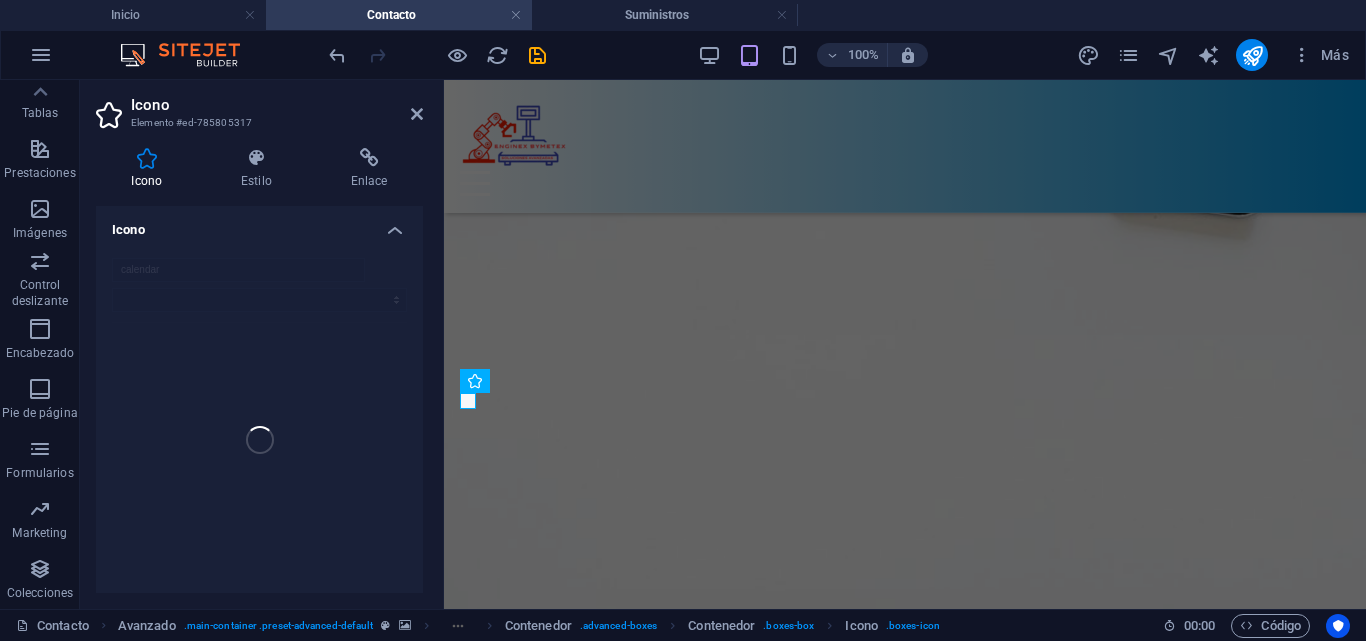 click at bounding box center (147, 158) 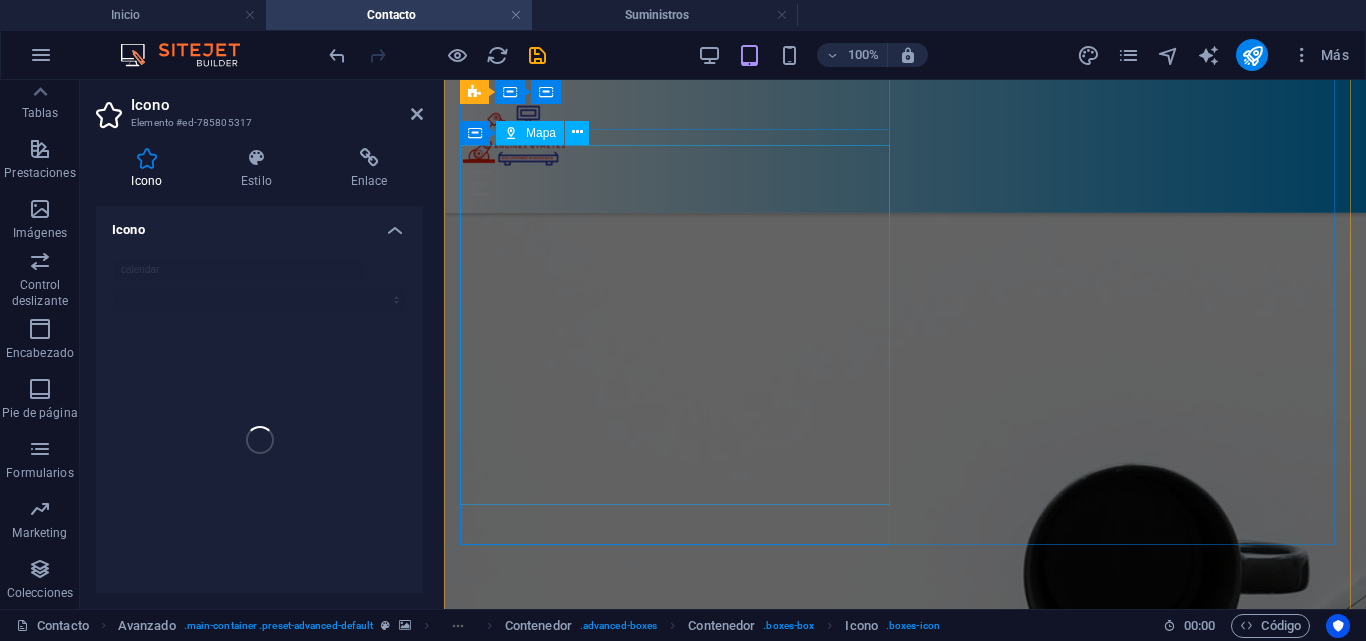 scroll, scrollTop: 925, scrollLeft: 0, axis: vertical 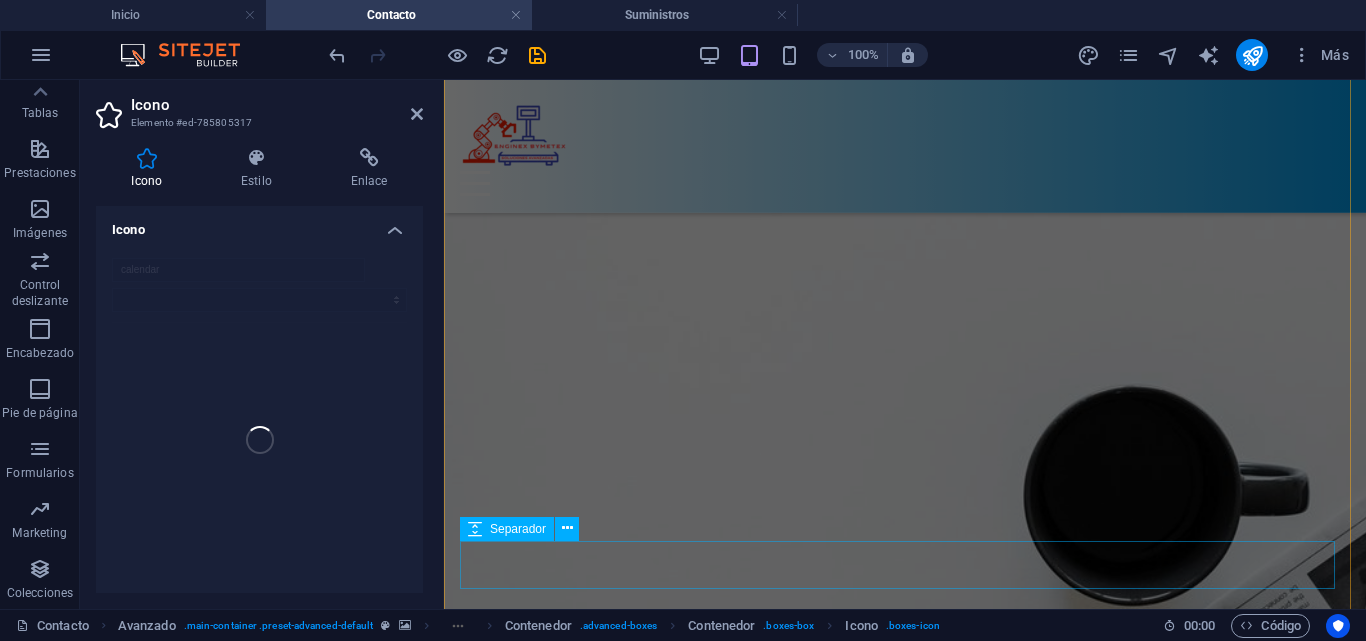 click at bounding box center [905, 2621] 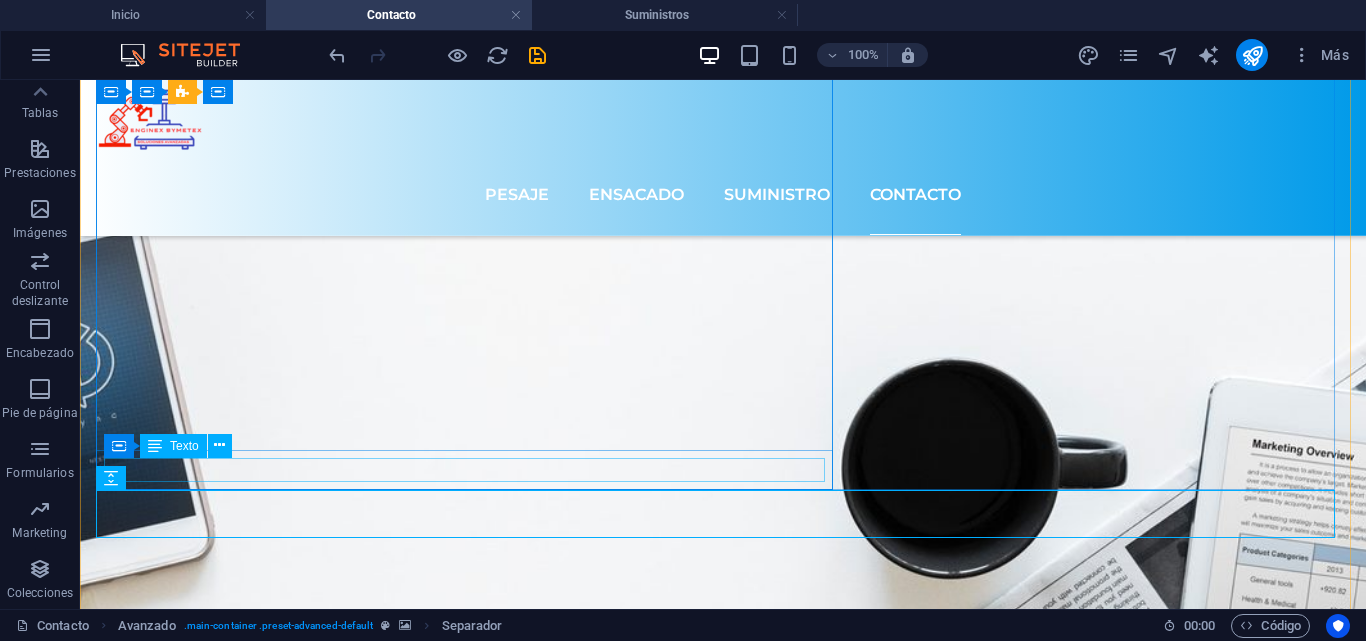 click on "See the success" at bounding box center (723, 1917) 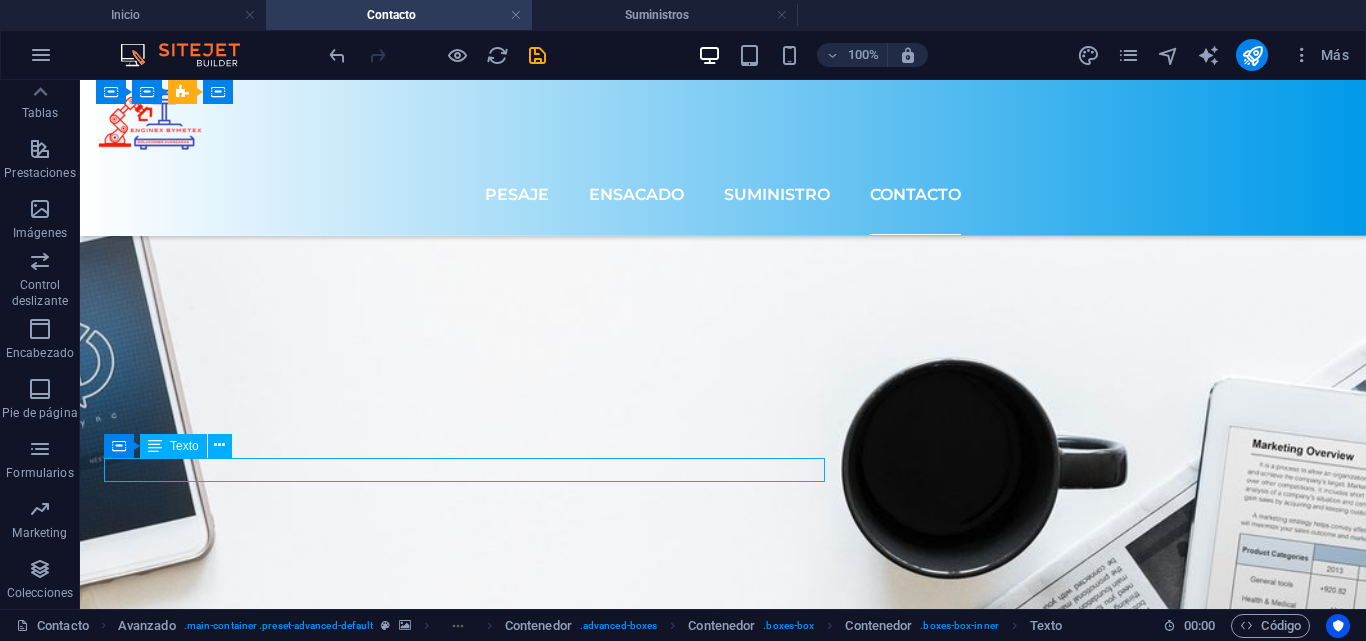 click on "See the success" at bounding box center [723, 1917] 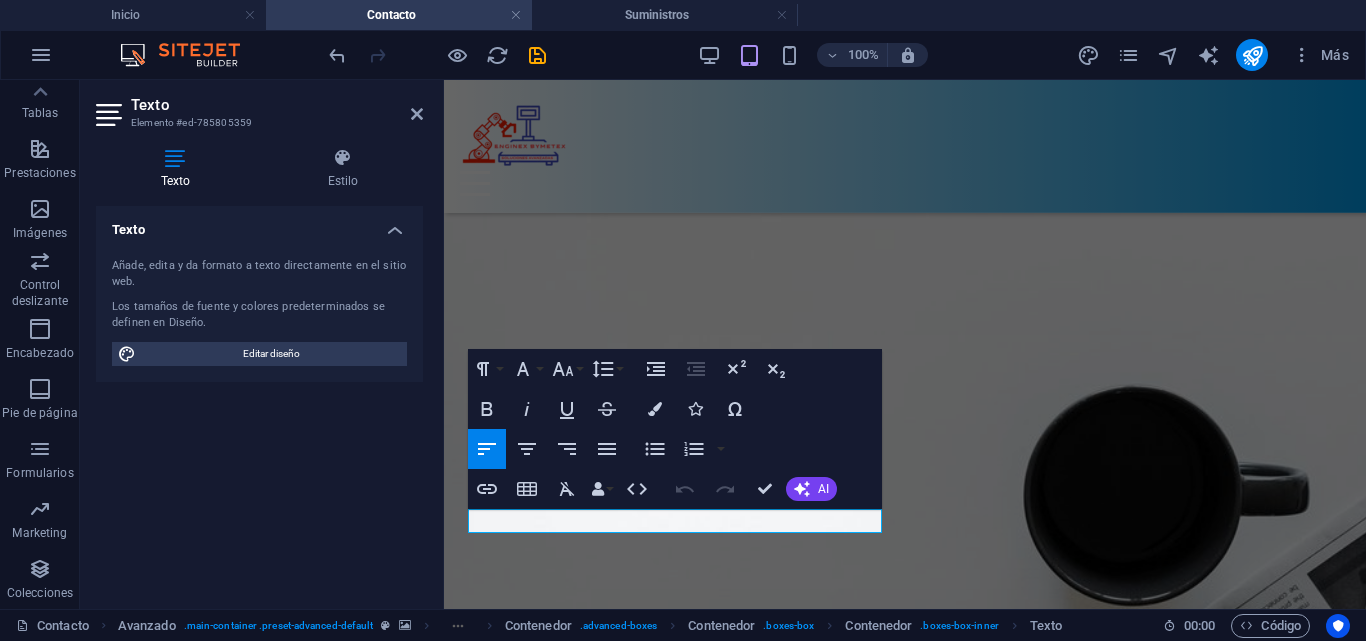 drag, startPoint x: 595, startPoint y: 517, endPoint x: 455, endPoint y: 518, distance: 140.00357 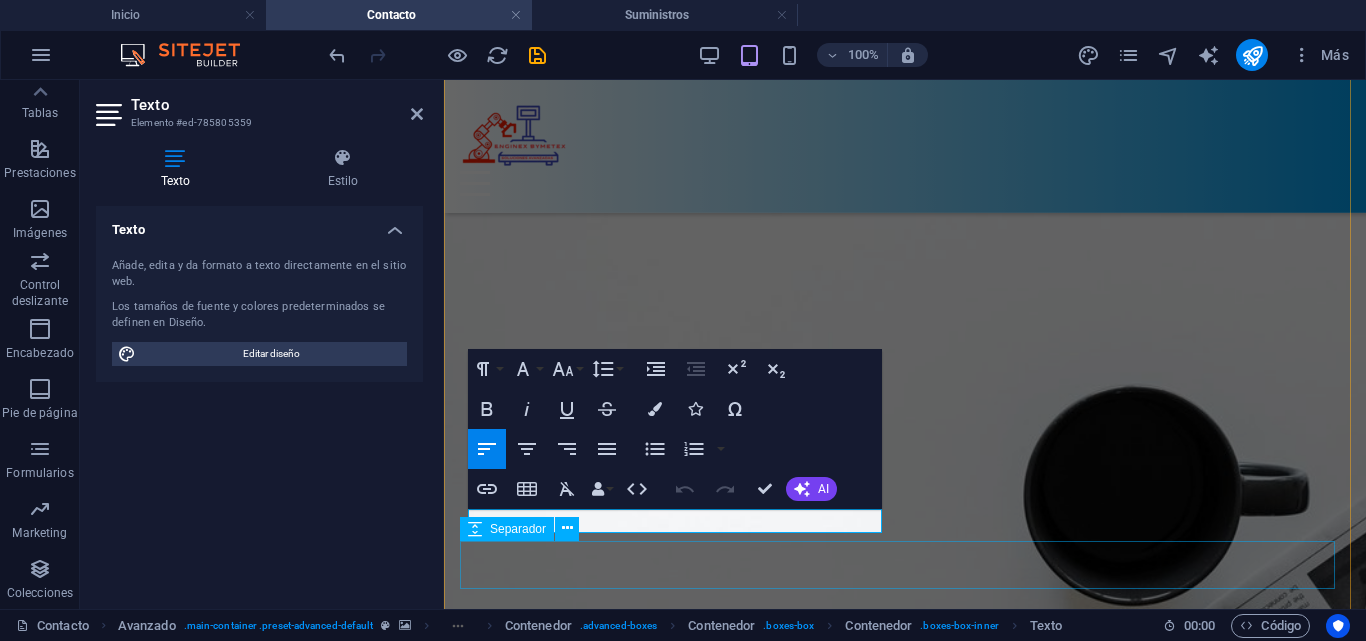 click at bounding box center [905, 2621] 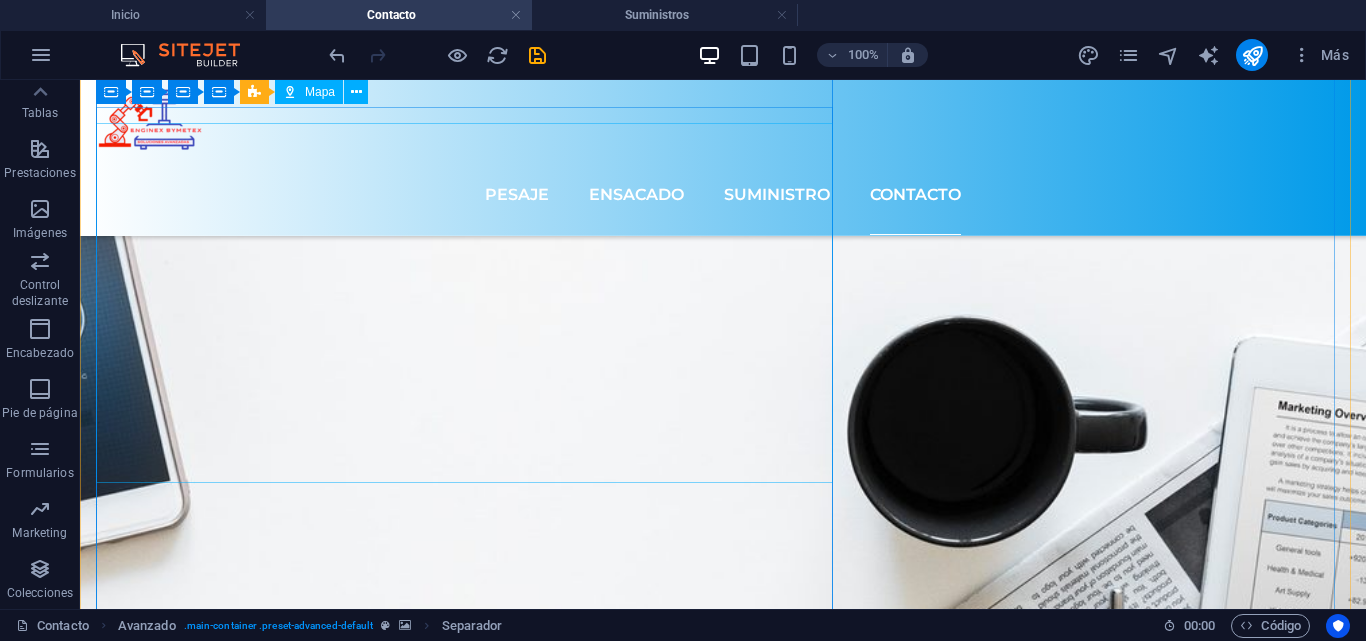 scroll, scrollTop: 822, scrollLeft: 0, axis: vertical 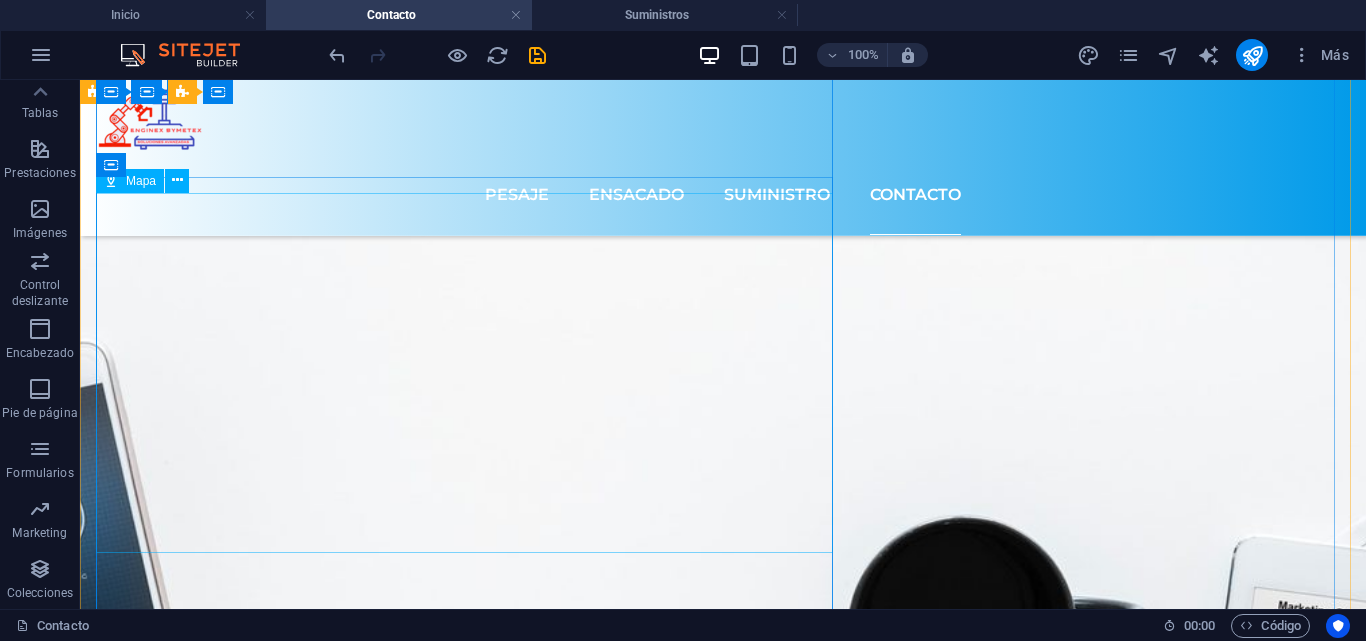 click at bounding box center [723, 1897] 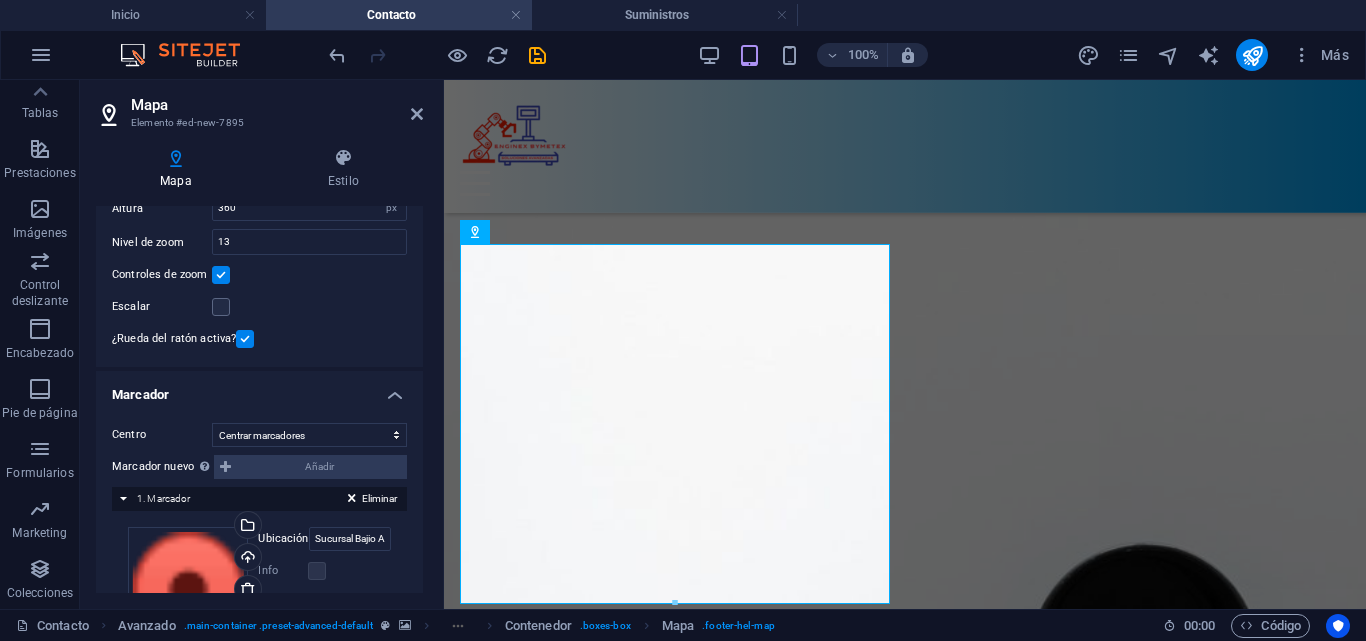 scroll, scrollTop: 369, scrollLeft: 0, axis: vertical 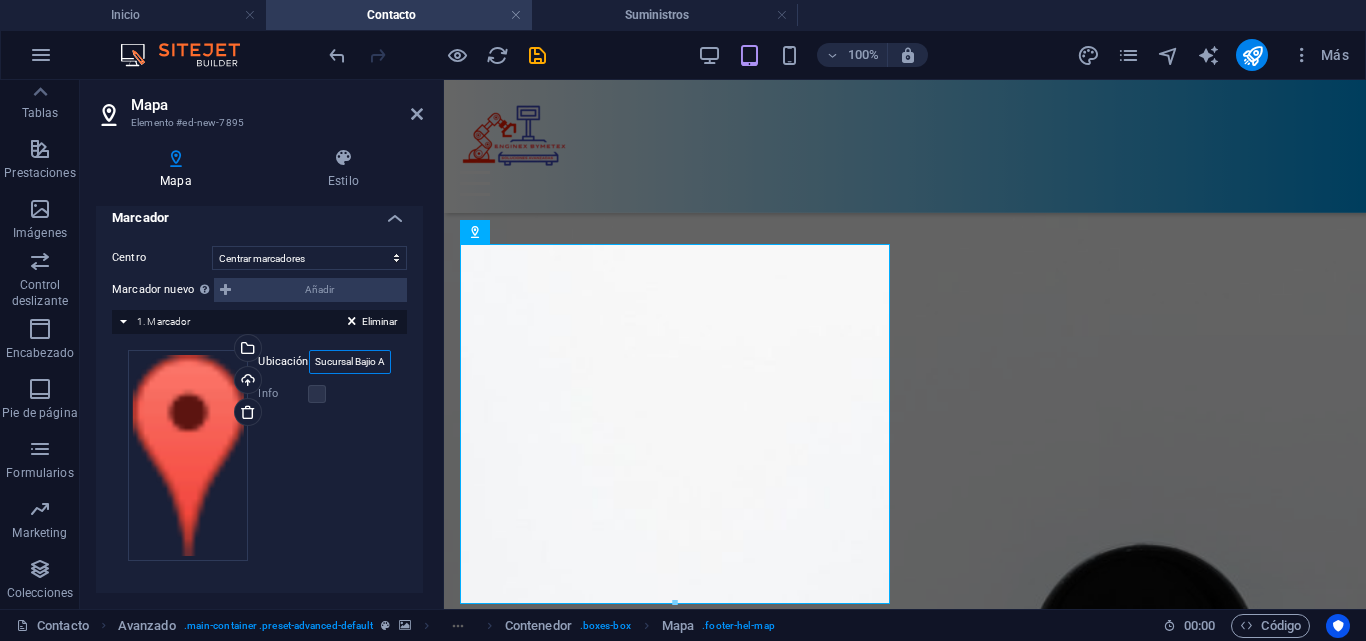 click on "Sucursal Bajio Aguascalientes, Aguascalientes 20299, Sucursal Sur Edo Mex, Chicoloapan 56377 Casper" at bounding box center (350, 362) 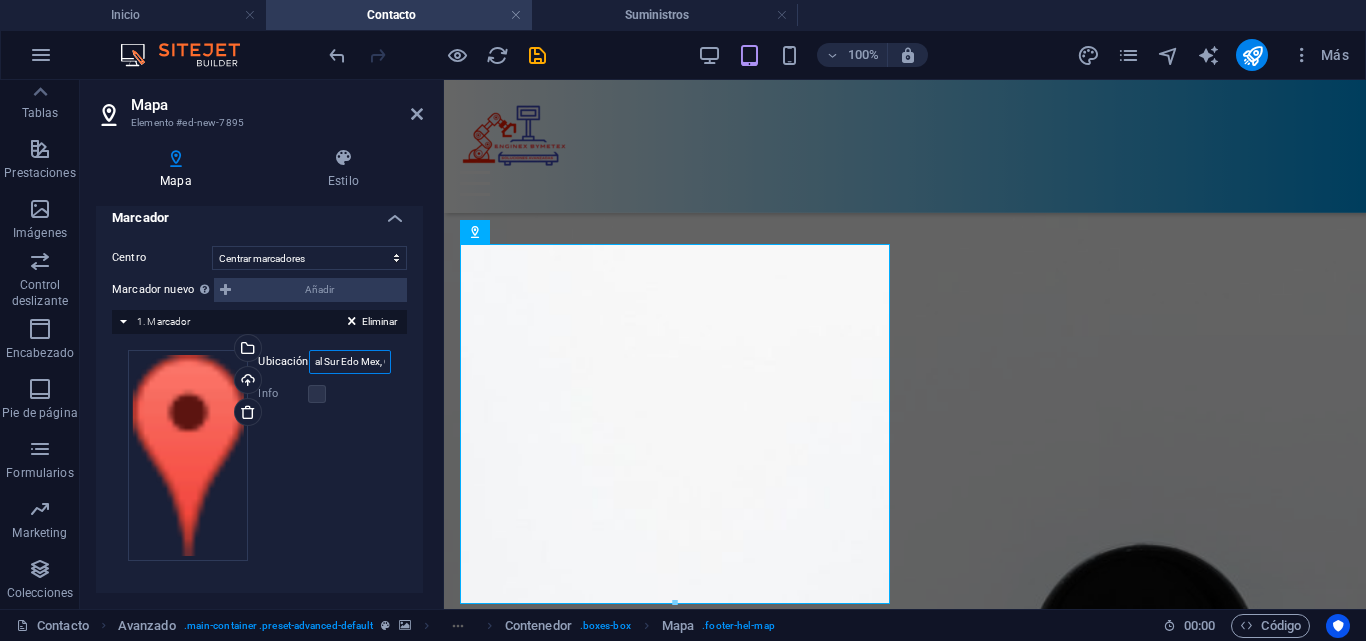 scroll, scrollTop: 0, scrollLeft: 396, axis: horizontal 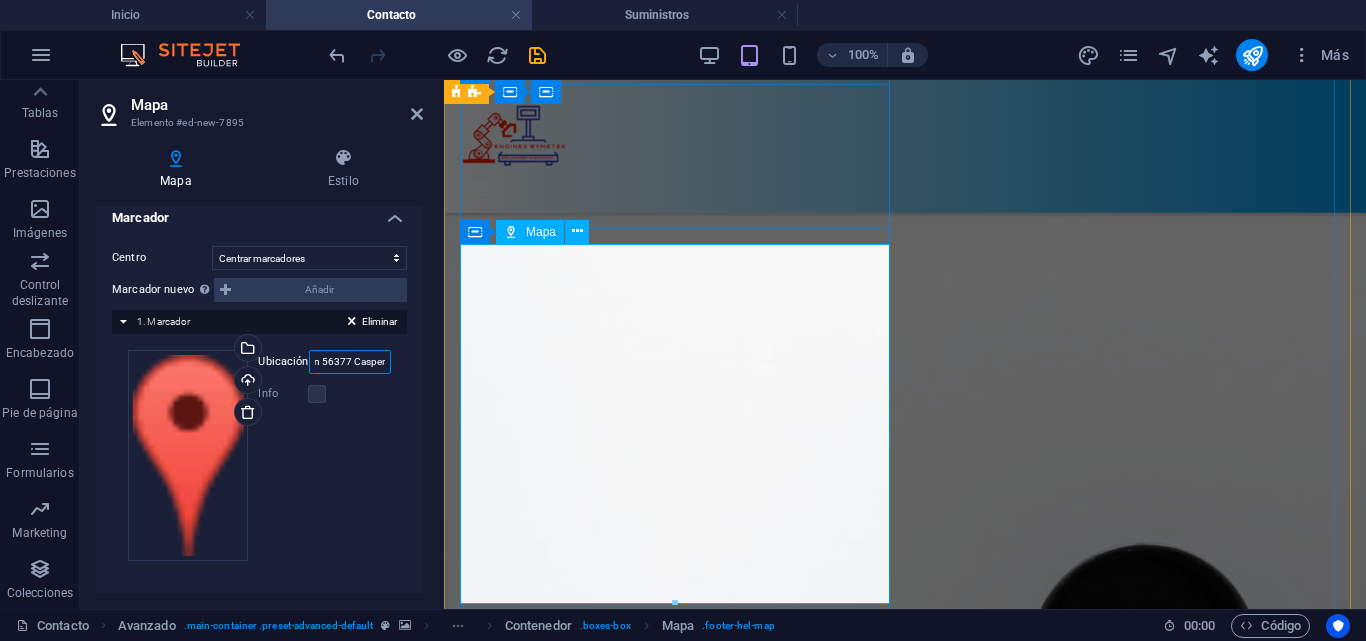drag, startPoint x: 755, startPoint y: 441, endPoint x: 499, endPoint y: 369, distance: 265.9323 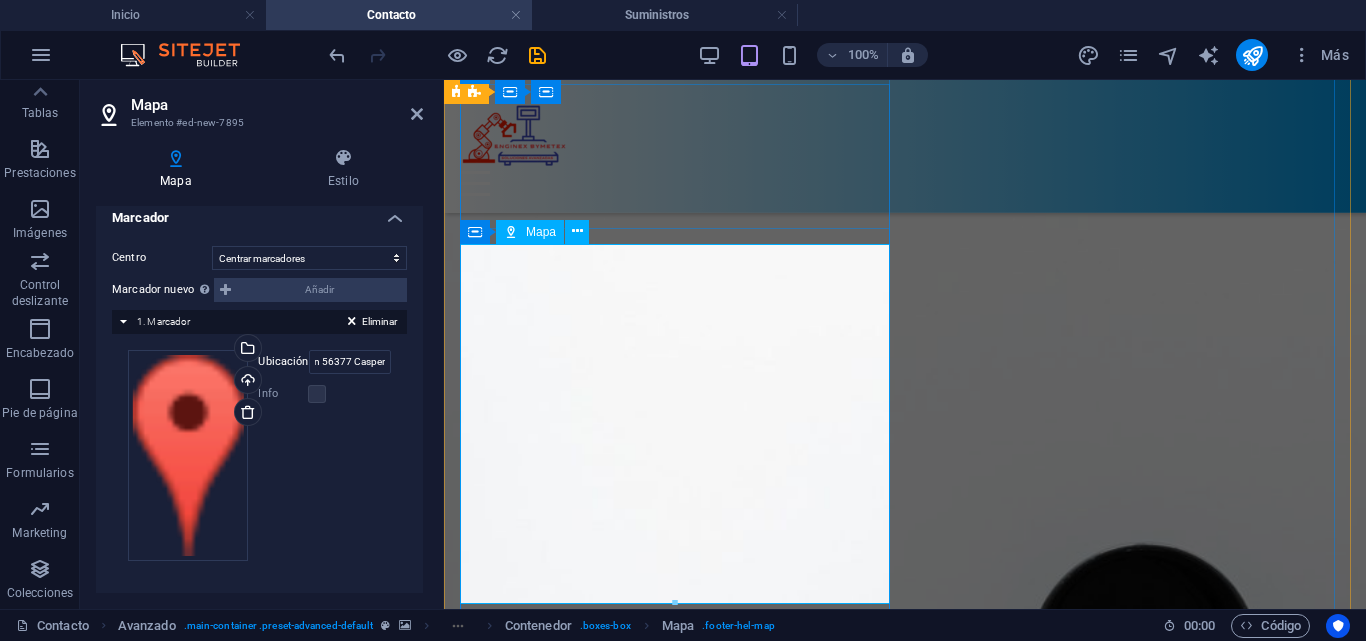 scroll, scrollTop: 0, scrollLeft: 0, axis: both 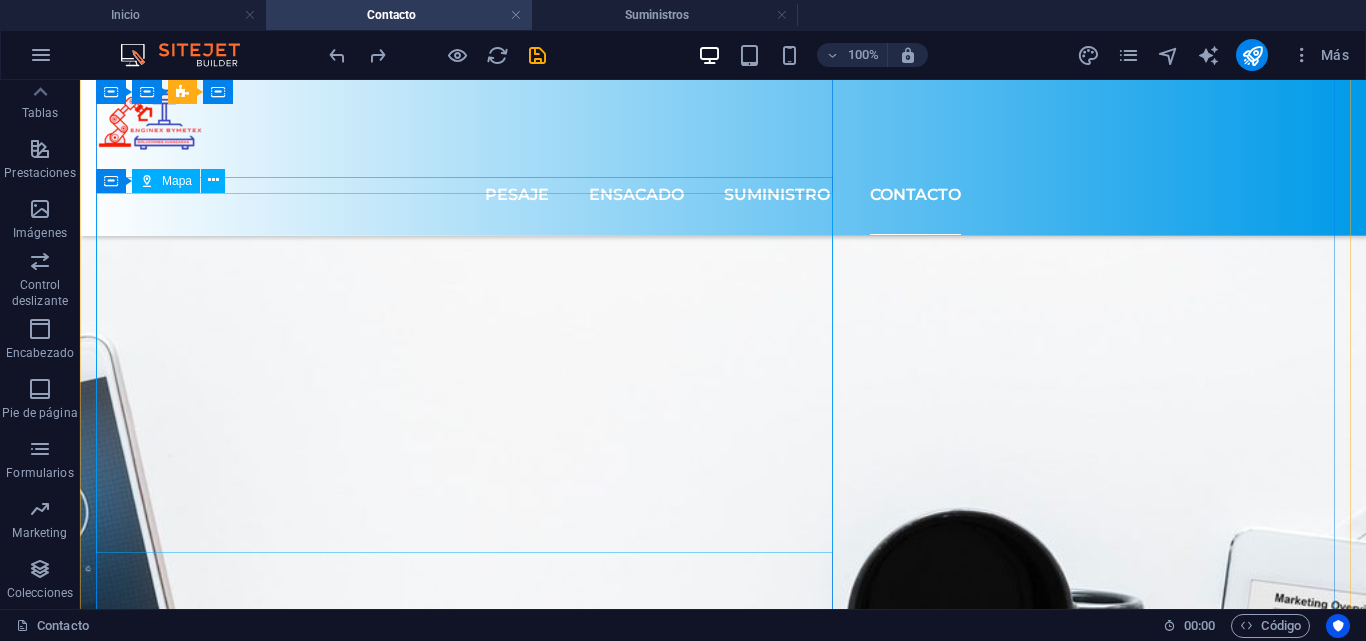 click at bounding box center [723, 1887] 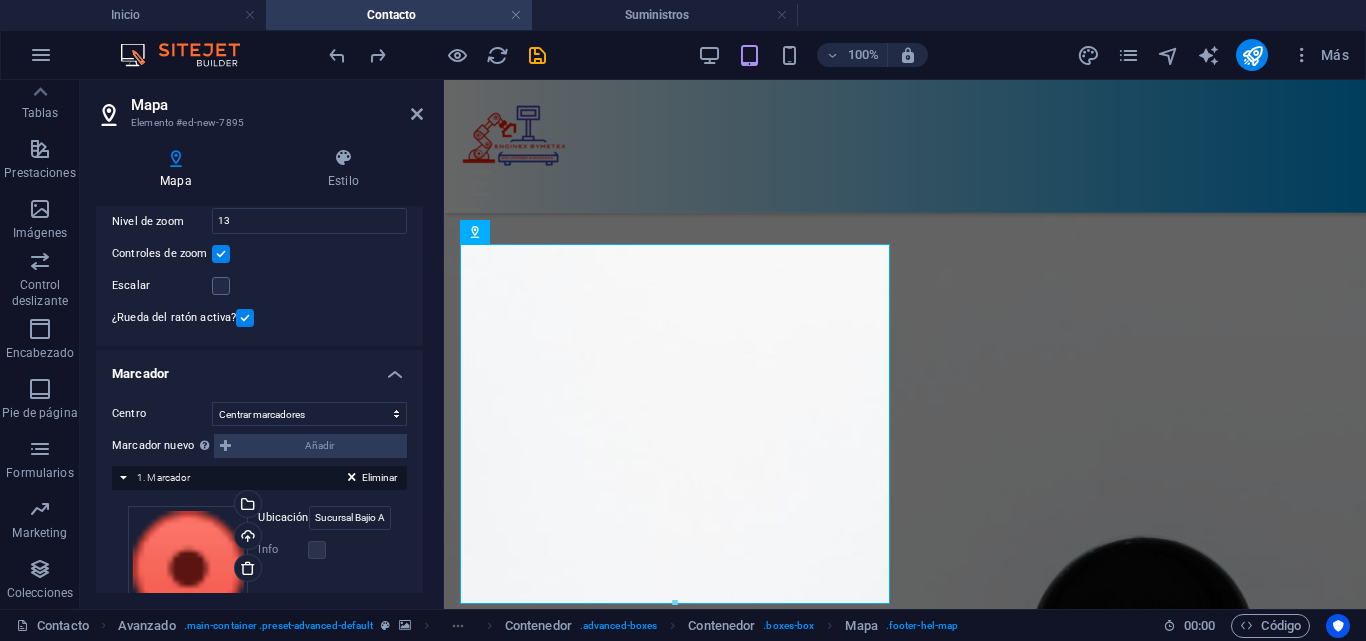scroll, scrollTop: 300, scrollLeft: 0, axis: vertical 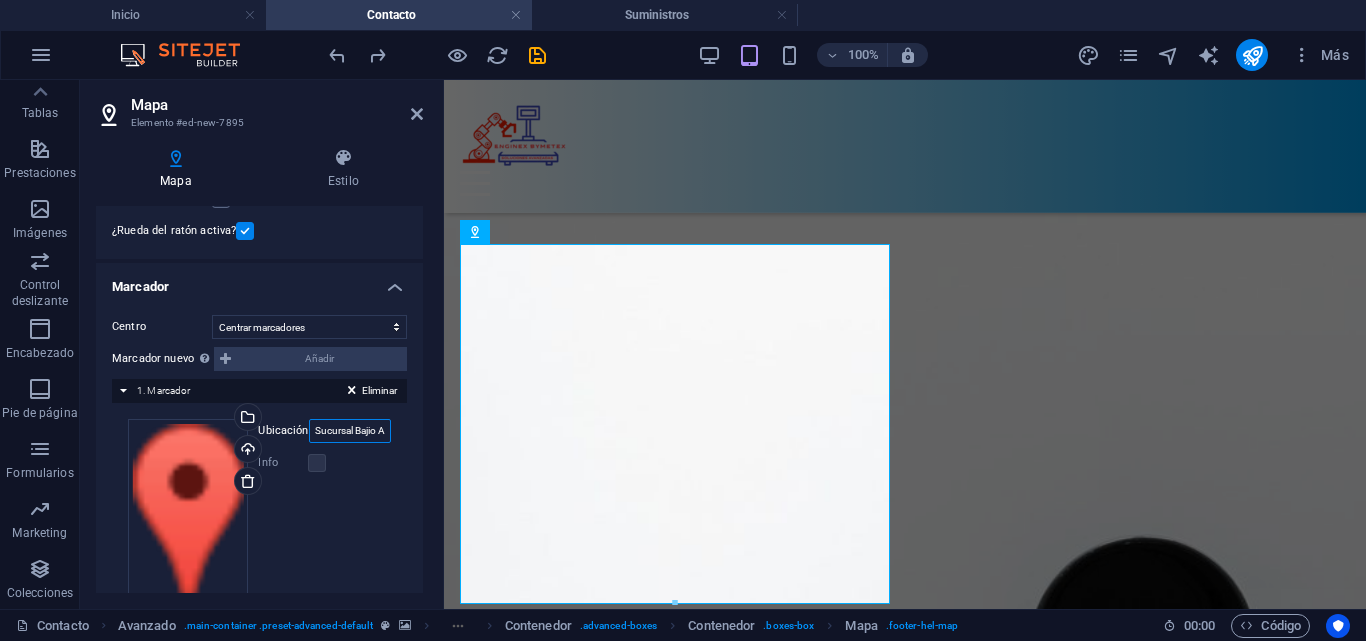 click on "Sucursal Bajio Aguascalientes, Aguascalientes 20299, Sucursal Sur Edo Mex, Chicoloapan 56377 Casper" at bounding box center [350, 431] 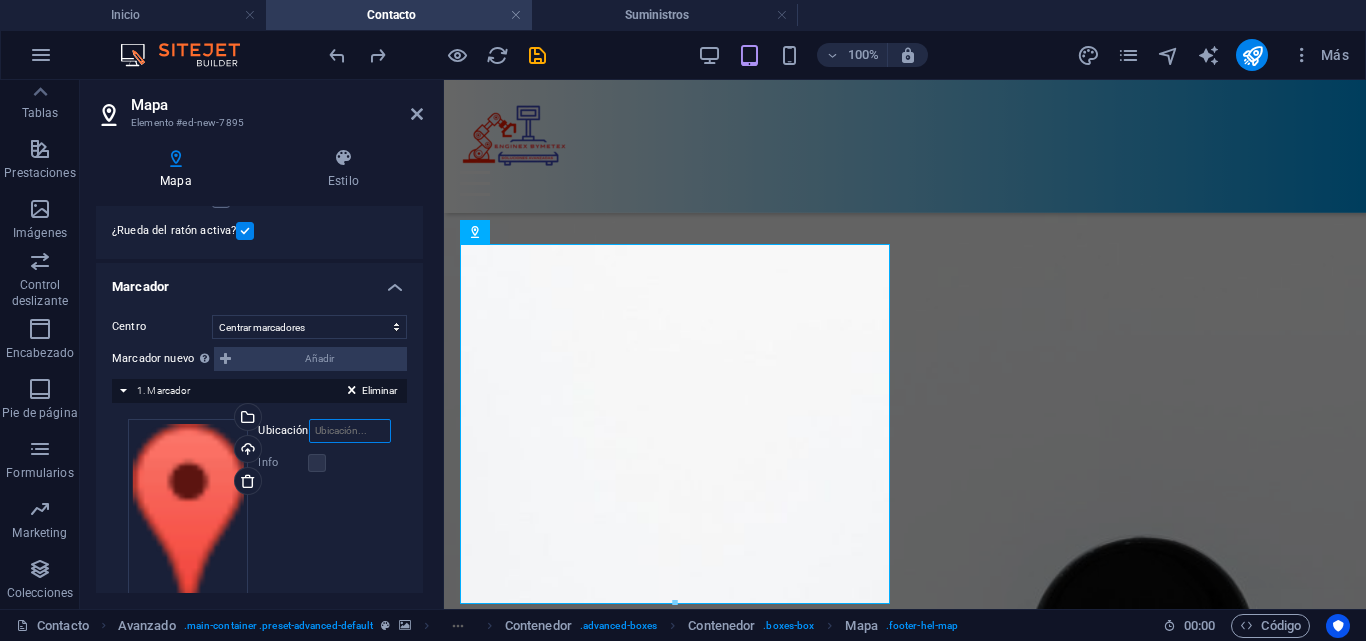 scroll, scrollTop: 0, scrollLeft: 0, axis: both 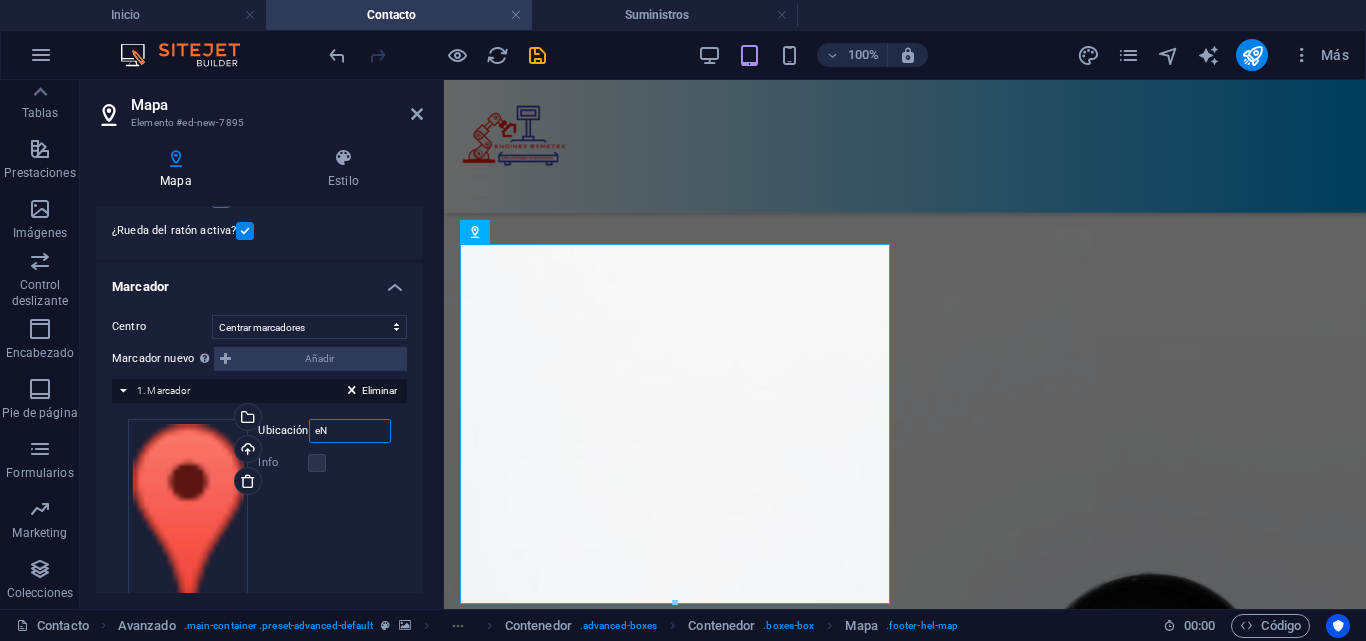 type on "e" 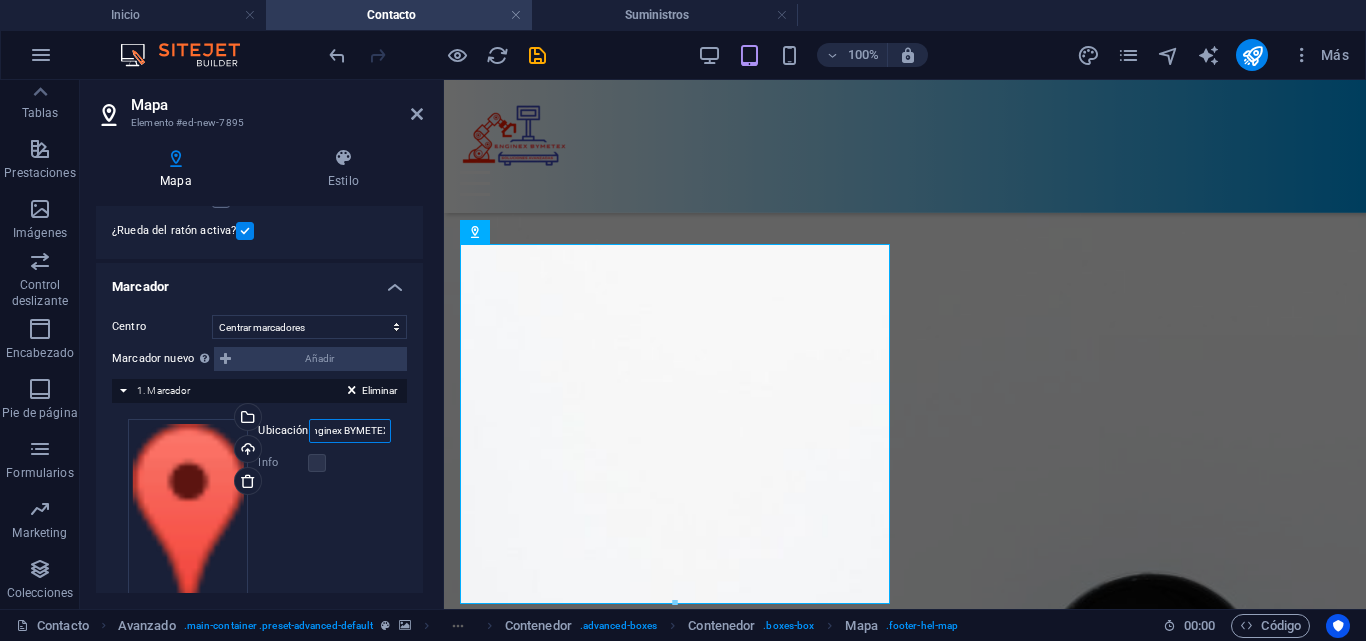 scroll, scrollTop: 0, scrollLeft: 15, axis: horizontal 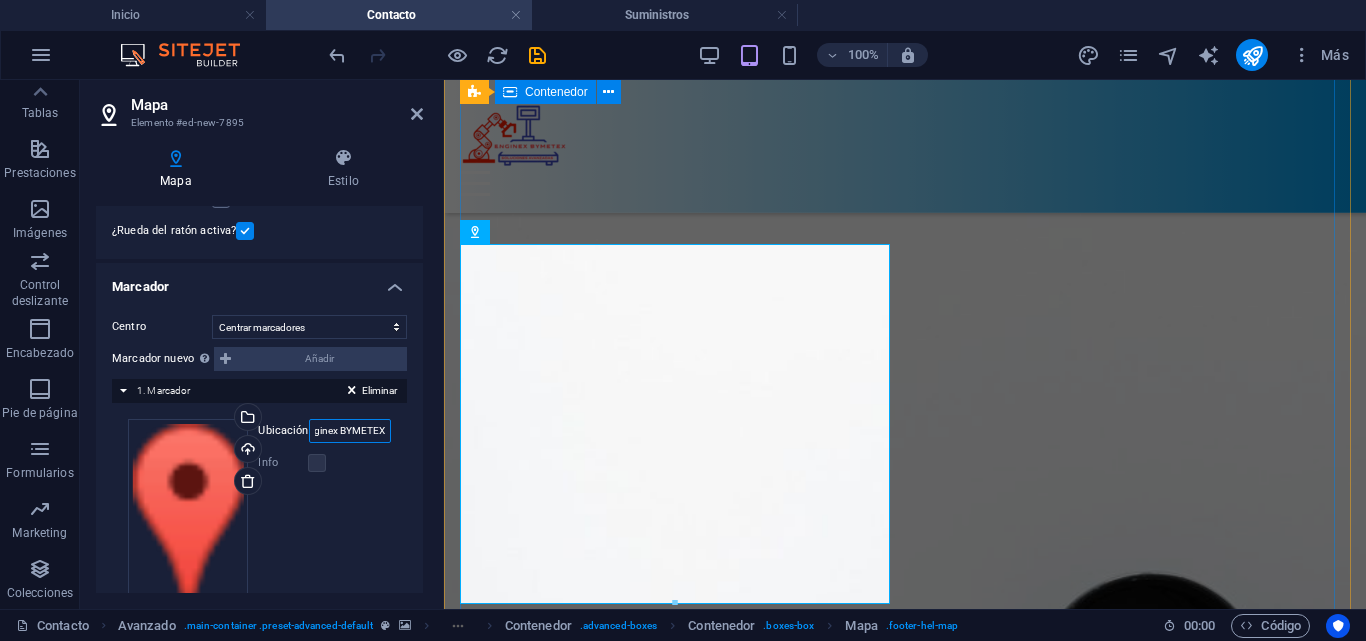 type on "Enginex BYMETEX" 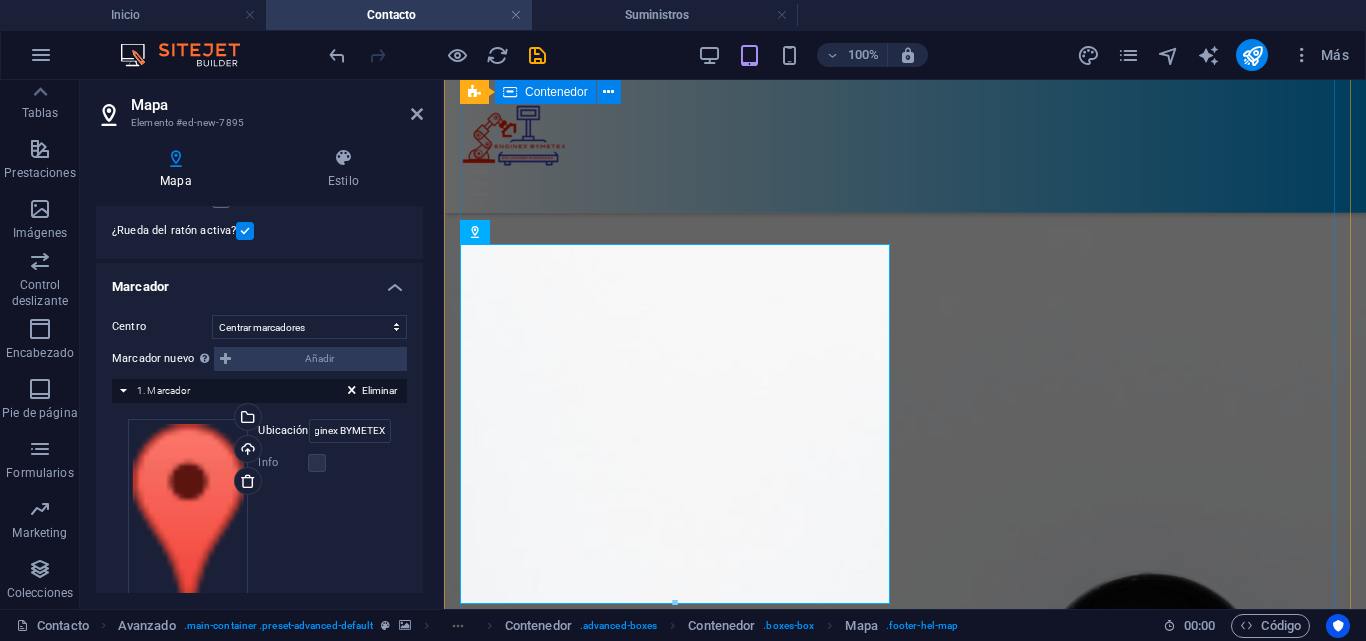 click on "Mejore el éxito de su empresa ¡Hola a todos! Nos encantaría conocer sus necesidades y ayudarles a obtener los mejores productos de pesaje, ensacado o suministros industriales. Si desea recibir un servicio personalizado o realizar una compra, no dude en enviarnos sus datos. Nuestro equipo está listo para ofrecerle una atención excepcional y satisfacer todas sus expectativas. Su satisfacción es nuestra prioridad. ¡Esperamos su mensaje!
Free trial for 14 days Free work materials First training for free Suelta el contenido aquí o  Añadir elementos  Pegar portapapeles Contáctanos ¿Ilegible? Cargar nuevo Enviar" at bounding box center (905, 2039) 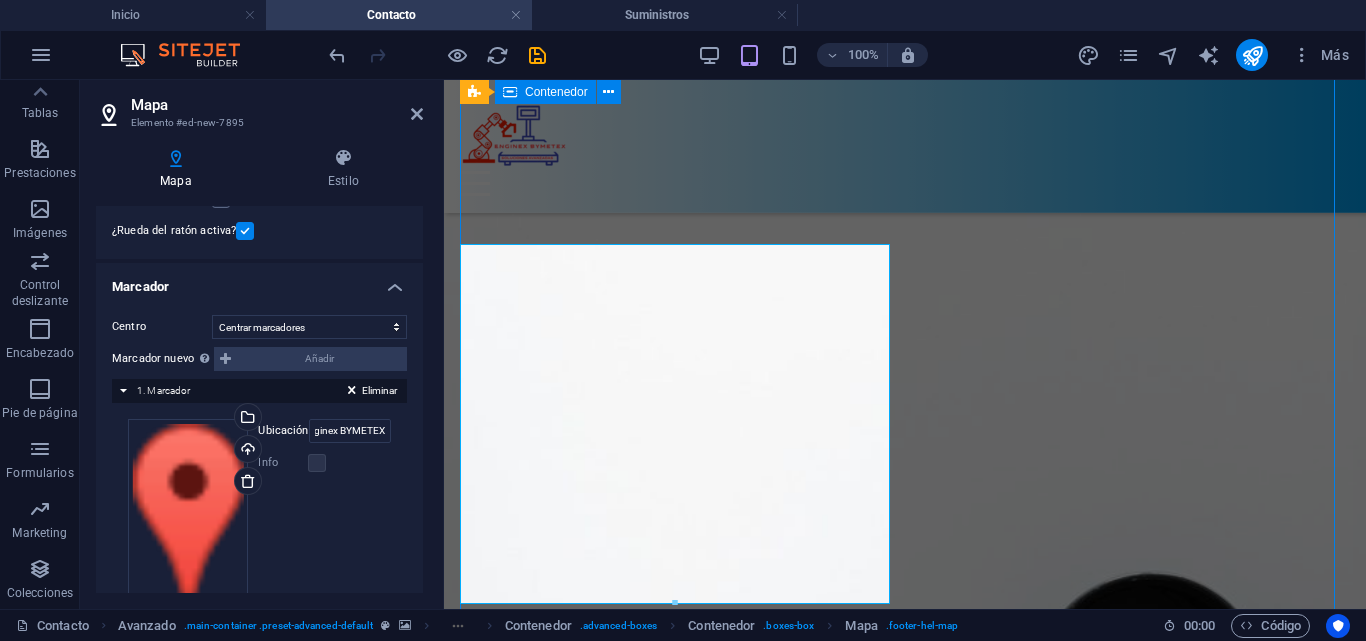 scroll, scrollTop: 0, scrollLeft: 0, axis: both 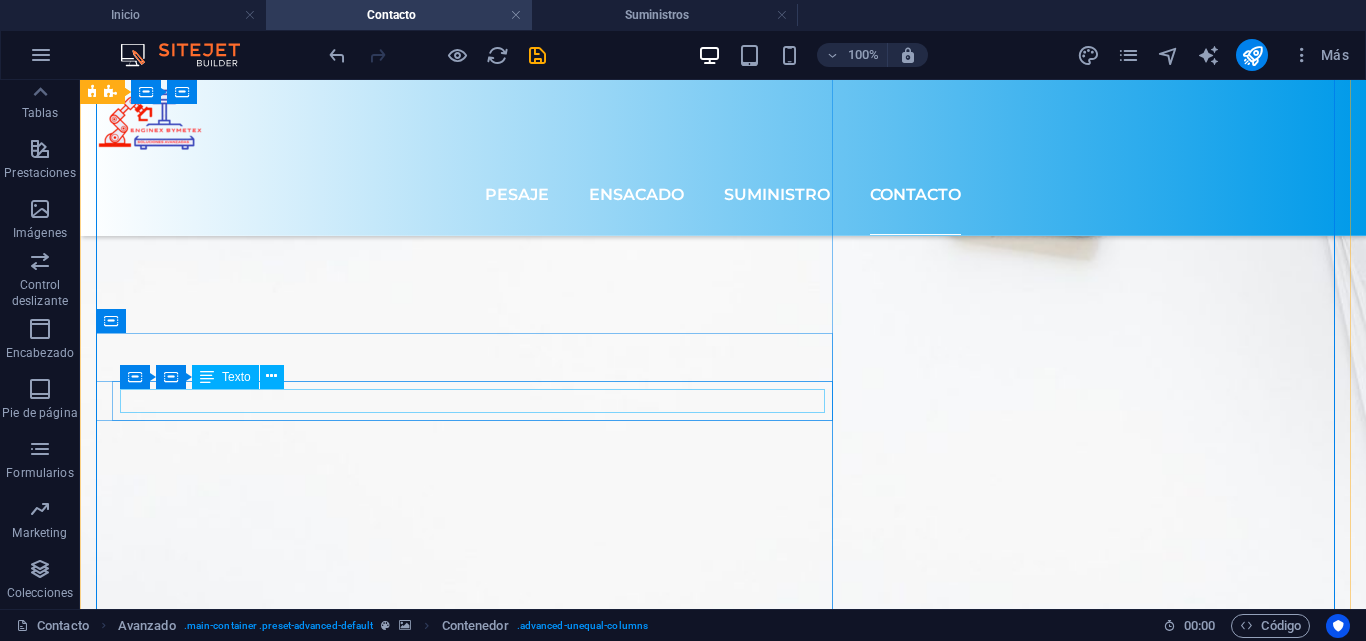 click on "Free work materials" at bounding box center (723, 1907) 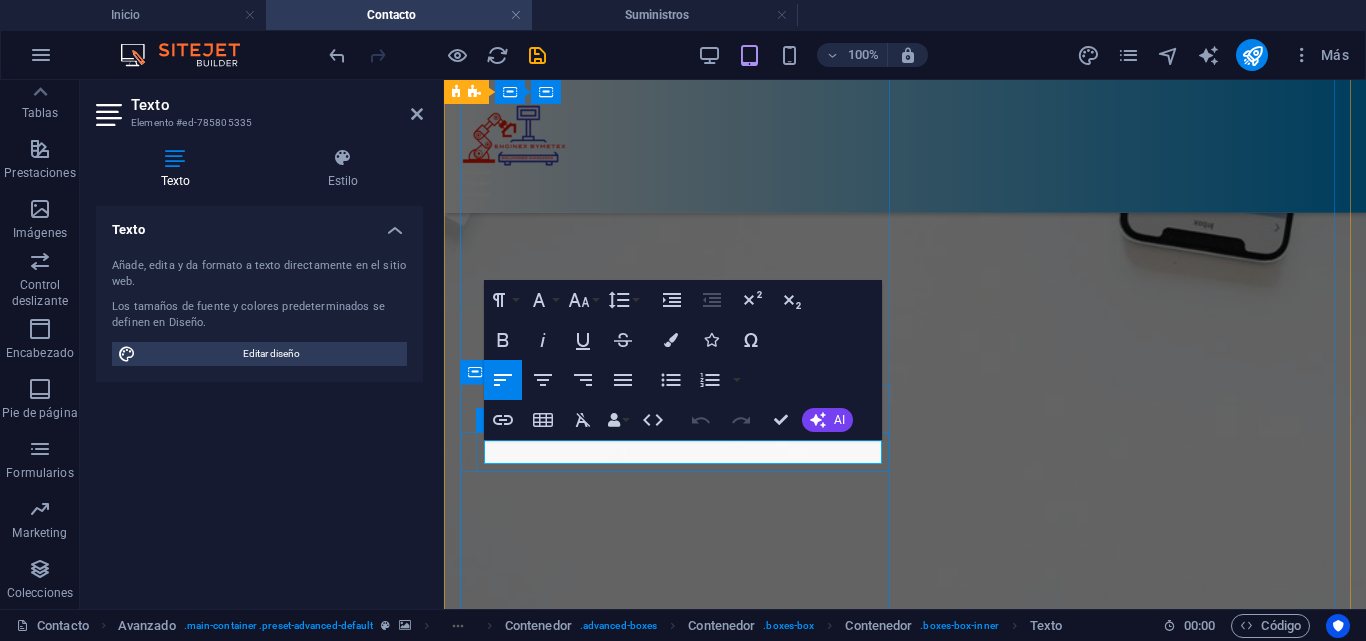 drag, startPoint x: 652, startPoint y: 443, endPoint x: 486, endPoint y: 438, distance: 166.07529 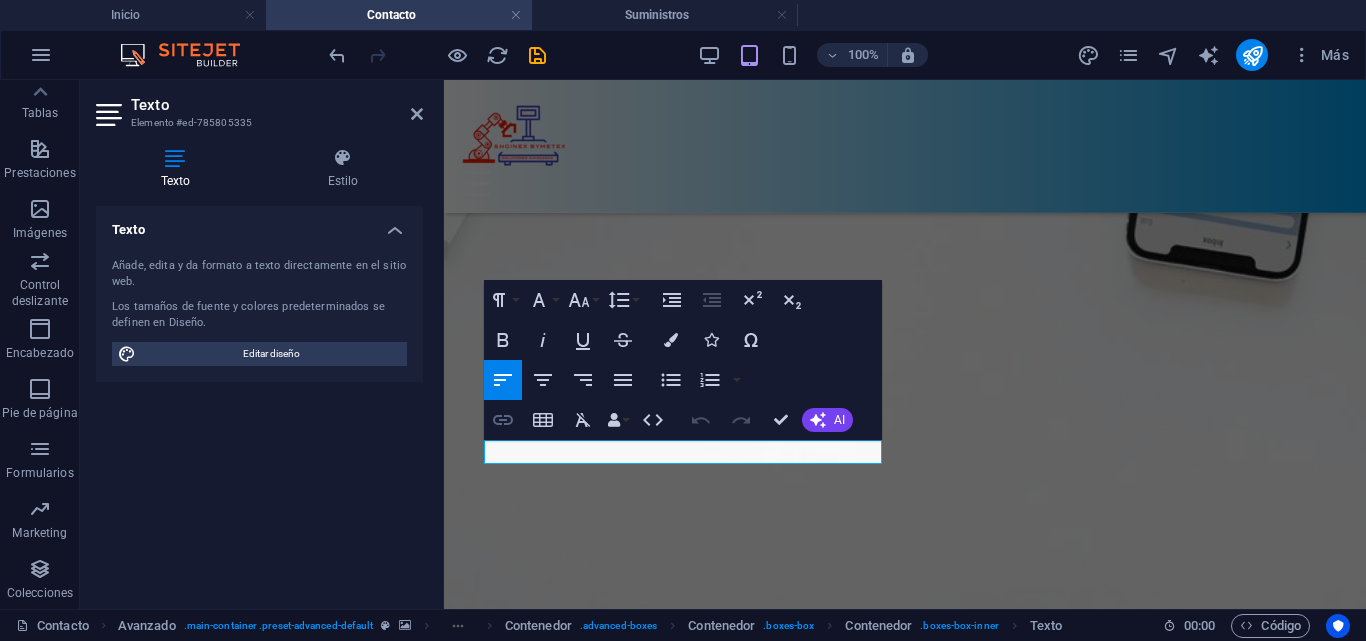 scroll, scrollTop: 0, scrollLeft: 15, axis: horizontal 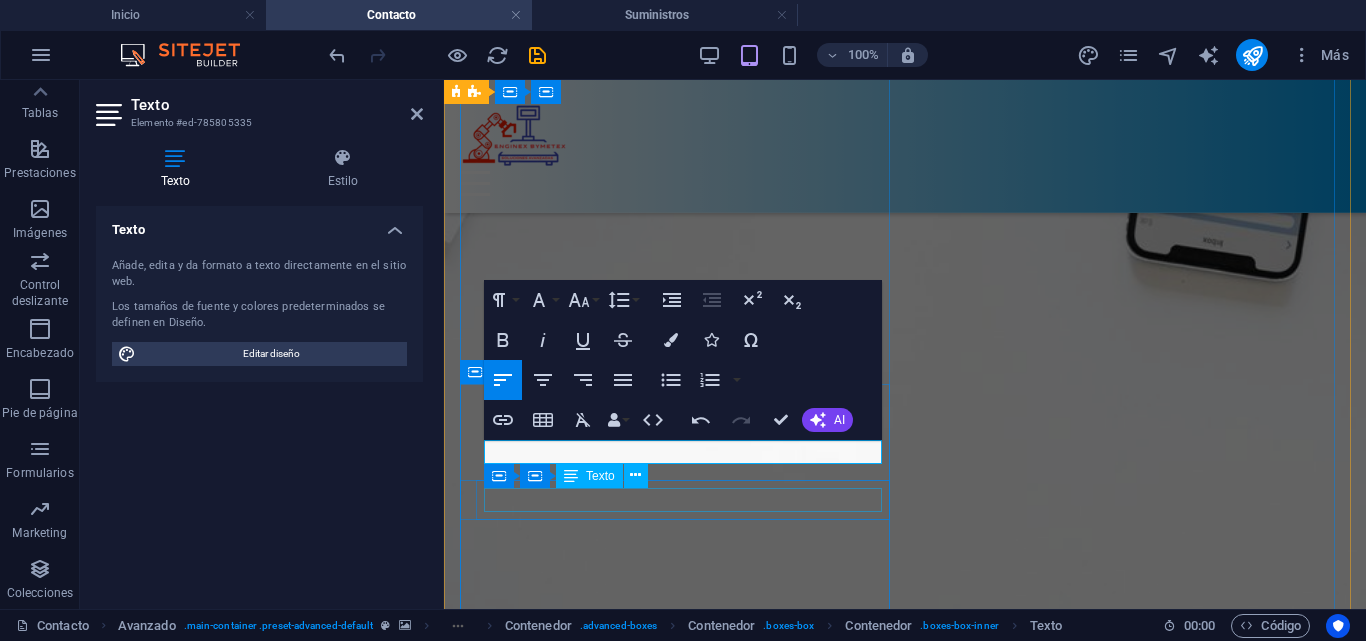 click on "First training for free" at bounding box center [905, 2033] 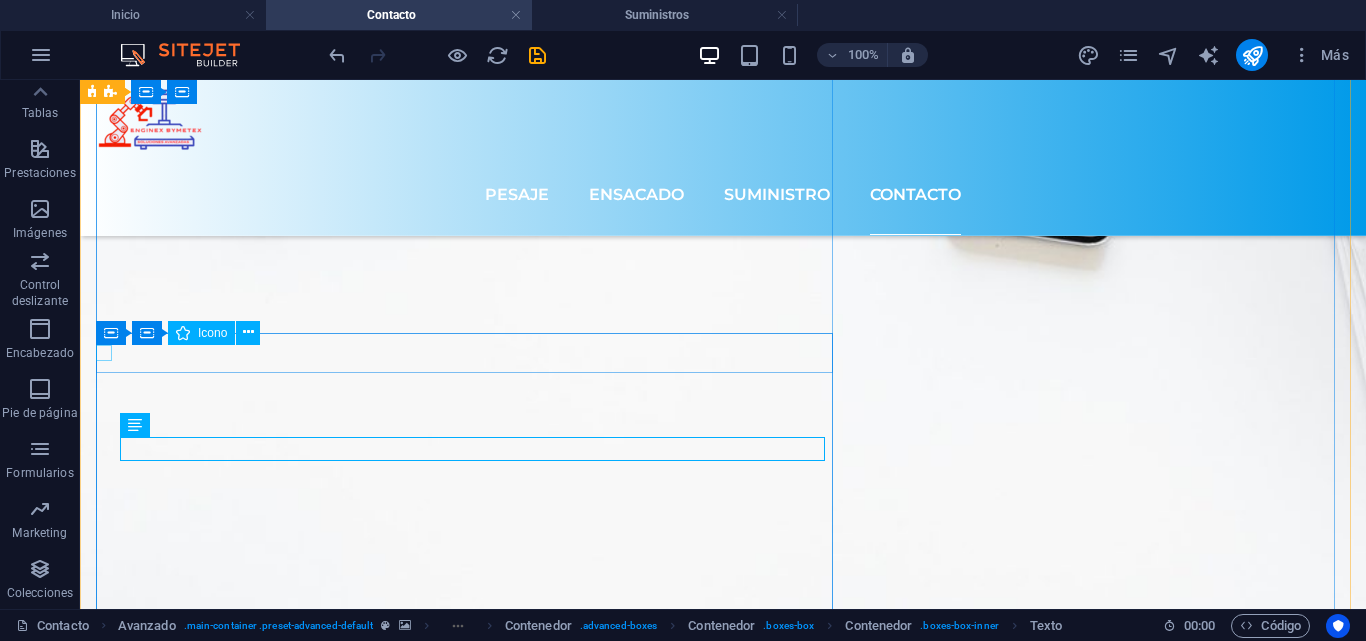 click at bounding box center (723, 1846) 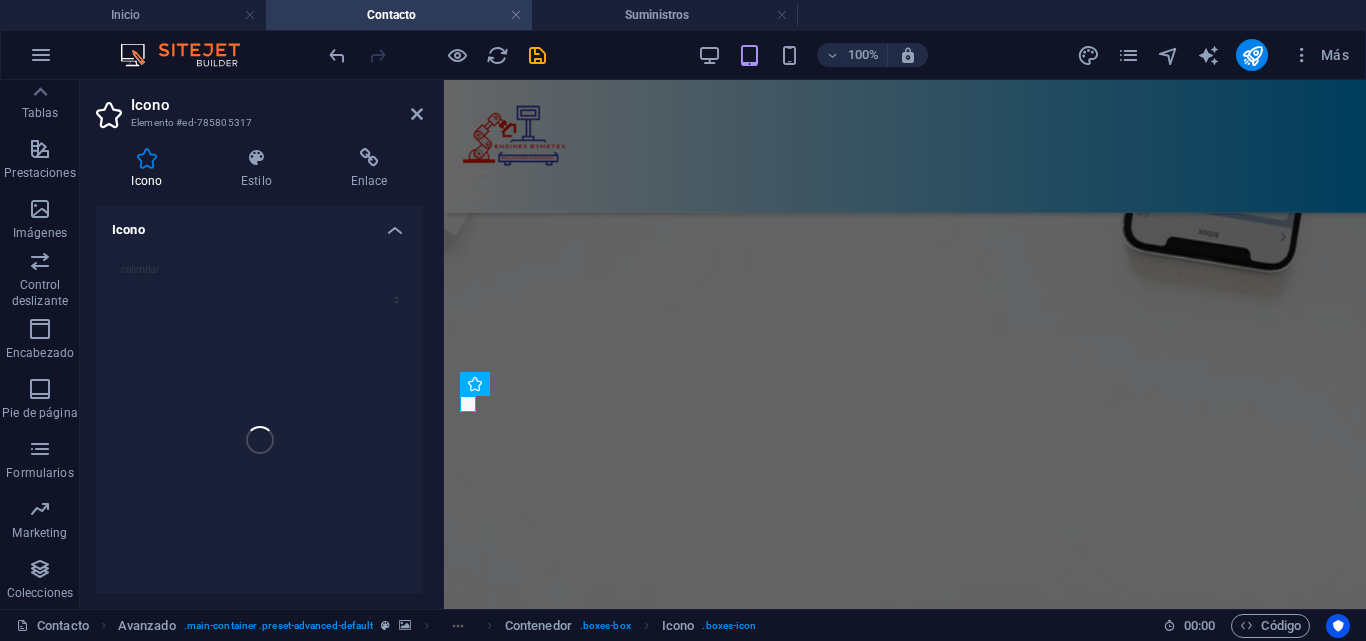 click on "calendar" at bounding box center [259, 440] 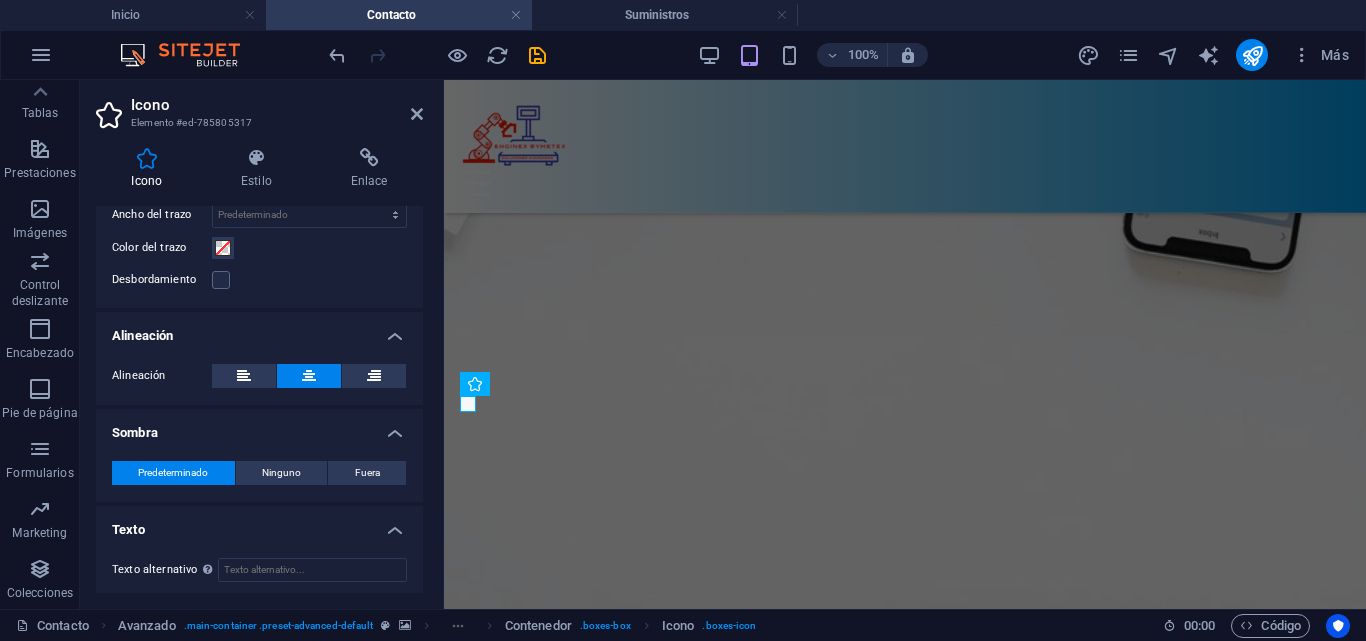 scroll, scrollTop: 663, scrollLeft: 0, axis: vertical 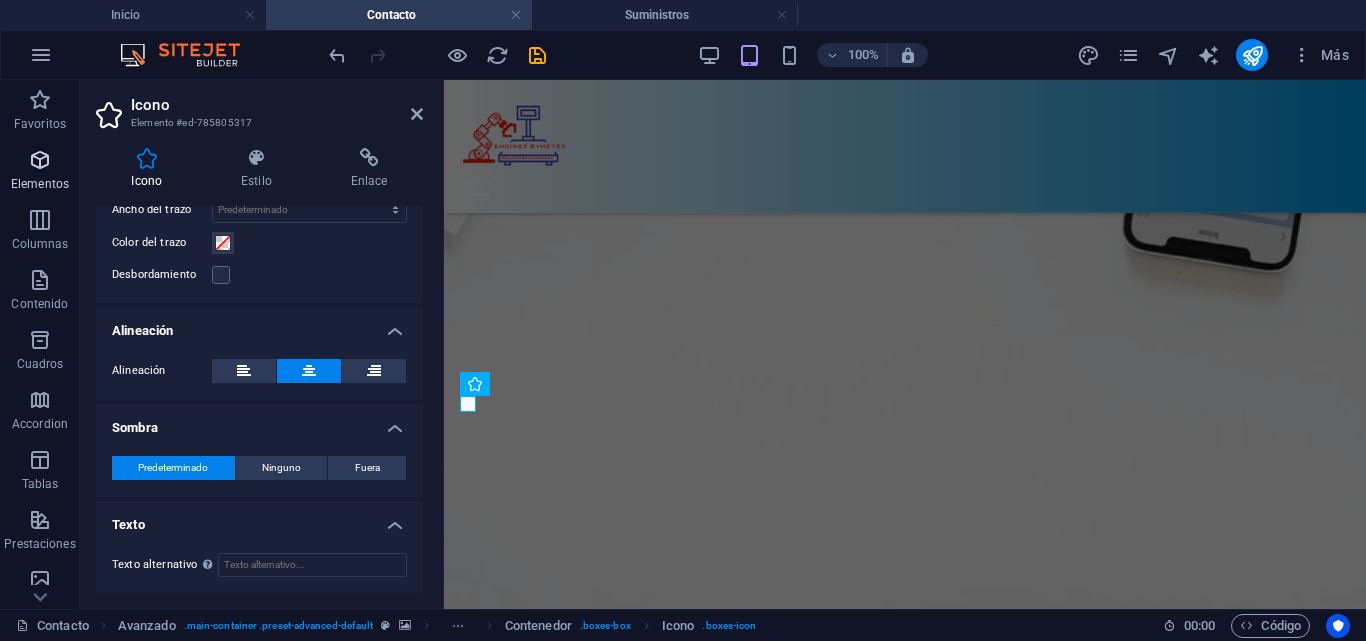 click on "Elementos" at bounding box center [40, 172] 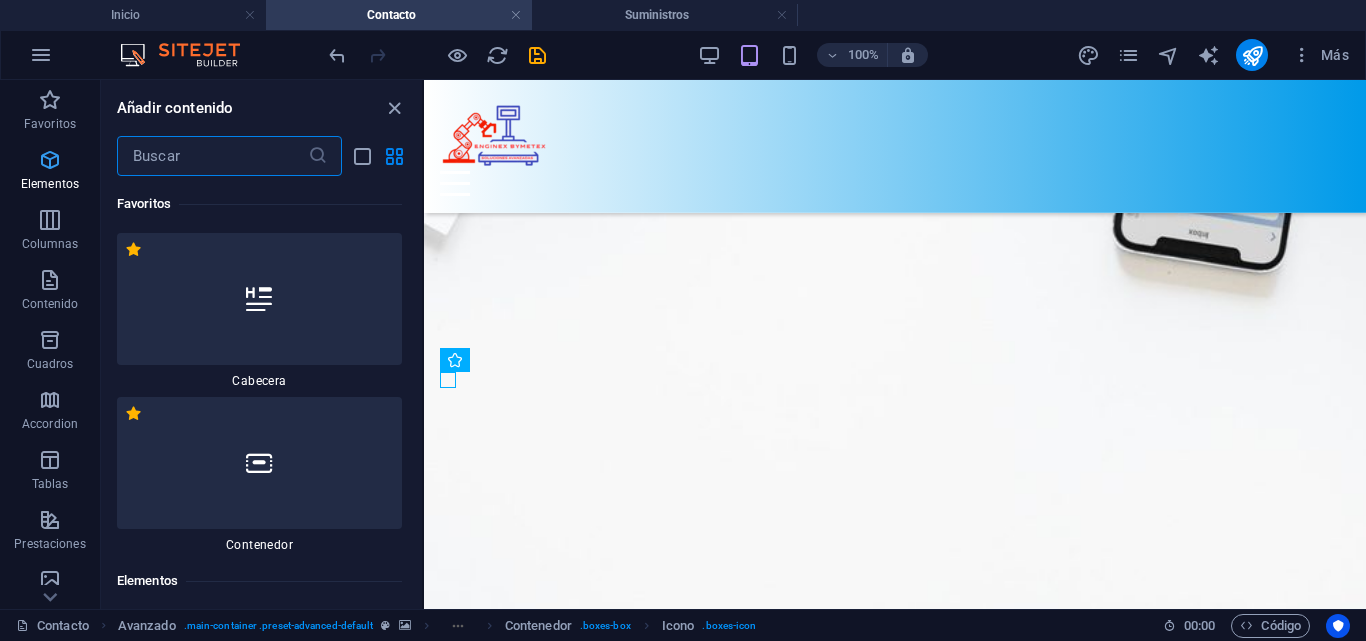 scroll, scrollTop: 377, scrollLeft: 0, axis: vertical 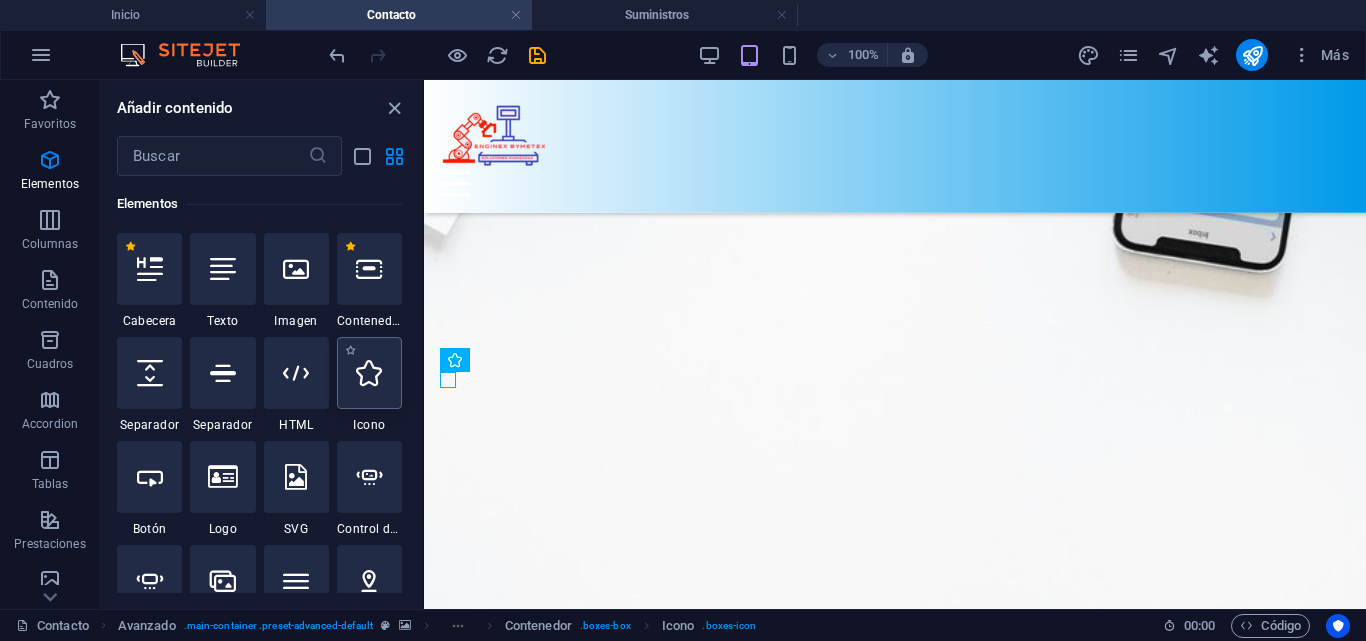 click at bounding box center [369, 373] 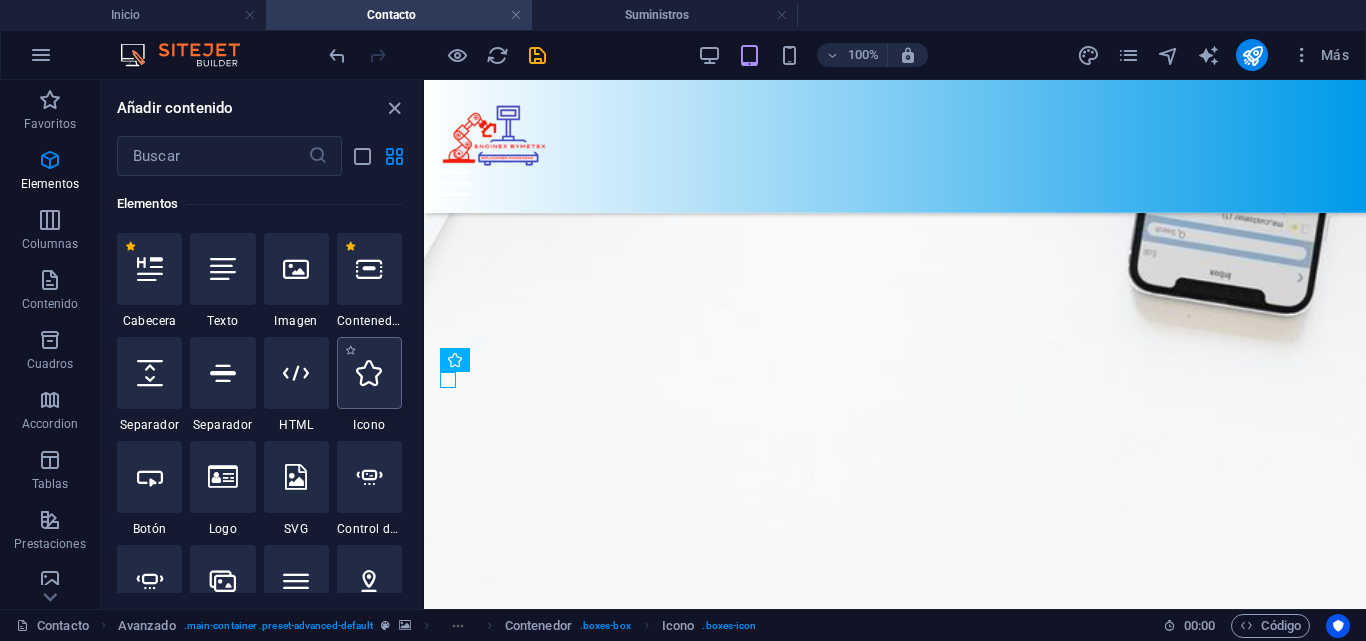 select on "xMidYMid" 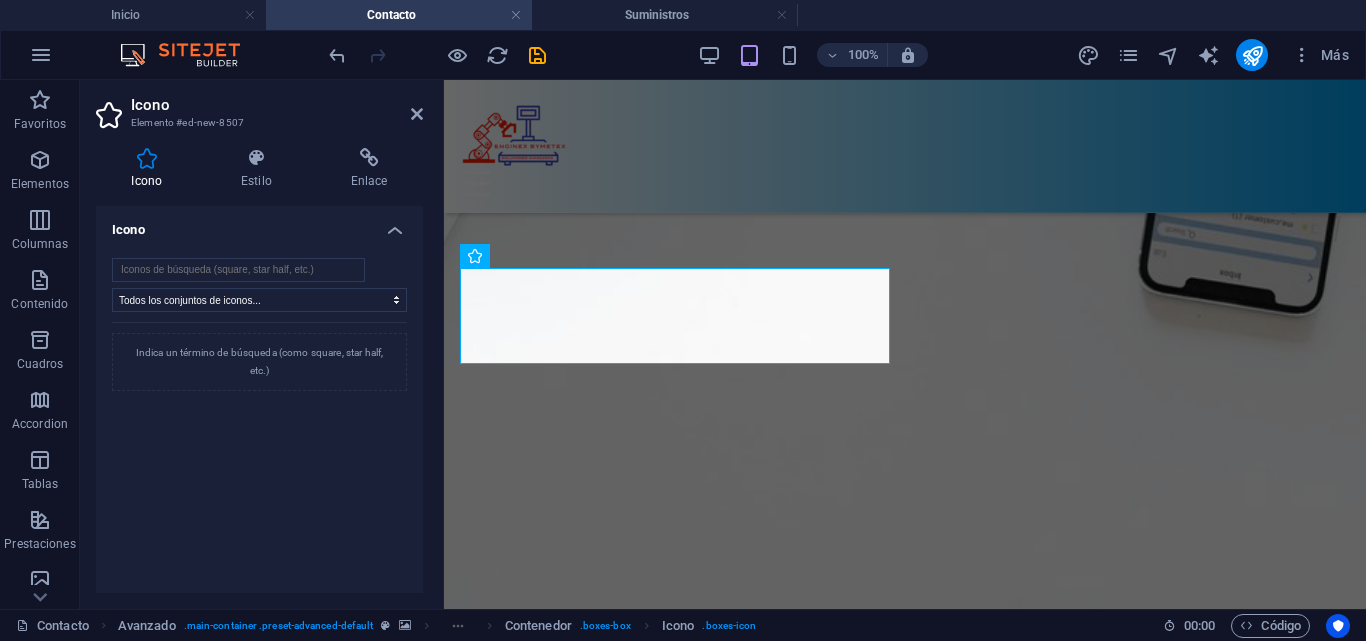 scroll, scrollTop: 0, scrollLeft: 0, axis: both 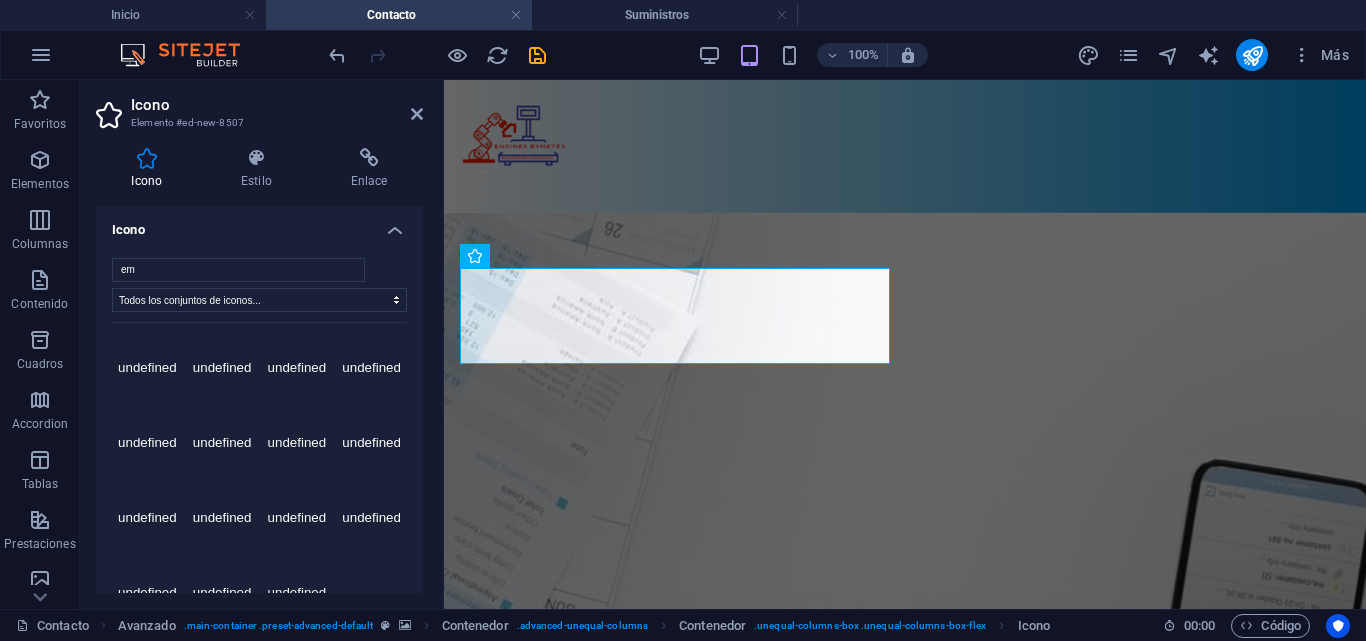 type on "e" 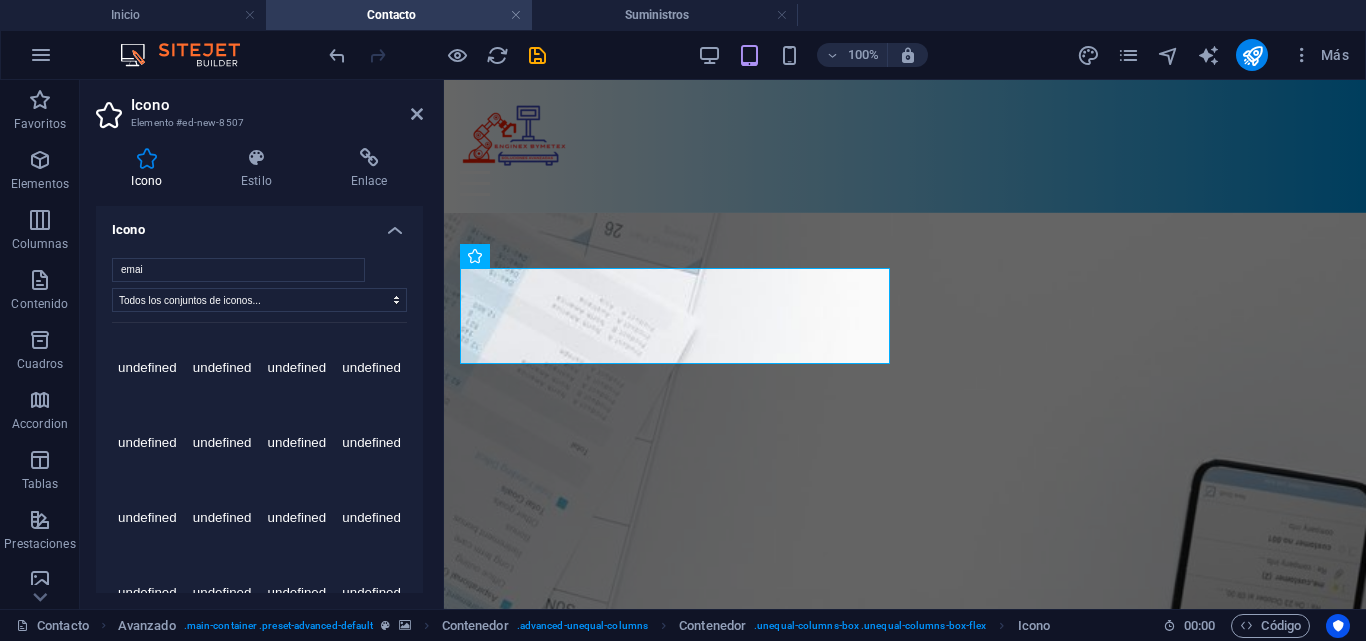type on "email" 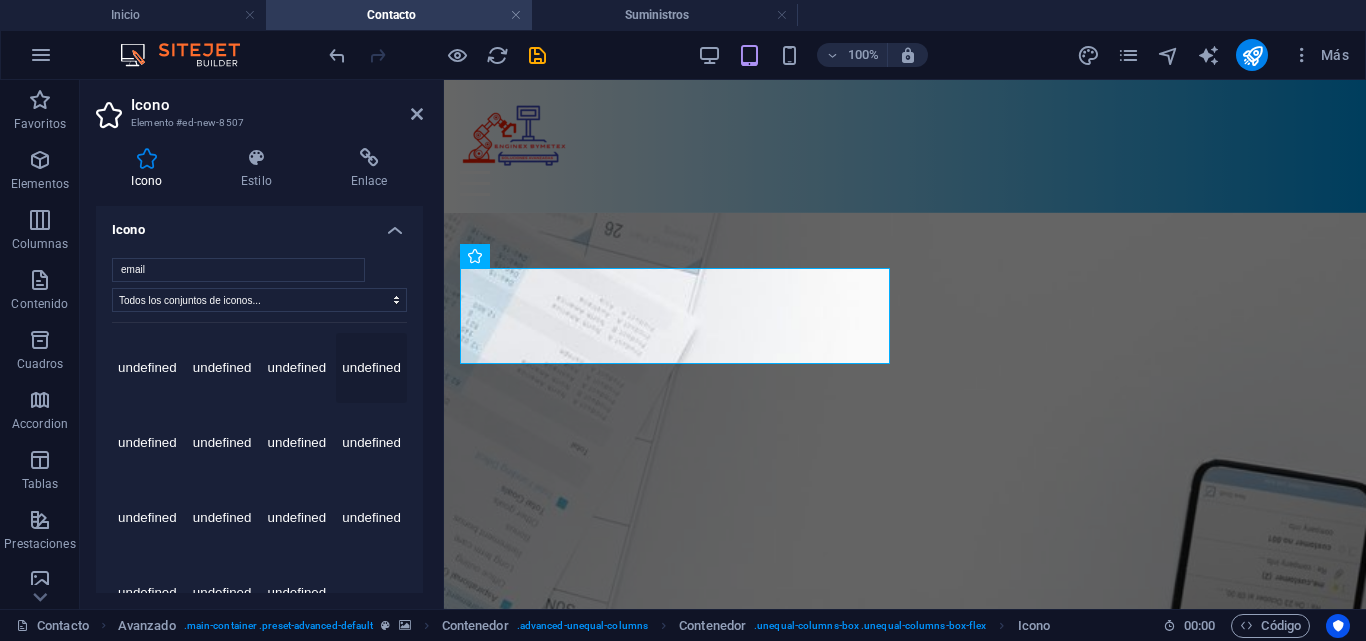 scroll, scrollTop: 8, scrollLeft: 0, axis: vertical 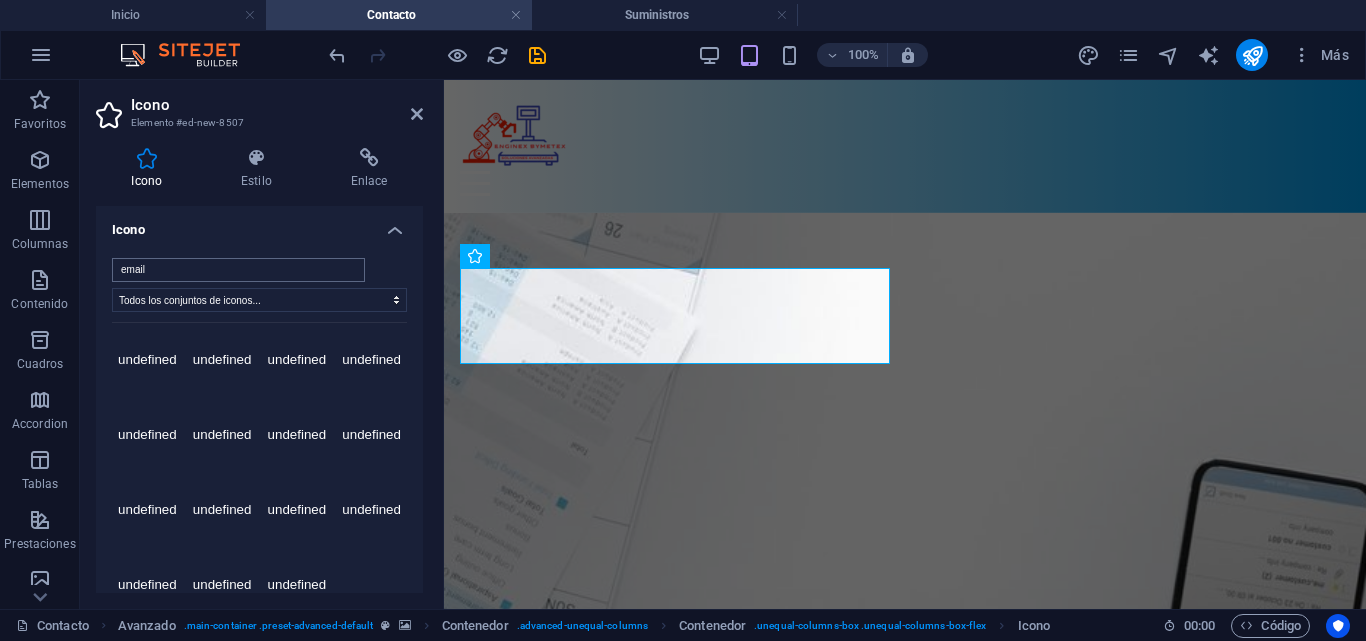 click on "email" at bounding box center (238, 270) 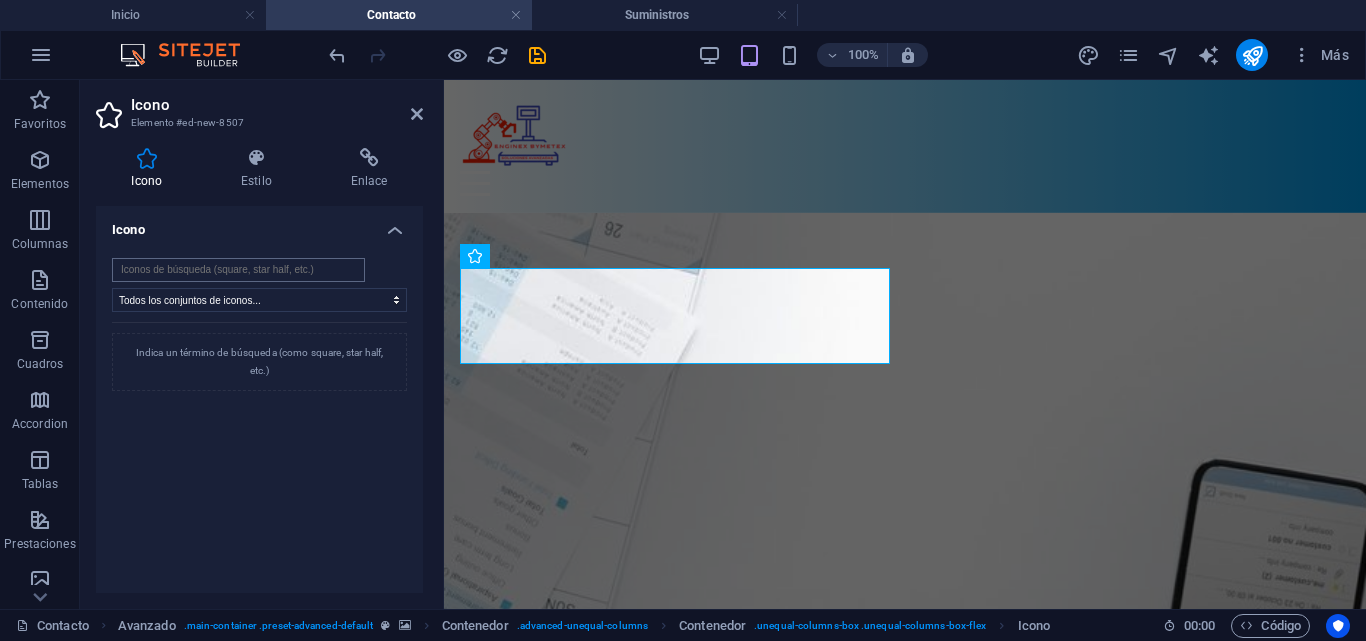scroll, scrollTop: 0, scrollLeft: 0, axis: both 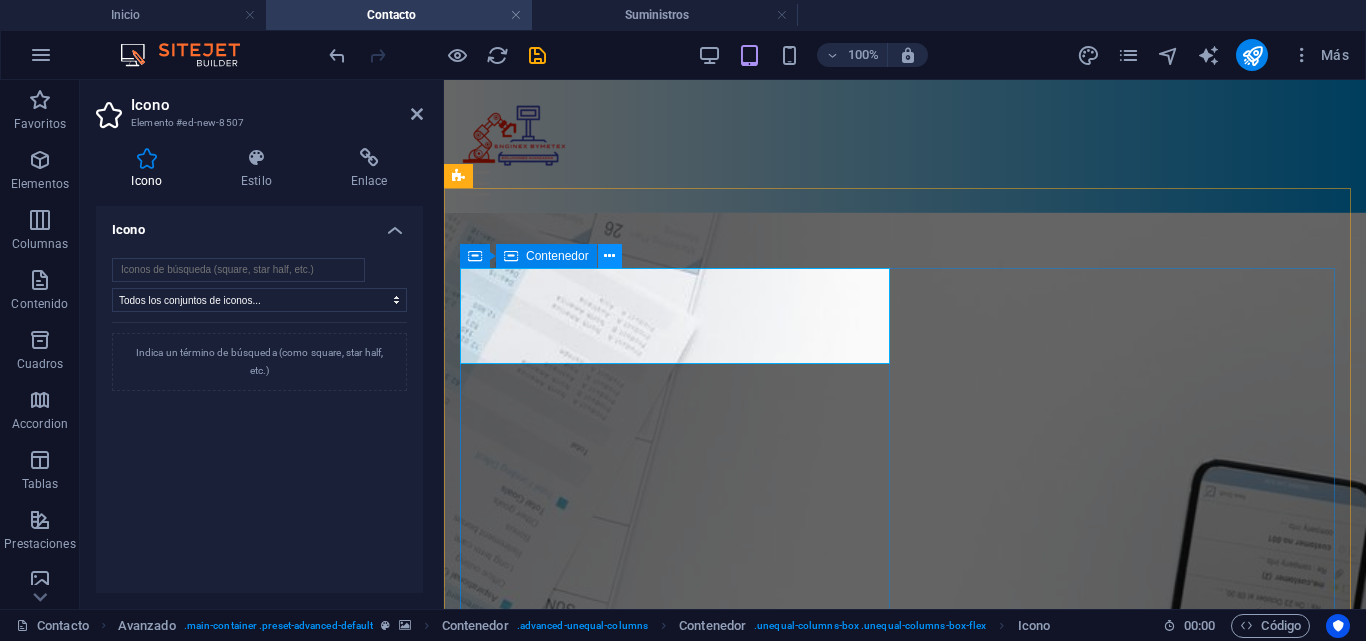 click at bounding box center (609, 256) 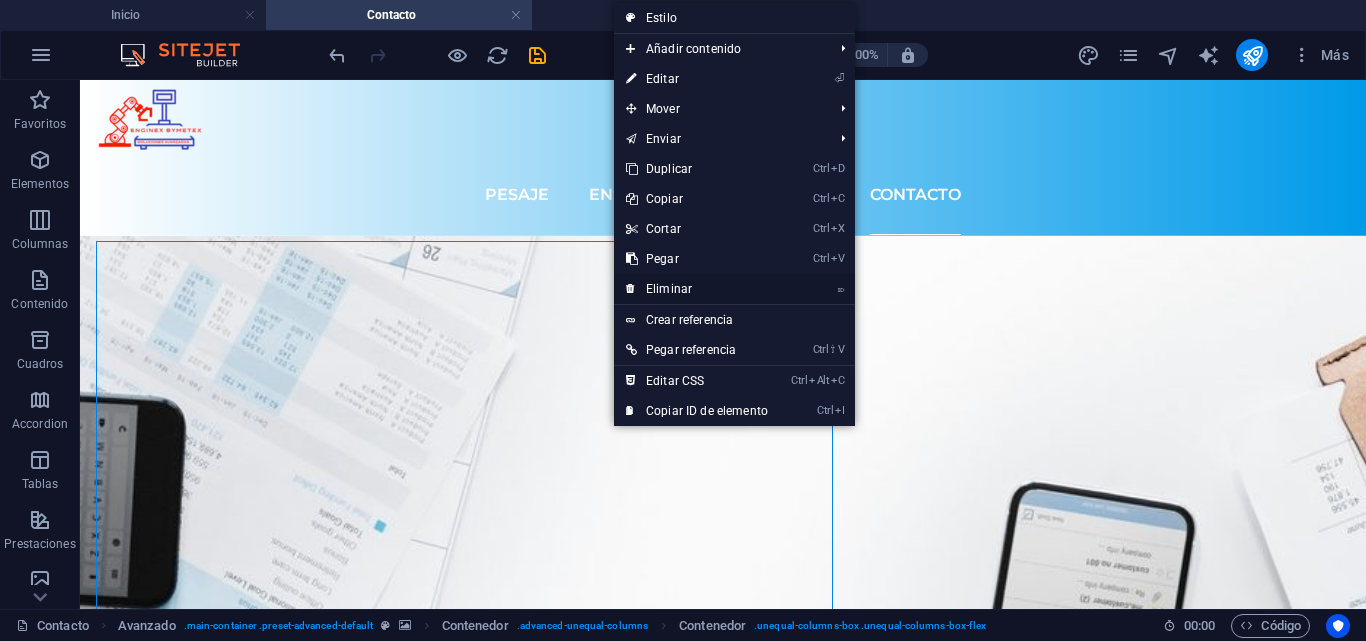 click on "⌦  Eliminar" at bounding box center (697, 289) 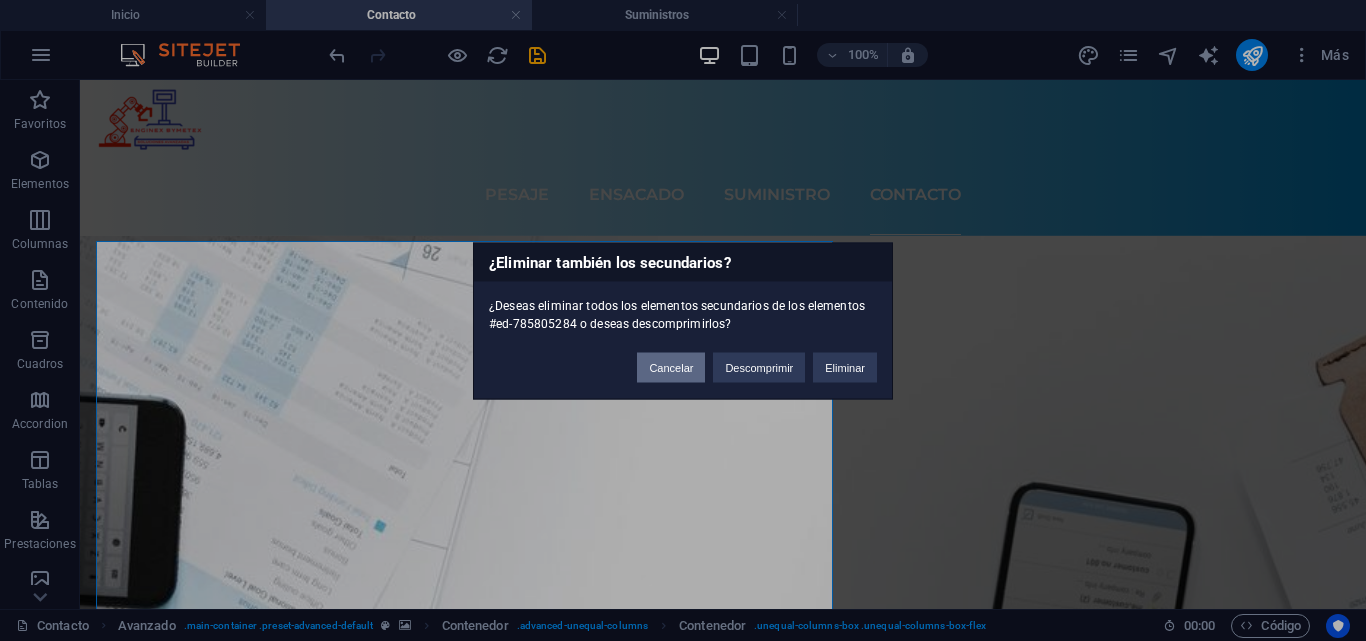 click on "Cancelar" at bounding box center (671, 367) 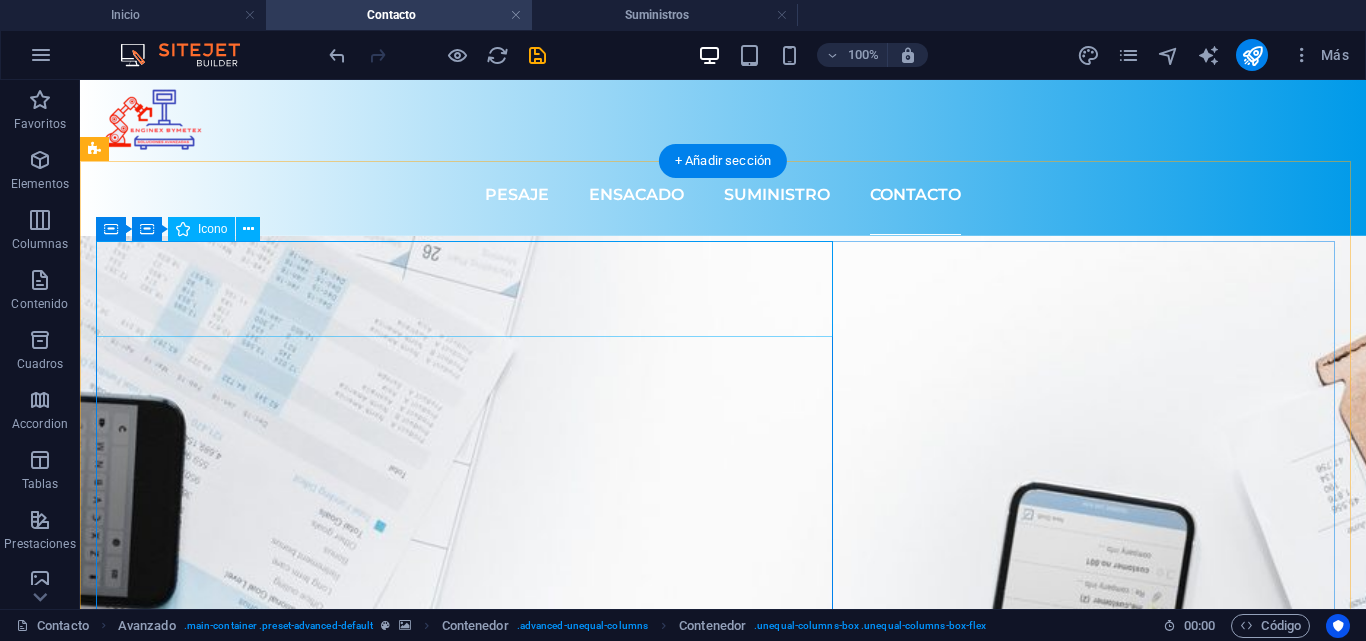 click at bounding box center (723, 2160) 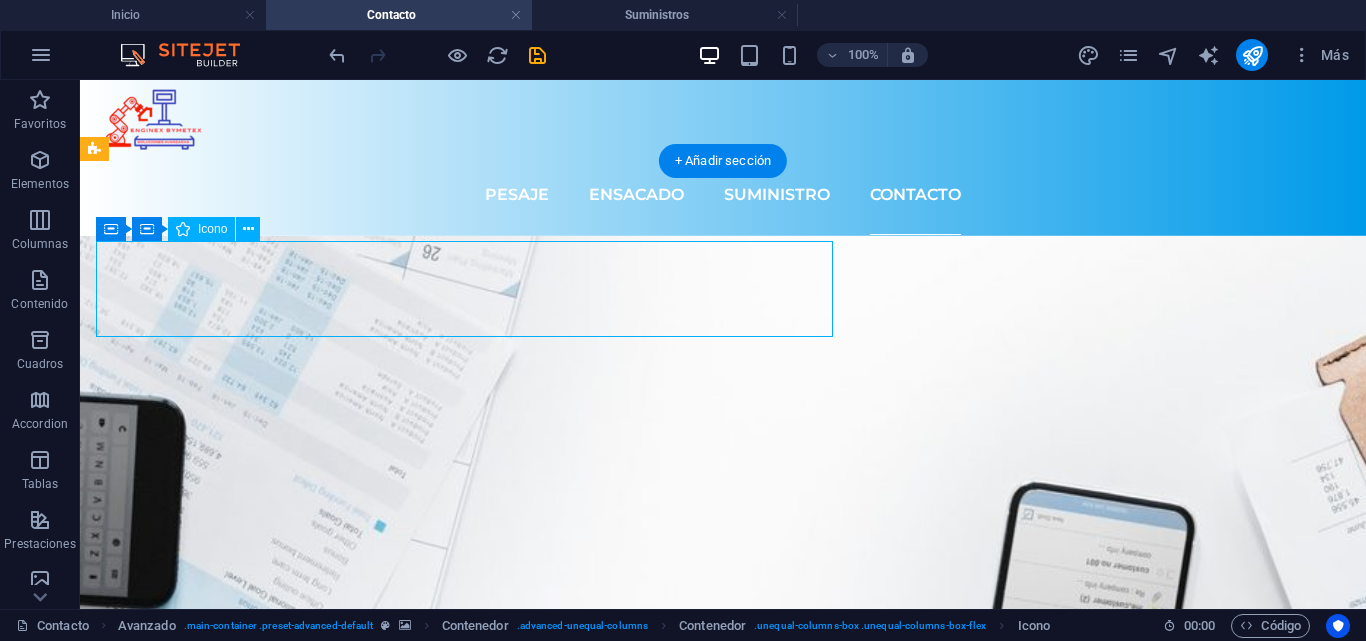 click at bounding box center (723, 2160) 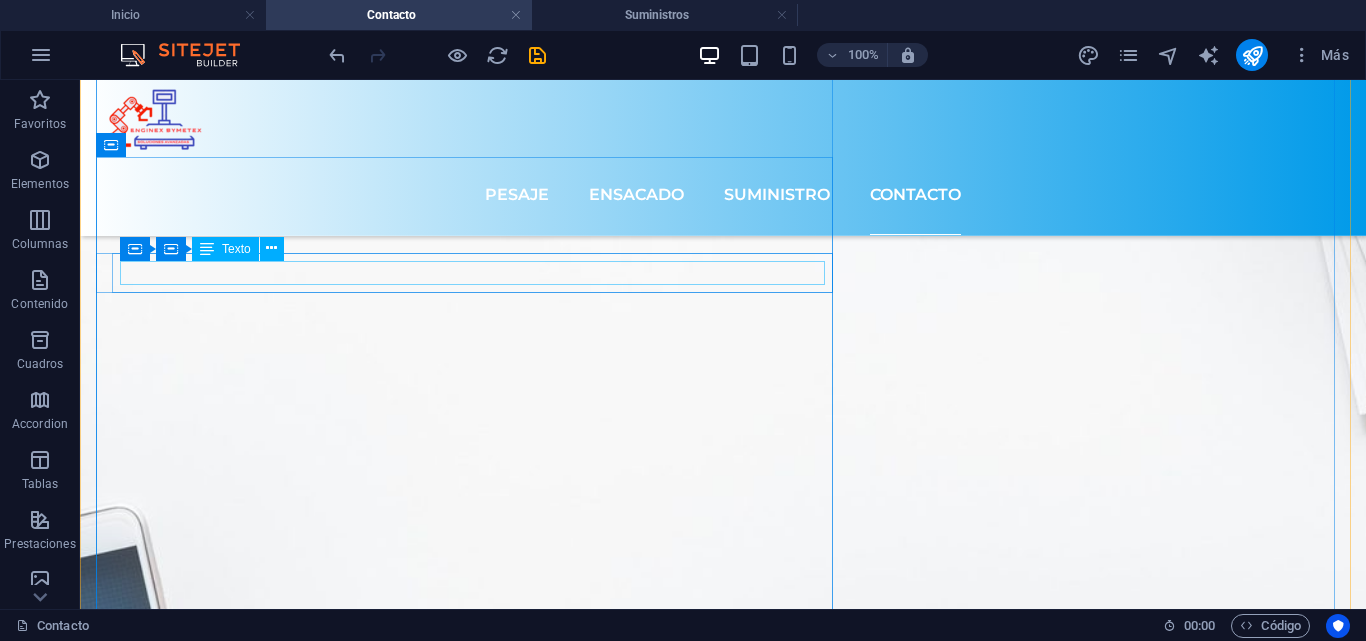 scroll, scrollTop: 705, scrollLeft: 0, axis: vertical 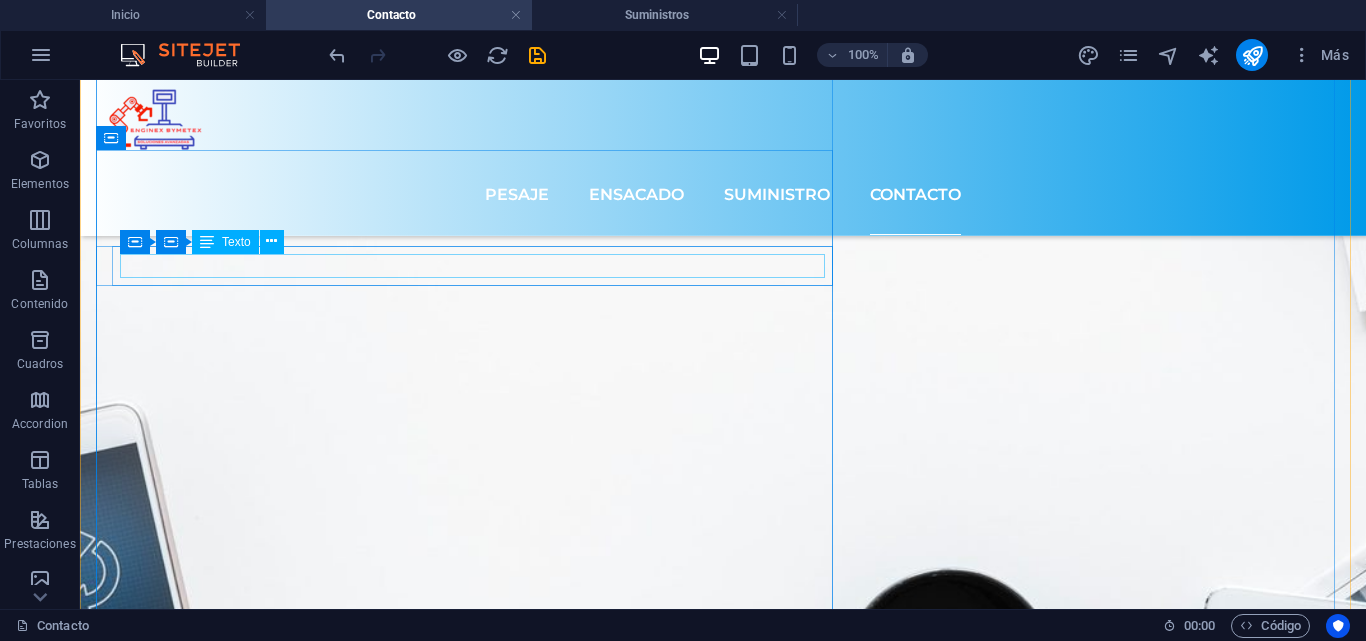 click on "First training for free" at bounding box center (723, 1703) 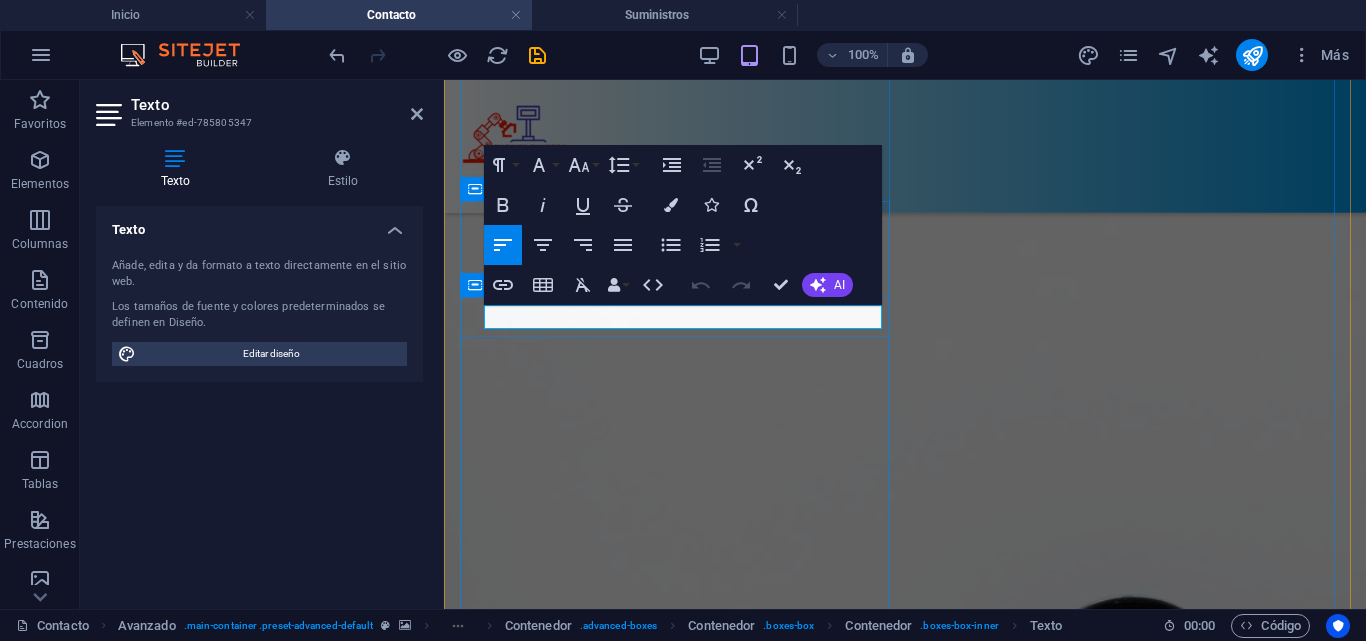 drag, startPoint x: 667, startPoint y: 314, endPoint x: 470, endPoint y: 304, distance: 197.25365 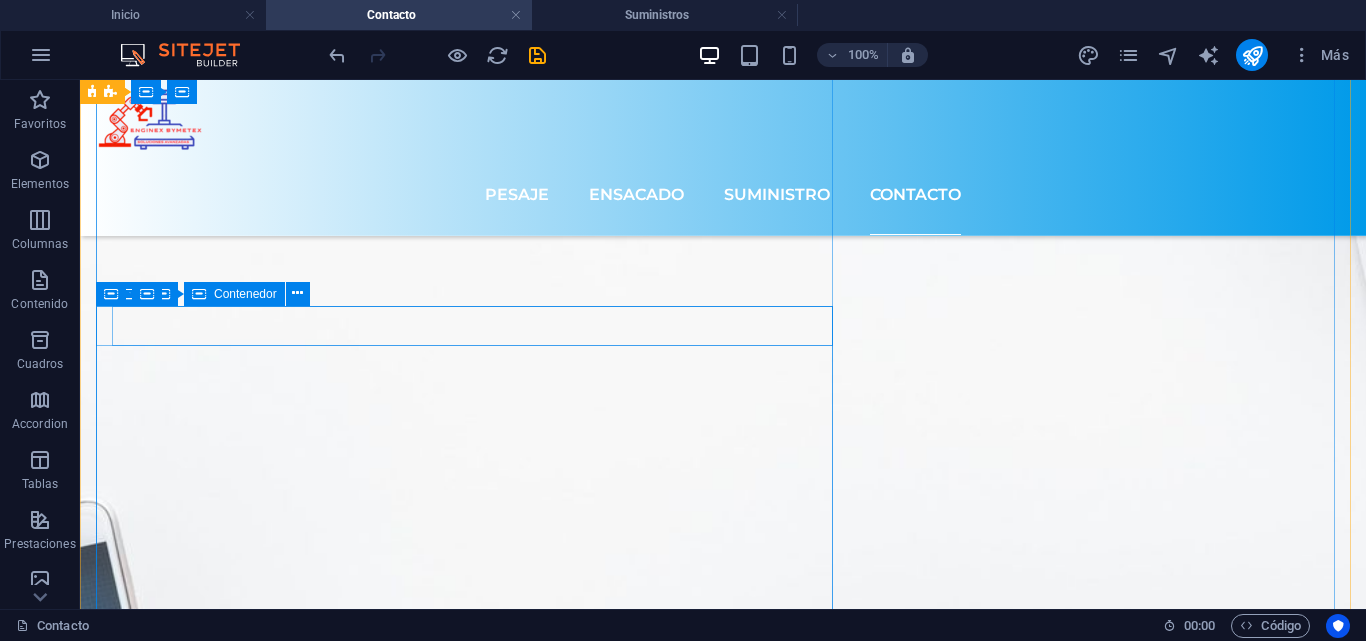 scroll, scrollTop: 549, scrollLeft: 0, axis: vertical 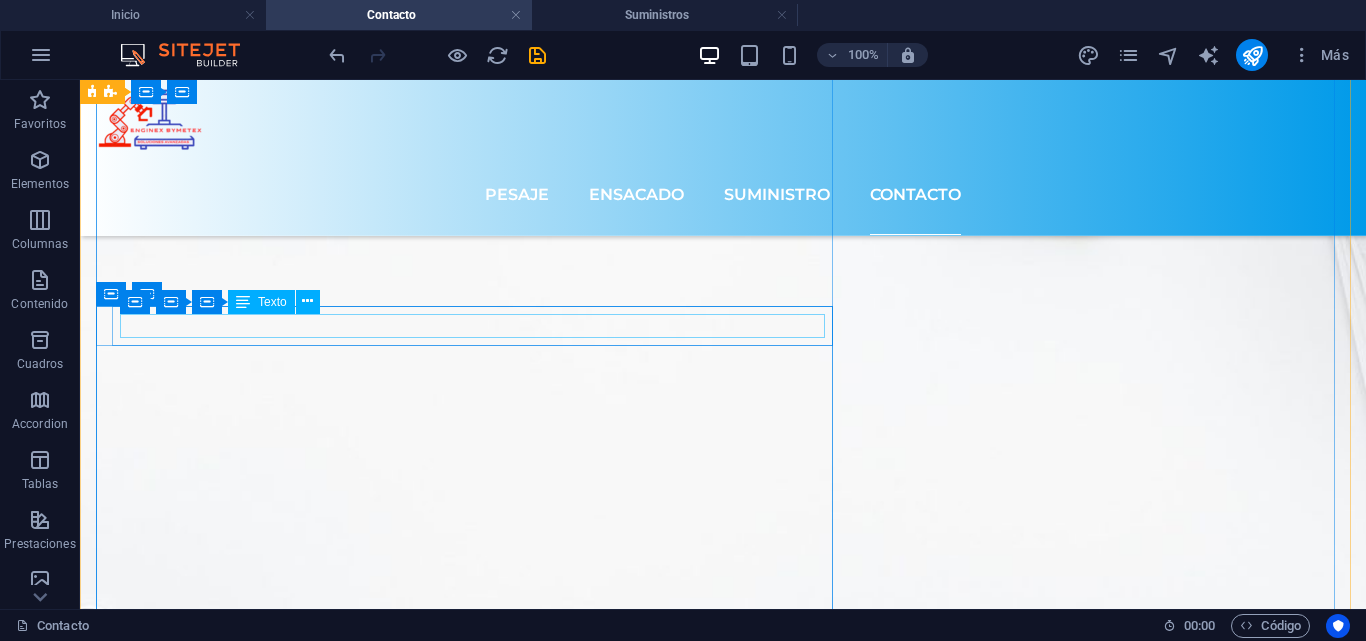 click on "Free trial for 14 days" at bounding box center [723, 1820] 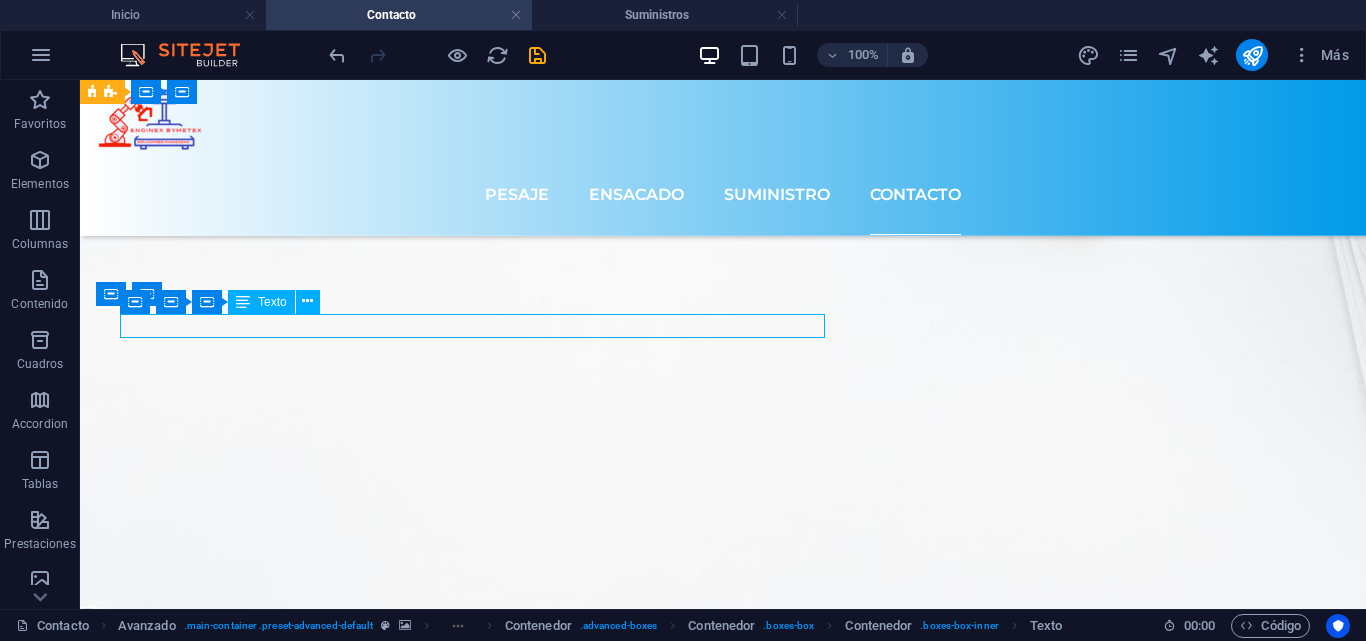 click on "Free trial for 14 days" at bounding box center [723, 1820] 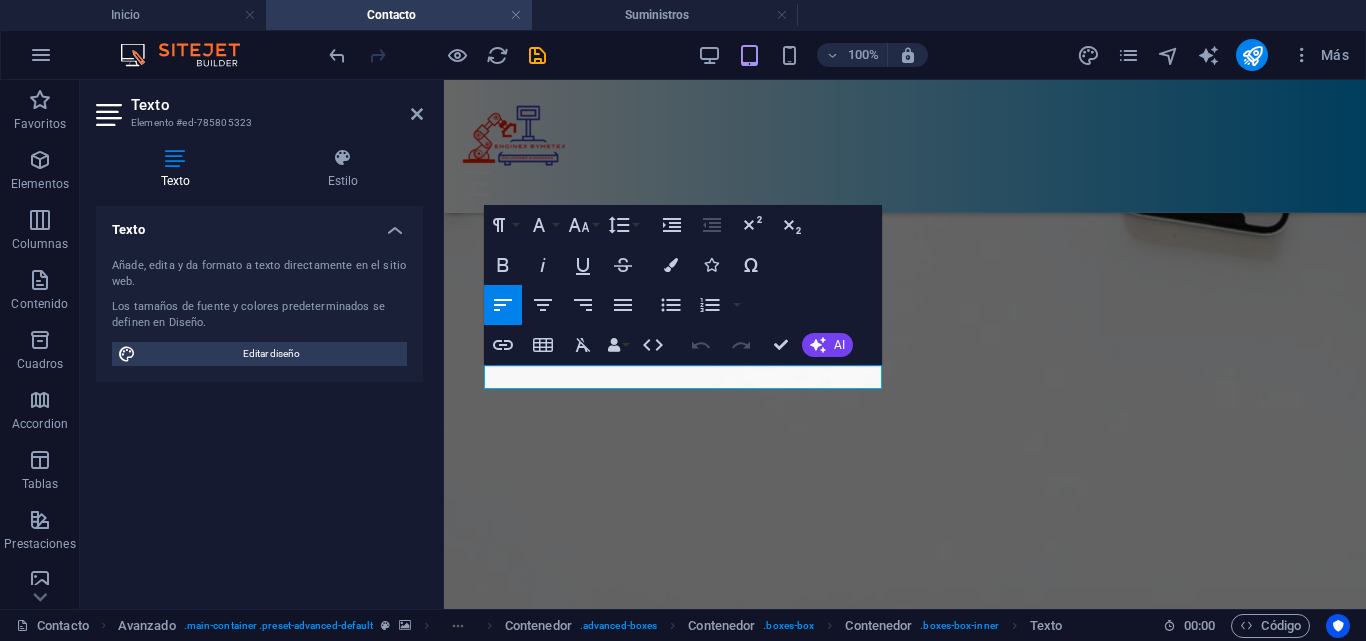 drag, startPoint x: 703, startPoint y: 373, endPoint x: 885, endPoint y: 463, distance: 203.03694 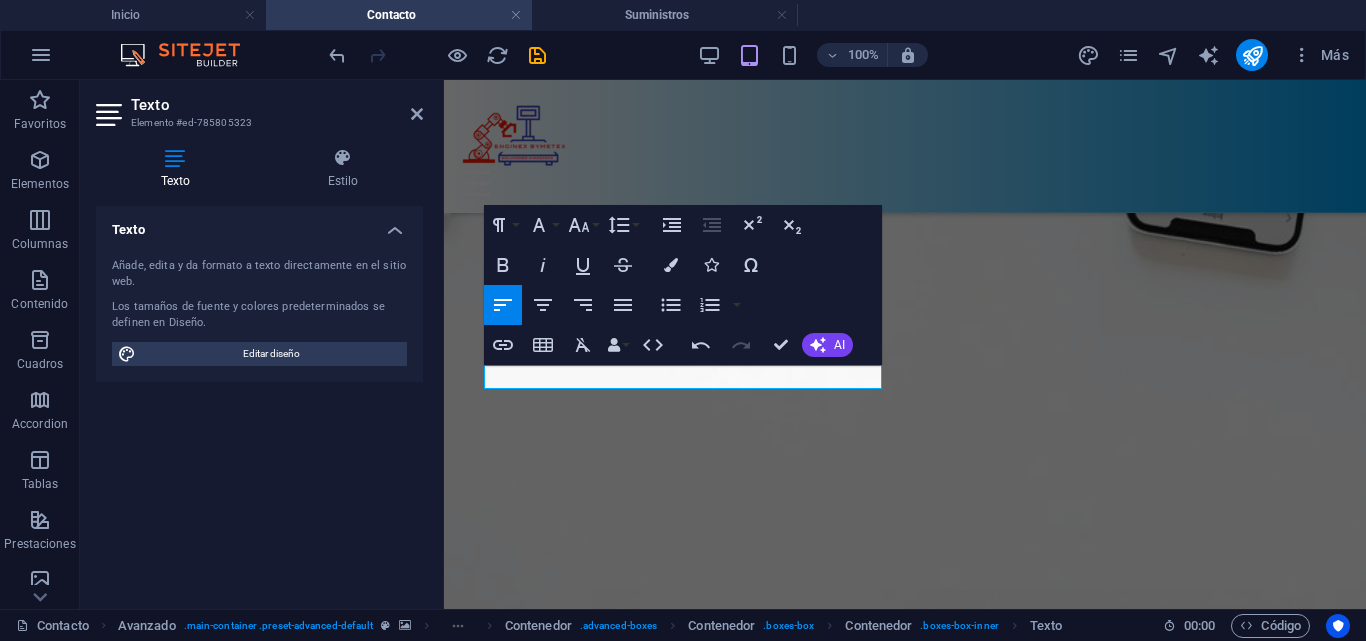 type 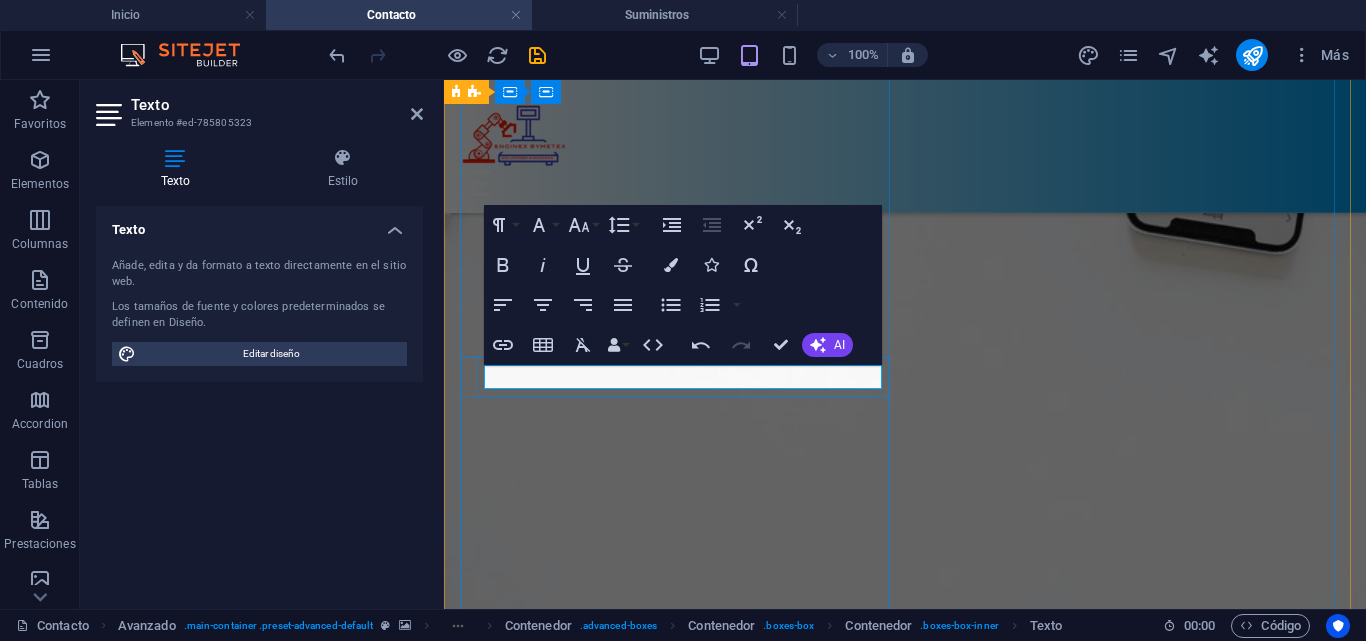 drag, startPoint x: 452, startPoint y: 356, endPoint x: 657, endPoint y: 374, distance: 205.78873 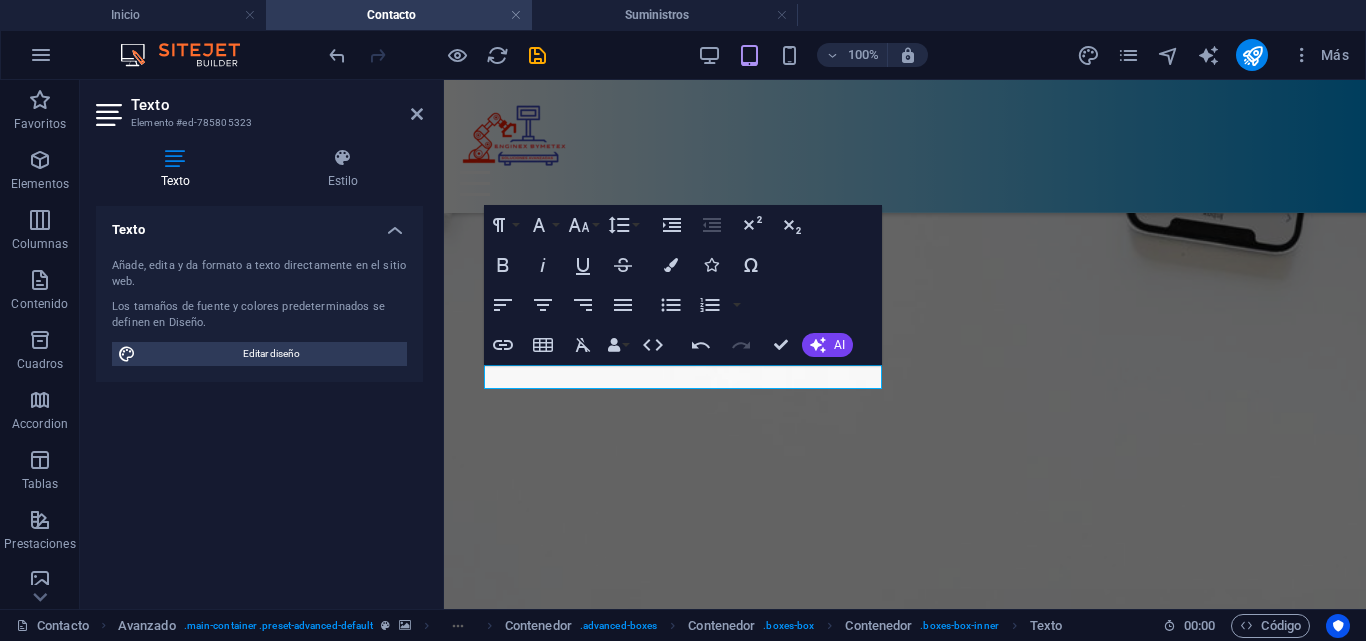 click at bounding box center (905, 487) 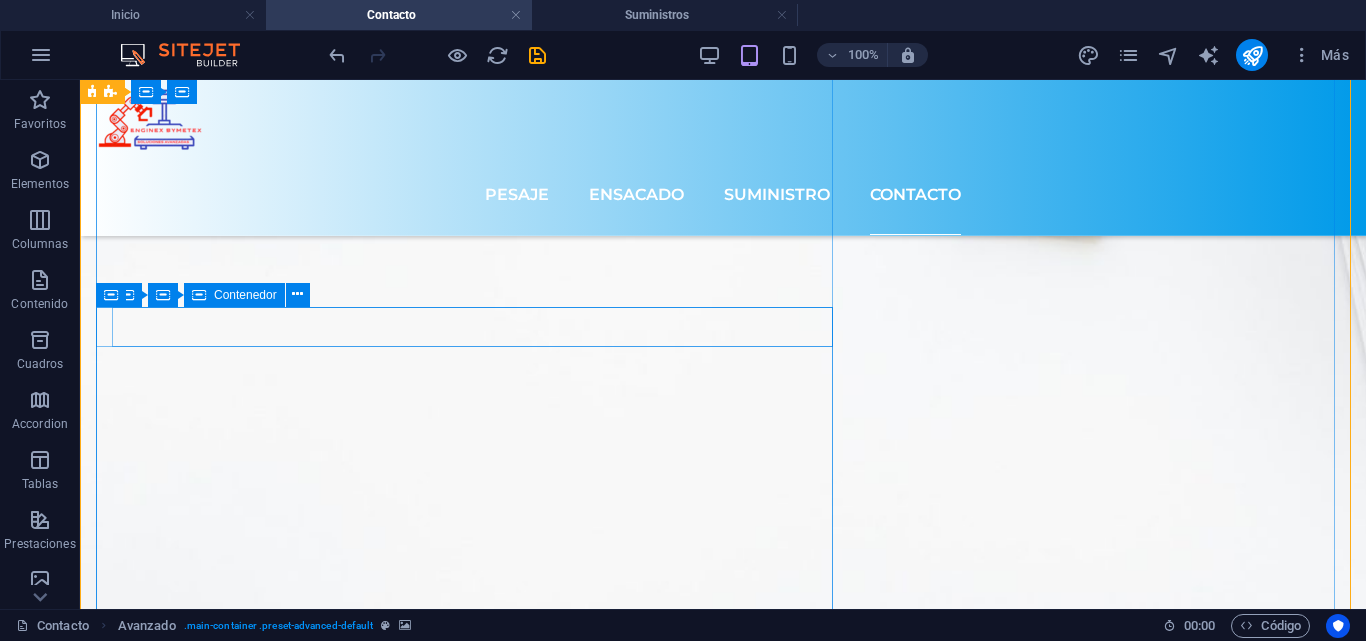 click on "Servicios urgentes los 365 días" at bounding box center (723, 1847) 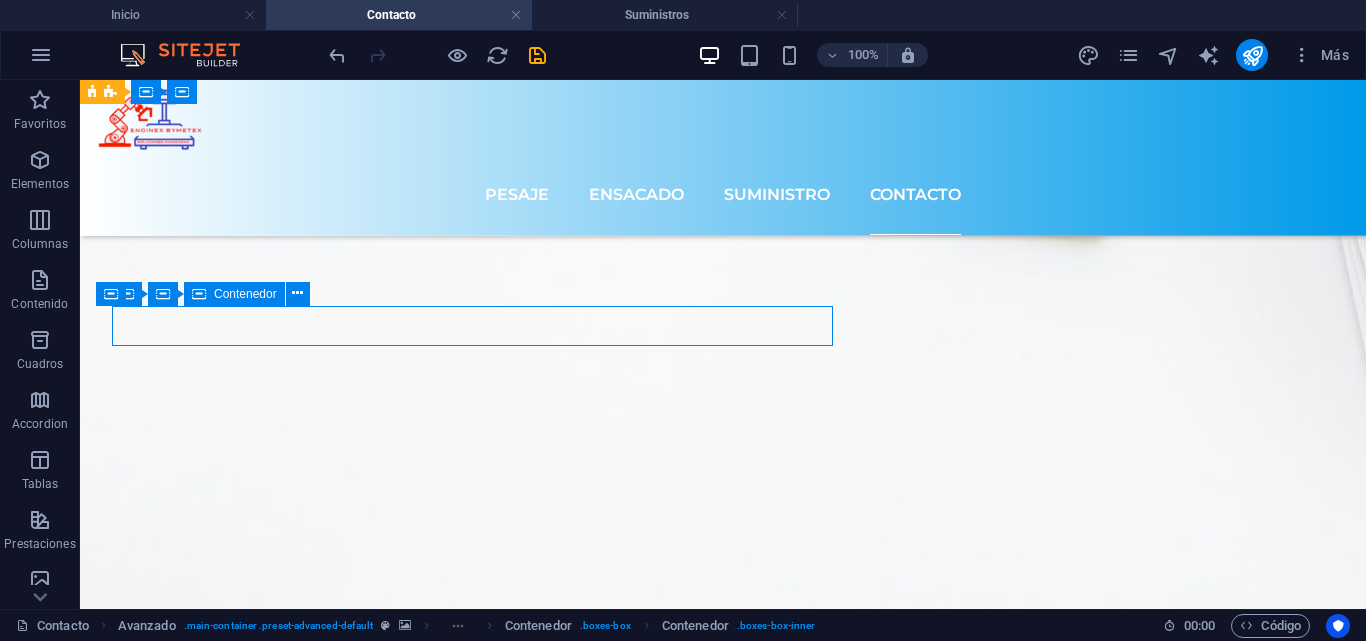 click on "ventas@[EMAIL]" at bounding box center (723, 1907) 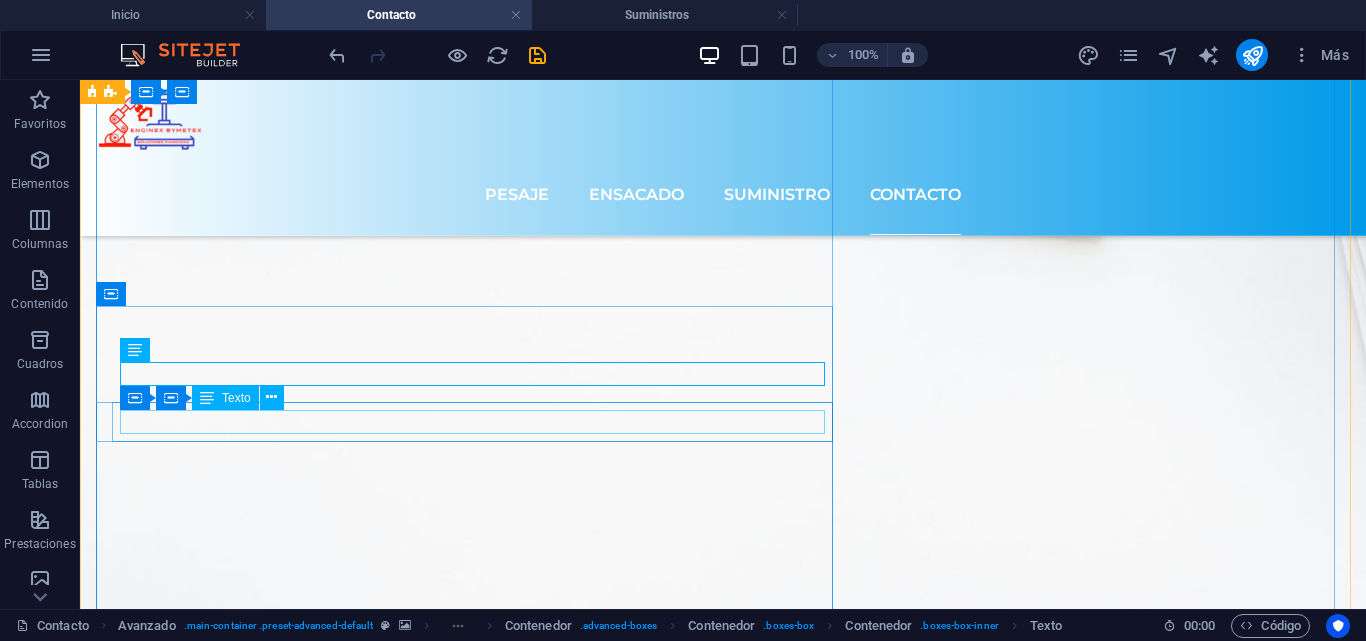 click on "First training for free" at bounding box center (723, 1967) 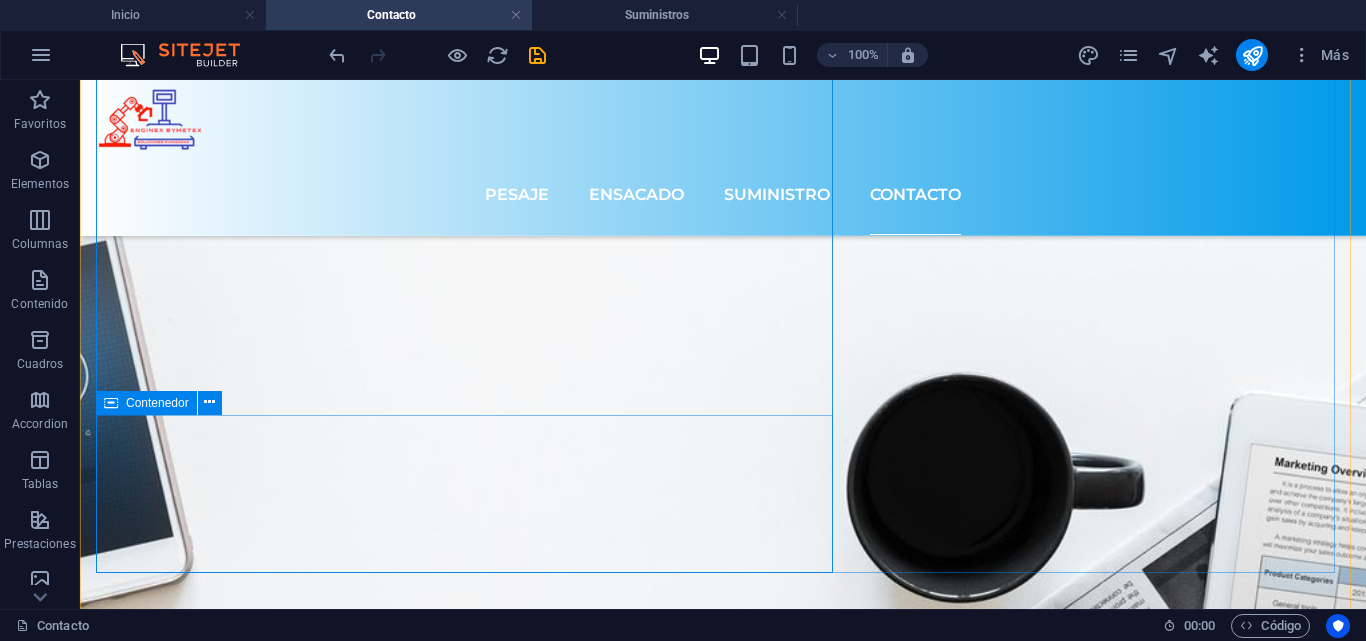 scroll, scrollTop: 960, scrollLeft: 0, axis: vertical 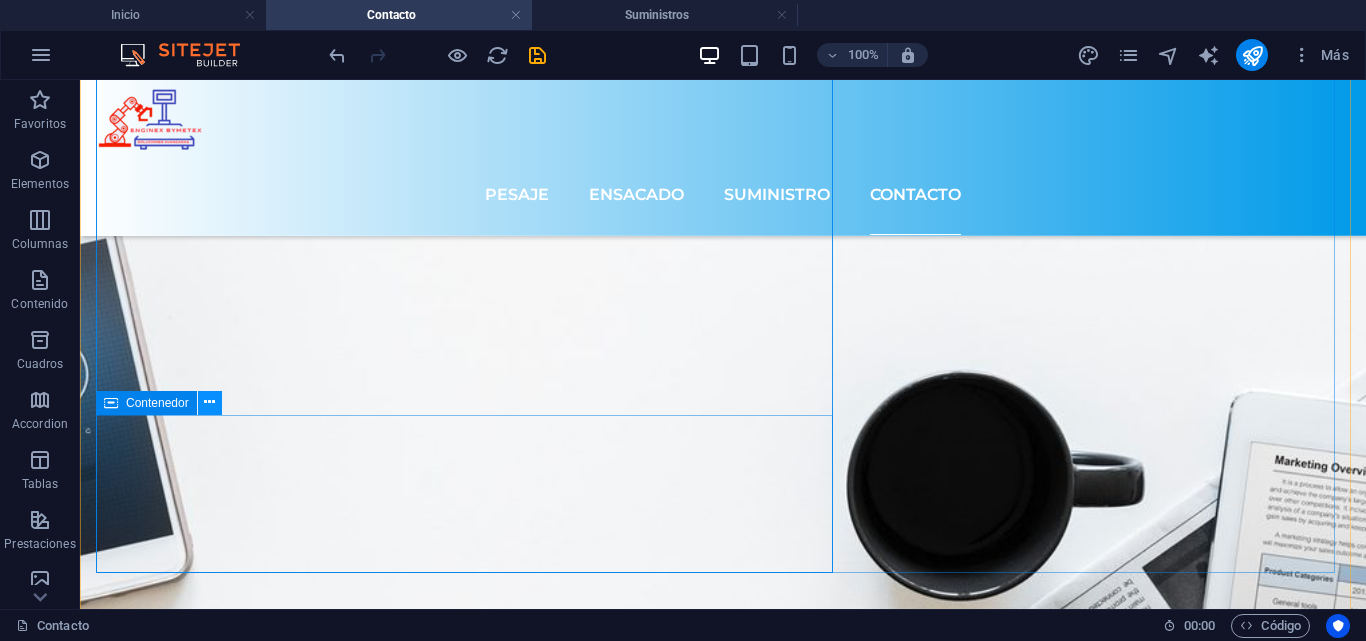 click at bounding box center [210, 403] 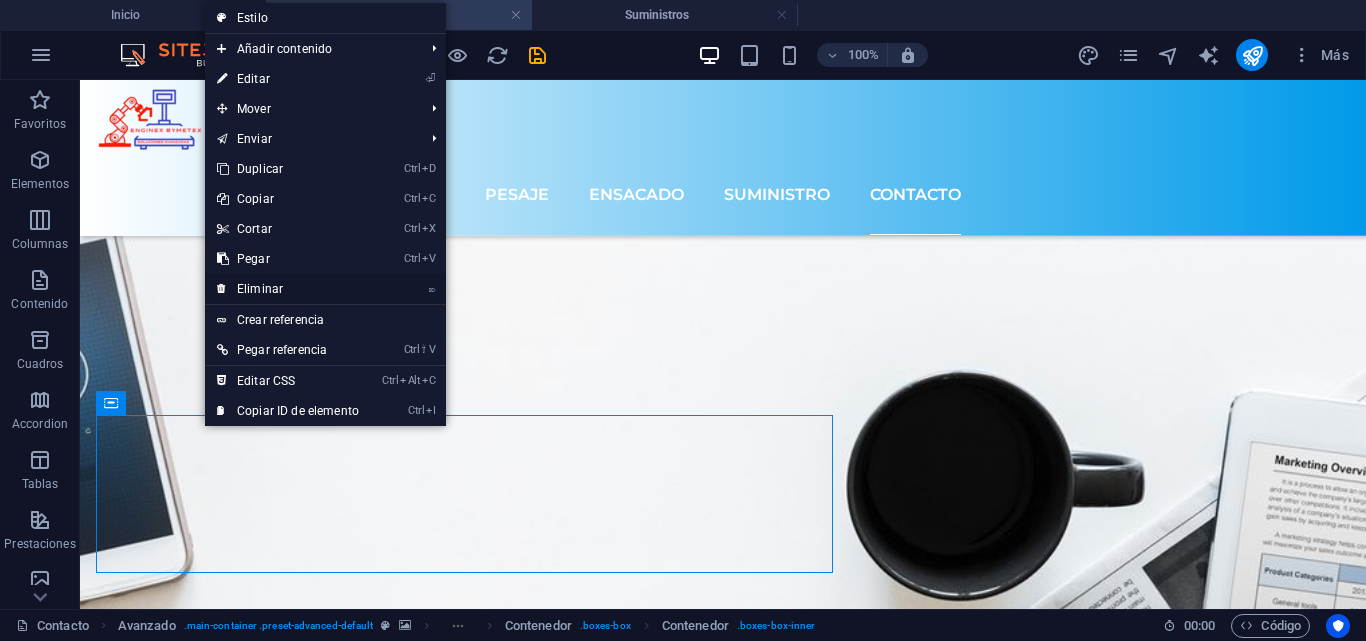 click on "⌦  Eliminar" at bounding box center [288, 289] 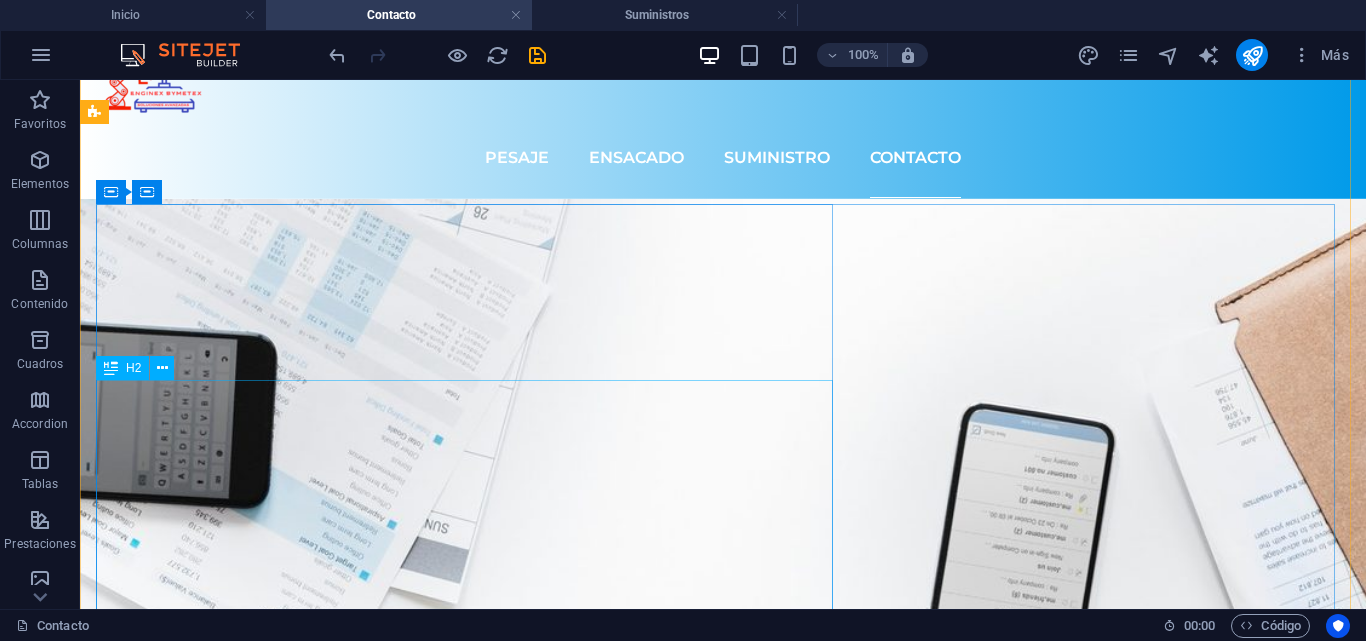 scroll, scrollTop: 38, scrollLeft: 0, axis: vertical 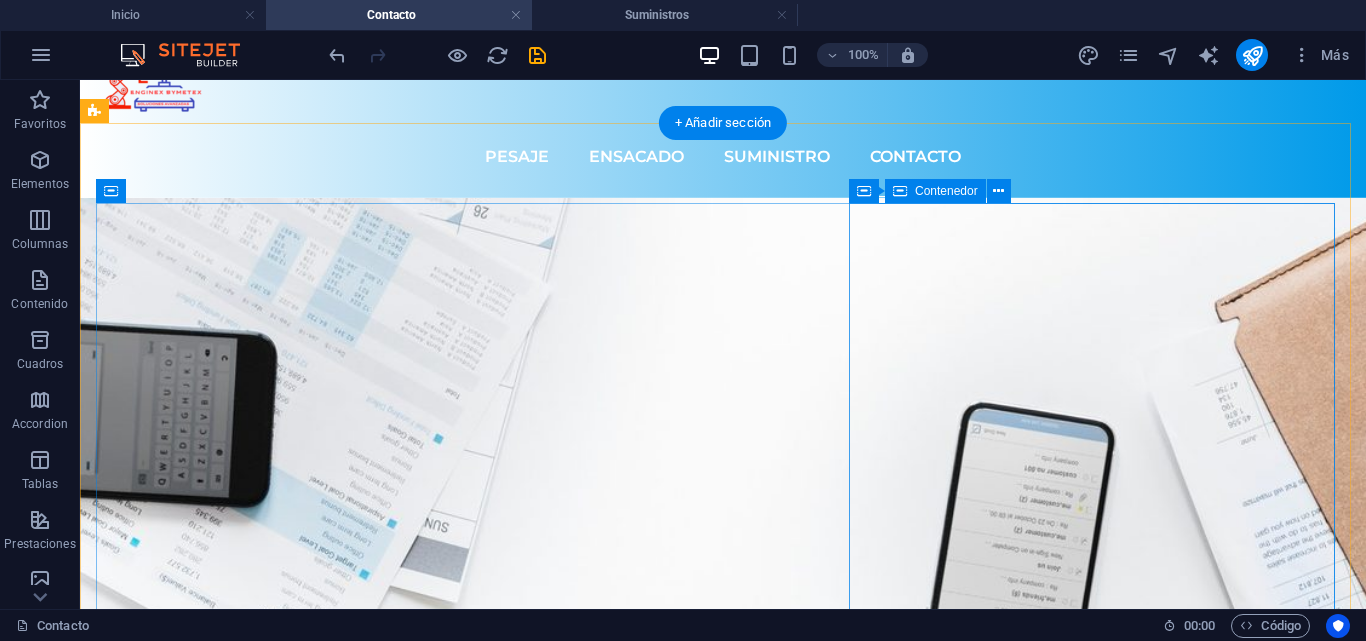 click on "Contáctanos ¿Ilegible? Cargar nuevo Enviar" at bounding box center [723, 3097] 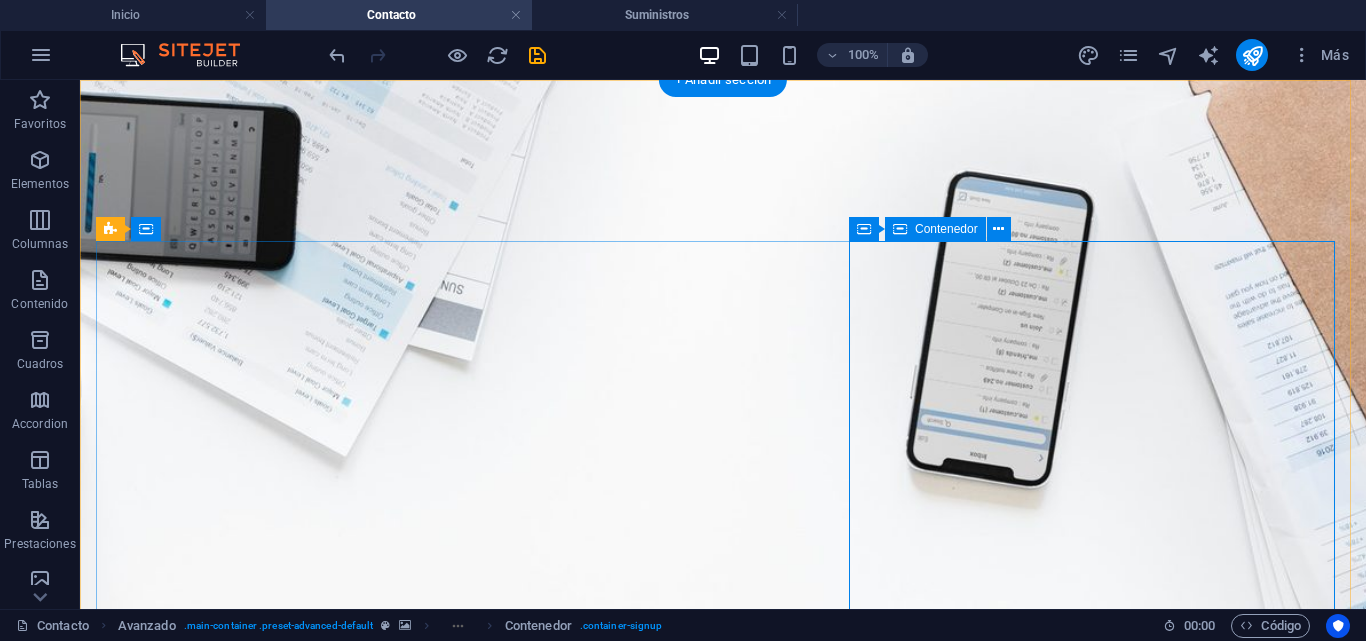 scroll, scrollTop: 0, scrollLeft: 0, axis: both 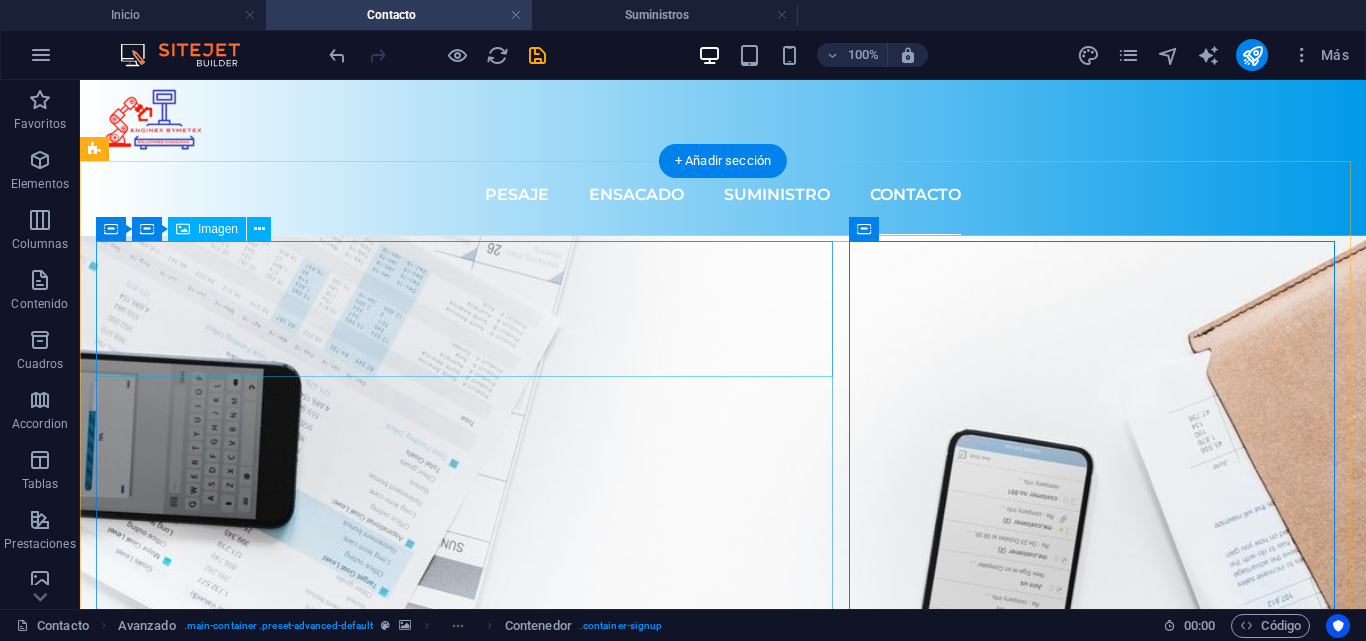click at bounding box center [723, 1791] 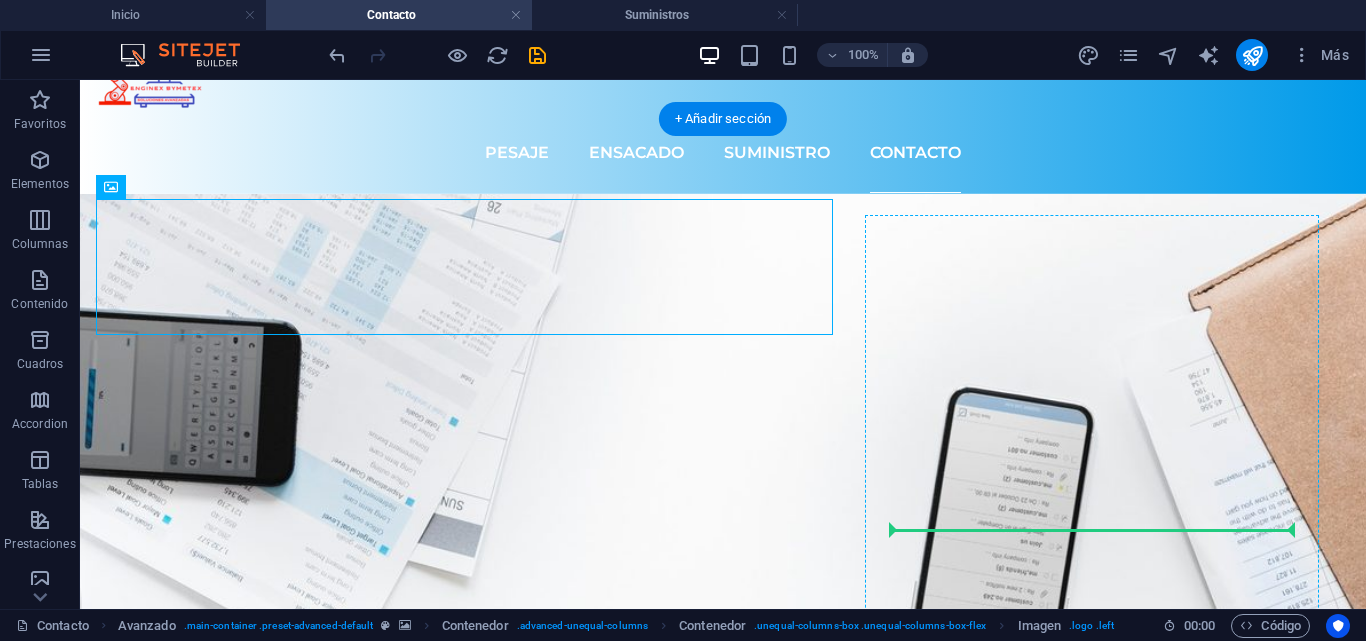 scroll, scrollTop: 82, scrollLeft: 0, axis: vertical 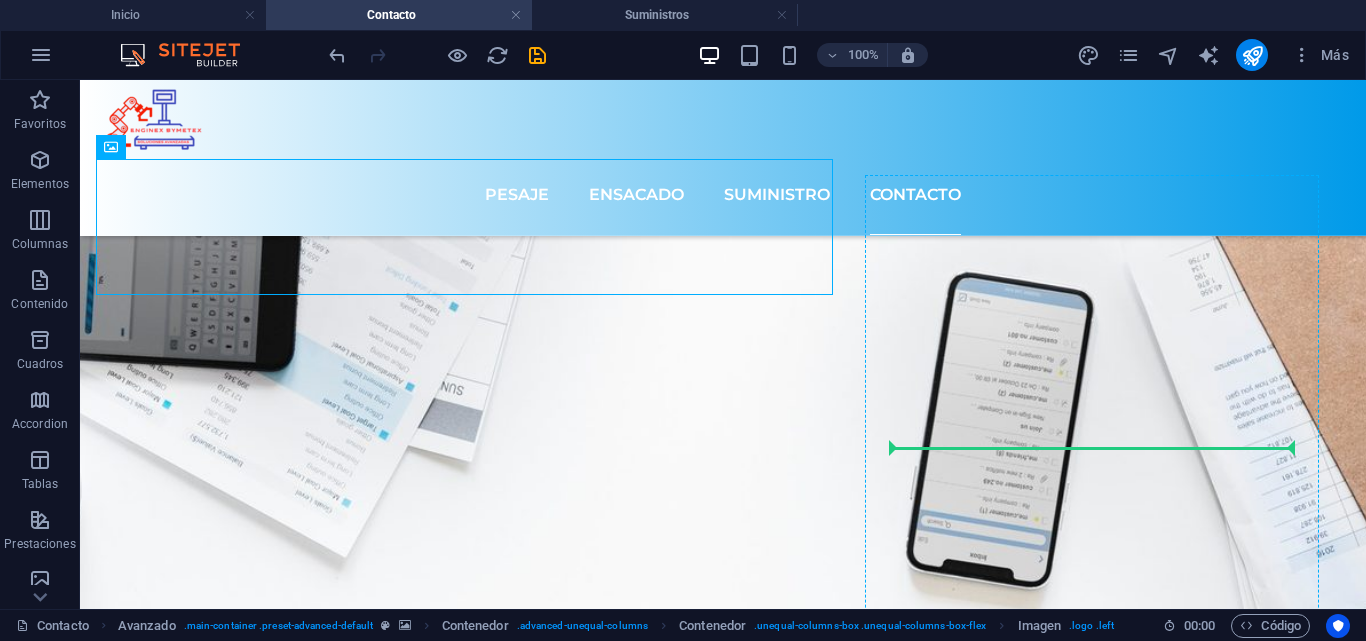 drag, startPoint x: 197, startPoint y: 332, endPoint x: 1074, endPoint y: 450, distance: 884.90283 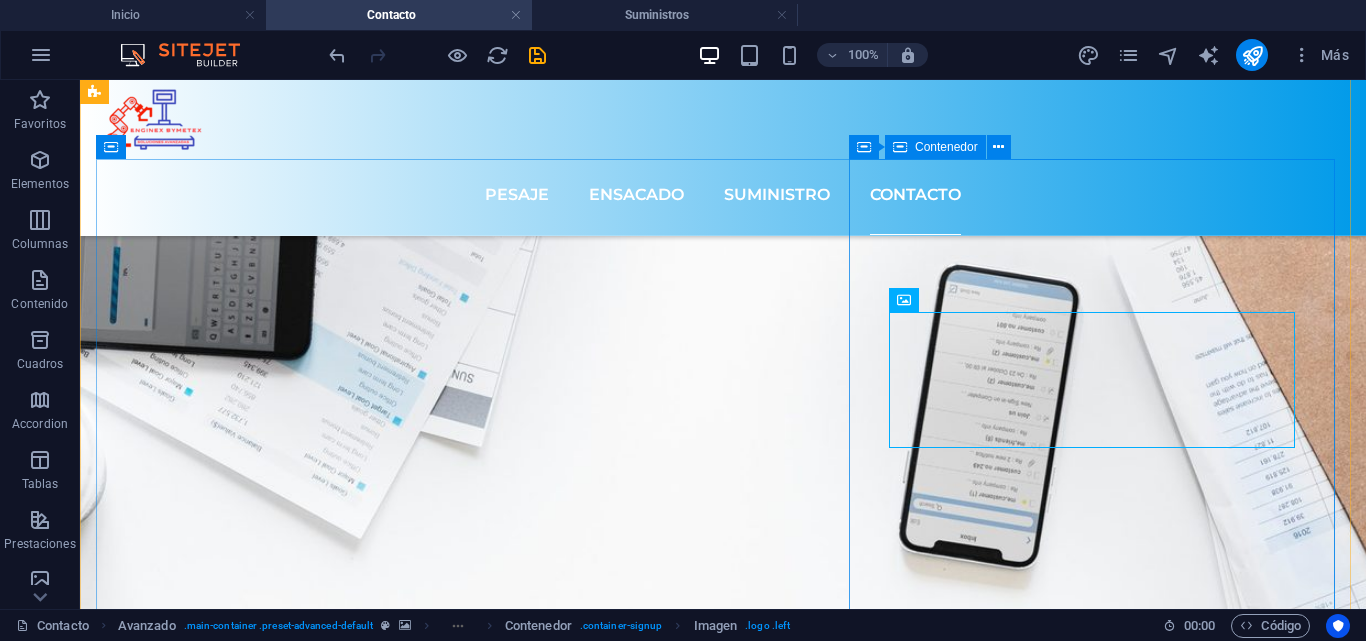 click on "Contáctanos ¿Ilegible? Cargar nuevo Enviar" at bounding box center [723, 2774] 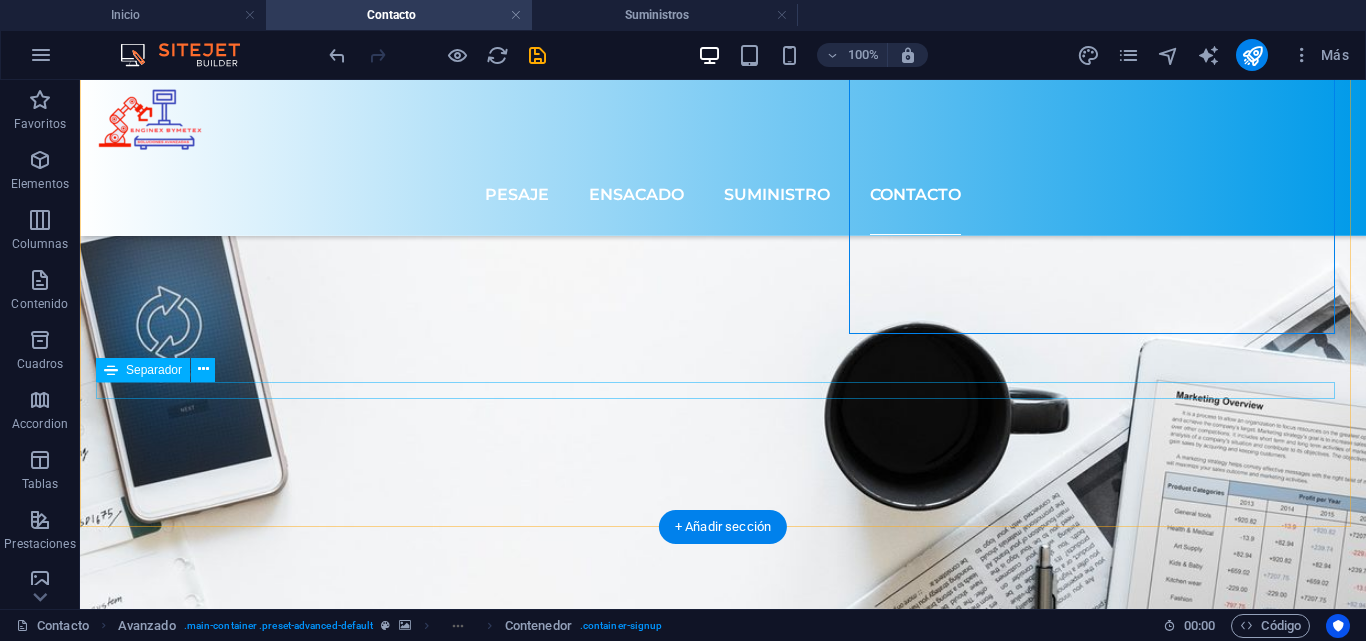 scroll, scrollTop: 965, scrollLeft: 0, axis: vertical 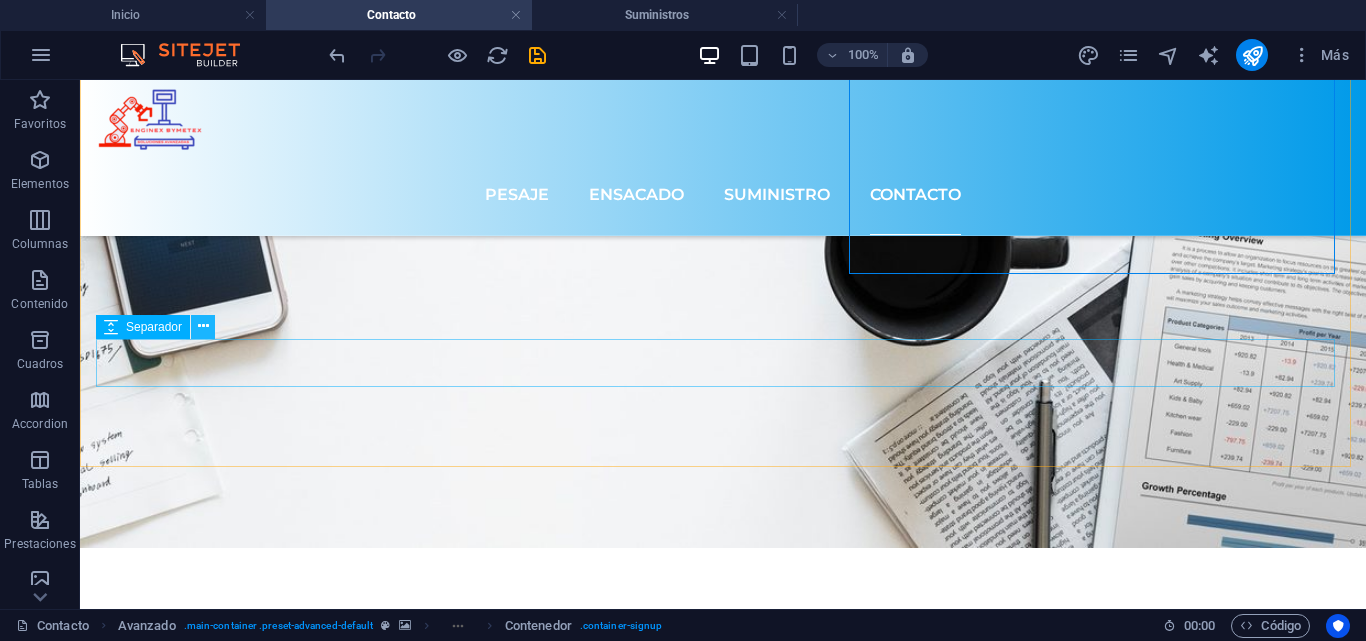click at bounding box center [203, 326] 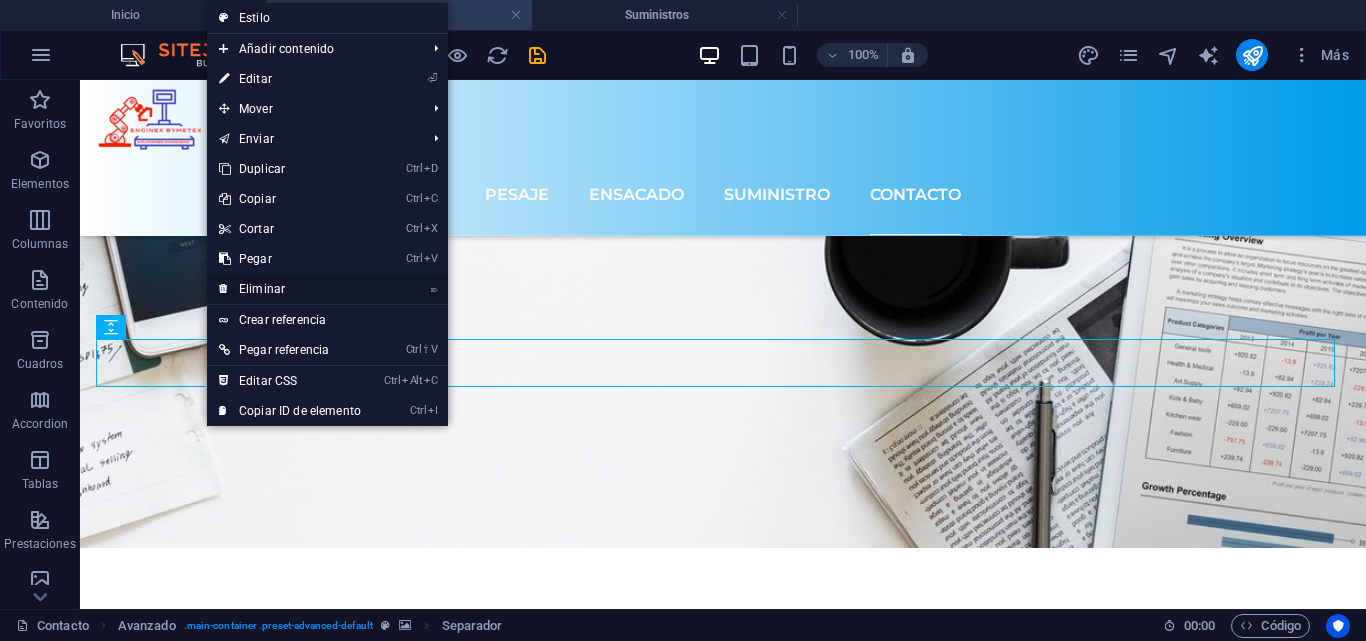 click on "⌦  Eliminar" at bounding box center [290, 289] 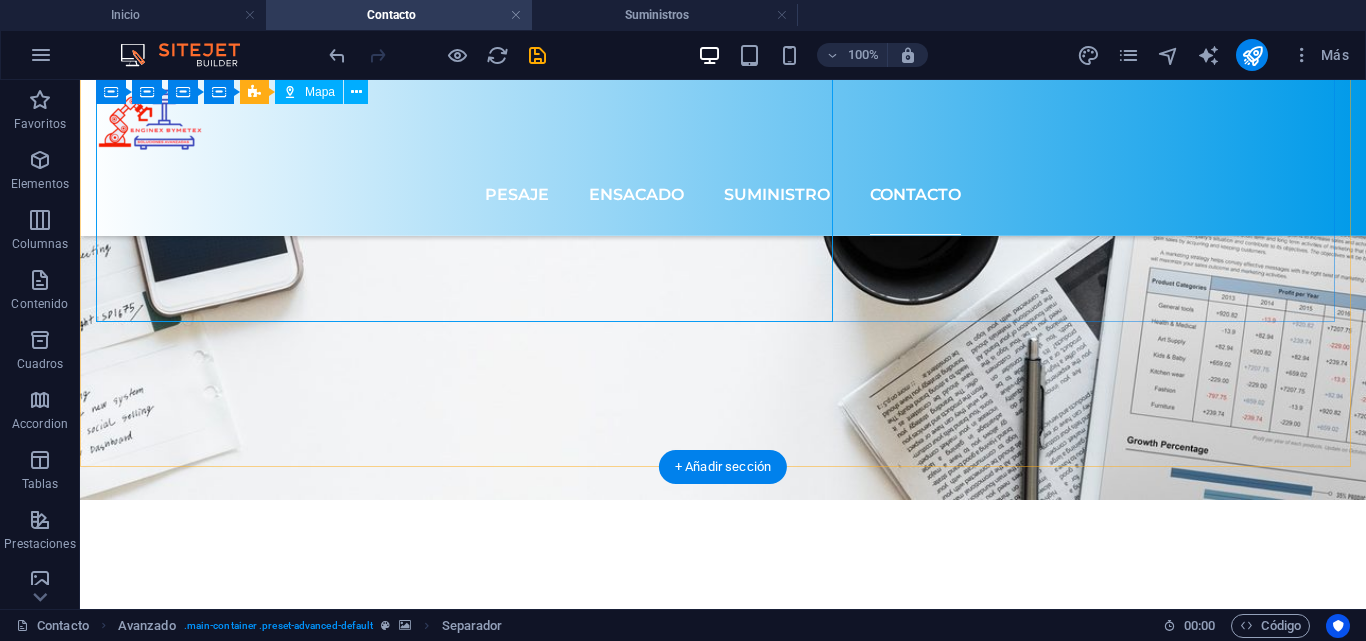 scroll, scrollTop: 917, scrollLeft: 0, axis: vertical 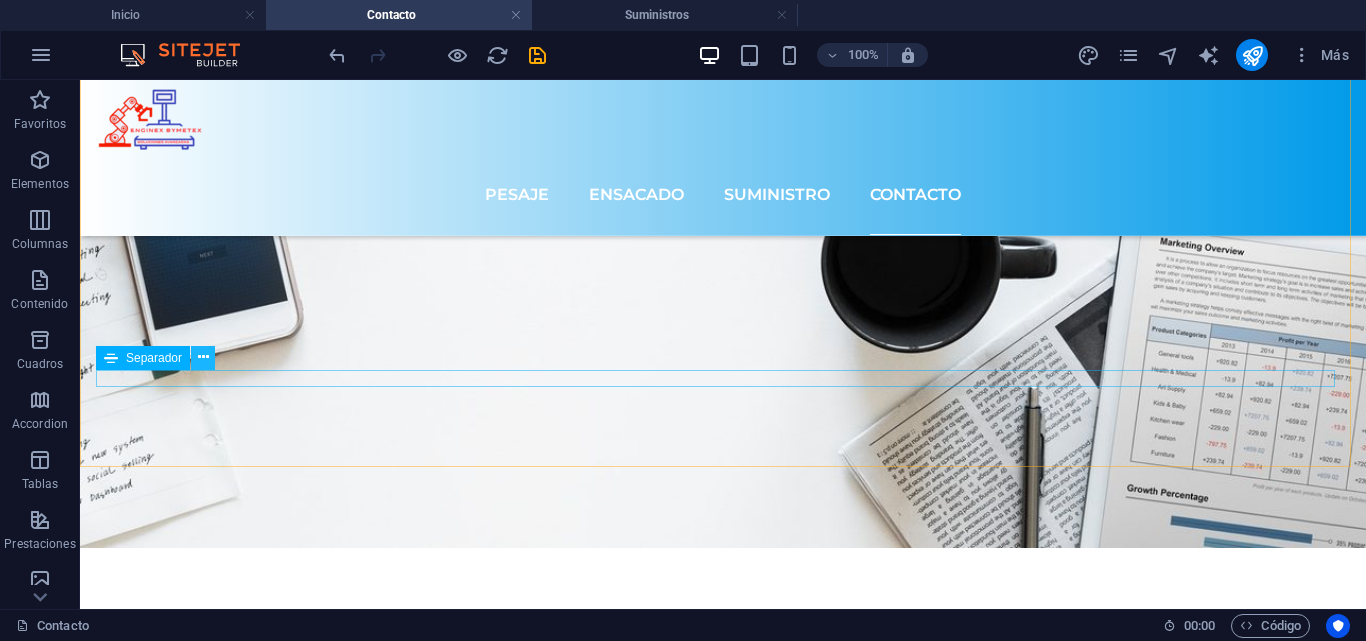 click at bounding box center [203, 357] 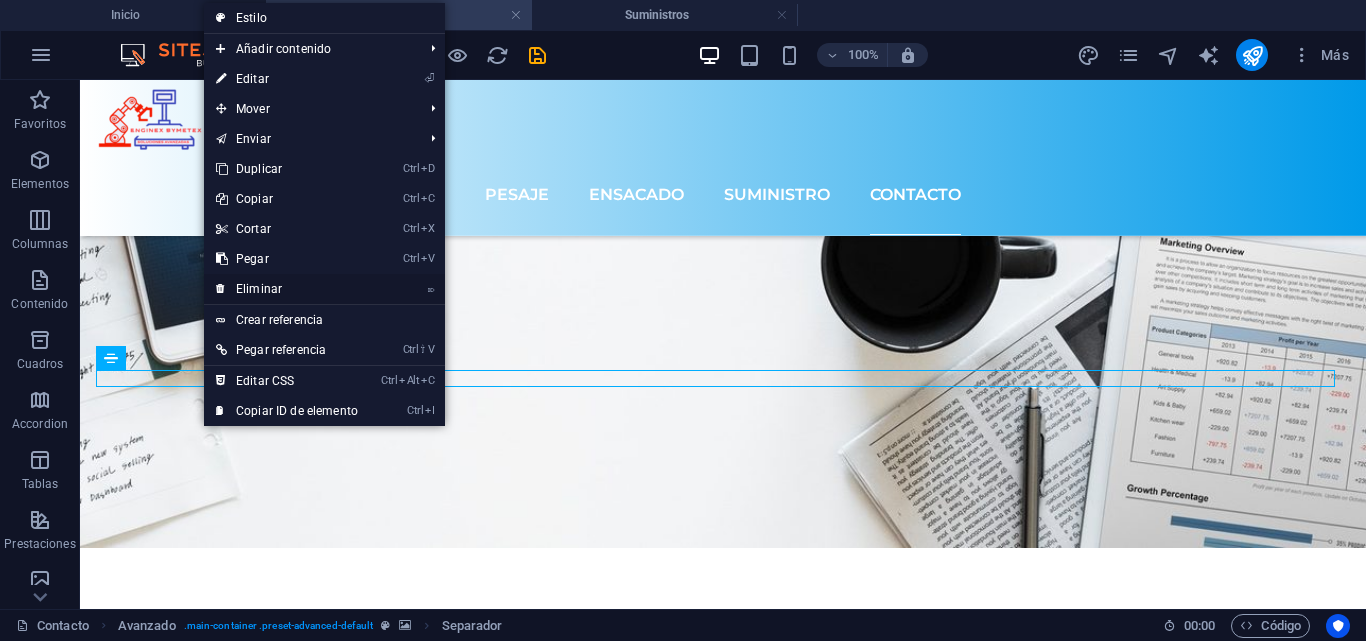 click on "⌦  Eliminar" at bounding box center [287, 289] 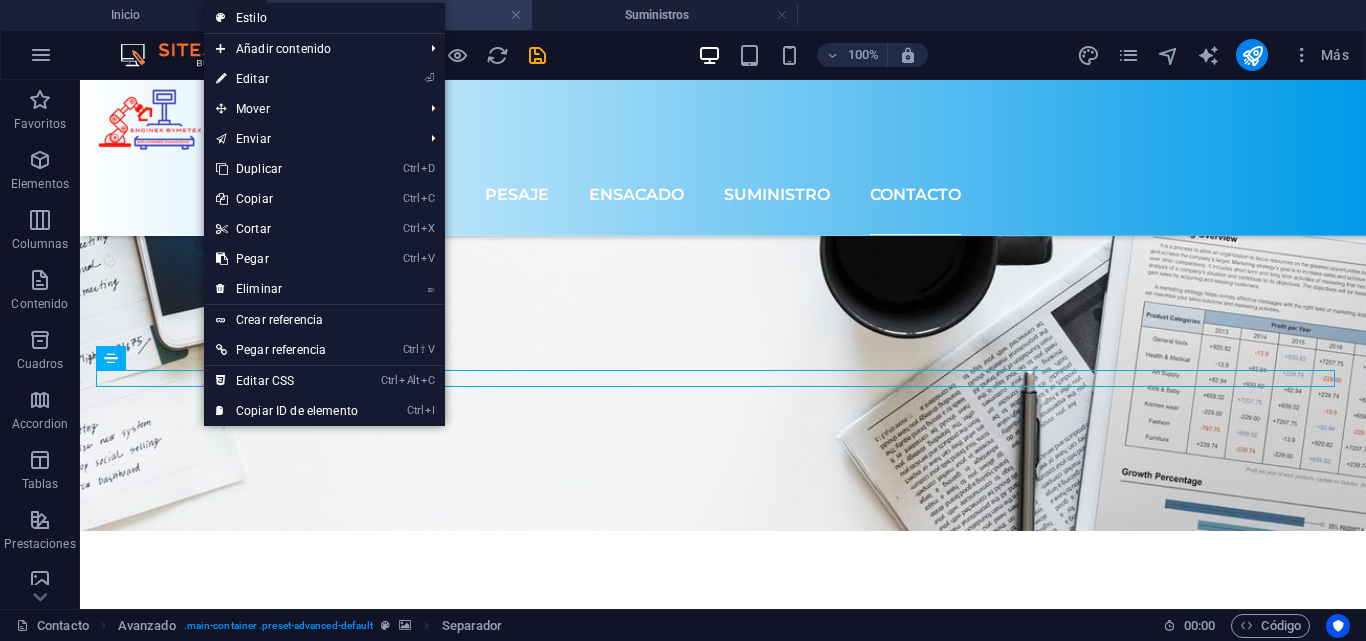 scroll, scrollTop: 900, scrollLeft: 0, axis: vertical 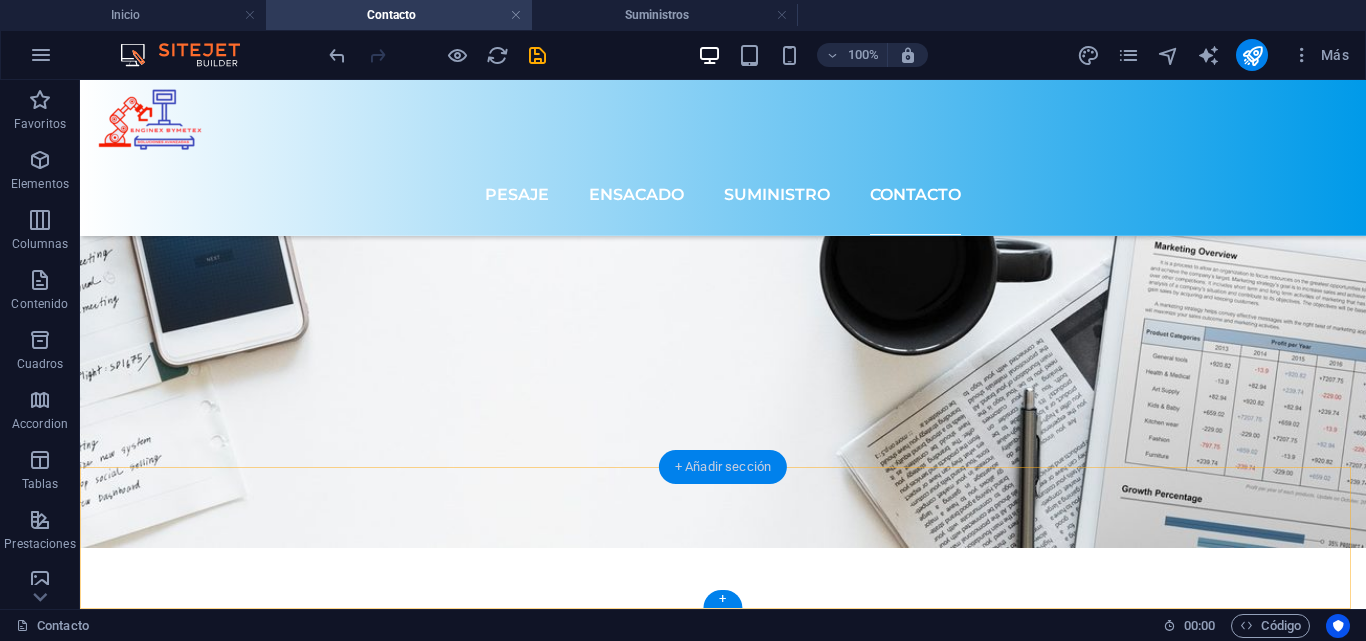 click on "+ Añadir sección" at bounding box center [723, 467] 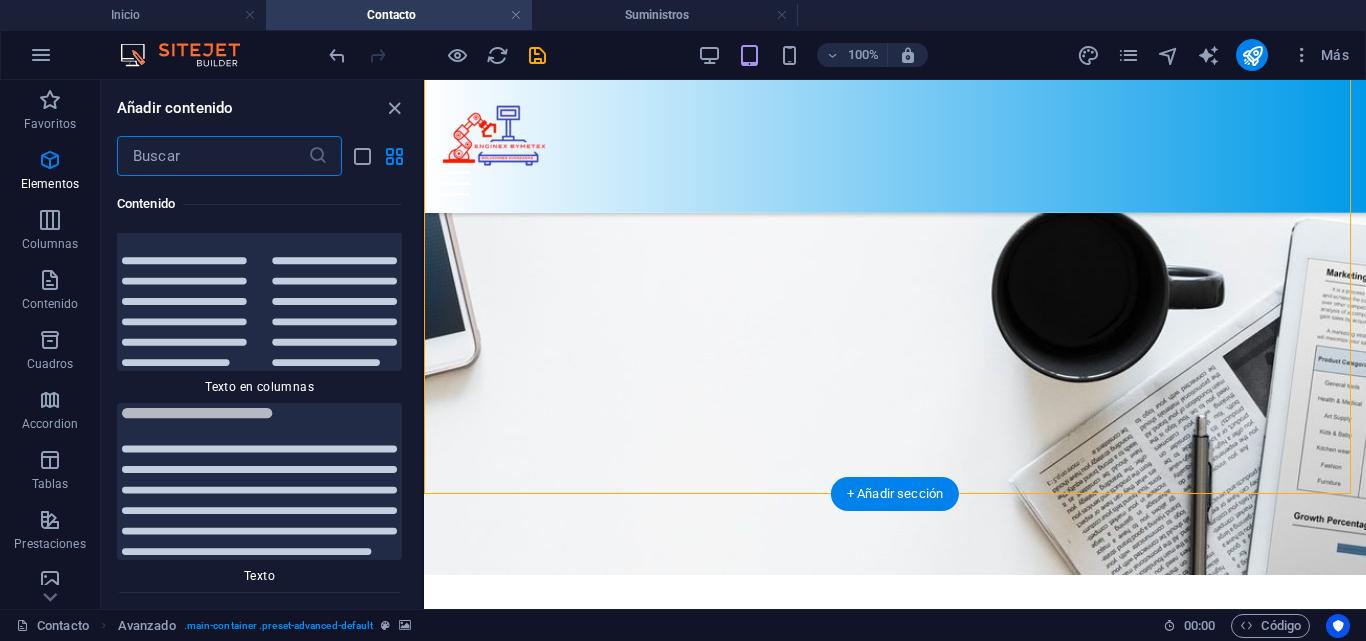 scroll, scrollTop: 6808, scrollLeft: 0, axis: vertical 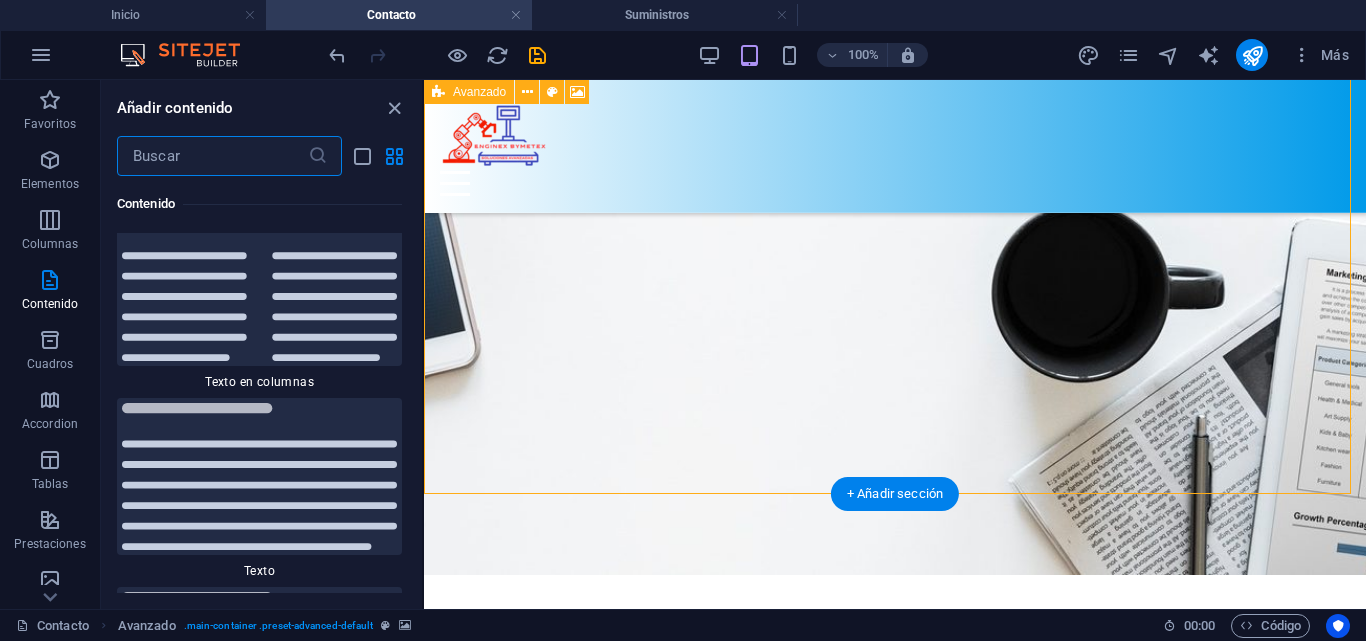 click at bounding box center (895, -69) 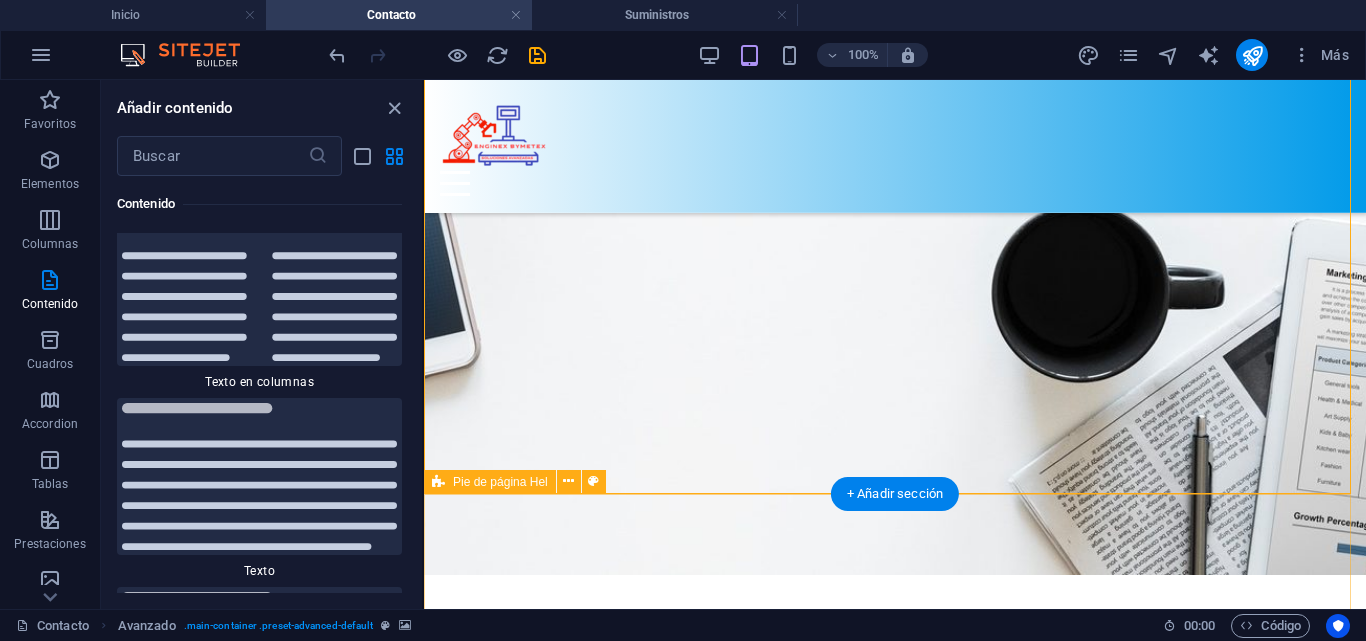 click on "Añadir elementos" at bounding box center (824, 2519) 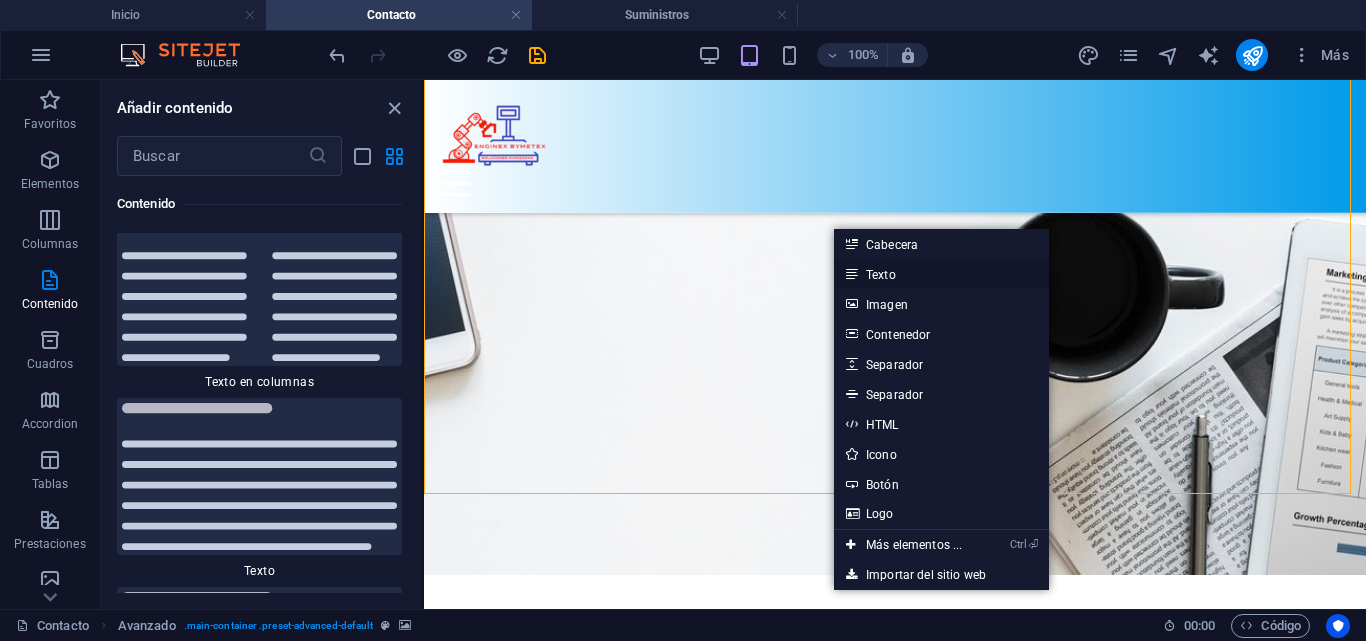 click on "Texto" at bounding box center [941, 274] 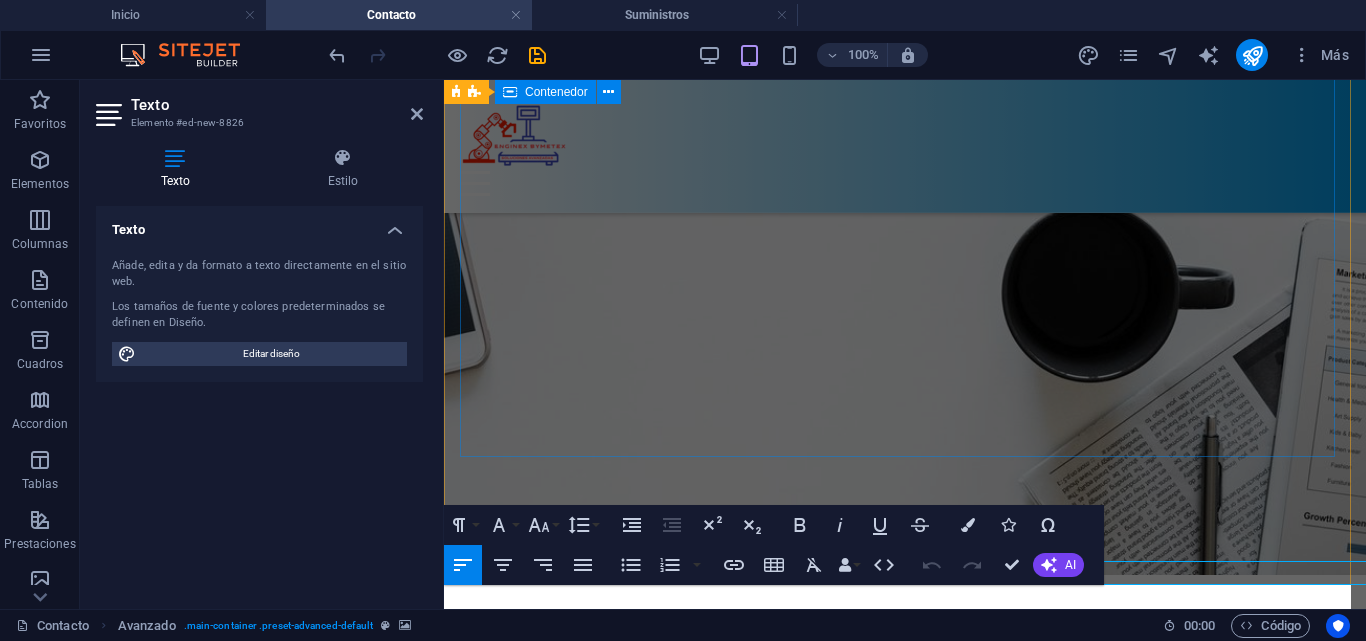 scroll, scrollTop: 833, scrollLeft: 0, axis: vertical 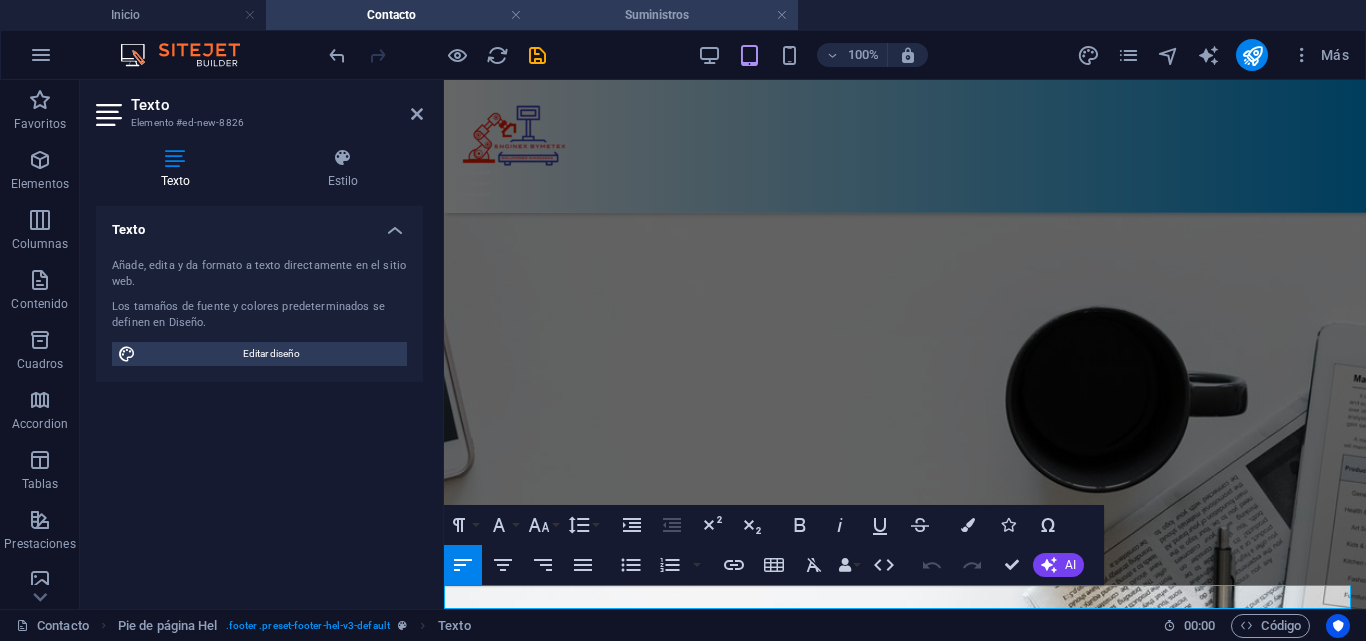 click on "Suministros" at bounding box center [665, 15] 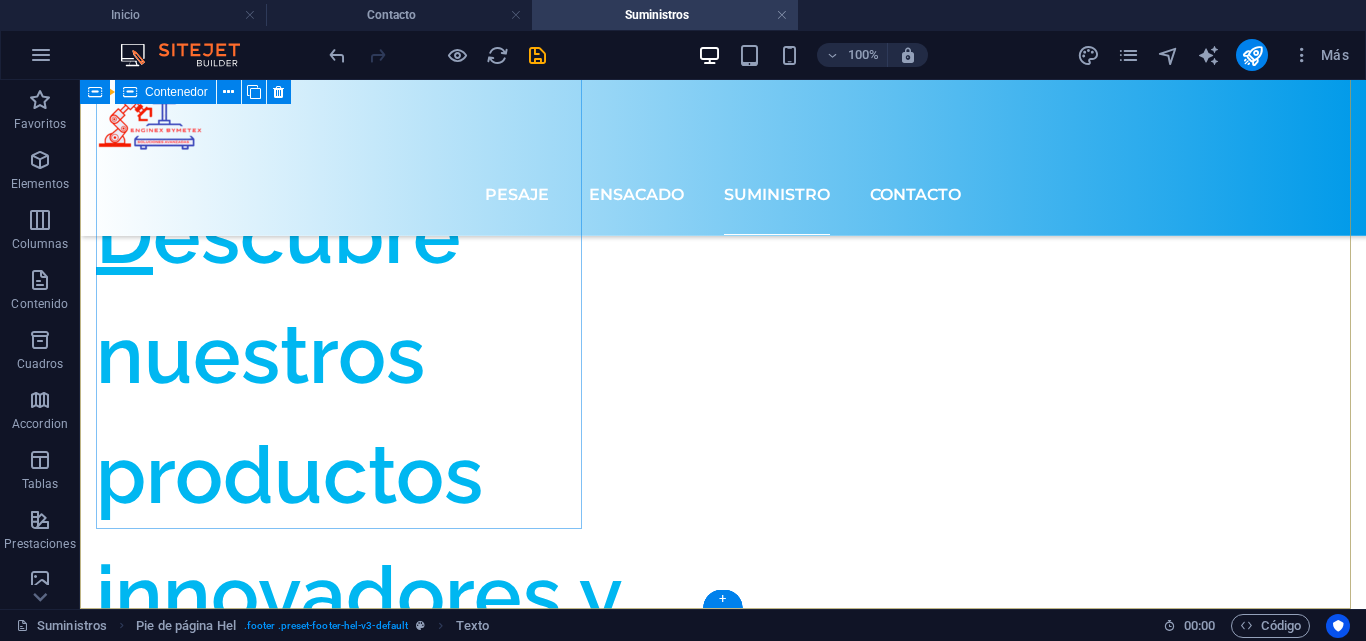 scroll, scrollTop: 4780, scrollLeft: 0, axis: vertical 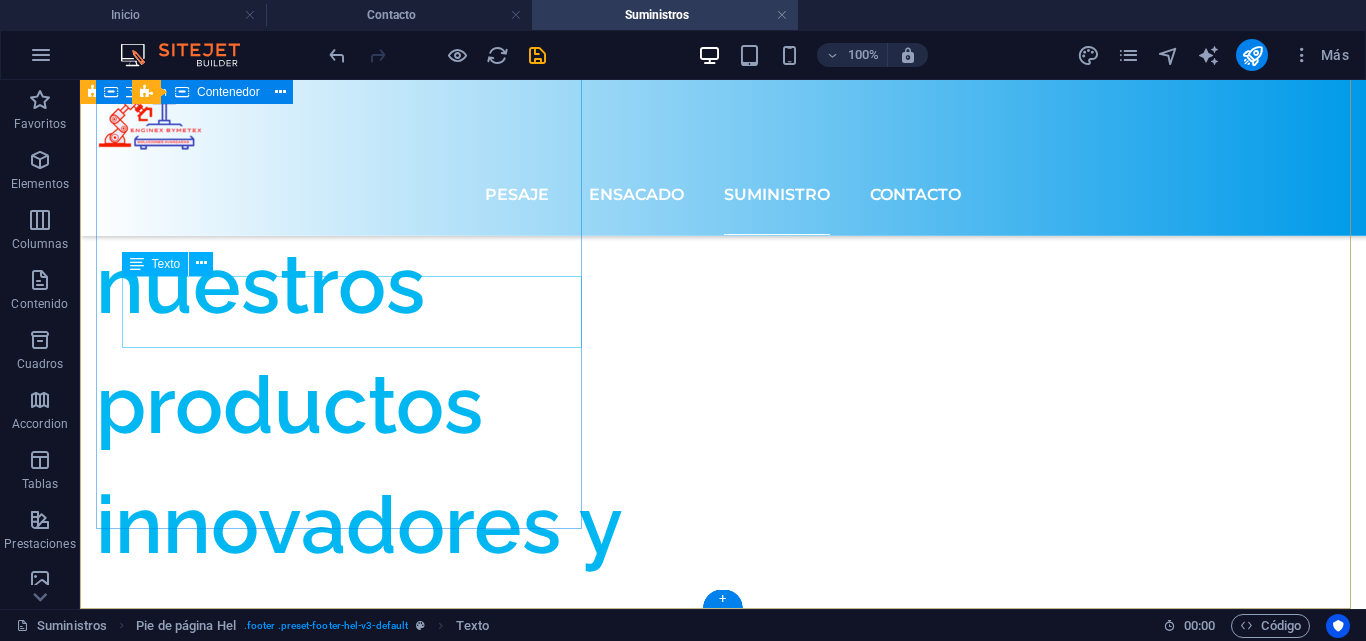 click on "Aviso  de privacidad  -  Copyright © 2025 INGENIERÍA BYMETEX Todos los derechos reservados" at bounding box center (723, 5116) 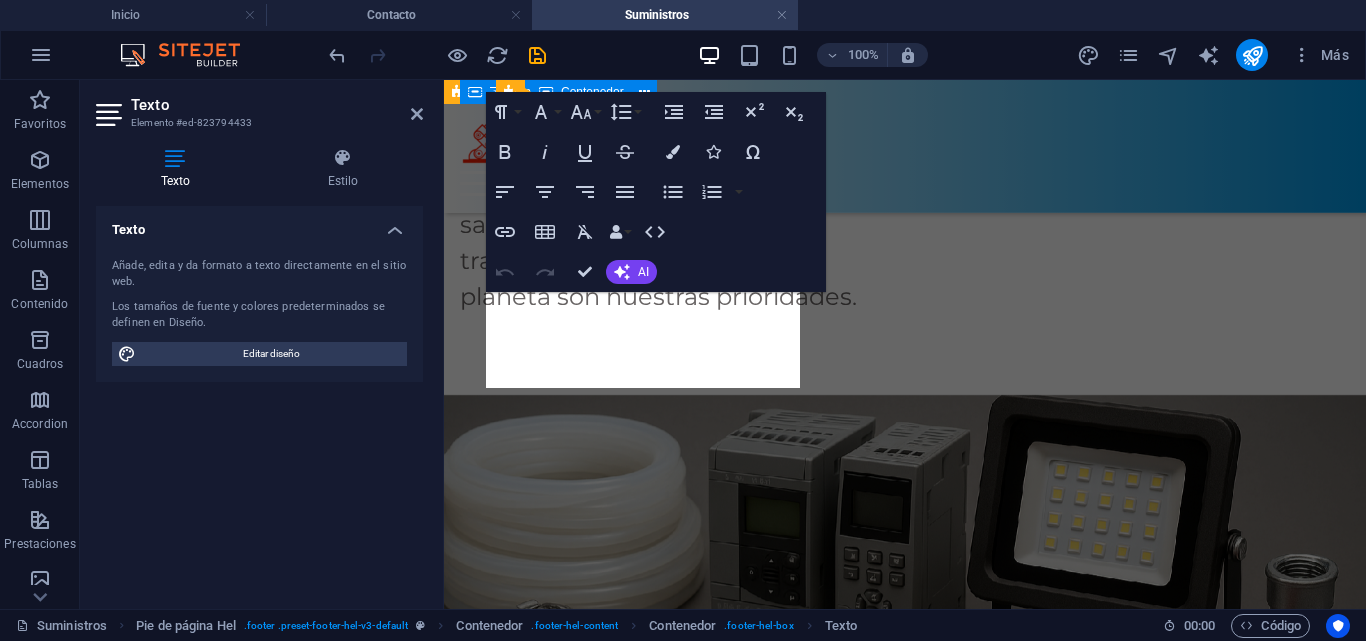 scroll, scrollTop: 4349, scrollLeft: 0, axis: vertical 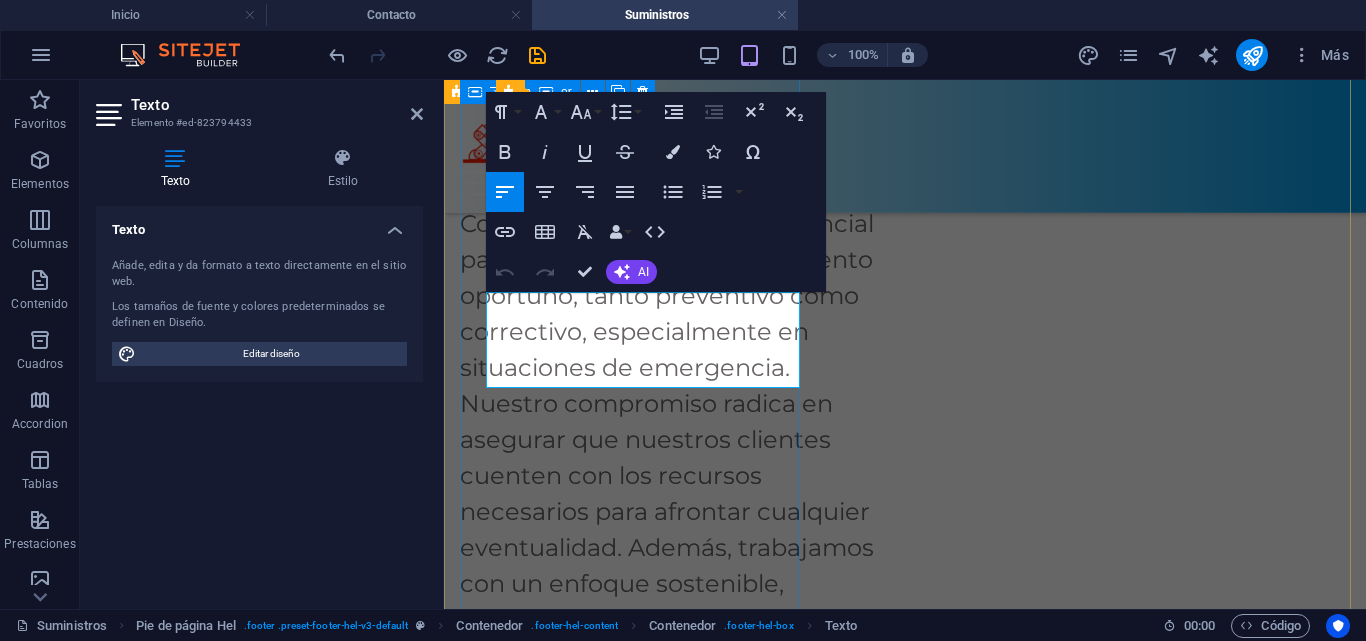 drag, startPoint x: 582, startPoint y: 377, endPoint x: 489, endPoint y: 320, distance: 109.07796 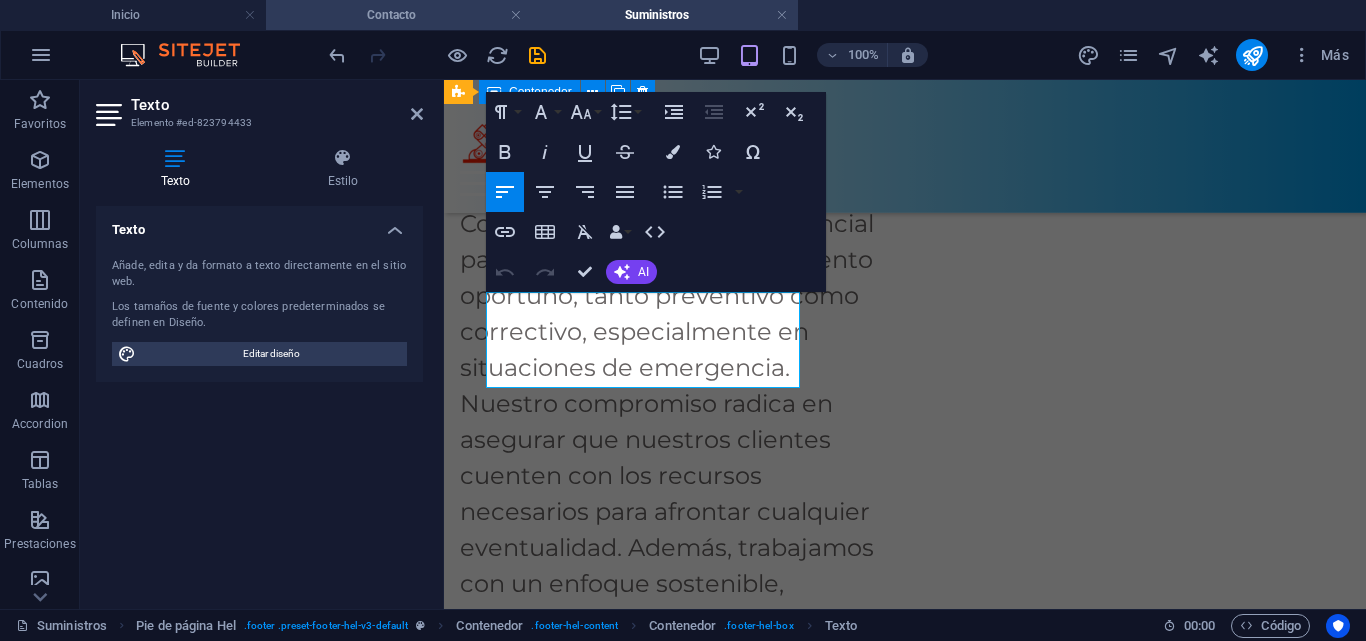click on "Contacto" at bounding box center [399, 15] 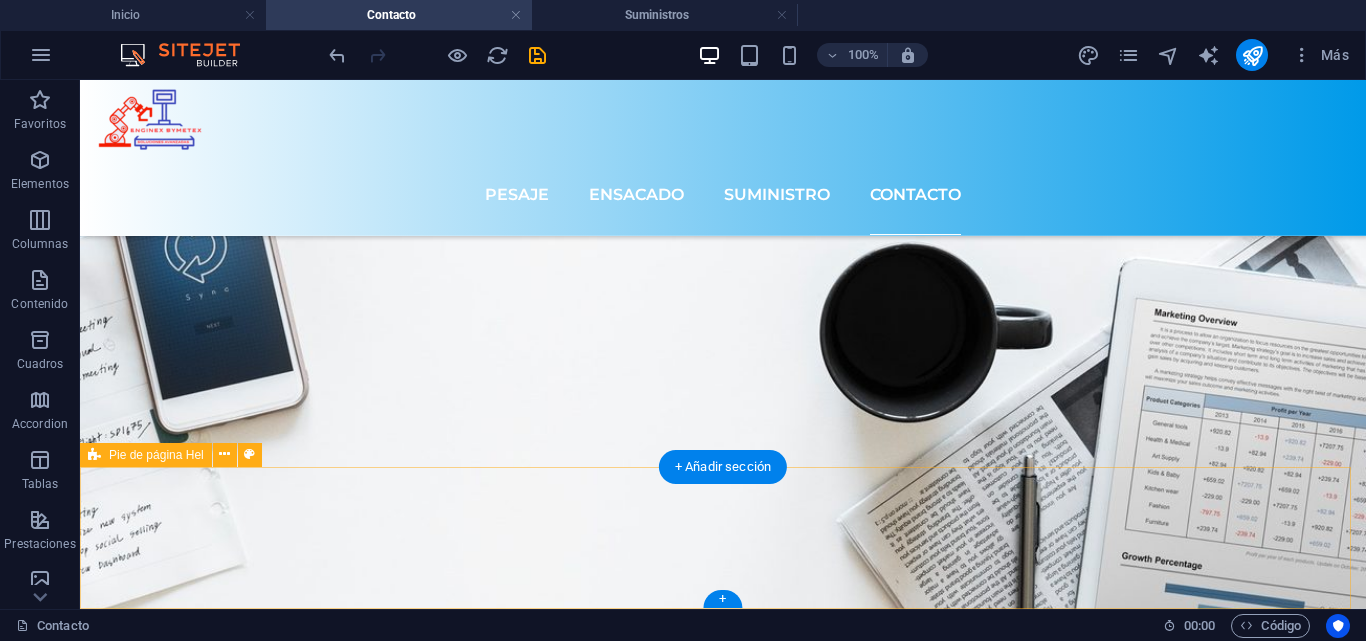 scroll, scrollTop: 900, scrollLeft: 0, axis: vertical 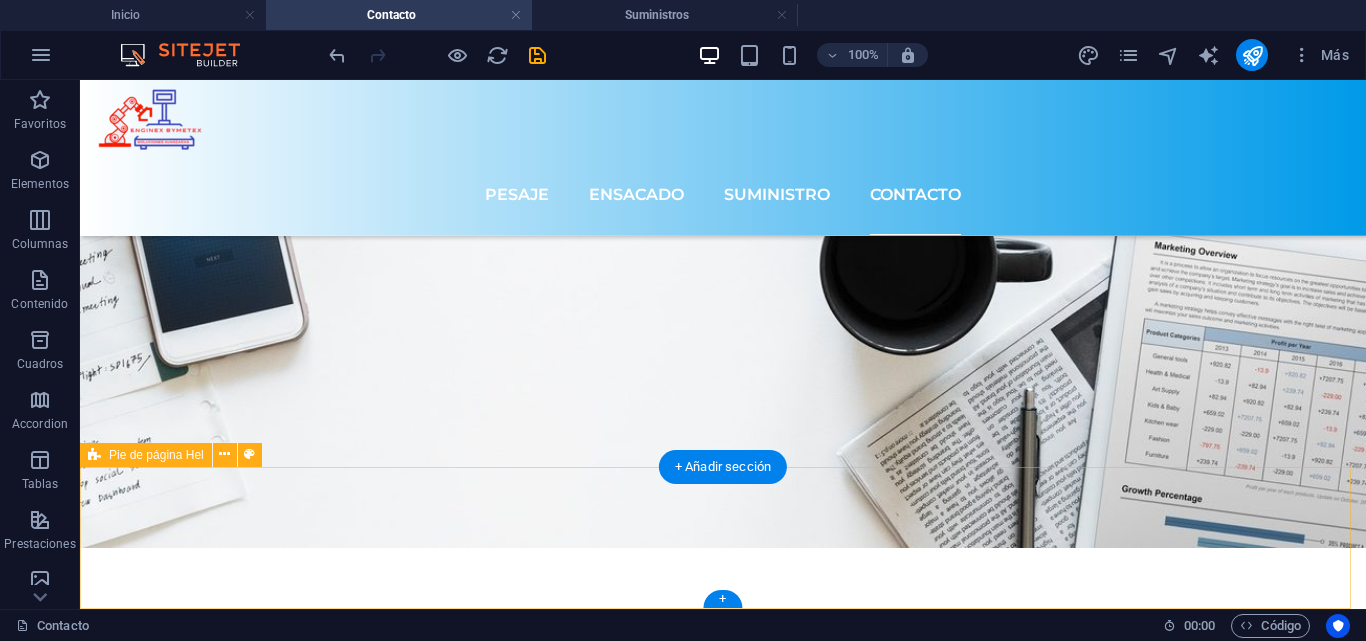 click on "Añadir elementos" at bounding box center (652, 2510) 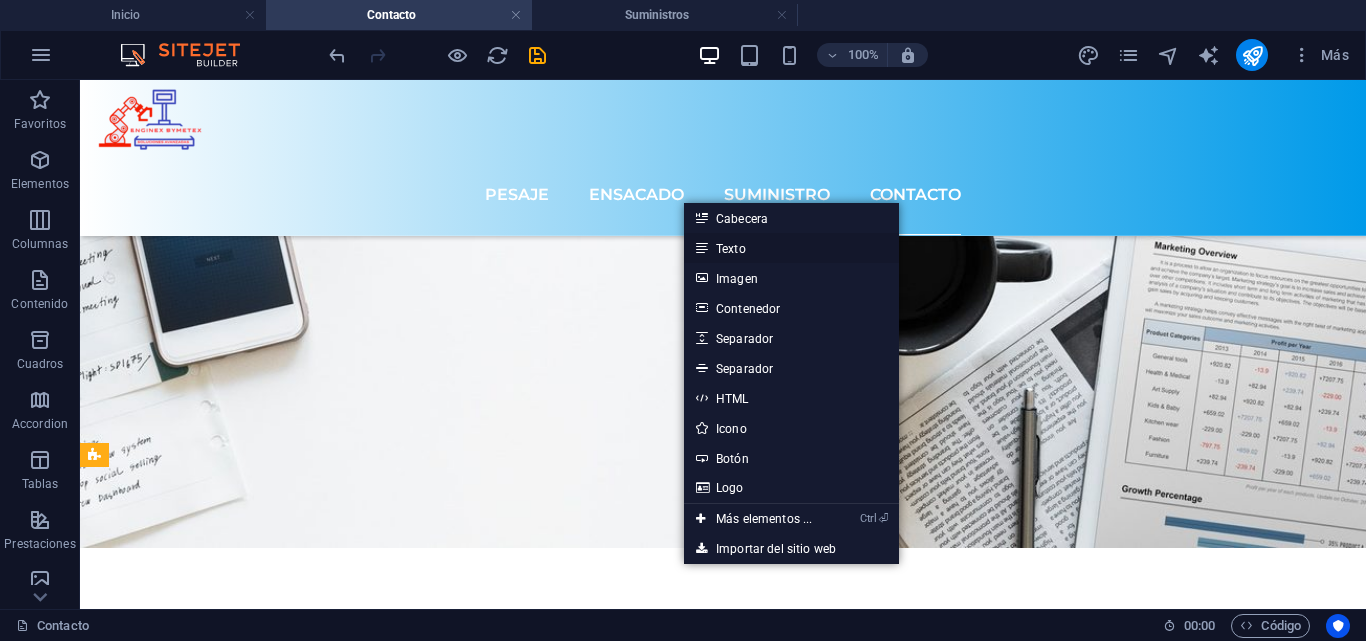 click on "Texto" at bounding box center (791, 248) 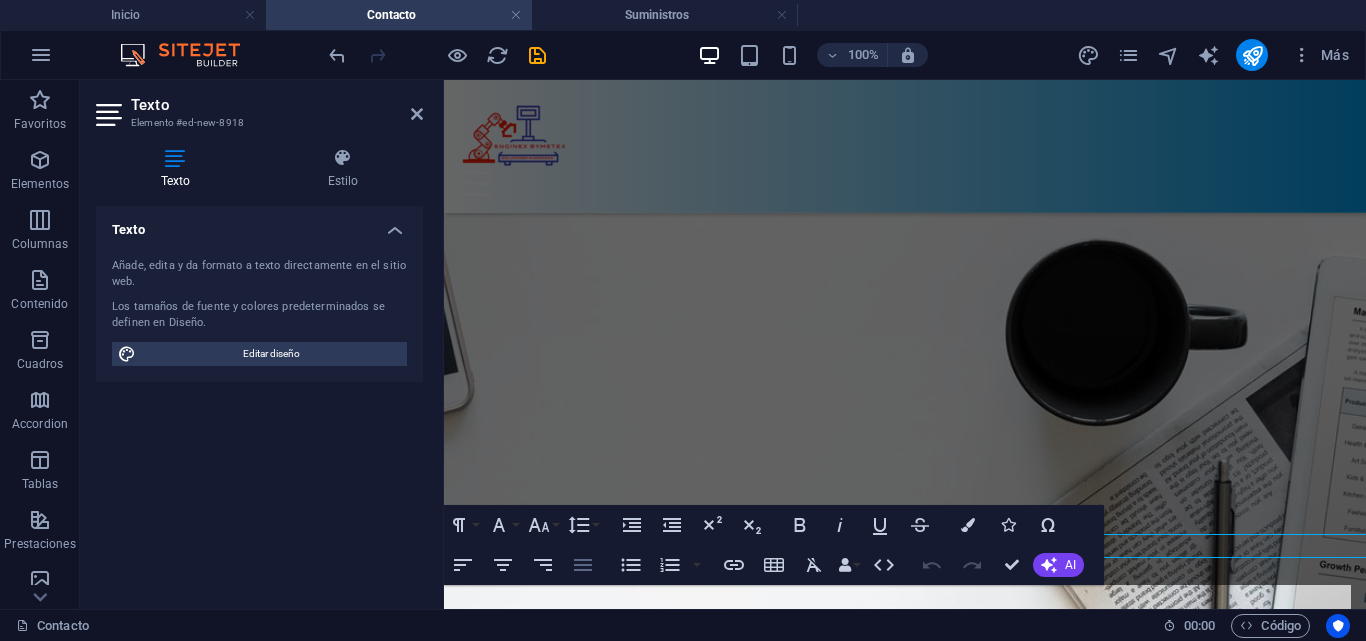 scroll, scrollTop: 833, scrollLeft: 0, axis: vertical 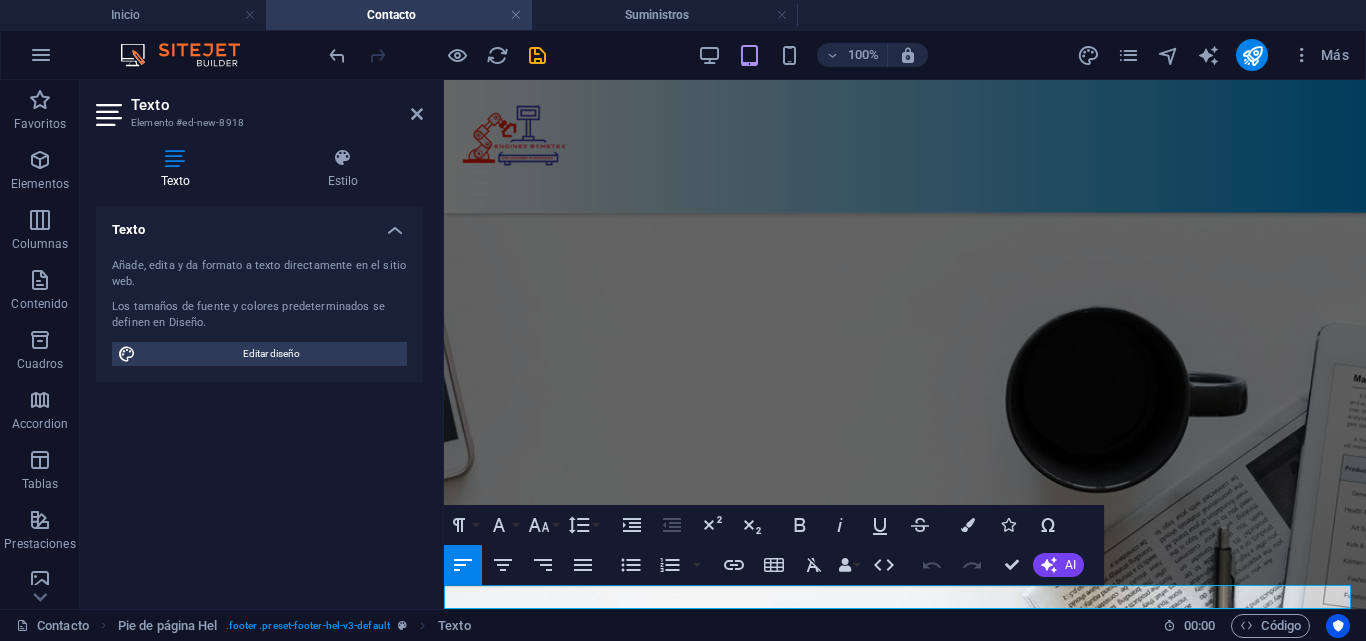 click on "Nuevo elemento de texto" at bounding box center [905, 2548] 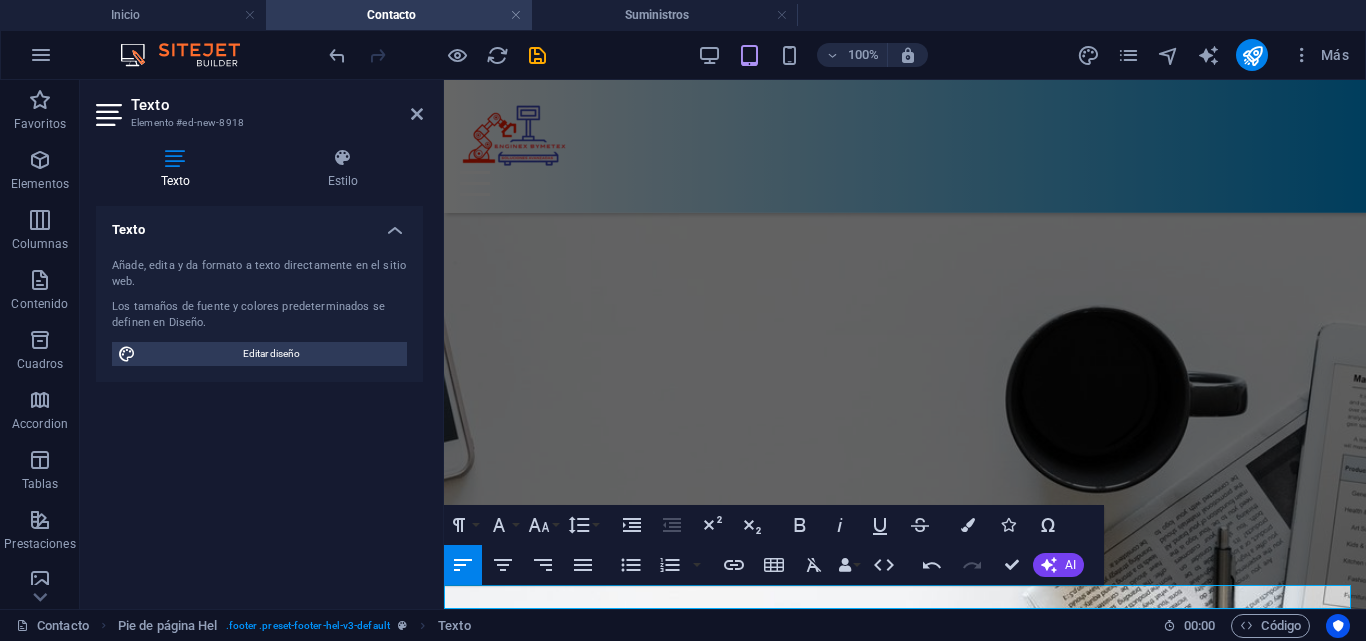 drag, startPoint x: 1047, startPoint y: 594, endPoint x: 379, endPoint y: 551, distance: 669.38257 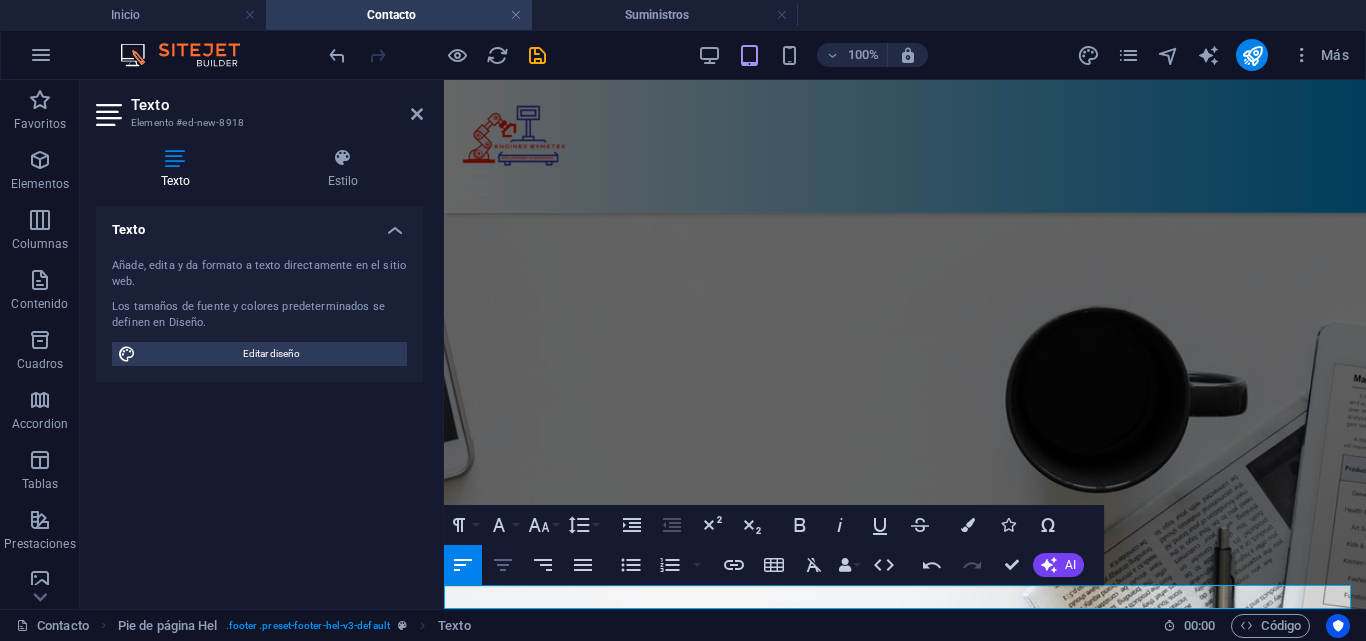 click on "Align Center" at bounding box center [503, 565] 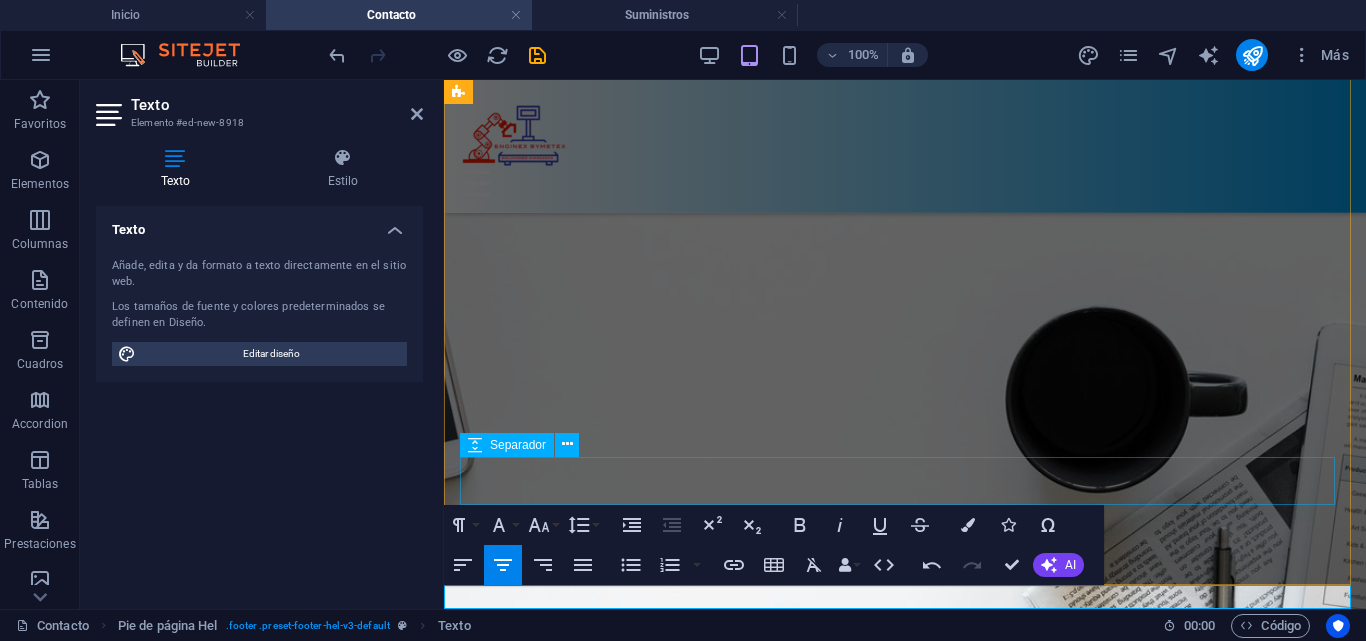click at bounding box center [905, 2432] 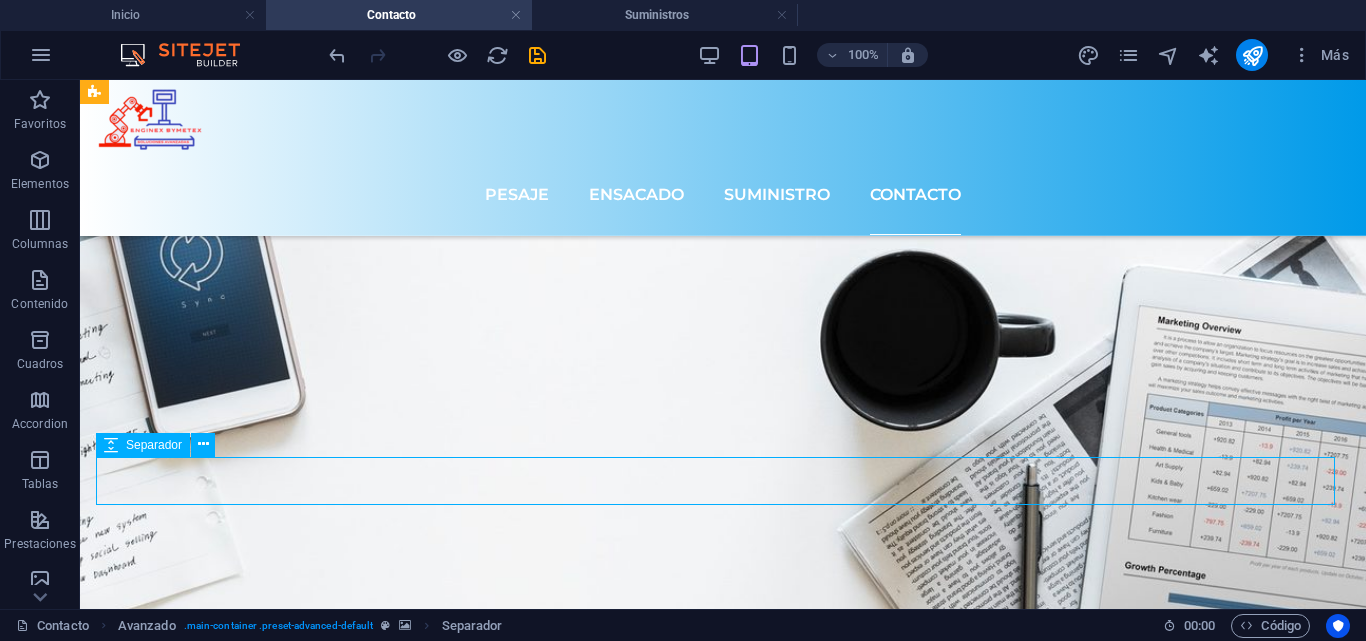 scroll, scrollTop: 782, scrollLeft: 0, axis: vertical 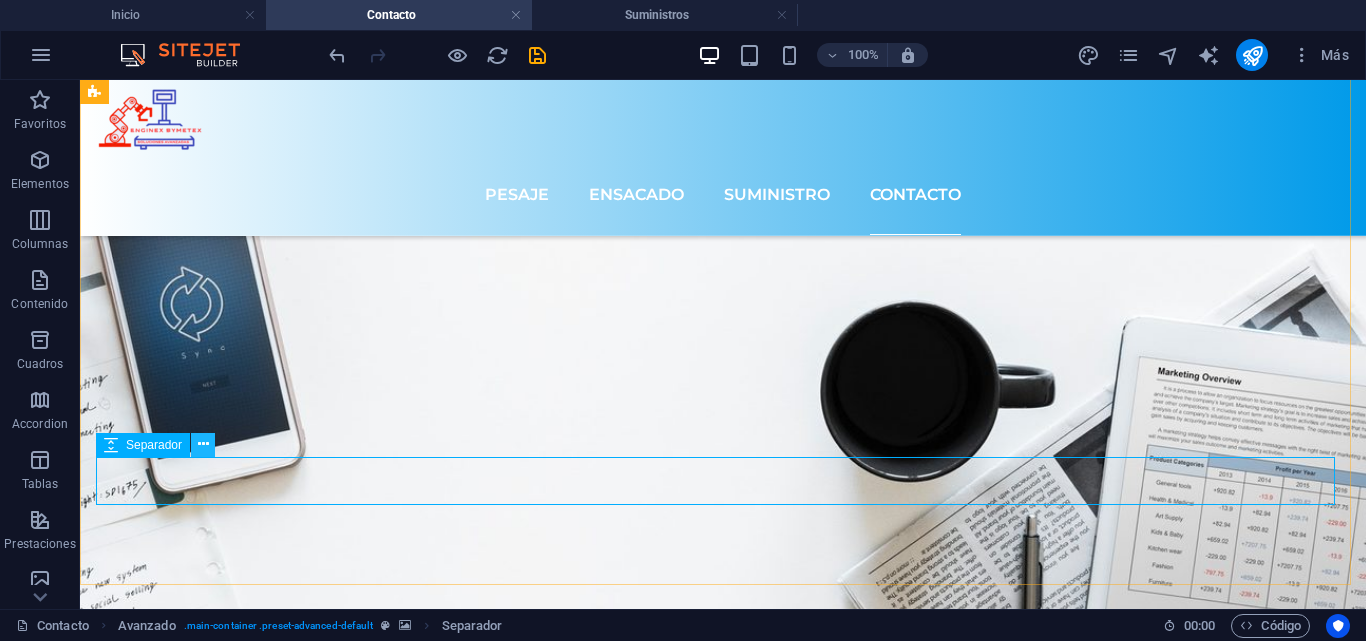 click at bounding box center (203, 444) 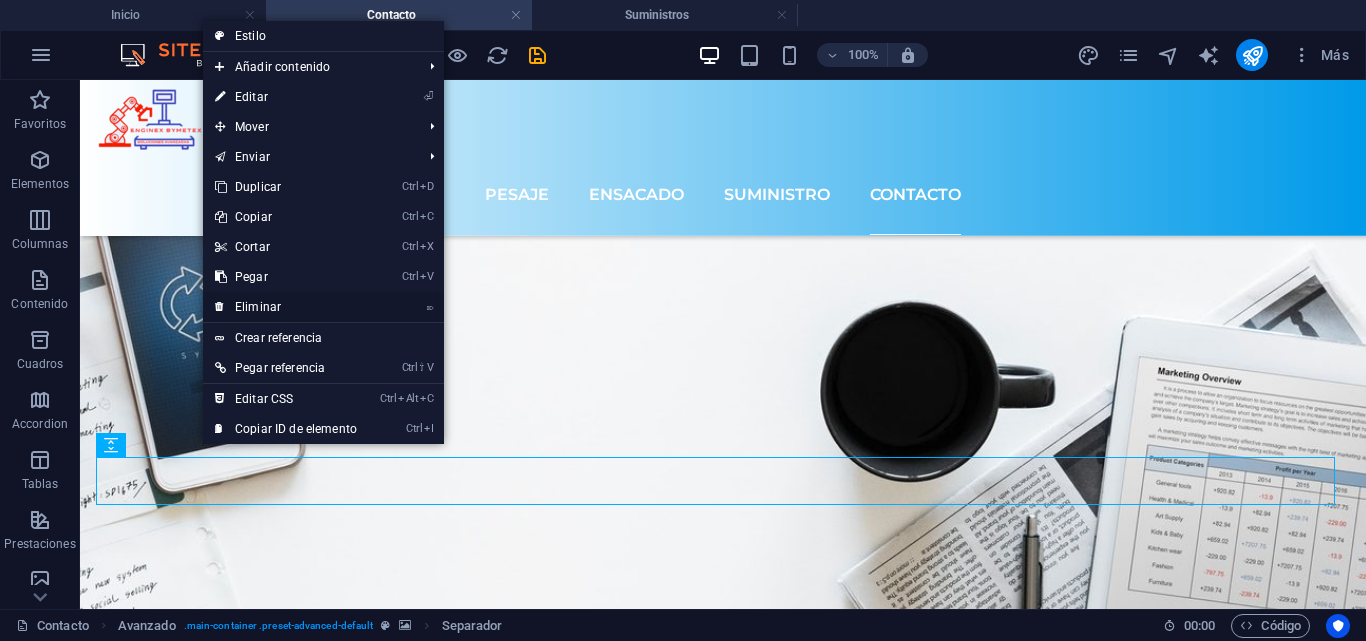 click on "⌦  Eliminar" at bounding box center [286, 307] 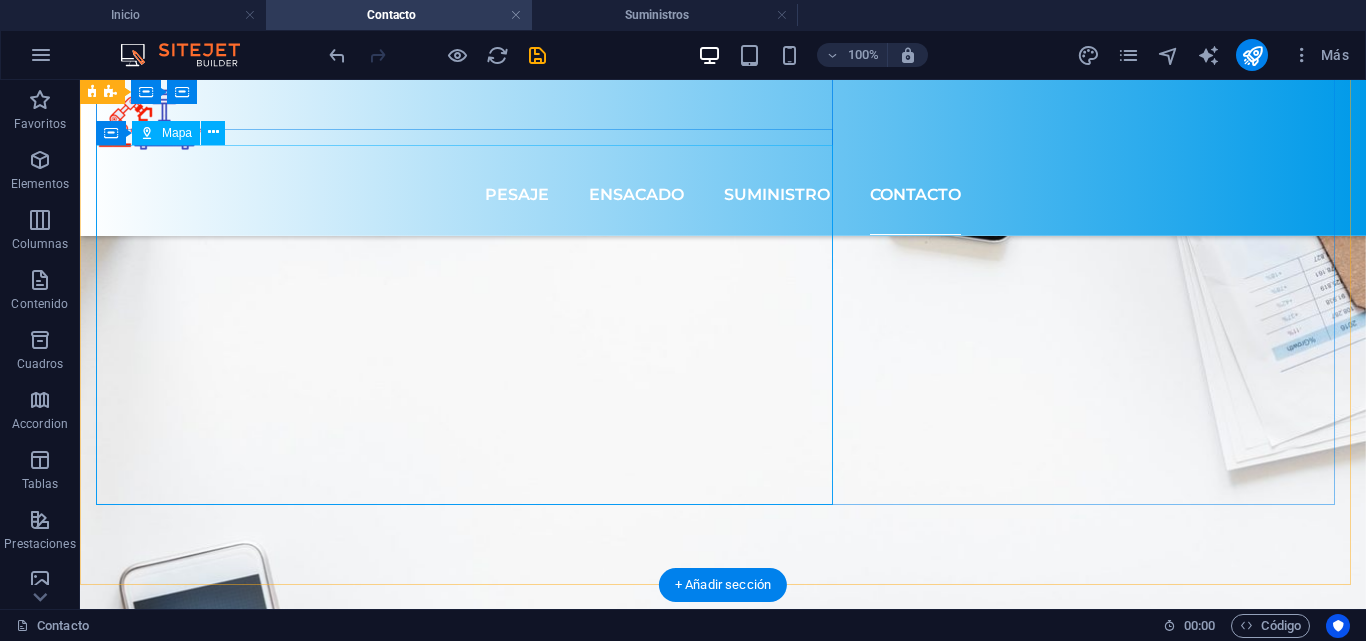scroll, scrollTop: 734, scrollLeft: 0, axis: vertical 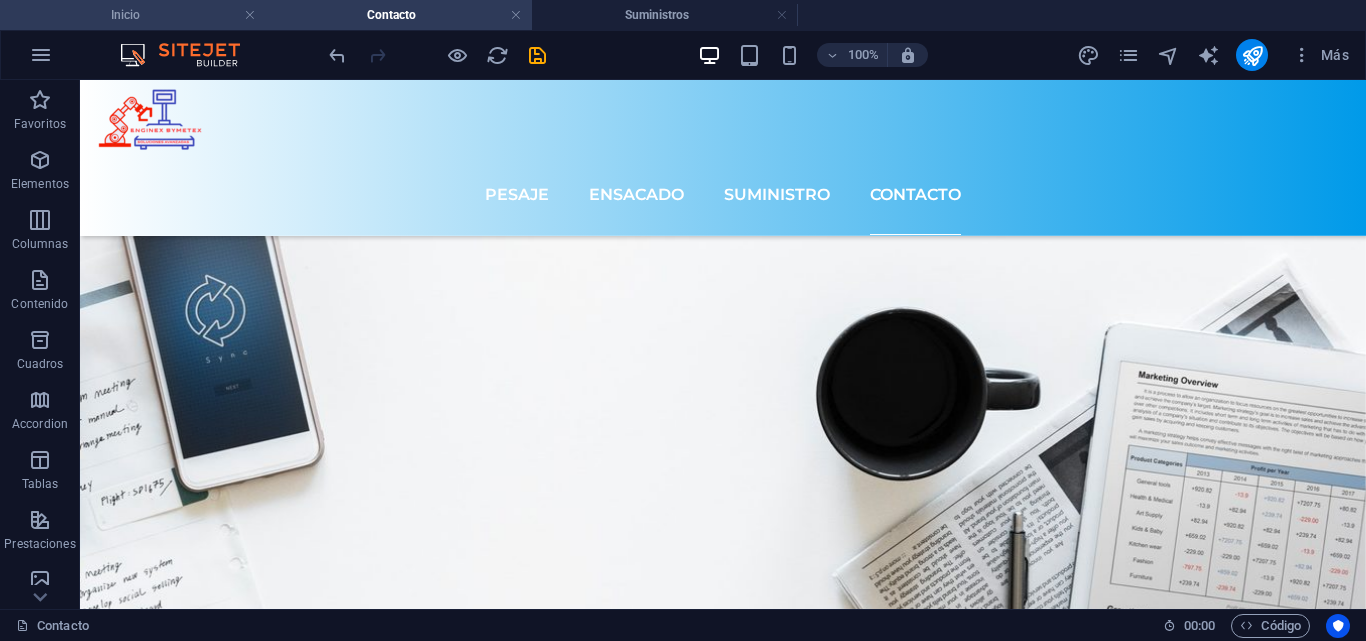 click on "Inicio" at bounding box center (133, 15) 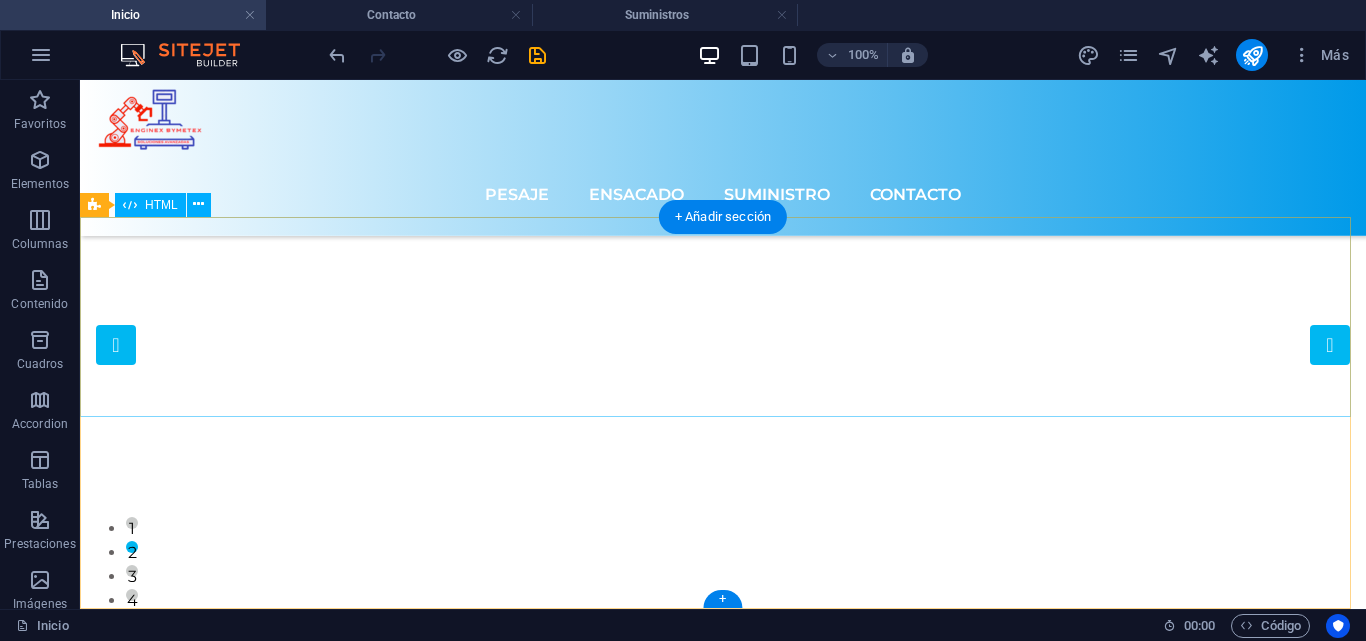 scroll, scrollTop: 7893, scrollLeft: 0, axis: vertical 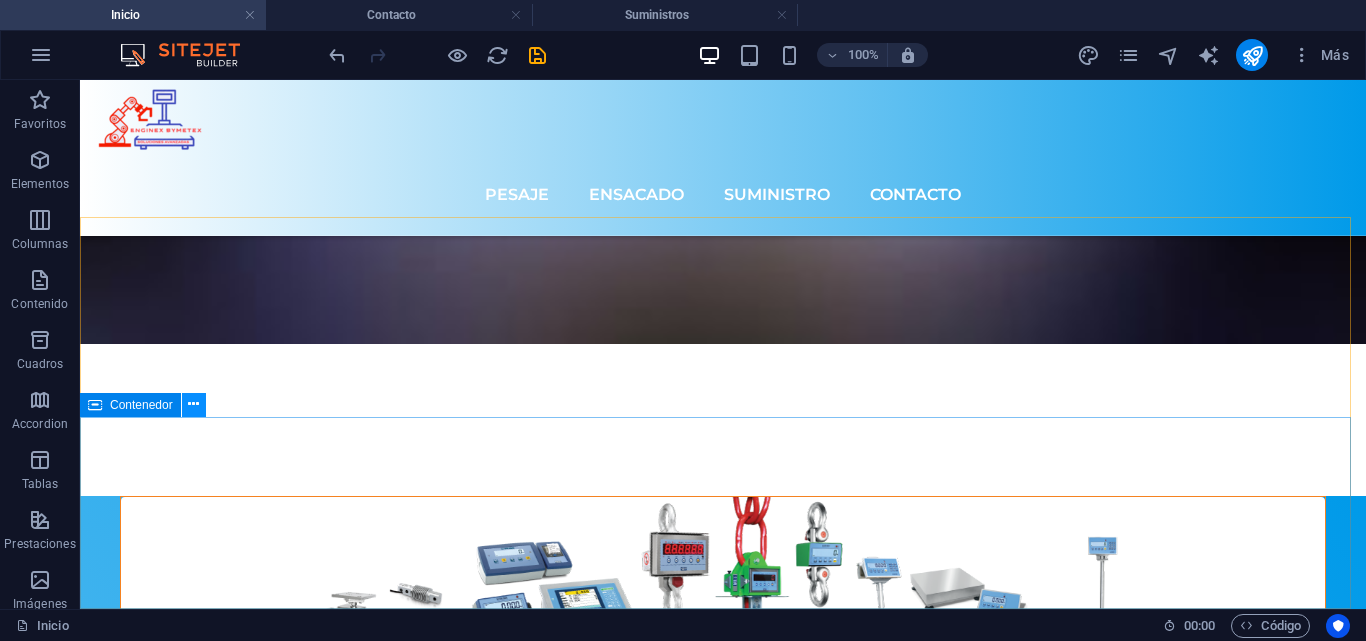 click at bounding box center (193, 404) 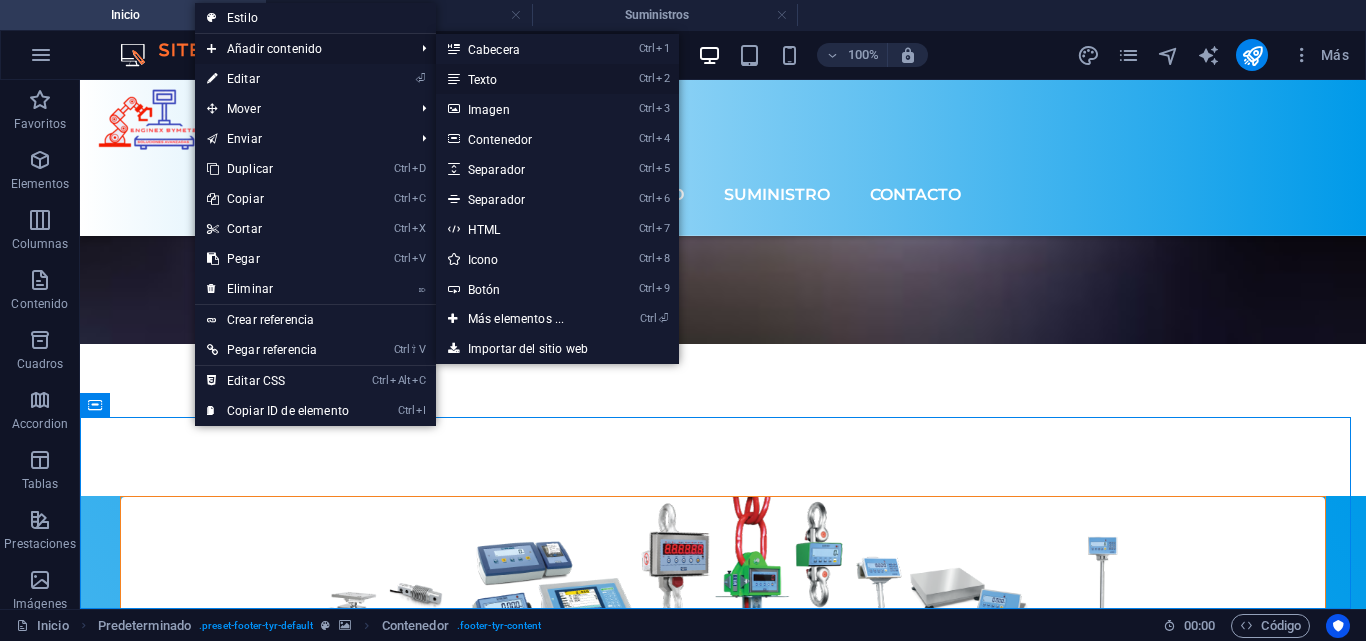click on "Ctrl 2  Texto" at bounding box center [520, 79] 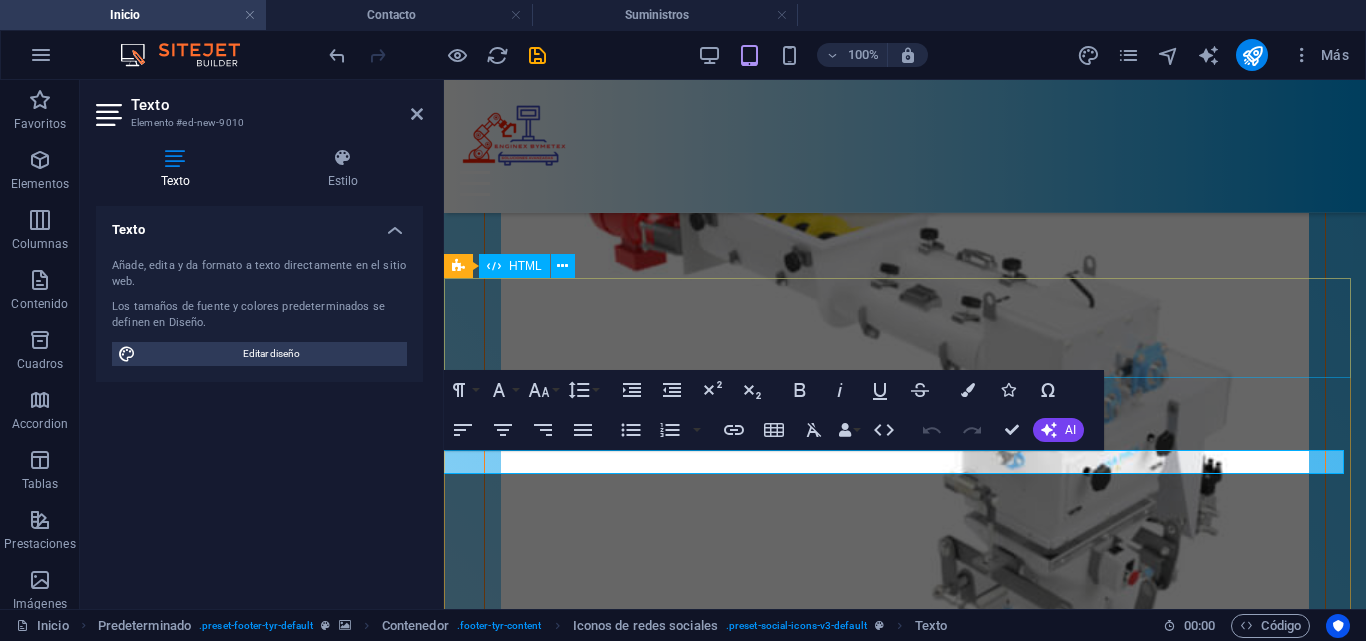 scroll, scrollTop: 8639, scrollLeft: 0, axis: vertical 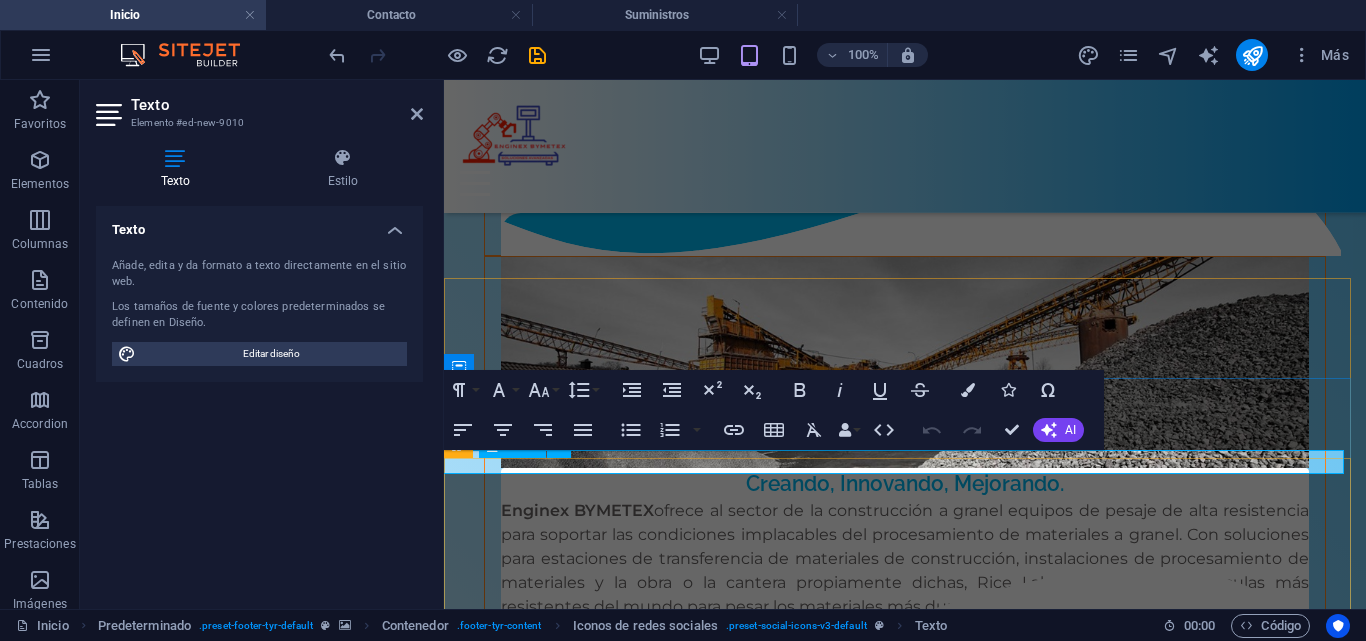 click on "Nuevo elemento de texto" at bounding box center [905, 6632] 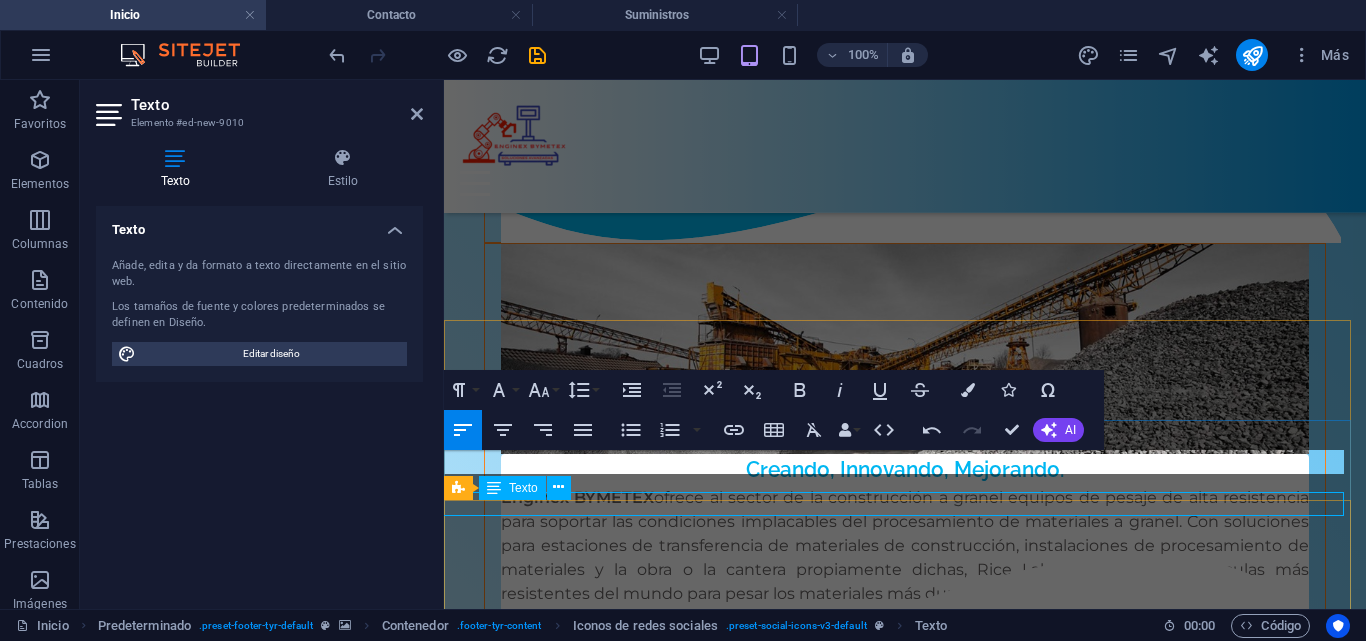 scroll, scrollTop: 8533, scrollLeft: 0, axis: vertical 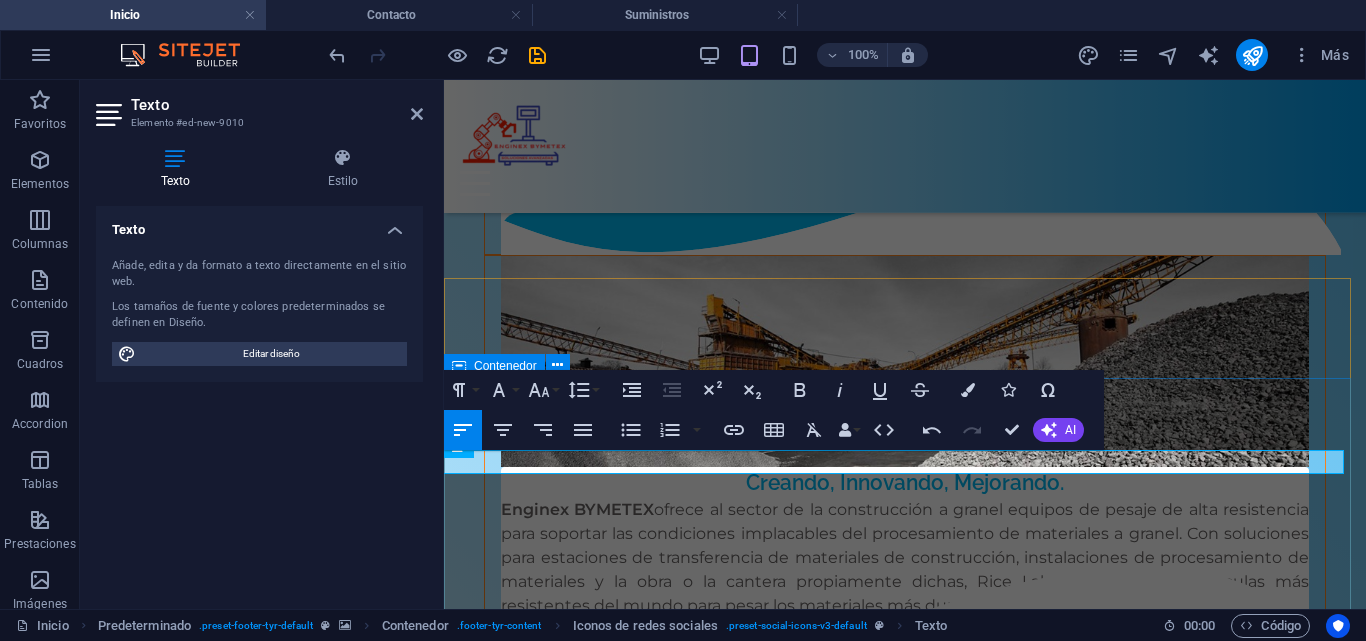 drag, startPoint x: 1015, startPoint y: 464, endPoint x: 441, endPoint y: 427, distance: 575.1913 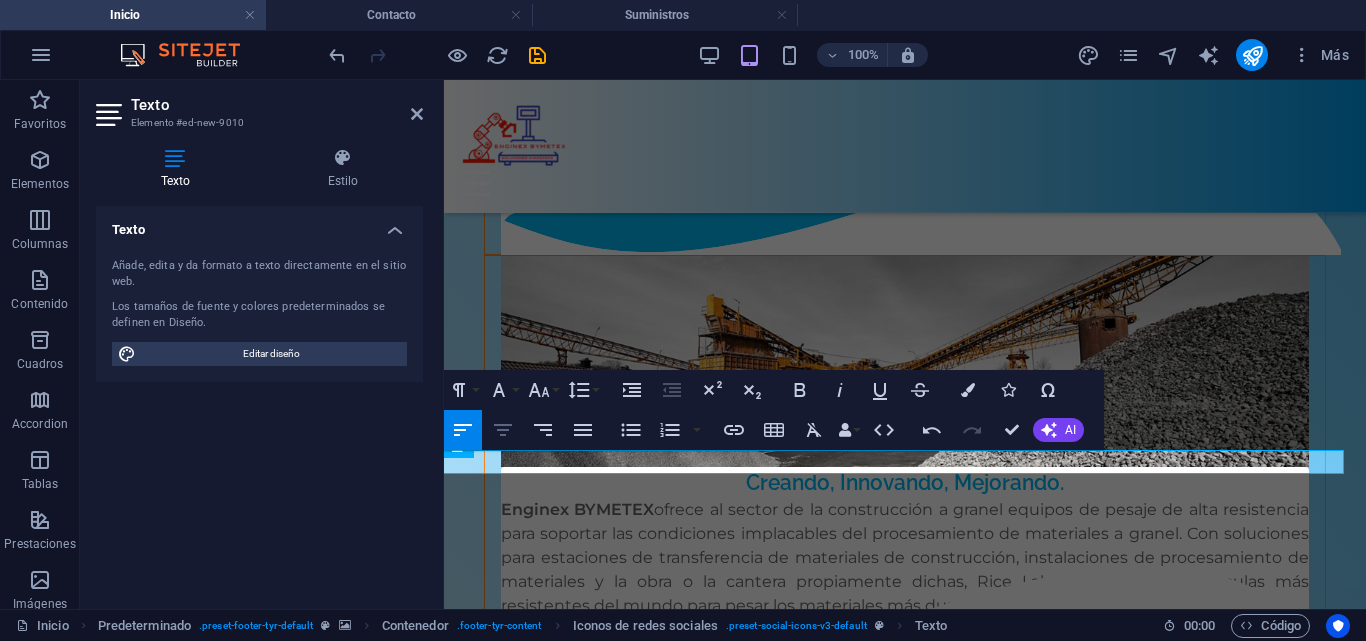 click 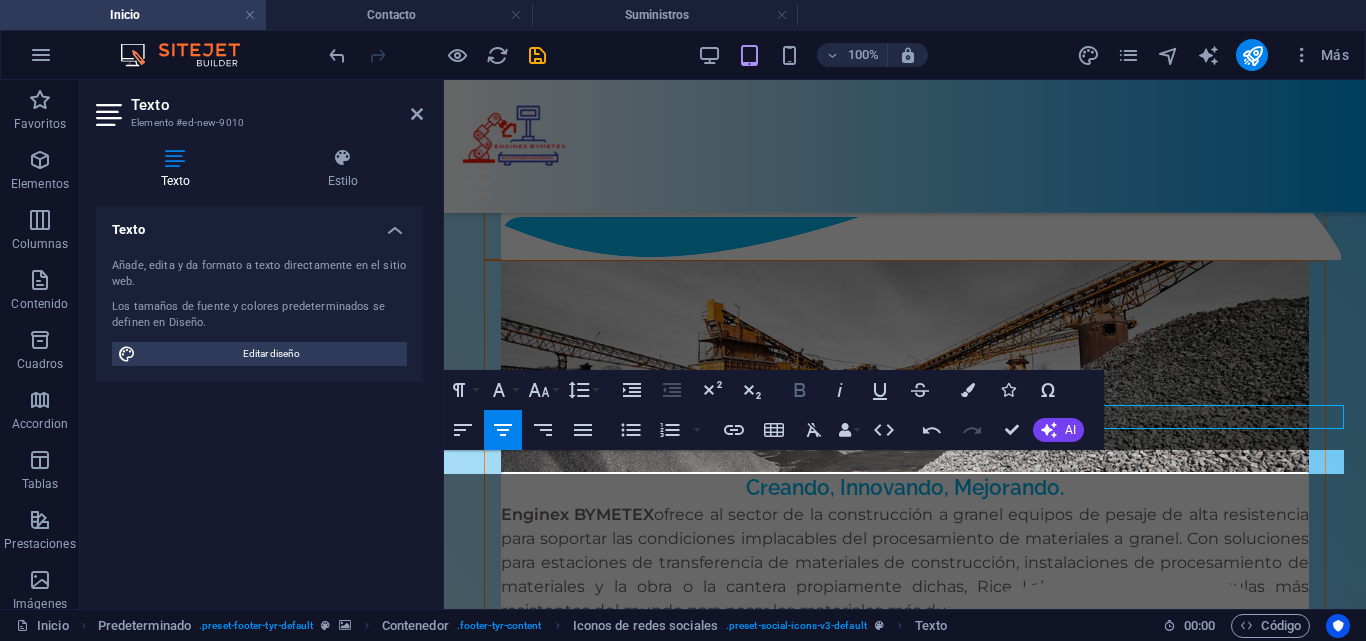scroll, scrollTop: 8581, scrollLeft: 0, axis: vertical 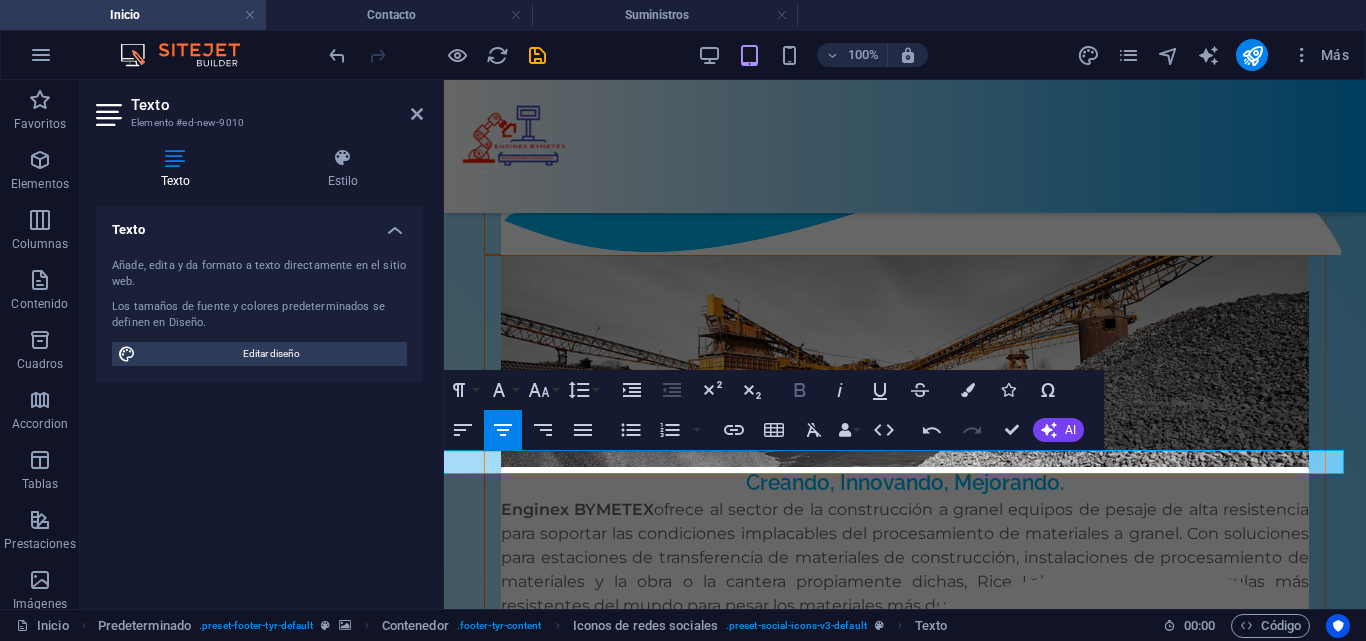 click 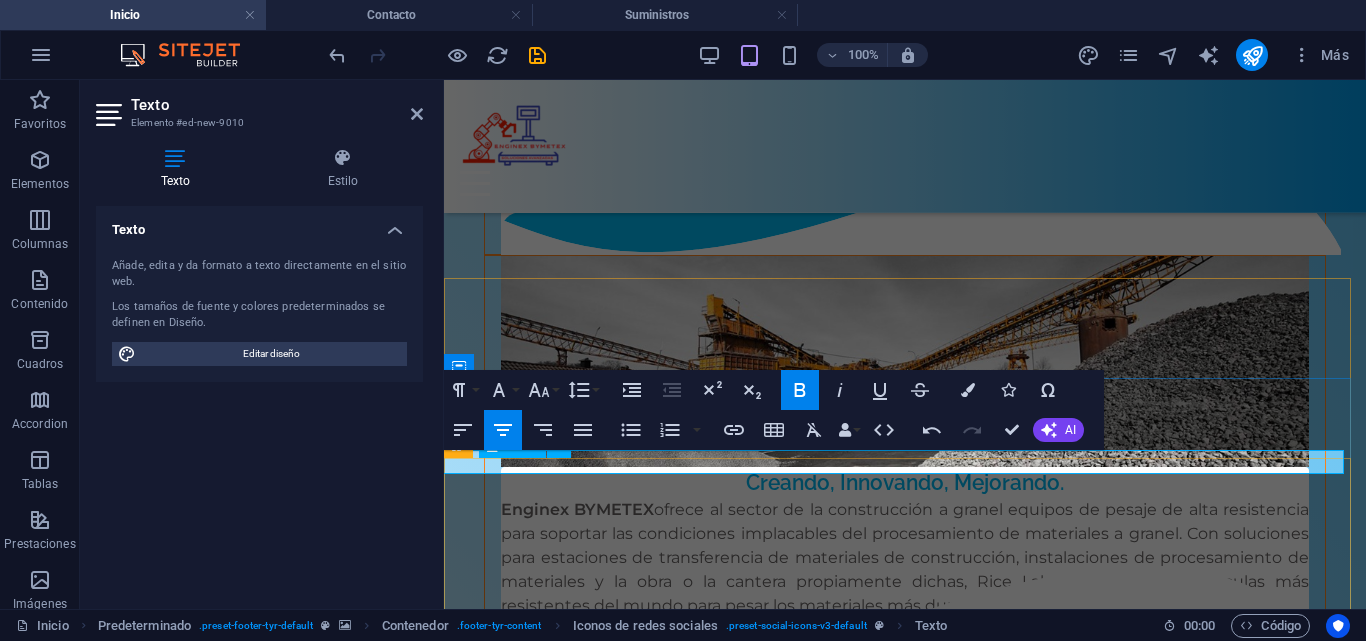 click on "​ Copyright © 2025 [COPYRIGHT_HOLDER] Todos los derechos reservados" at bounding box center (905, 6751) 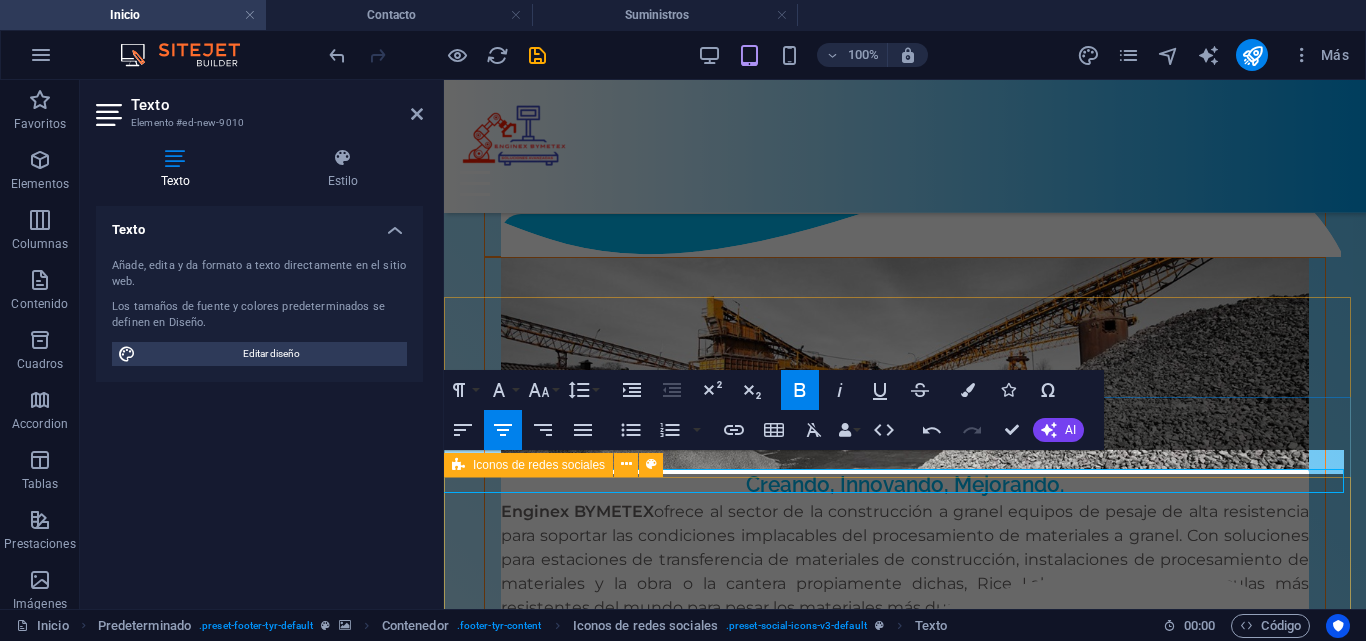 click on "​ Copyright © 2025 [COPYRIGHT_HOLDER] Todos los derechos reservados" at bounding box center (905, 6961) 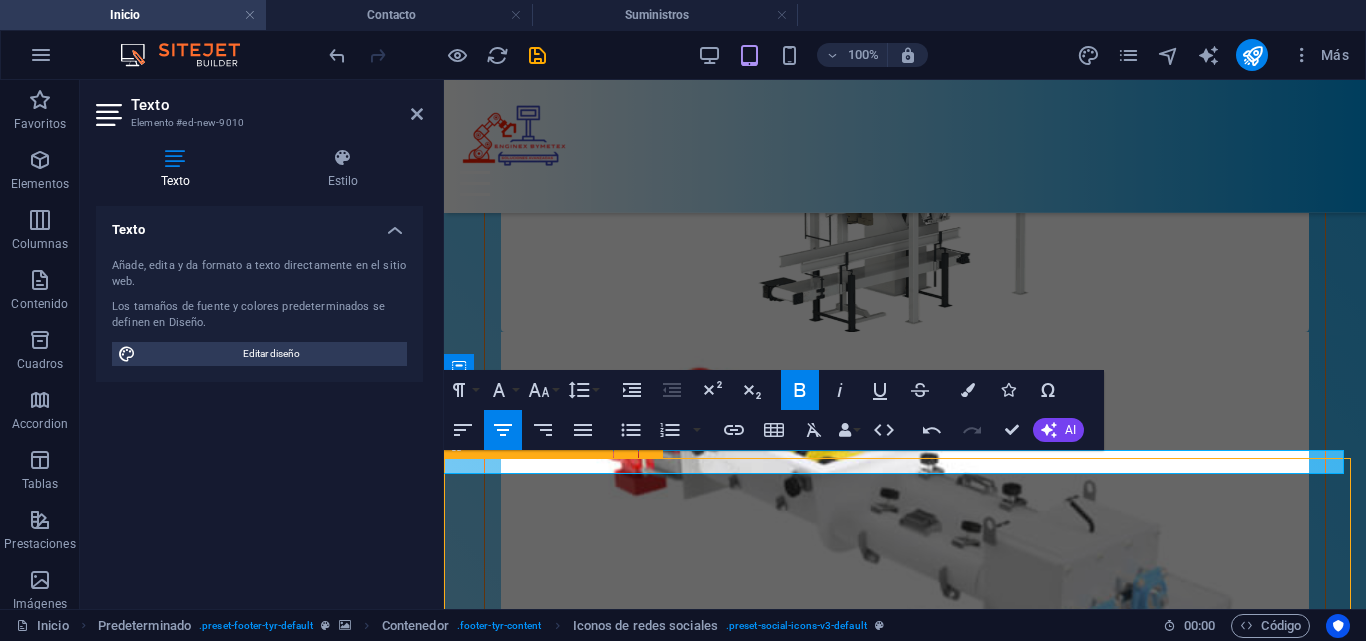 scroll, scrollTop: 7954, scrollLeft: 0, axis: vertical 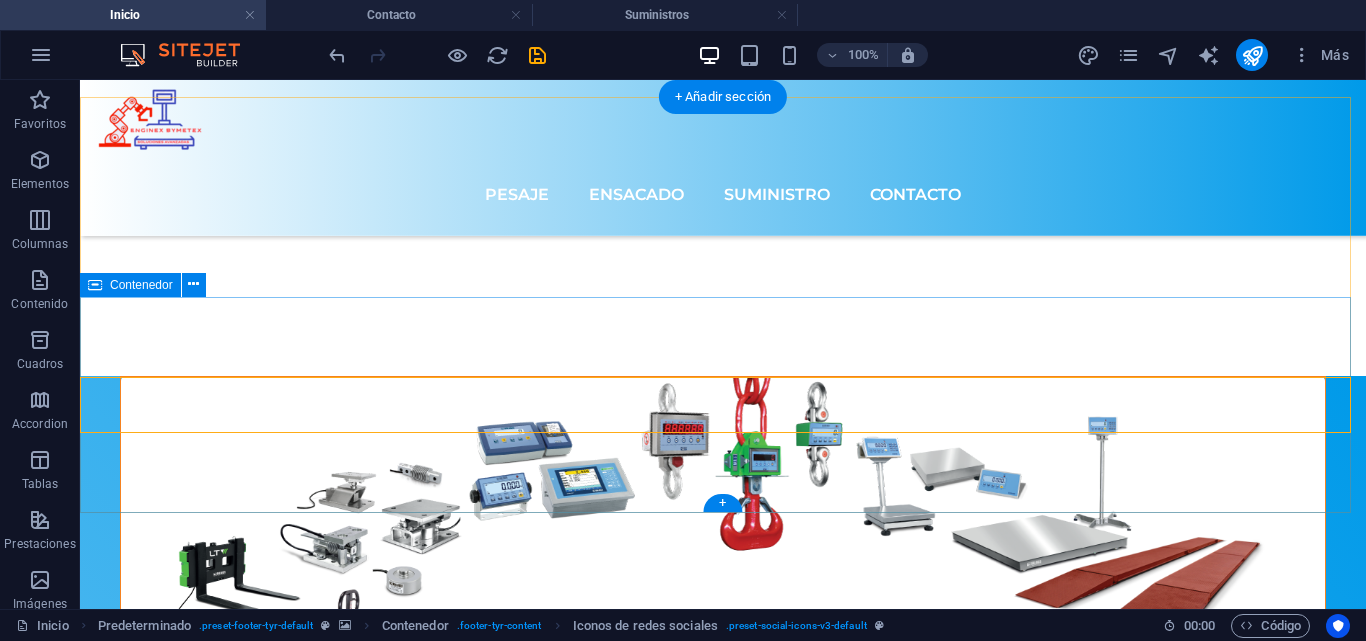 click on "Copyright © 2025 INGENIERÍA BYMETEX Todos los derechos reservados" at bounding box center (723, 9306) 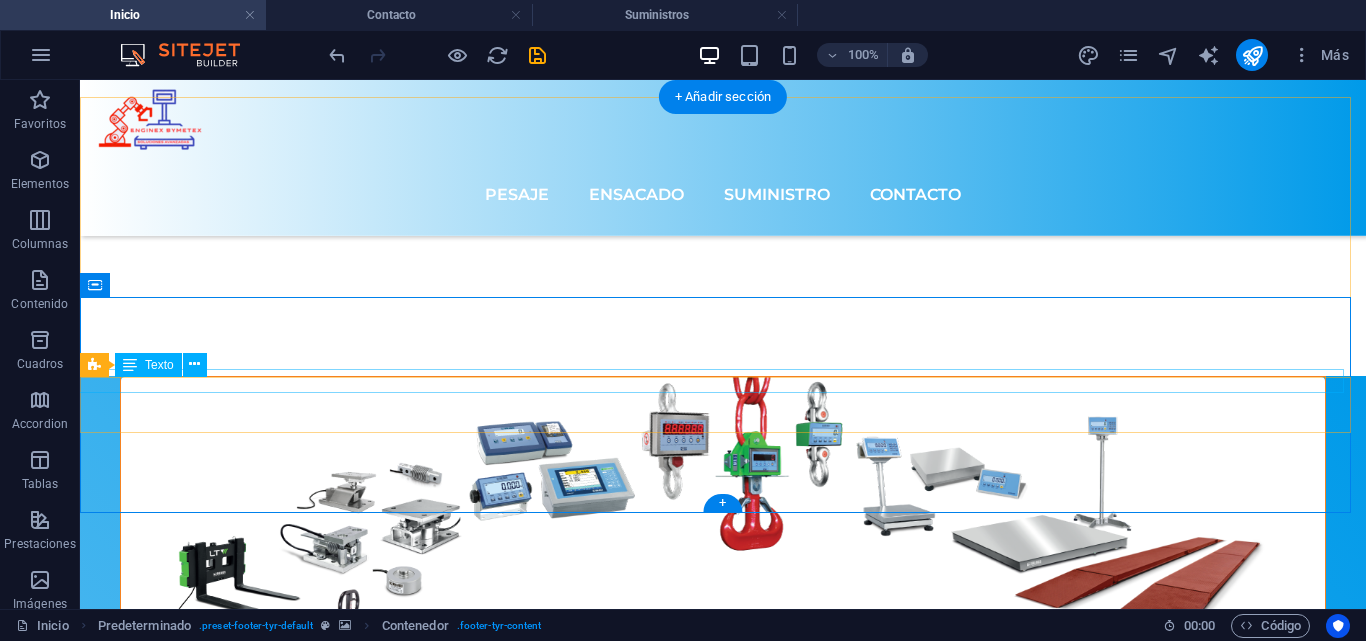 click on "Copyright © 2025 INGENIERÍA BYMETEX Todos los derechos reservados" at bounding box center (723, 9242) 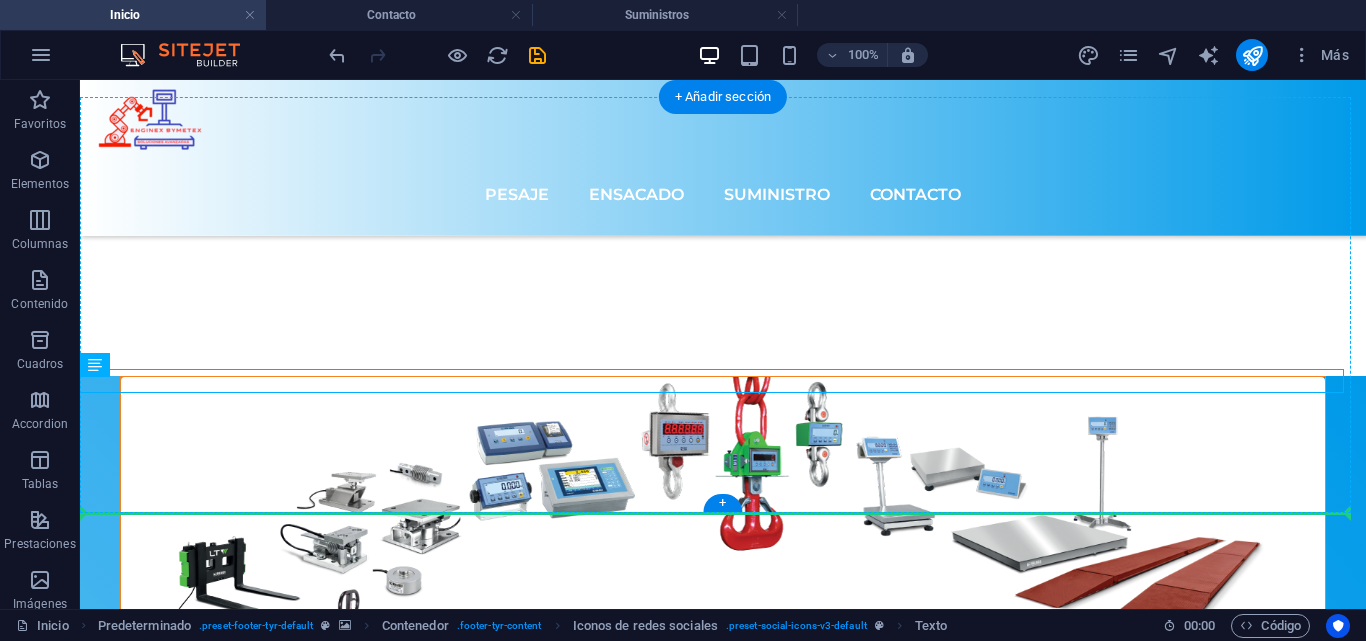 drag, startPoint x: 928, startPoint y: 378, endPoint x: 919, endPoint y: 472, distance: 94.42987 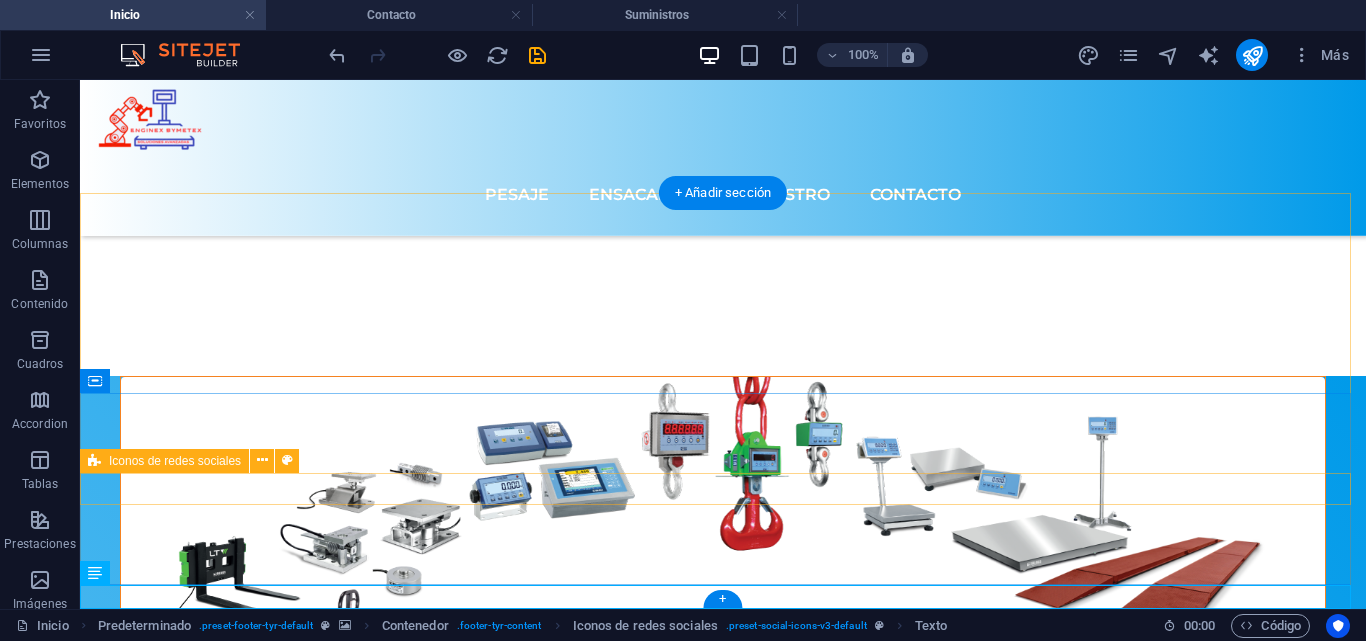 scroll, scrollTop: 7858, scrollLeft: 0, axis: vertical 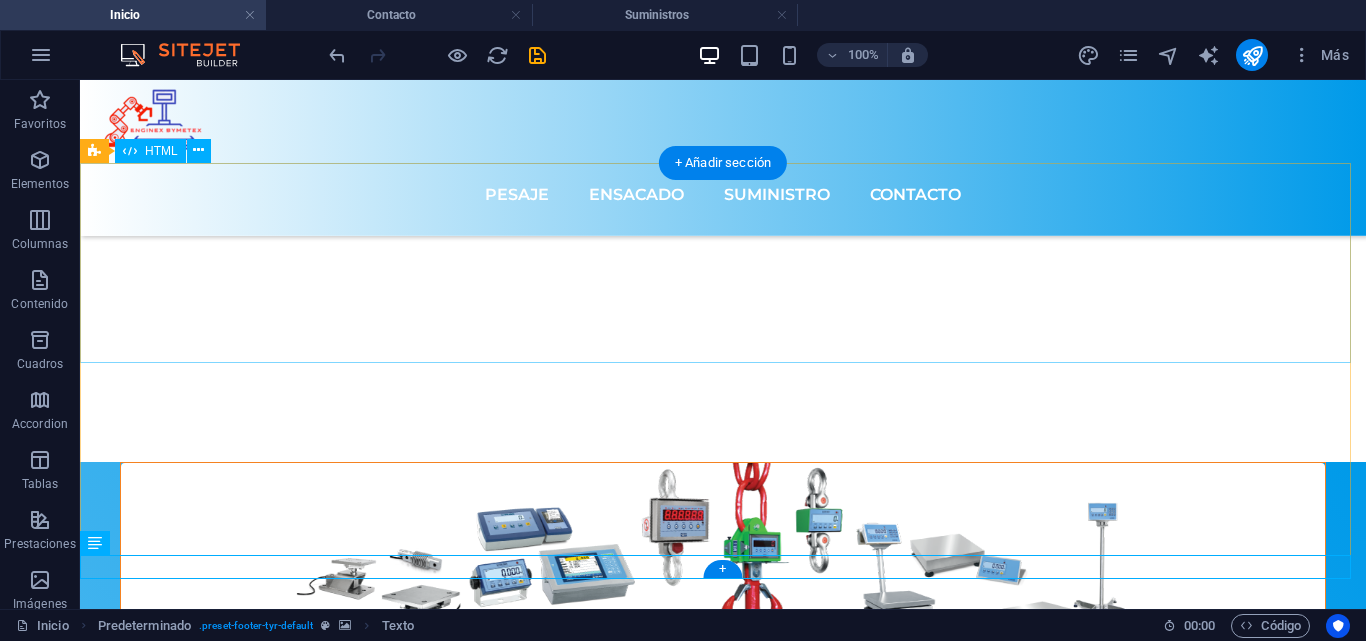 click at bounding box center (723, 9049) 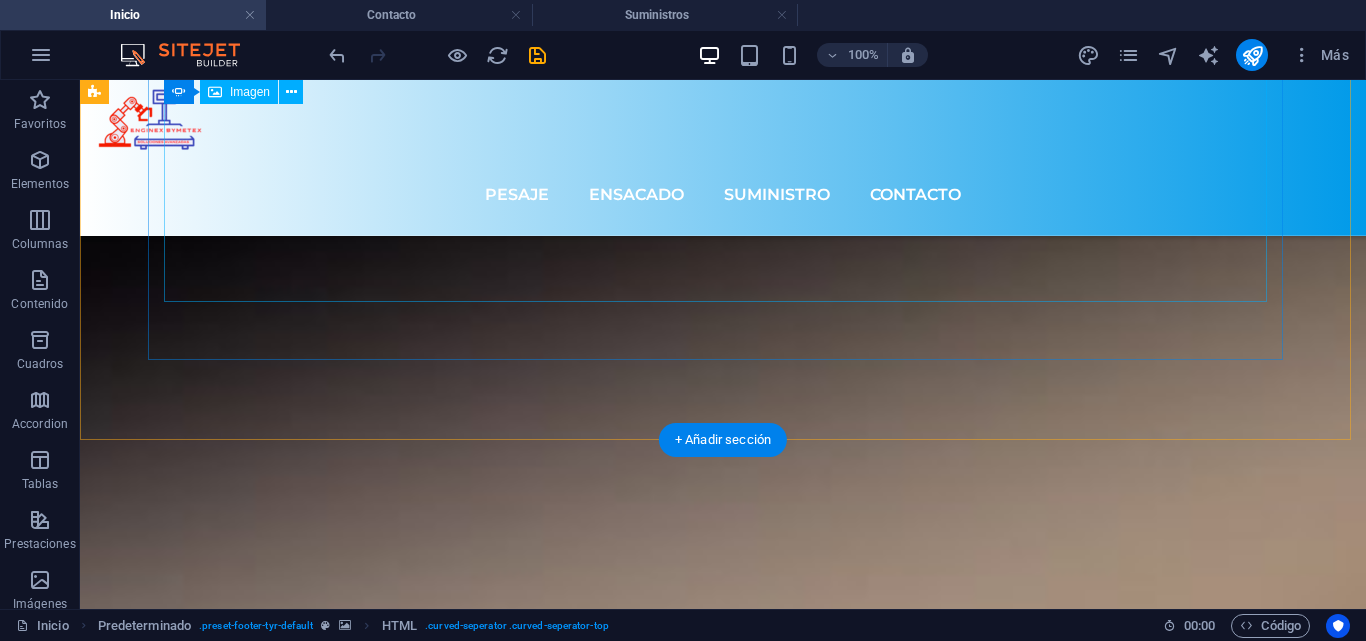 scroll, scrollTop: 0, scrollLeft: 0, axis: both 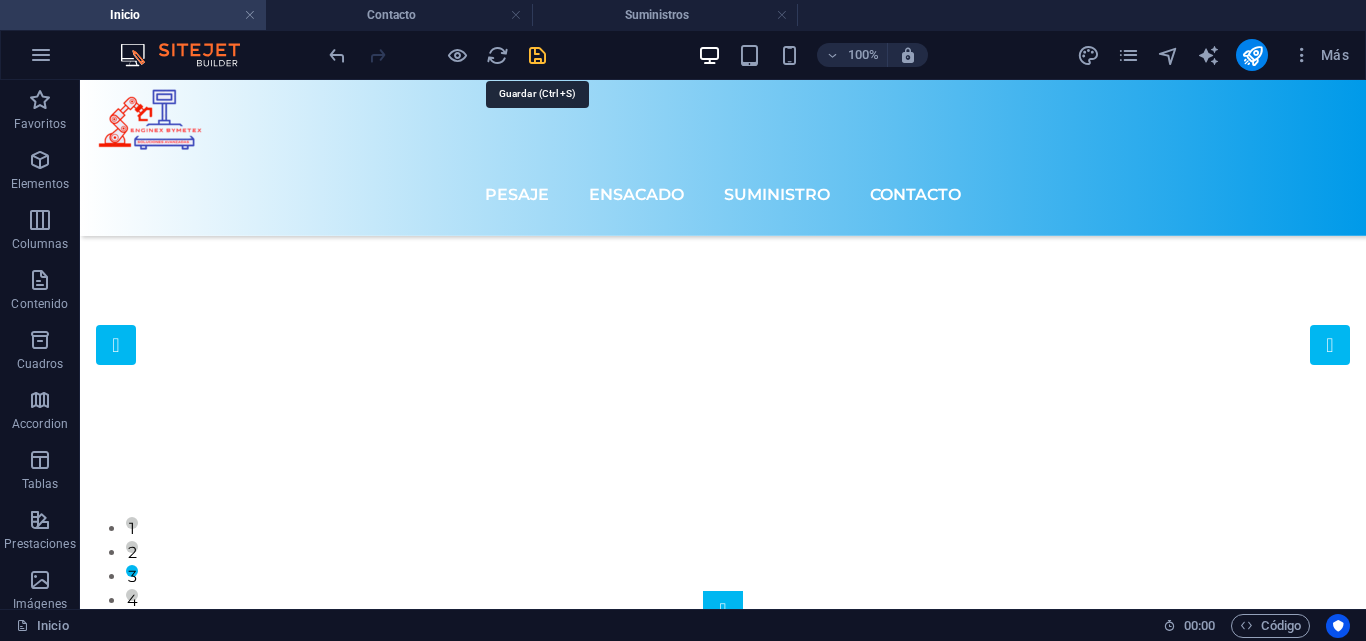 click at bounding box center (537, 55) 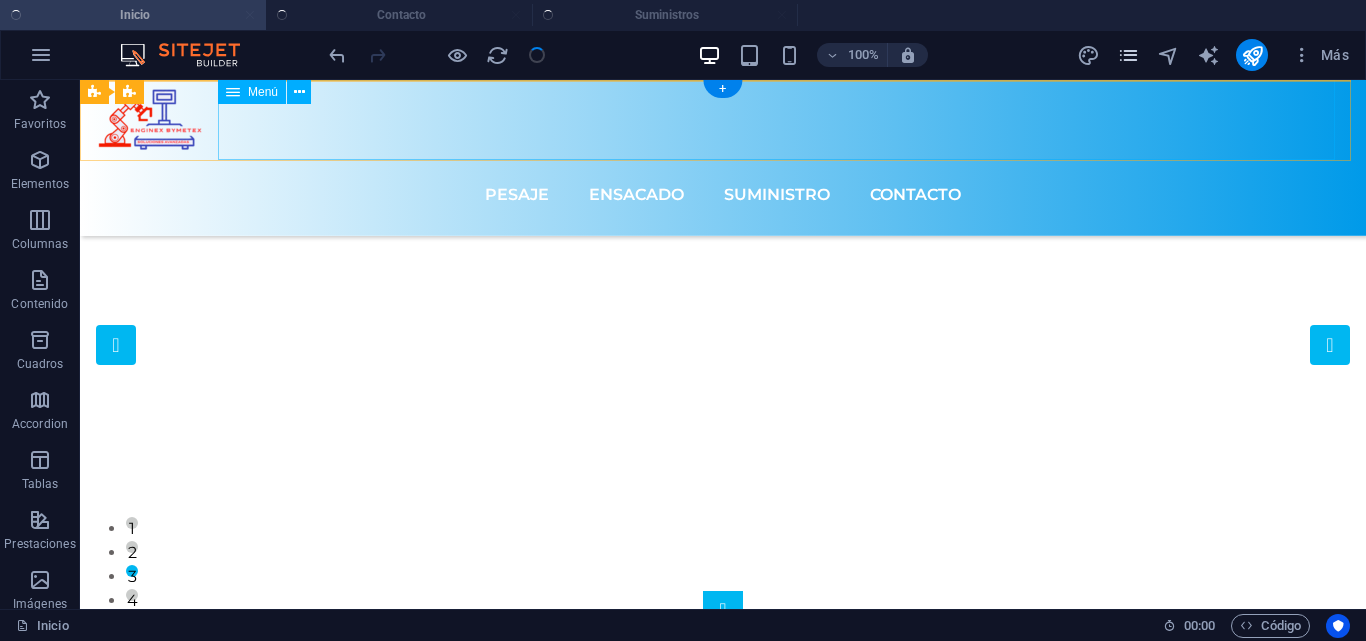 click at bounding box center [1128, 55] 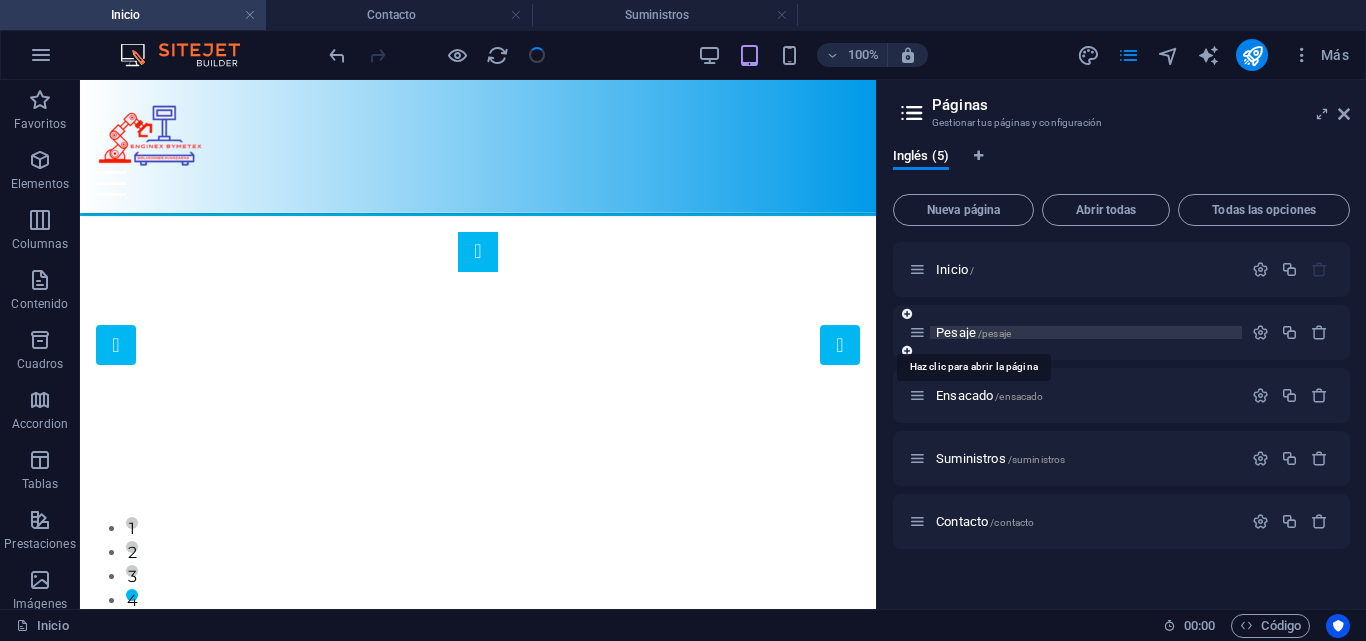 click on "Pesaje /pesaje" at bounding box center [973, 332] 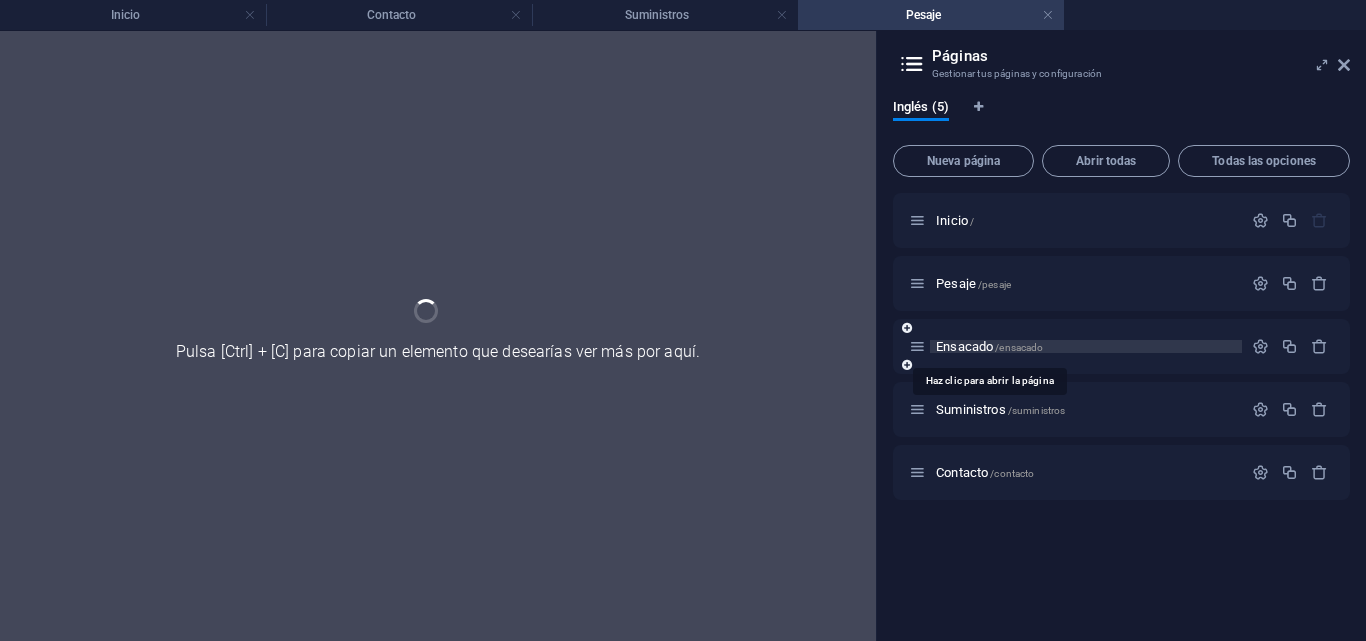click on "Inicio / Pesaje /pesaje Ensacado /ensacado Suministros /suministros Contacto /contacto" at bounding box center [1121, 346] 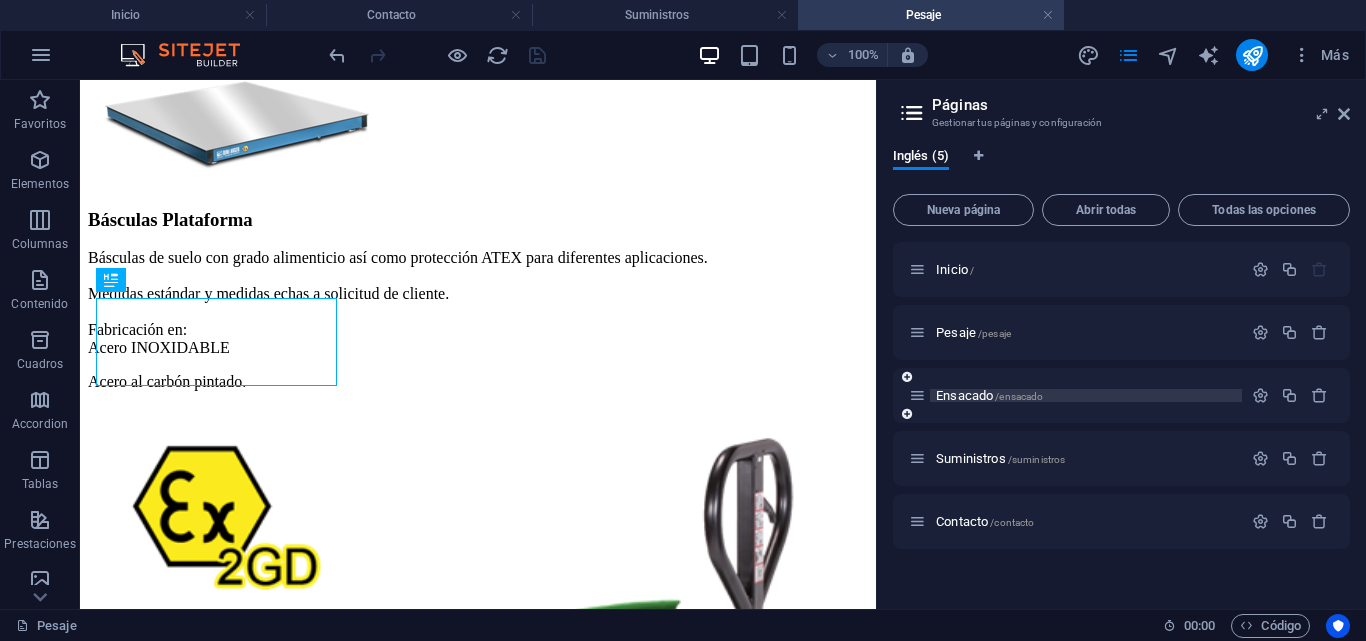 scroll, scrollTop: 758, scrollLeft: 0, axis: vertical 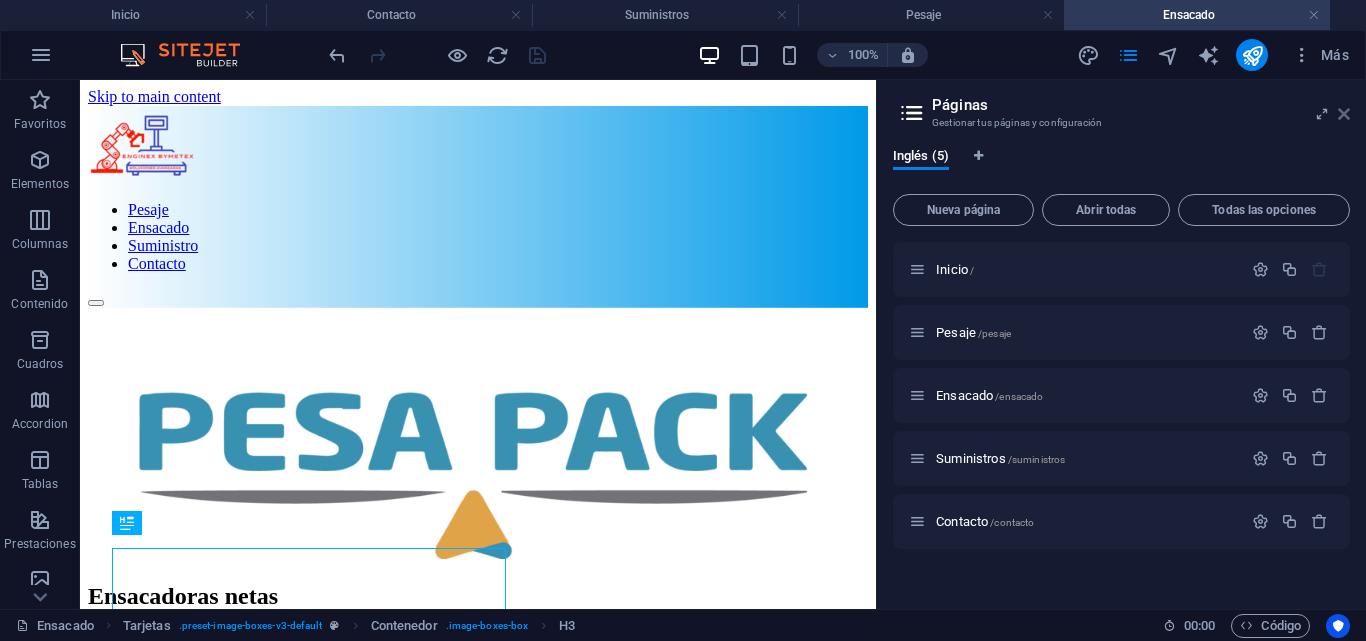 click at bounding box center [1344, 114] 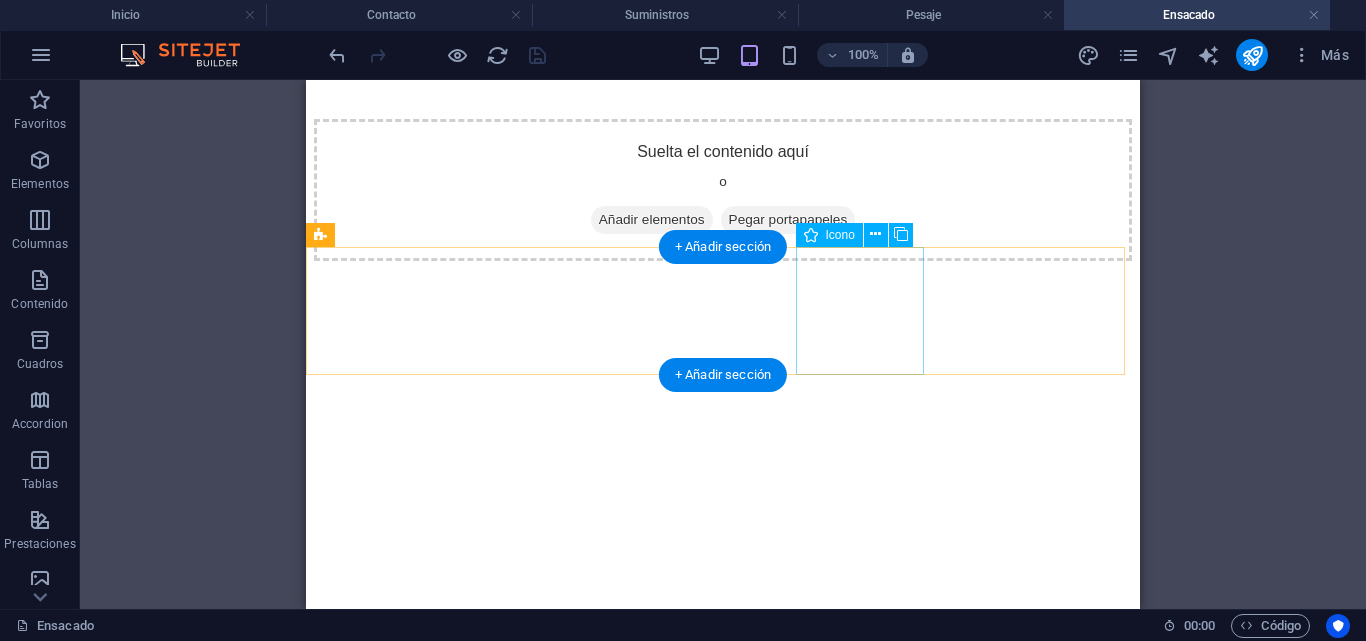 scroll, scrollTop: 5078, scrollLeft: 0, axis: vertical 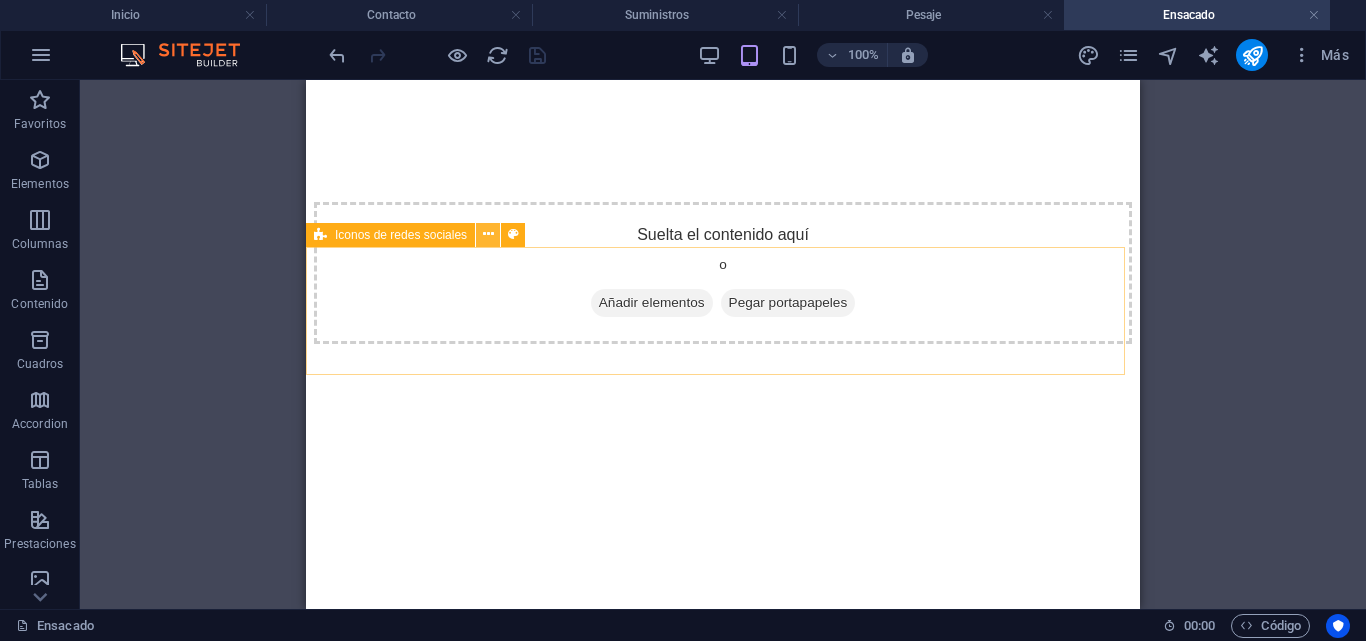 click at bounding box center (488, 234) 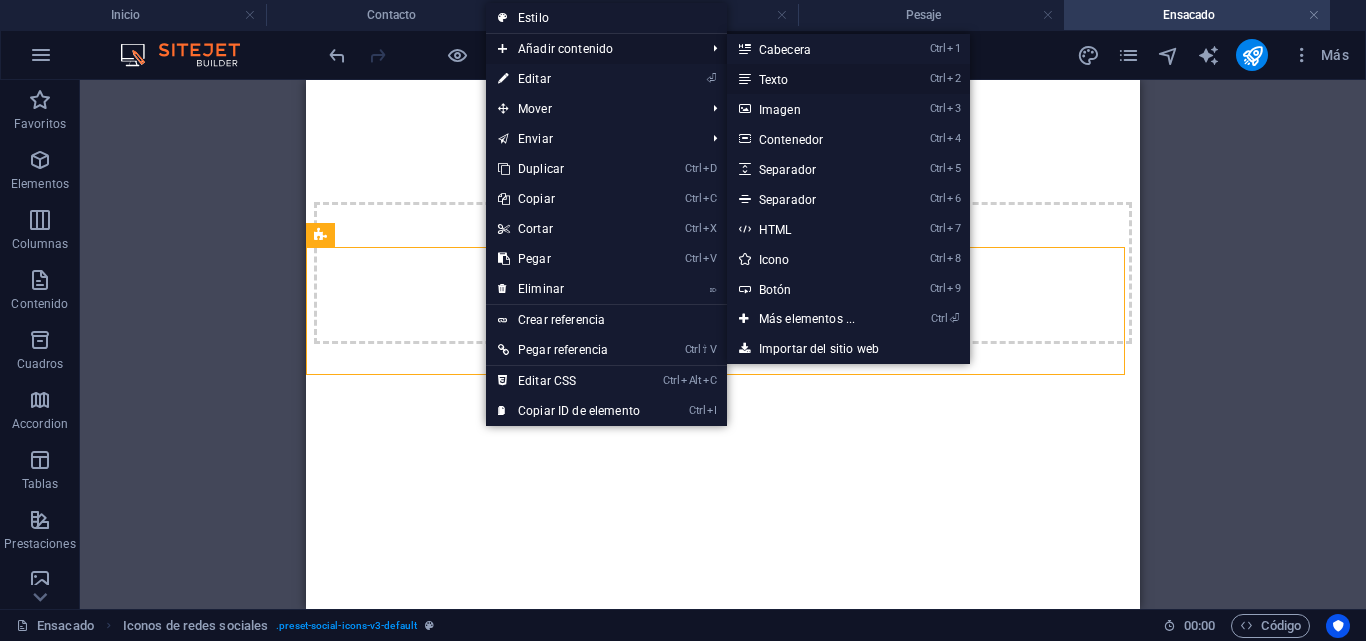 click on "Ctrl 2  Texto" at bounding box center [811, 79] 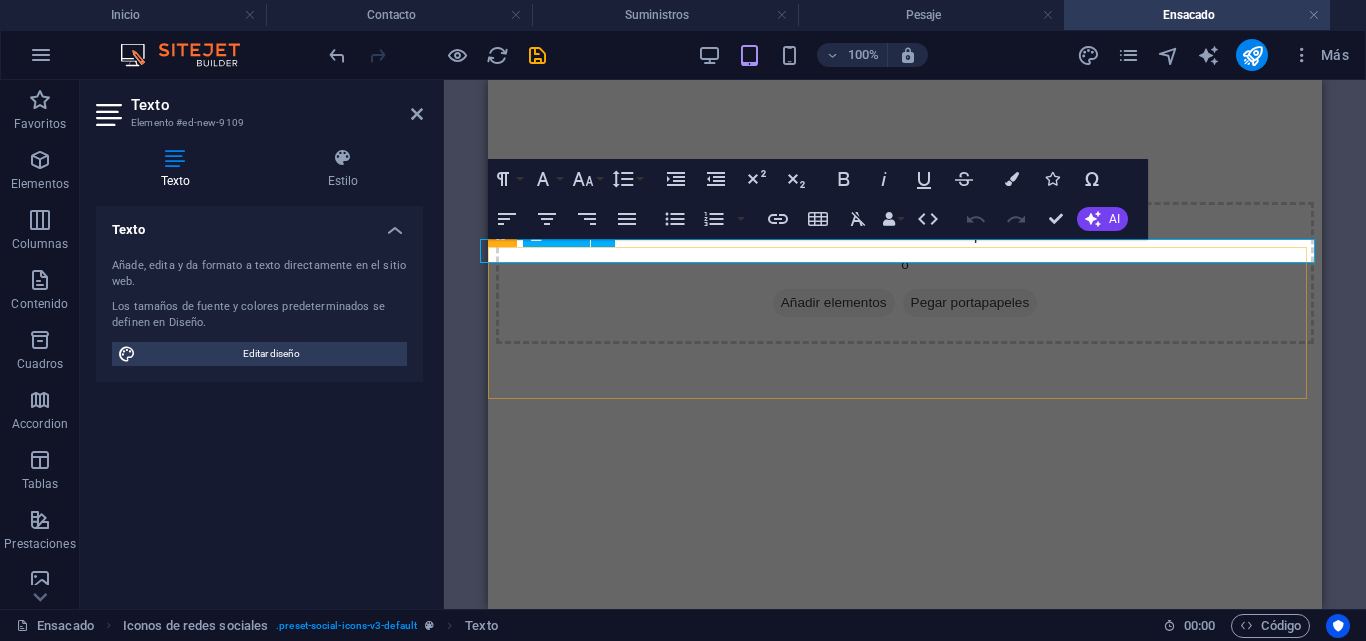 click on "Nuevo elemento de texto" at bounding box center [905, 1485] 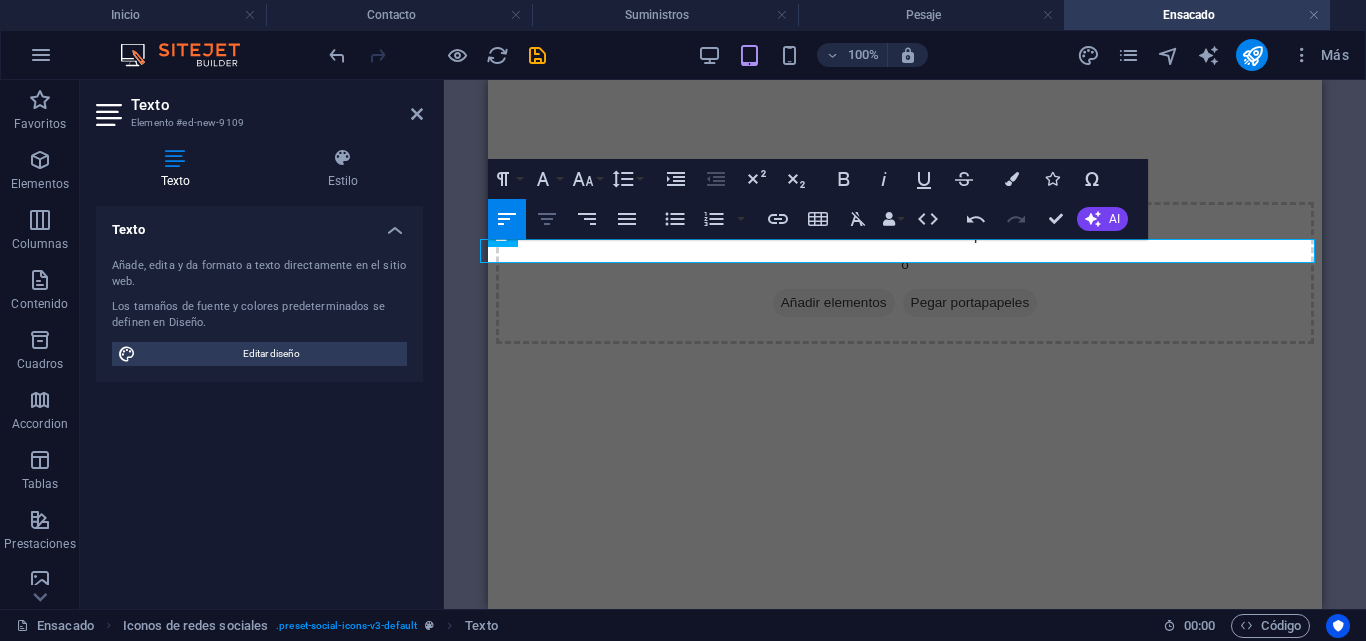 click 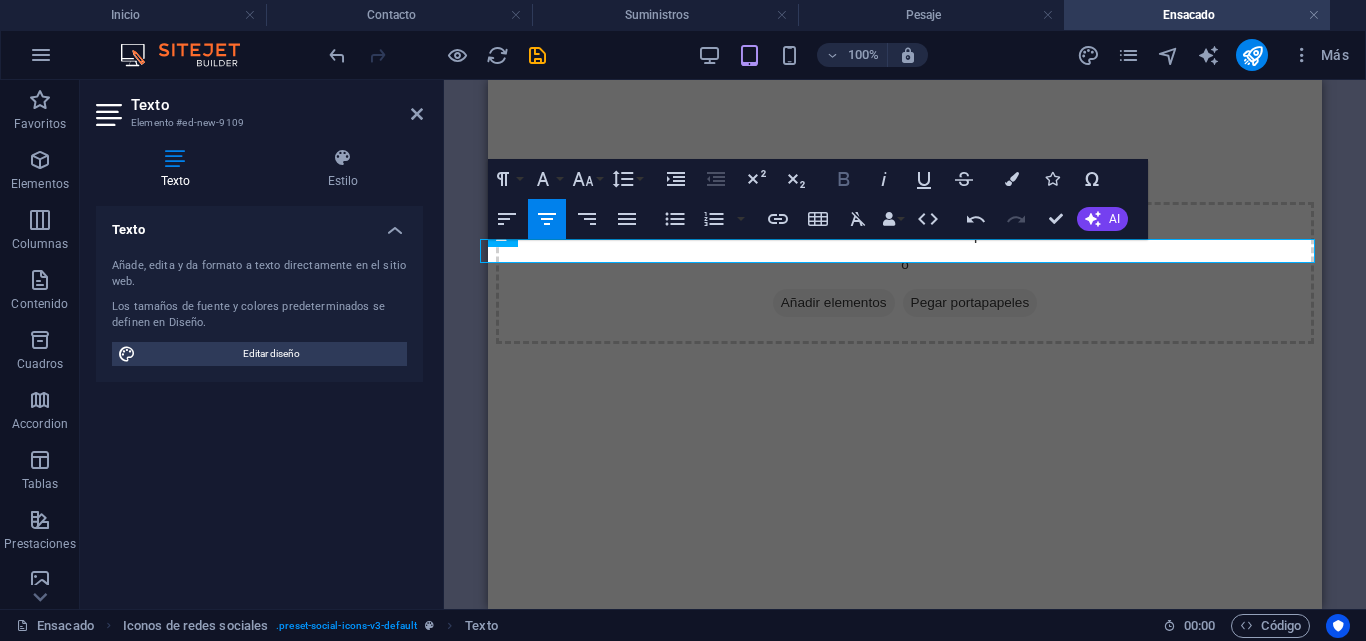 click 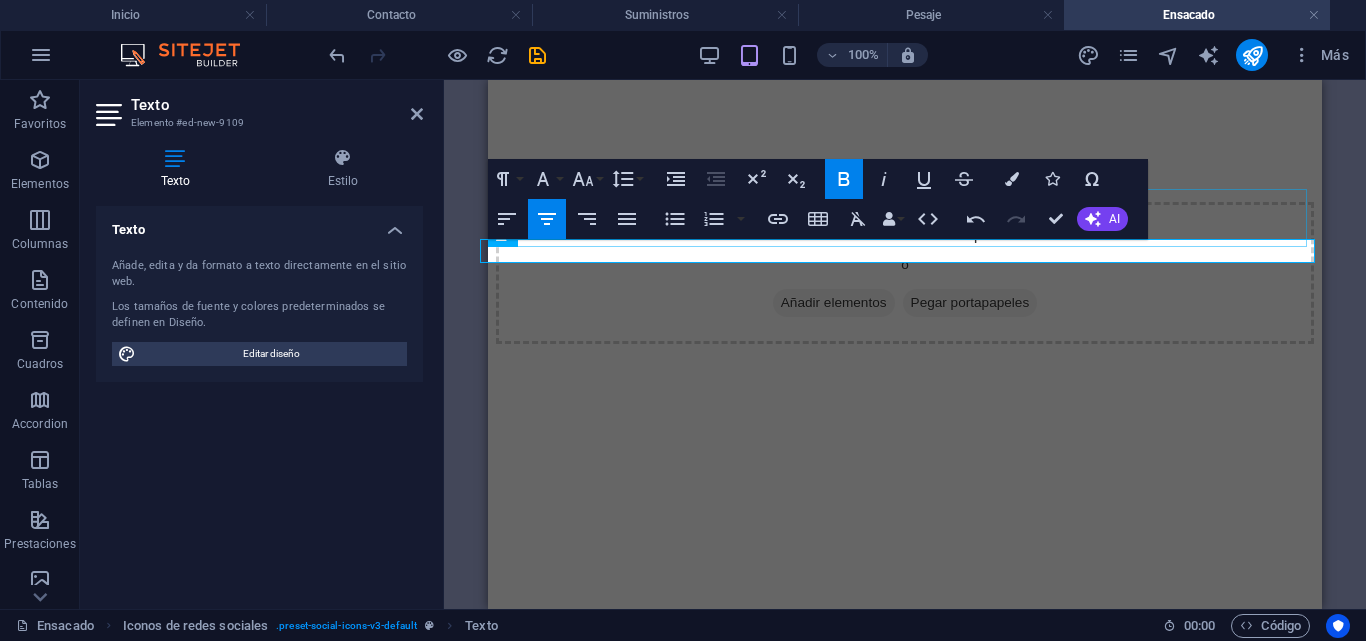 drag, startPoint x: 1191, startPoint y: 246, endPoint x: 613, endPoint y: 203, distance: 579.5973 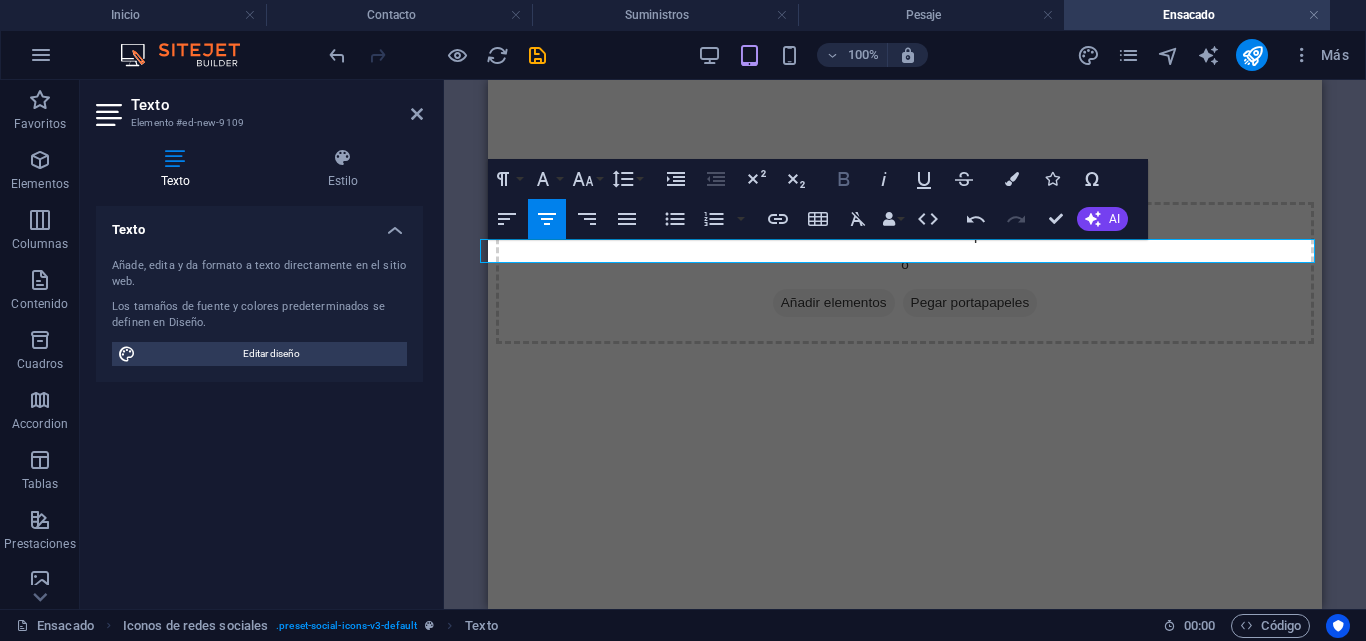 click 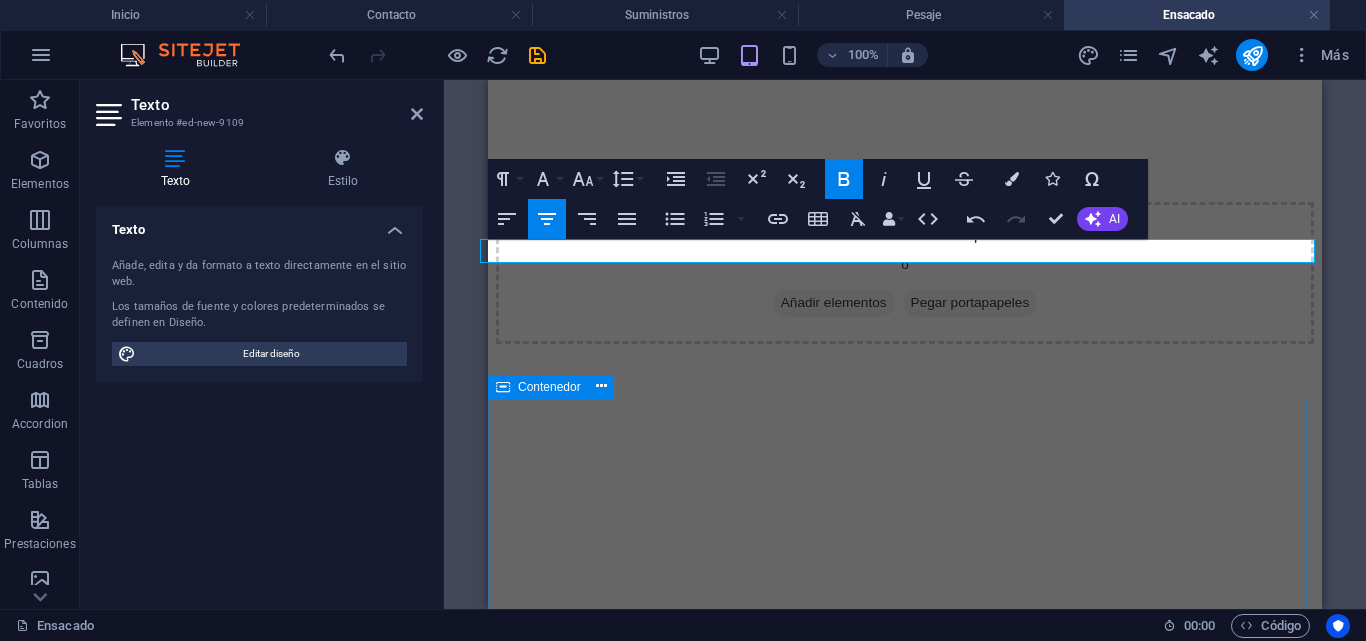 click on "Suelta el contenido aquí o  Añadir elementos  Pegar portapapeles" at bounding box center [905, 4816] 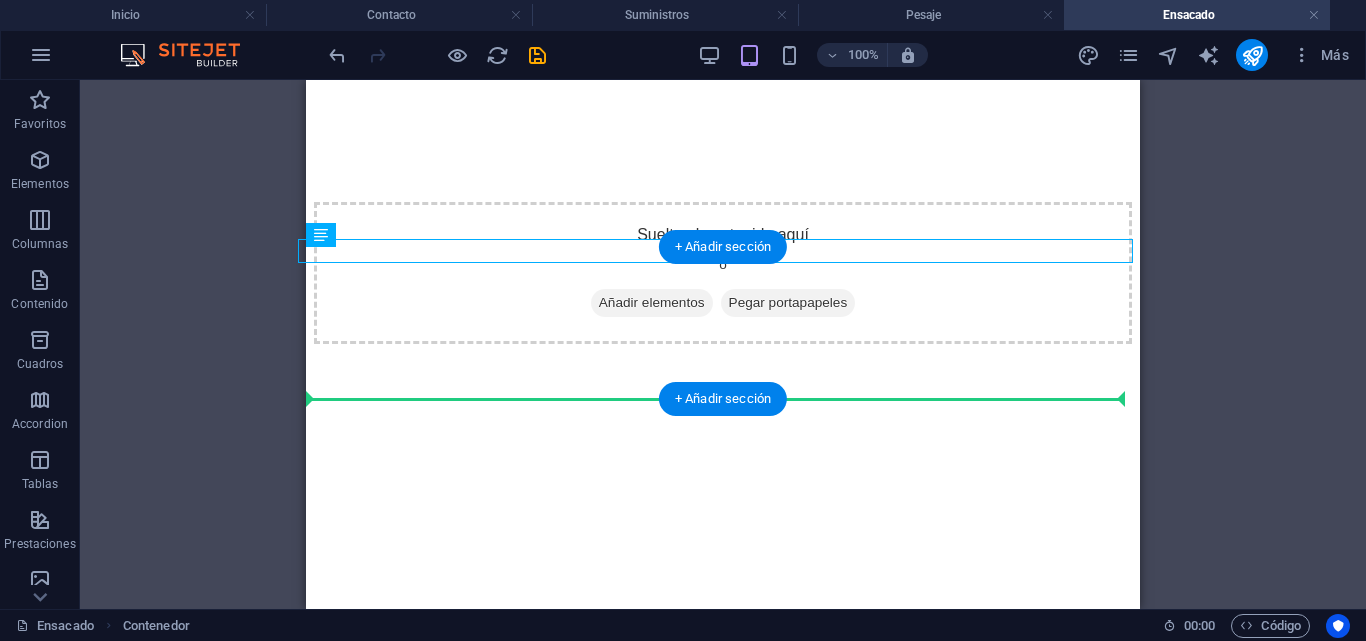 drag, startPoint x: 936, startPoint y: 245, endPoint x: 925, endPoint y: 355, distance: 110.54863 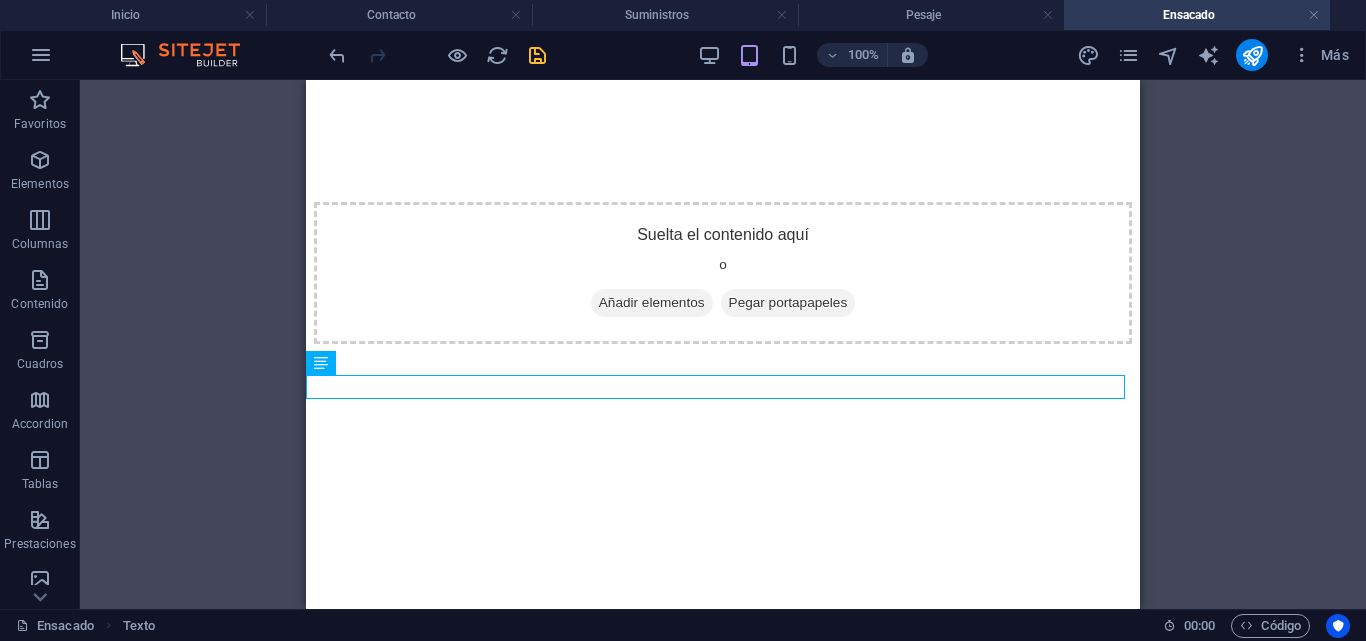 drag, startPoint x: 532, startPoint y: 56, endPoint x: 382, endPoint y: 16, distance: 155.24174 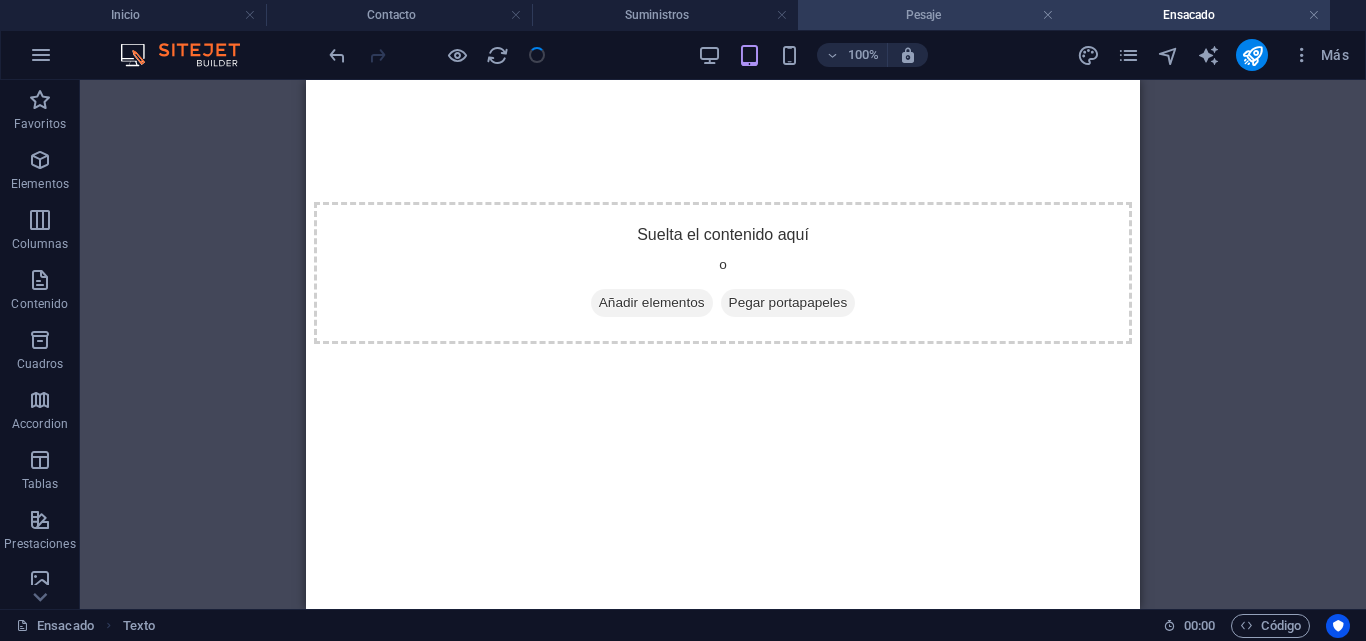 click on "Pesaje" at bounding box center (931, 15) 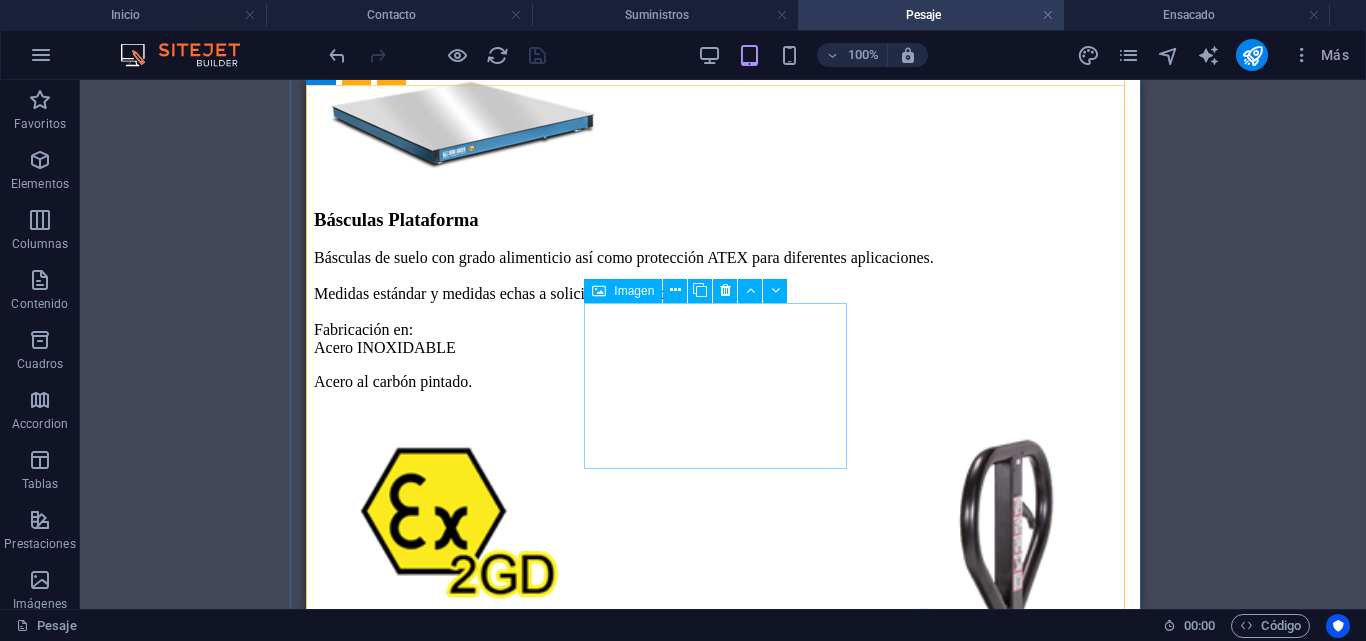 scroll, scrollTop: 4703, scrollLeft: 0, axis: vertical 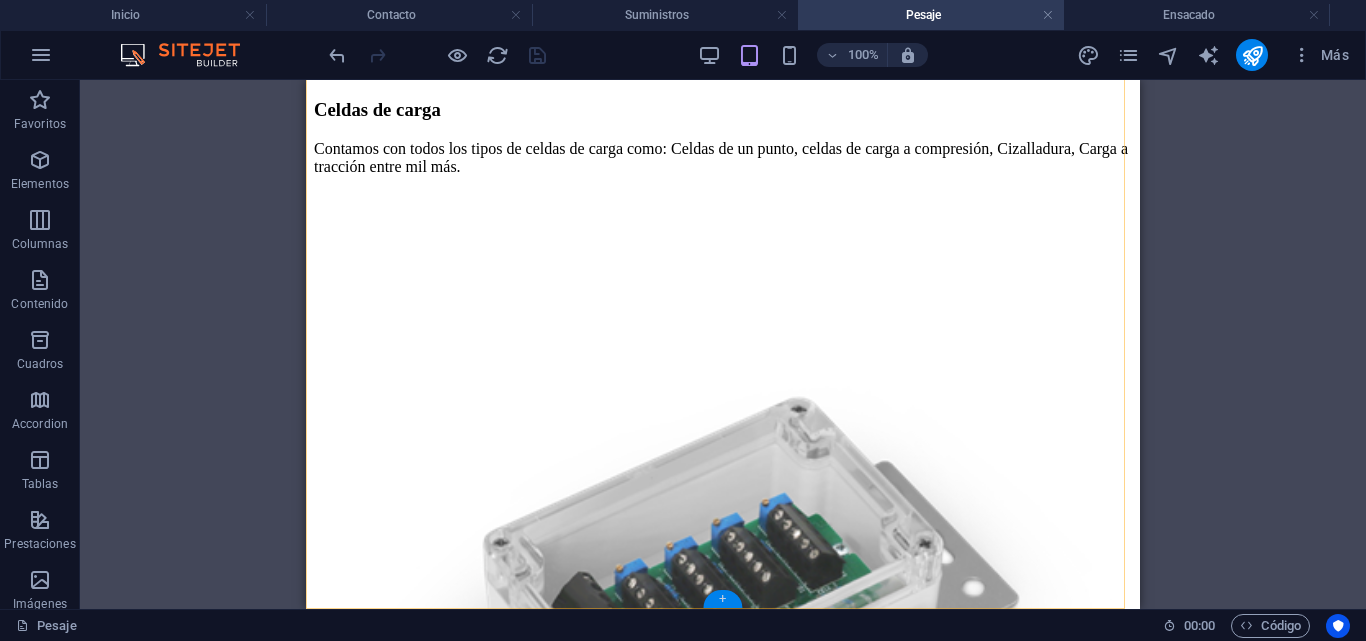 drag, startPoint x: 716, startPoint y: 600, endPoint x: 396, endPoint y: 520, distance: 329.84845 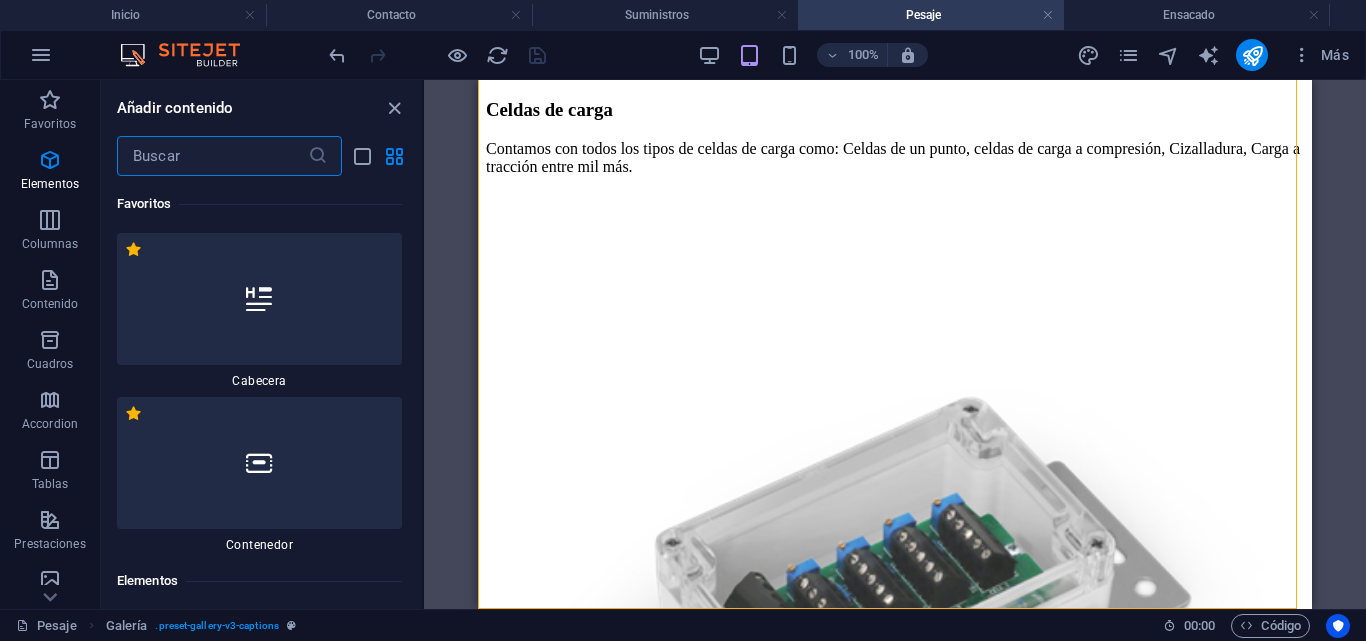 scroll, scrollTop: 379, scrollLeft: 0, axis: vertical 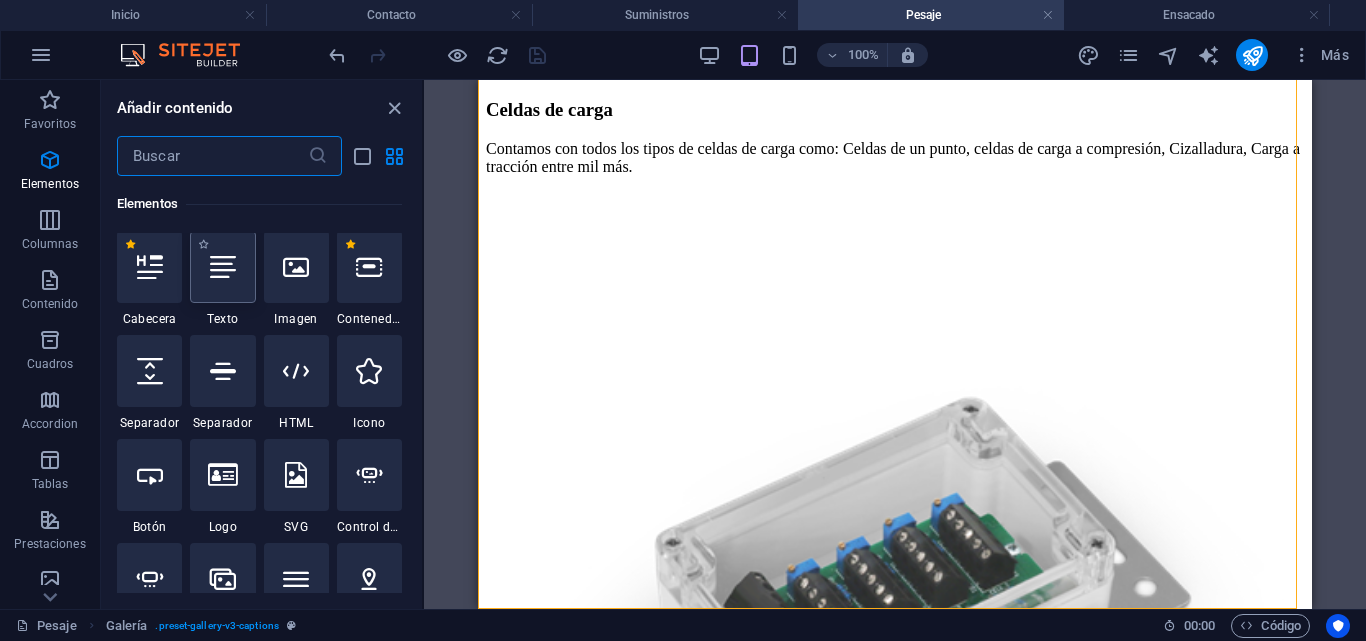 click at bounding box center (222, 267) 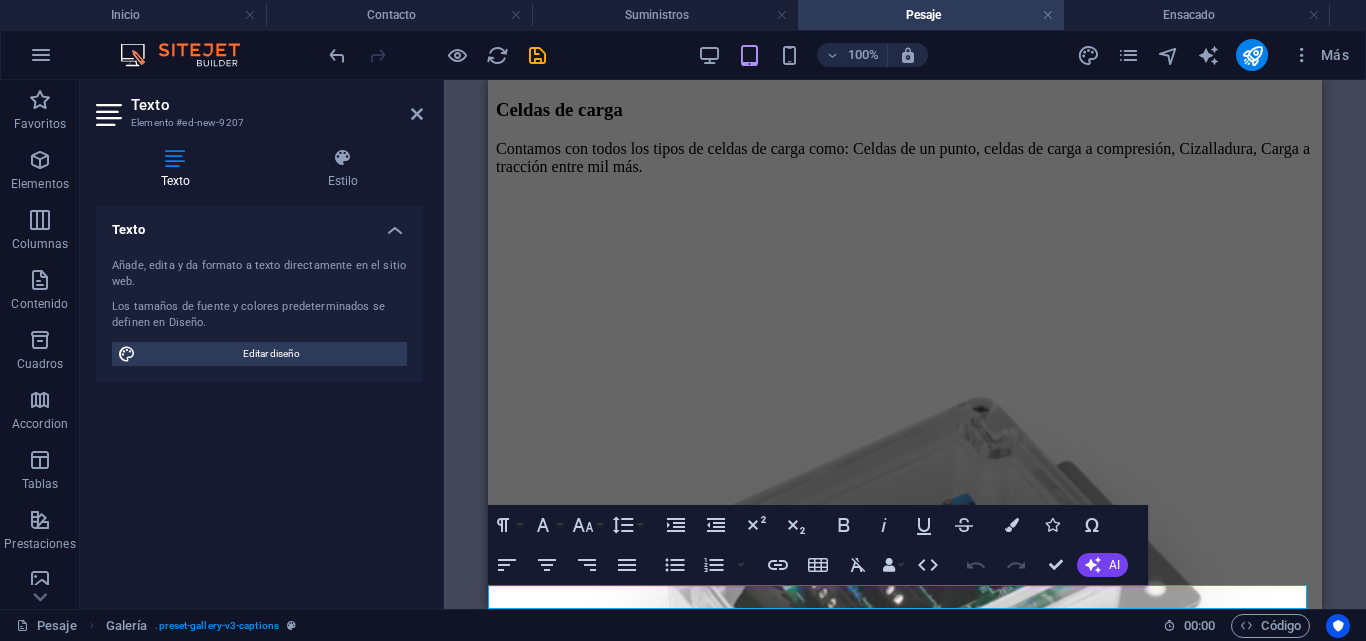 scroll, scrollTop: 4727, scrollLeft: 0, axis: vertical 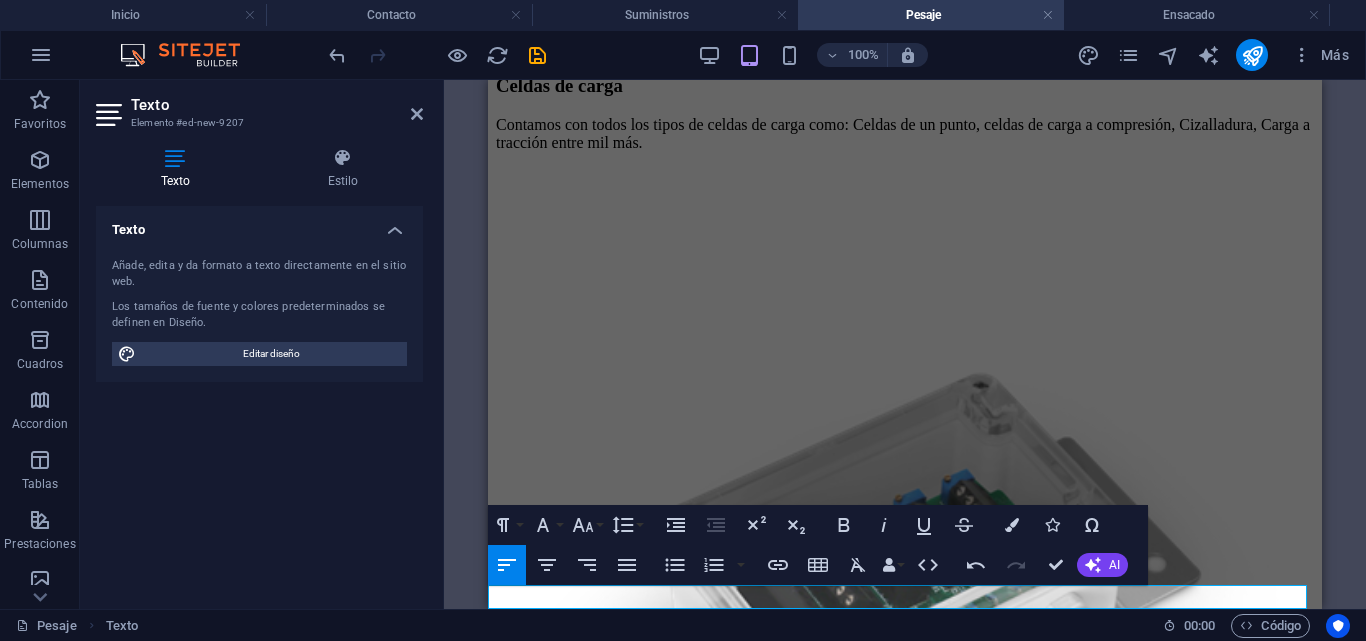 drag, startPoint x: 1070, startPoint y: 600, endPoint x: 1064, endPoint y: 638, distance: 38.470768 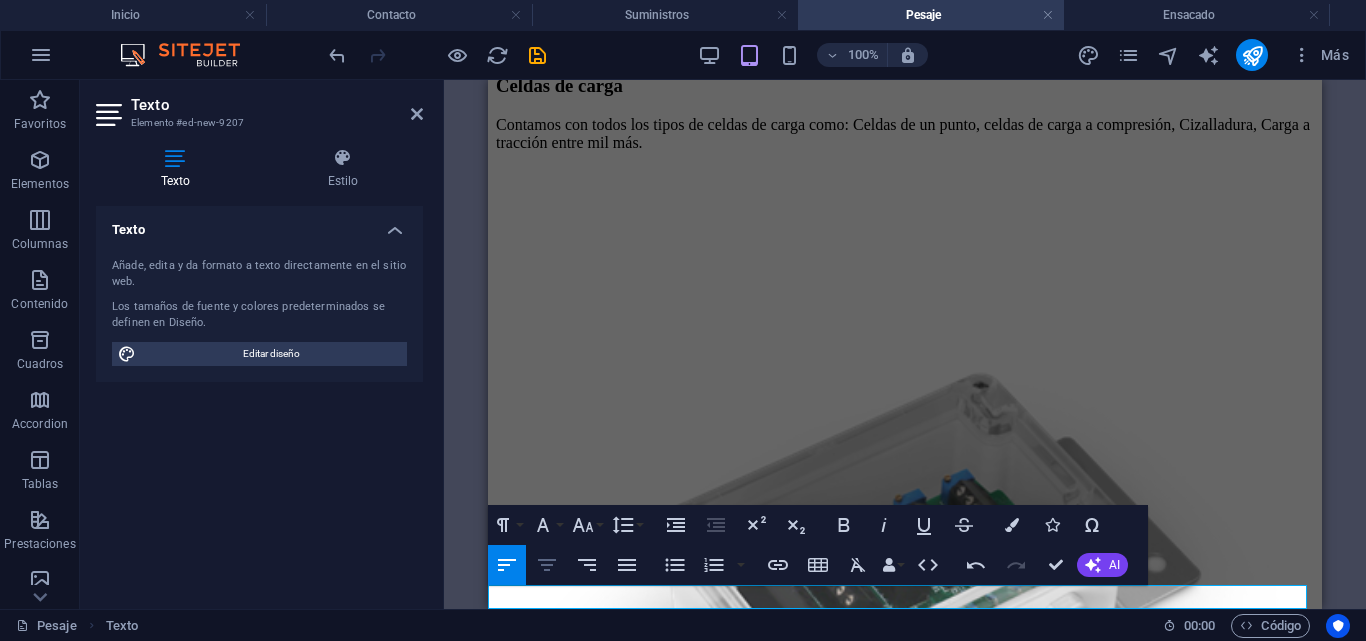 click 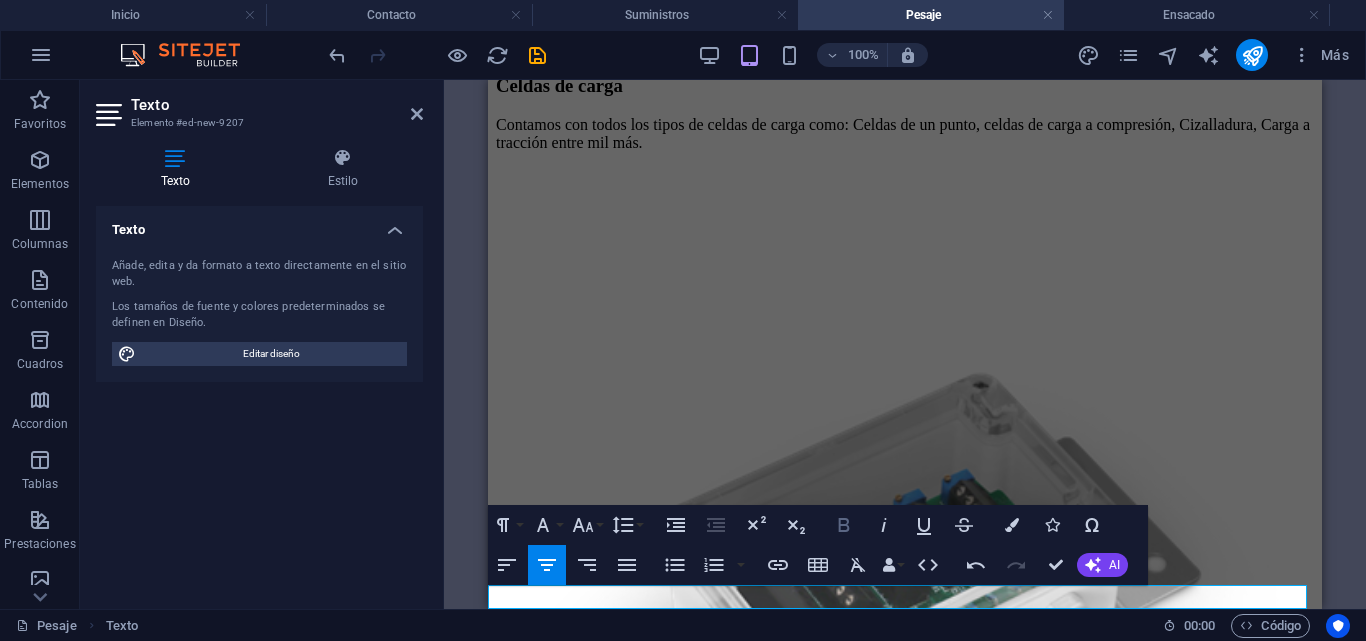 click 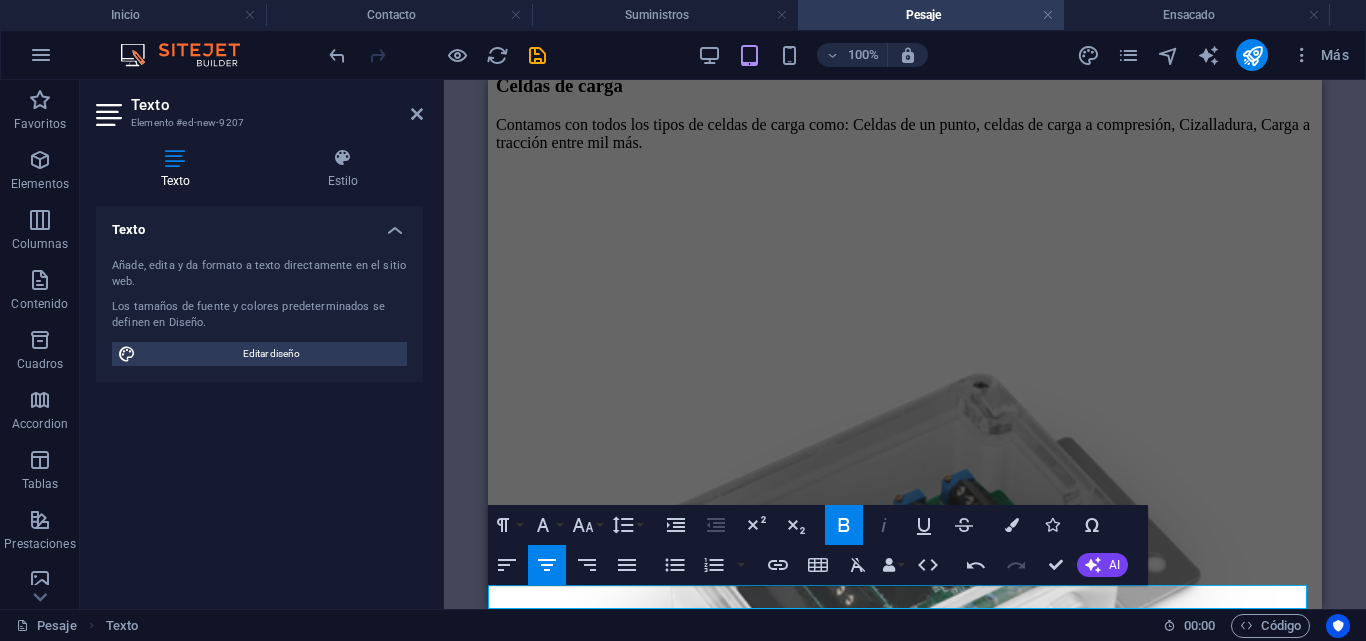 click 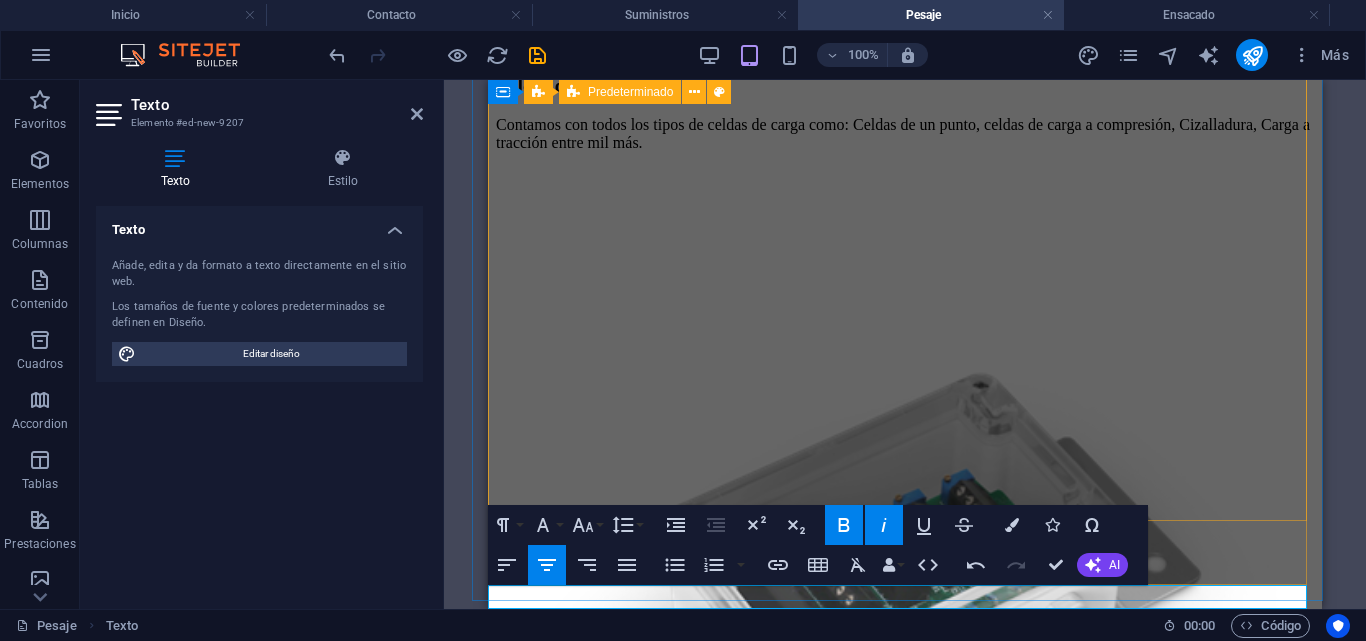 click on "Our representative brands" at bounding box center [905, 9787] 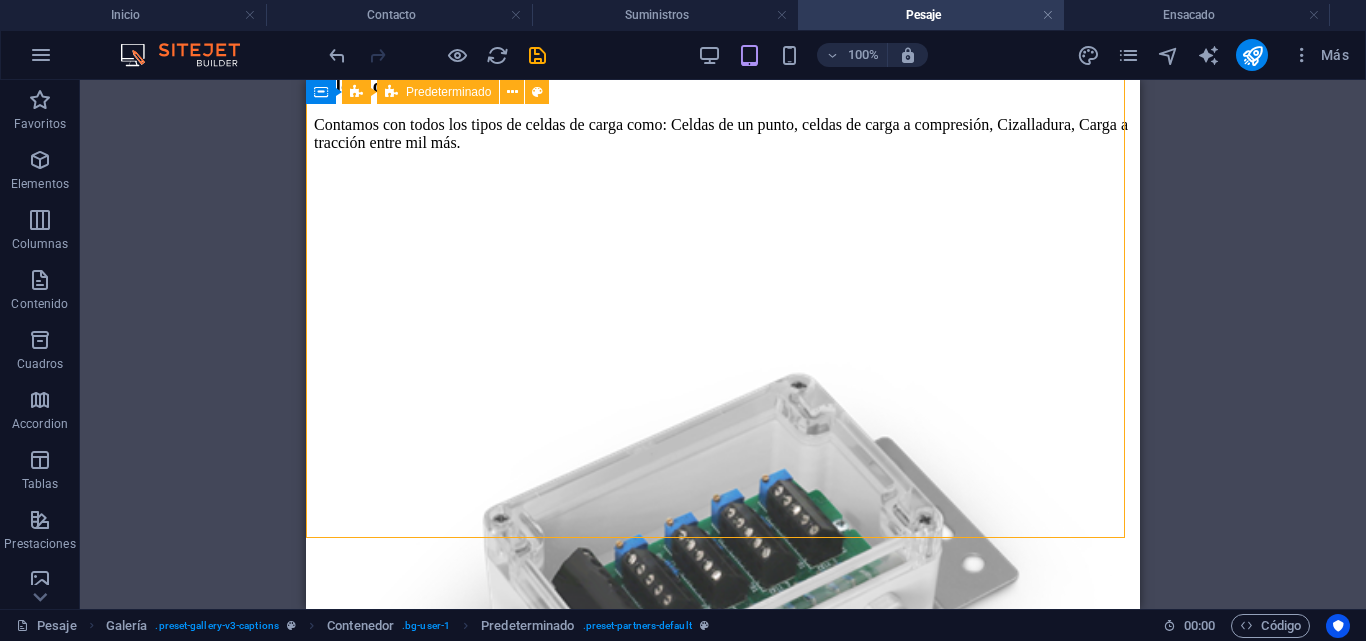 scroll, scrollTop: 4710, scrollLeft: 0, axis: vertical 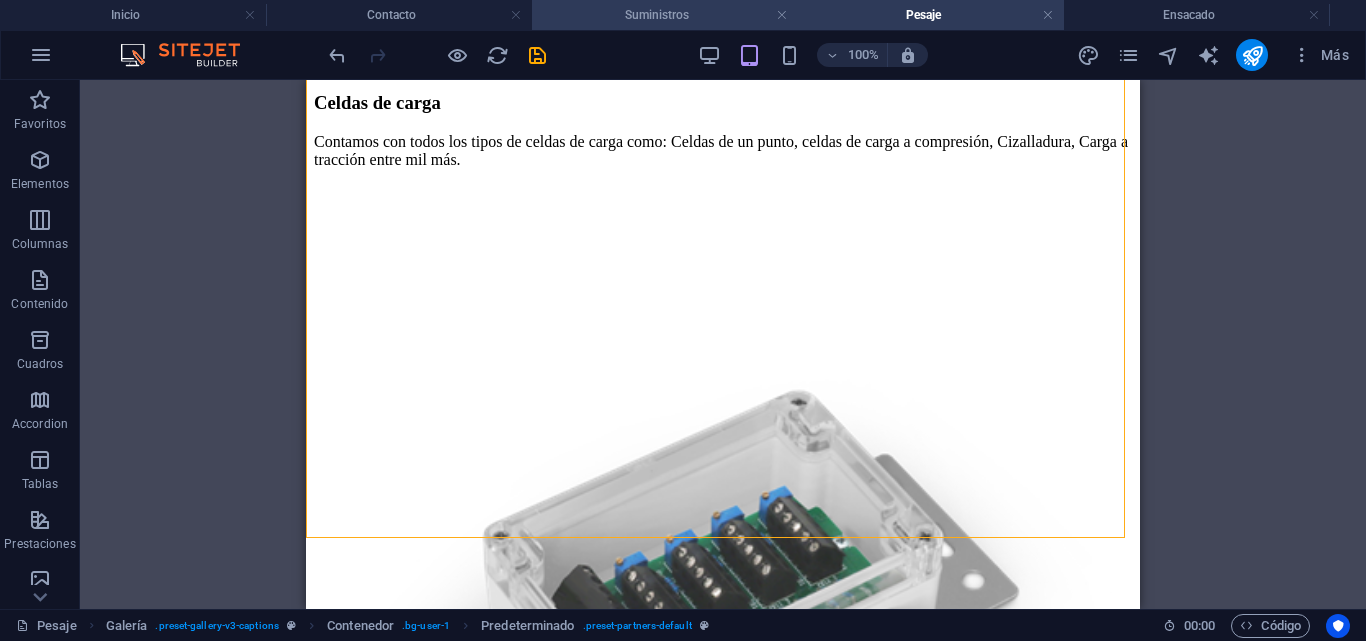 click at bounding box center [537, 55] 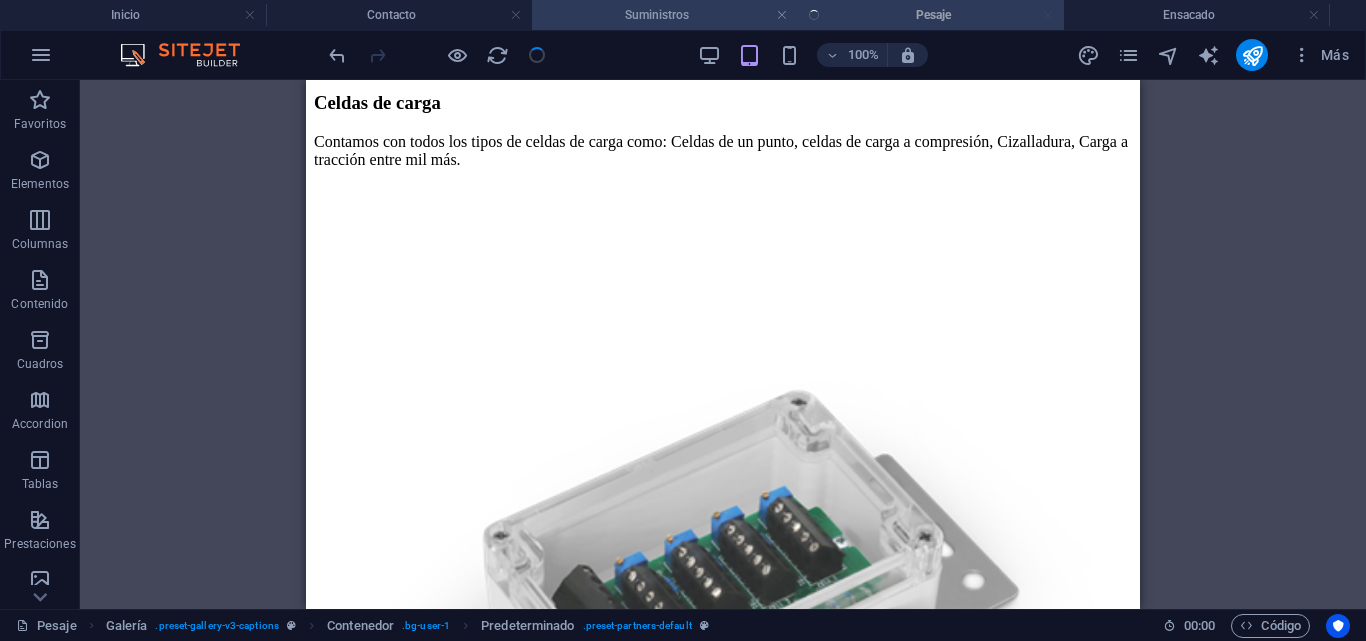 click on "Suministros" at bounding box center [665, 15] 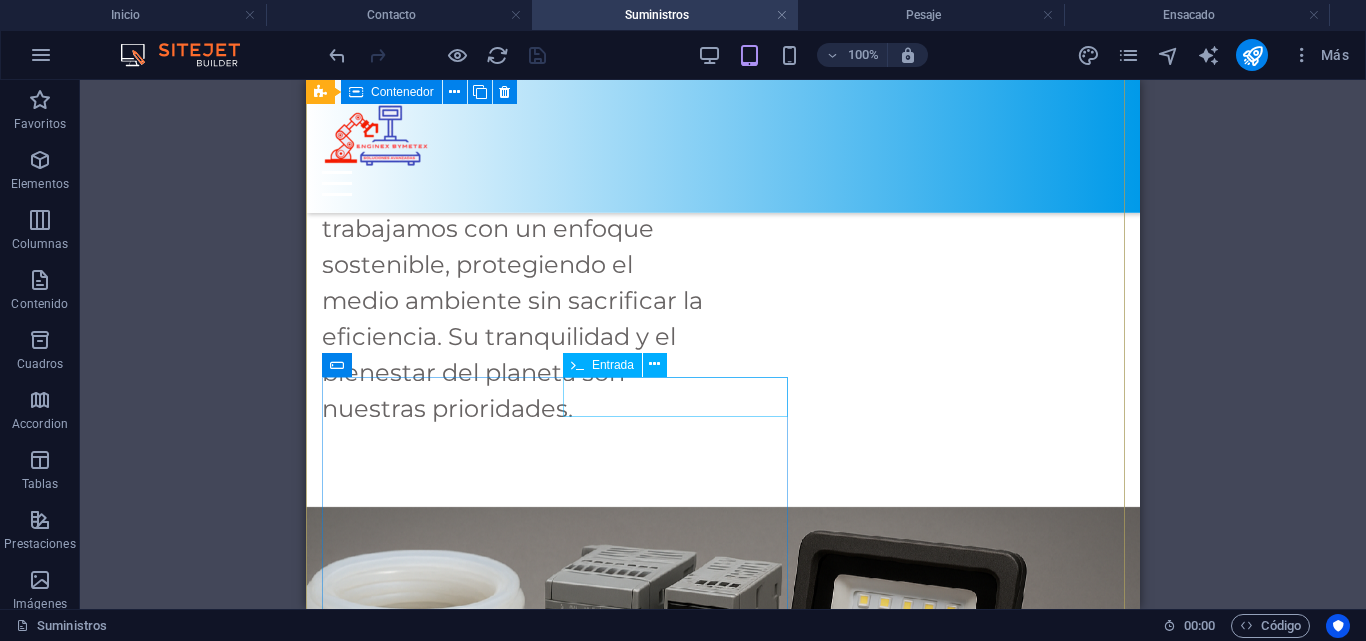scroll, scrollTop: 4467, scrollLeft: 0, axis: vertical 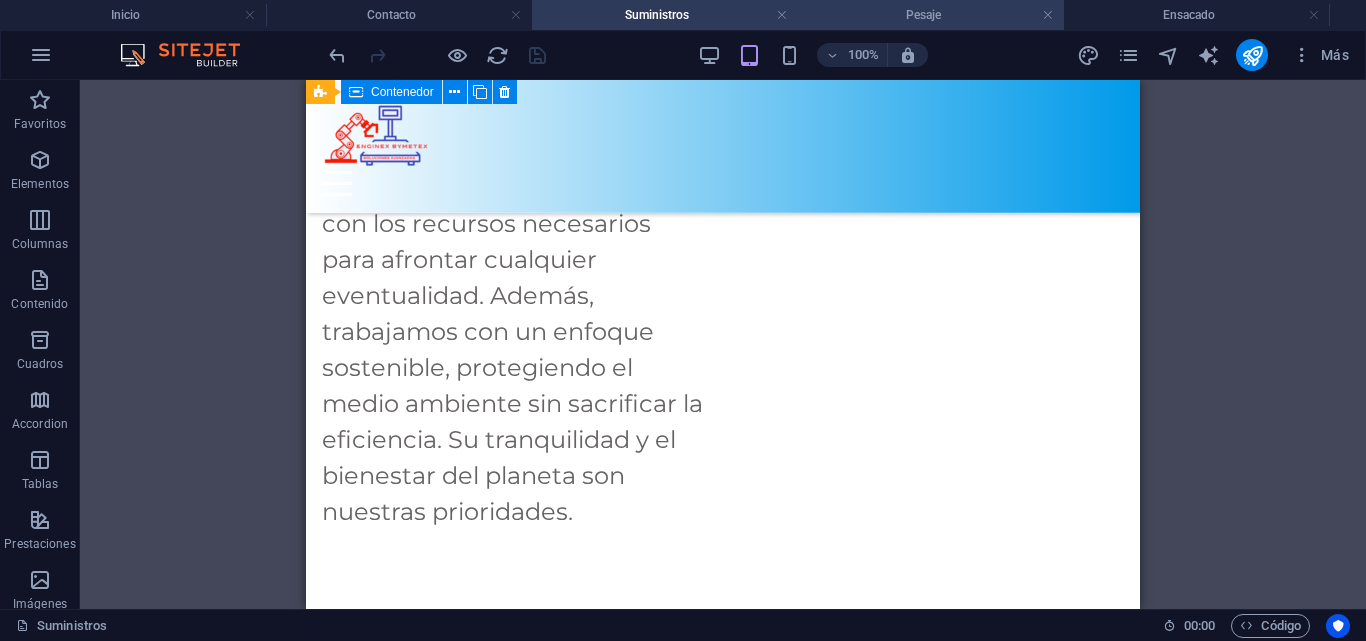 click on "Pesaje" at bounding box center (931, 15) 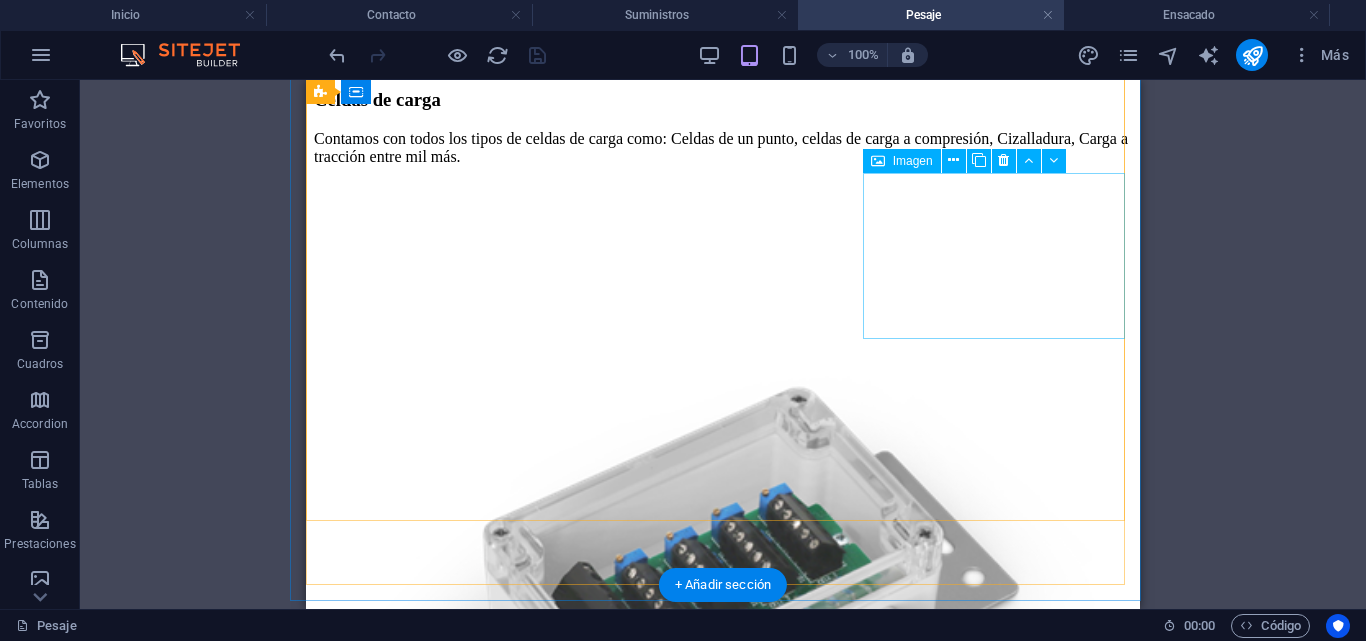 scroll, scrollTop: 4727, scrollLeft: 0, axis: vertical 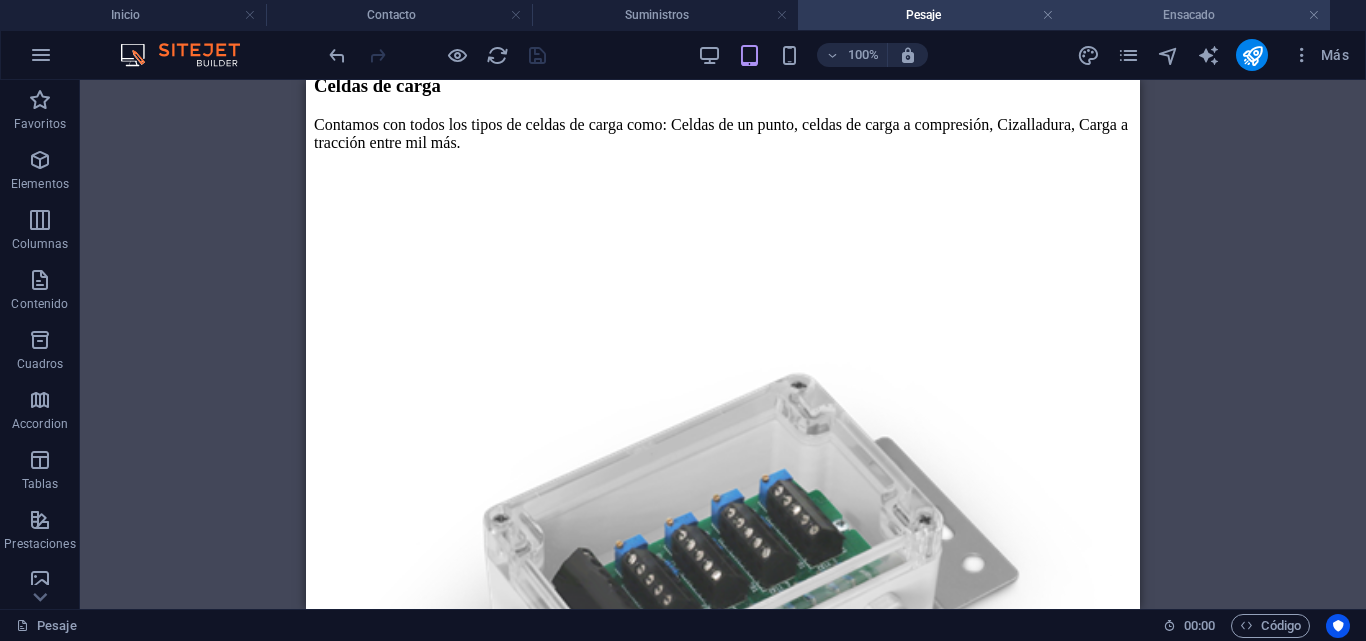 click on "Ensacado" at bounding box center (1197, 15) 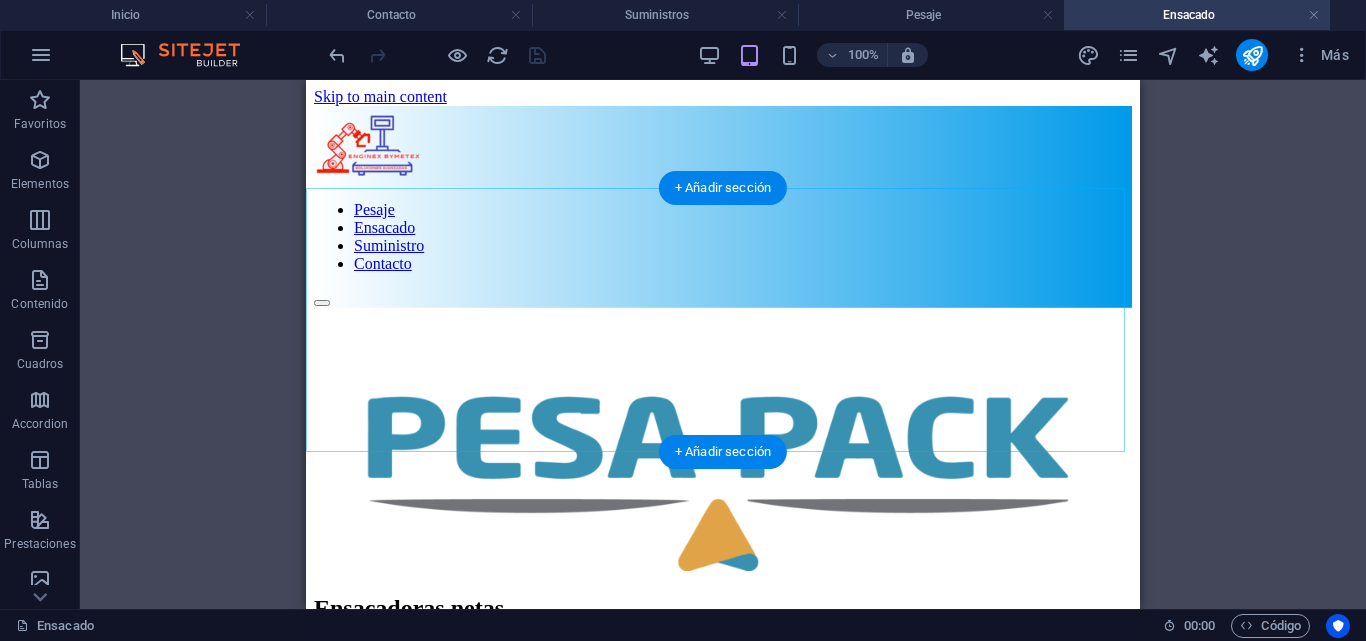 scroll, scrollTop: 5185, scrollLeft: 0, axis: vertical 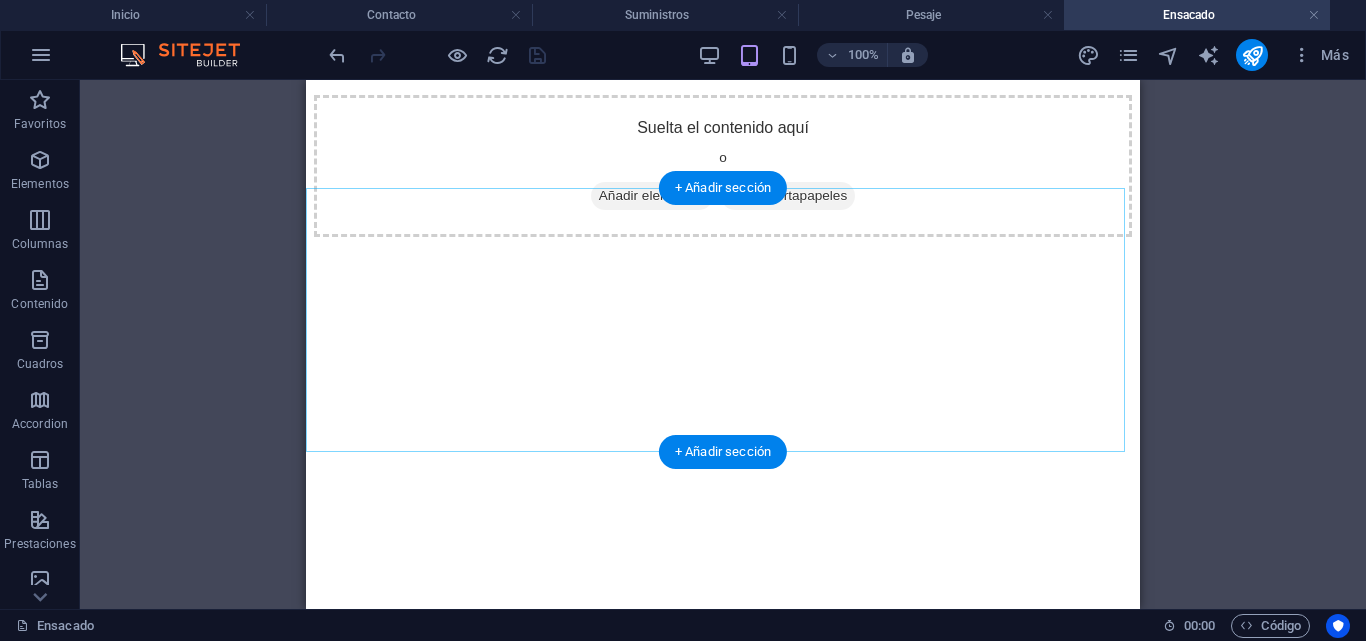 click on "Copyright © 2025 INGENIERÍA BYMETEX Todos los derechos reservados" at bounding box center (723, 4613) 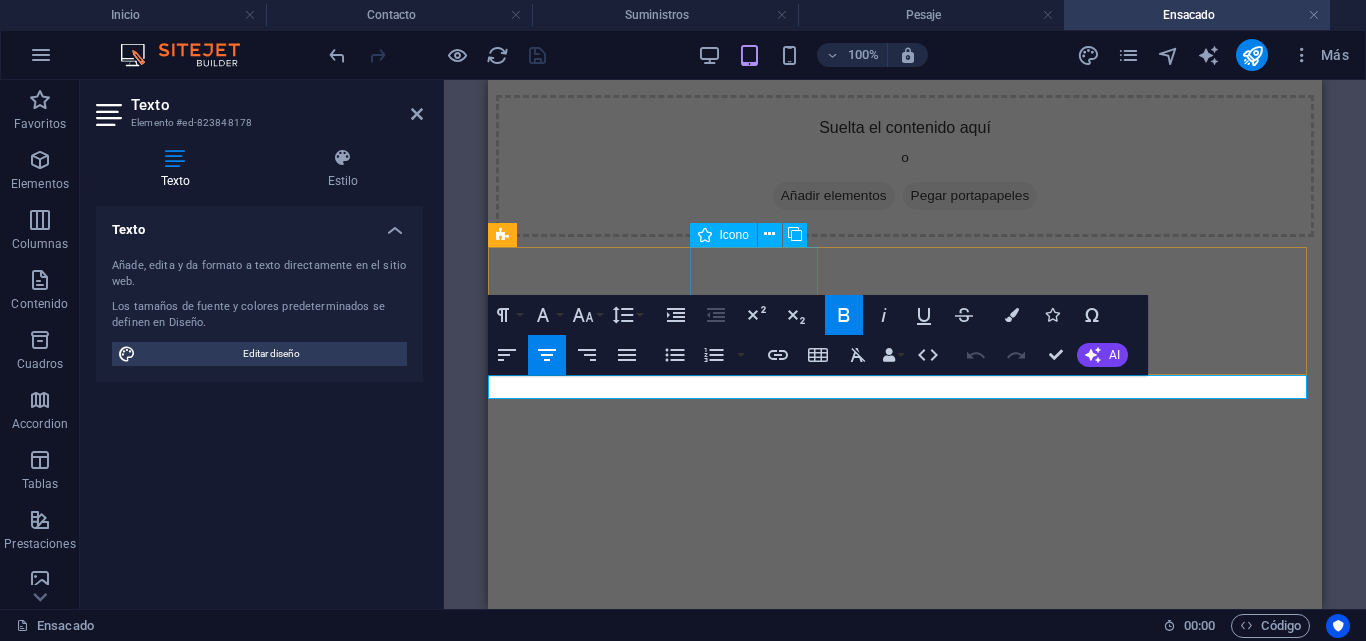 scroll, scrollTop: 5078, scrollLeft: 0, axis: vertical 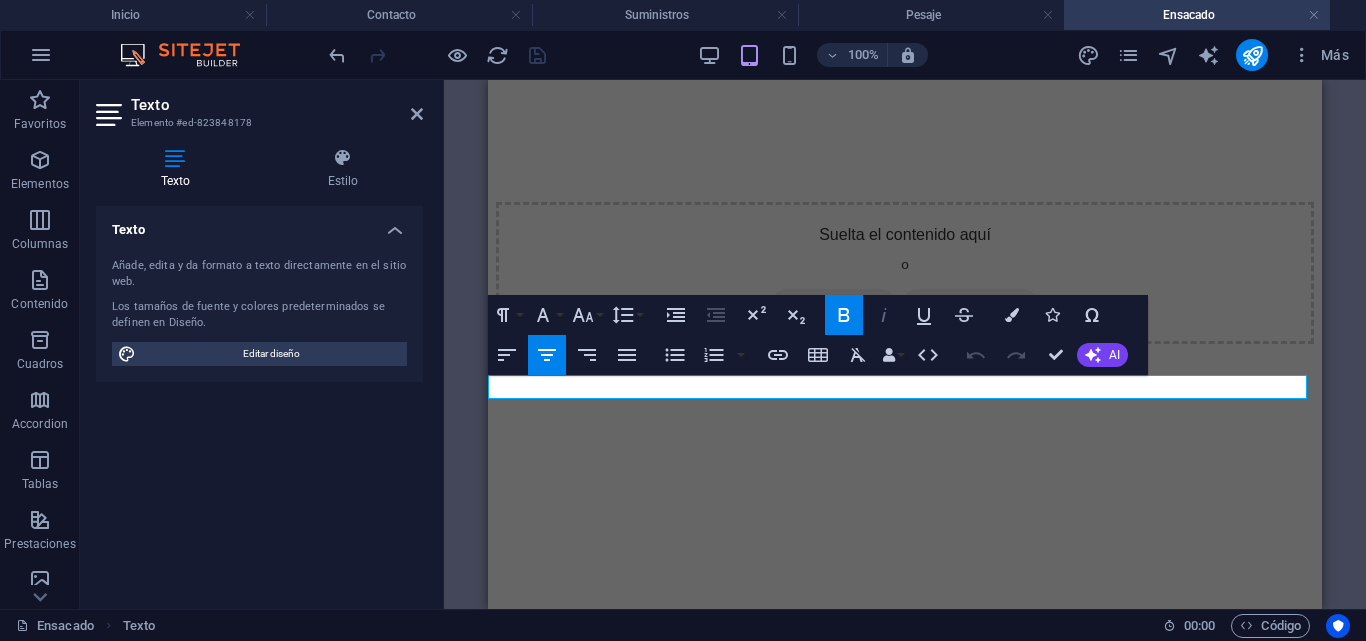 click on "Italic" at bounding box center (884, 315) 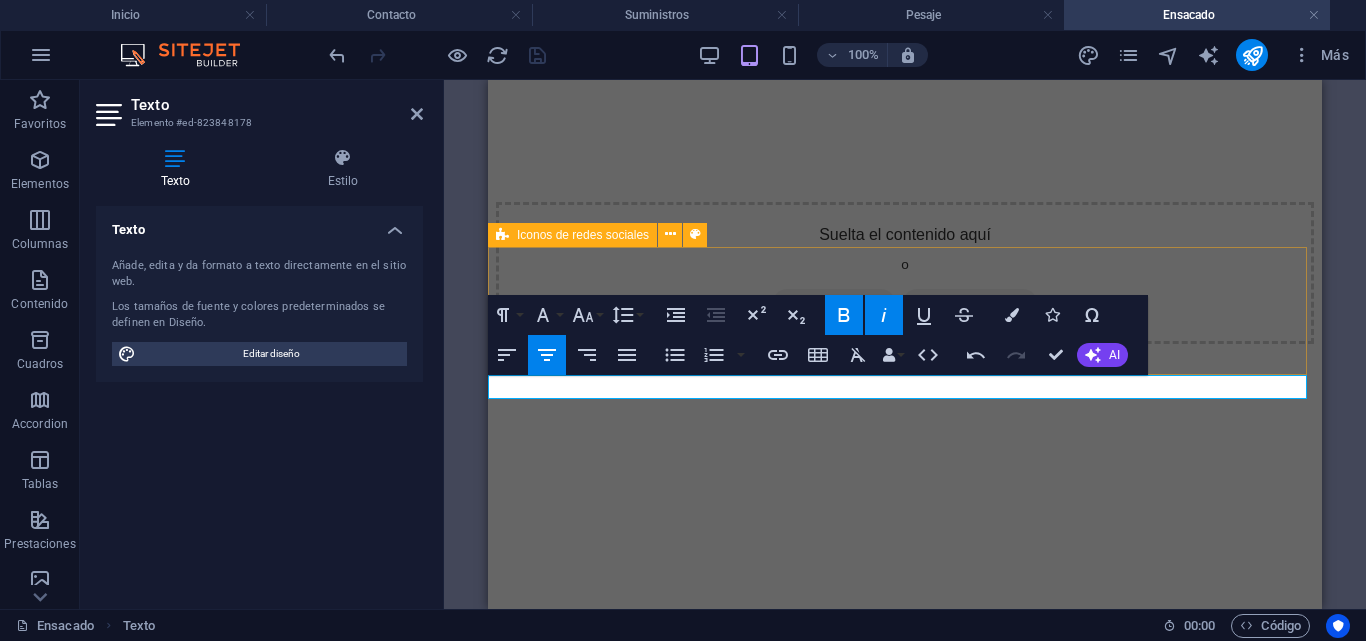 drag, startPoint x: 1220, startPoint y: 390, endPoint x: 544, endPoint y: 381, distance: 676.05994 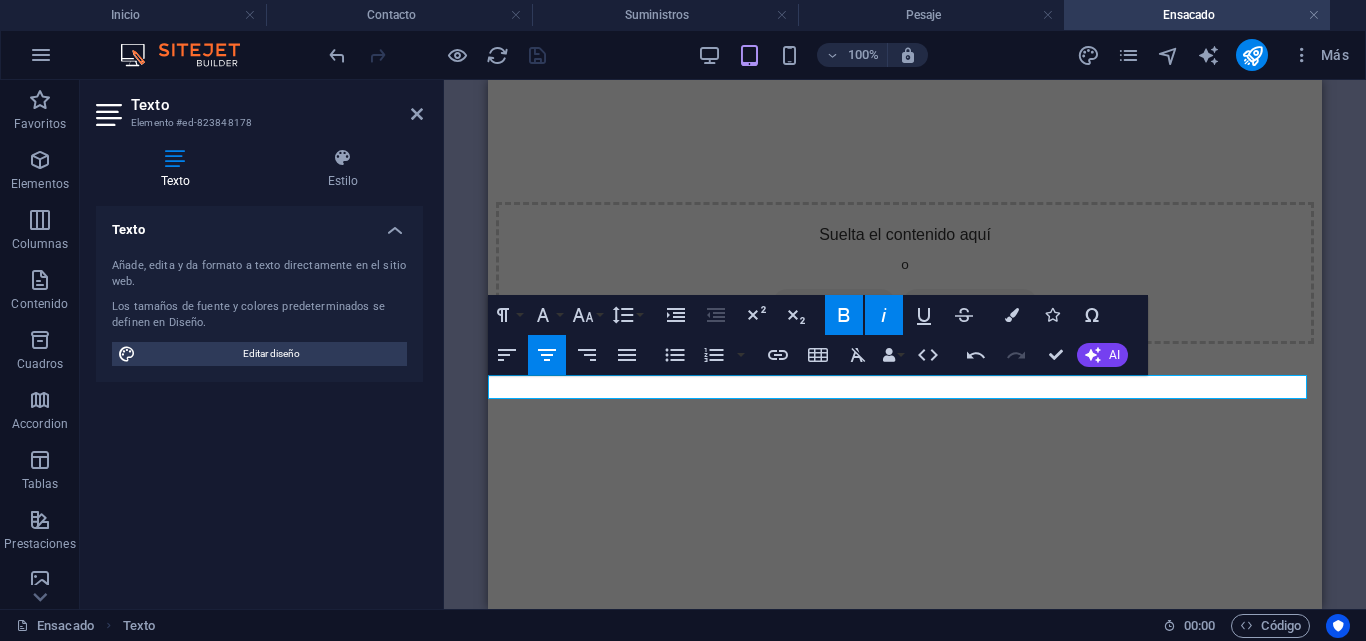 click 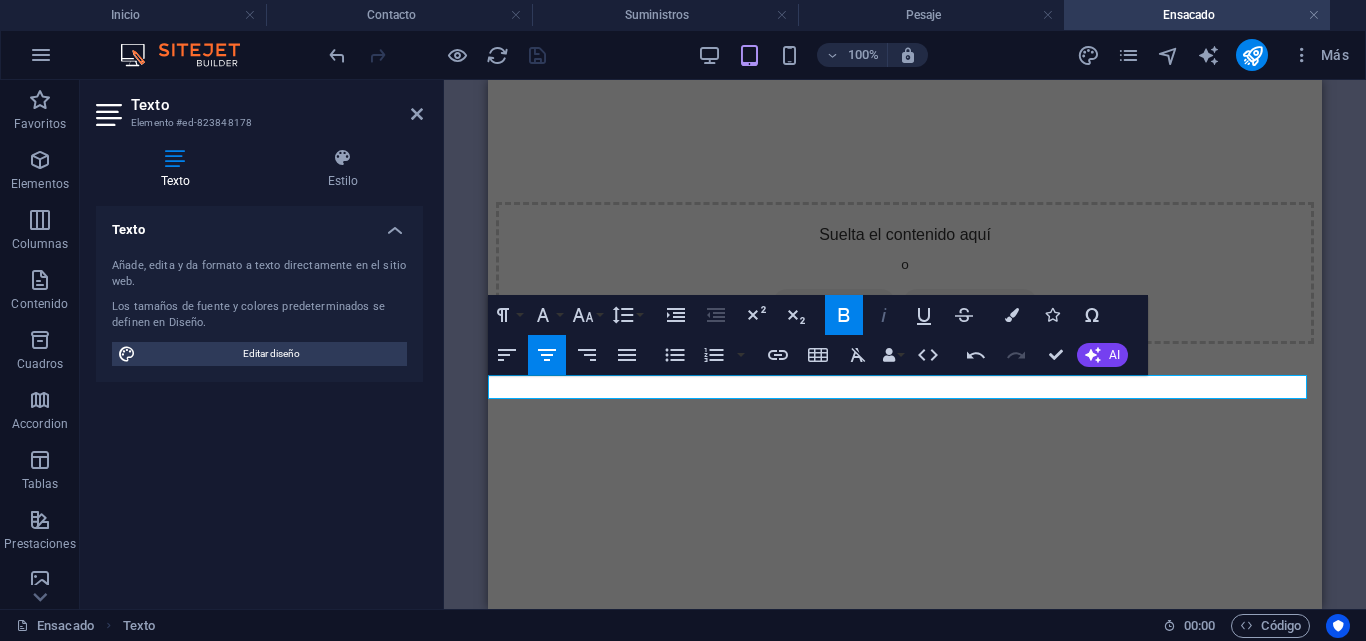 click 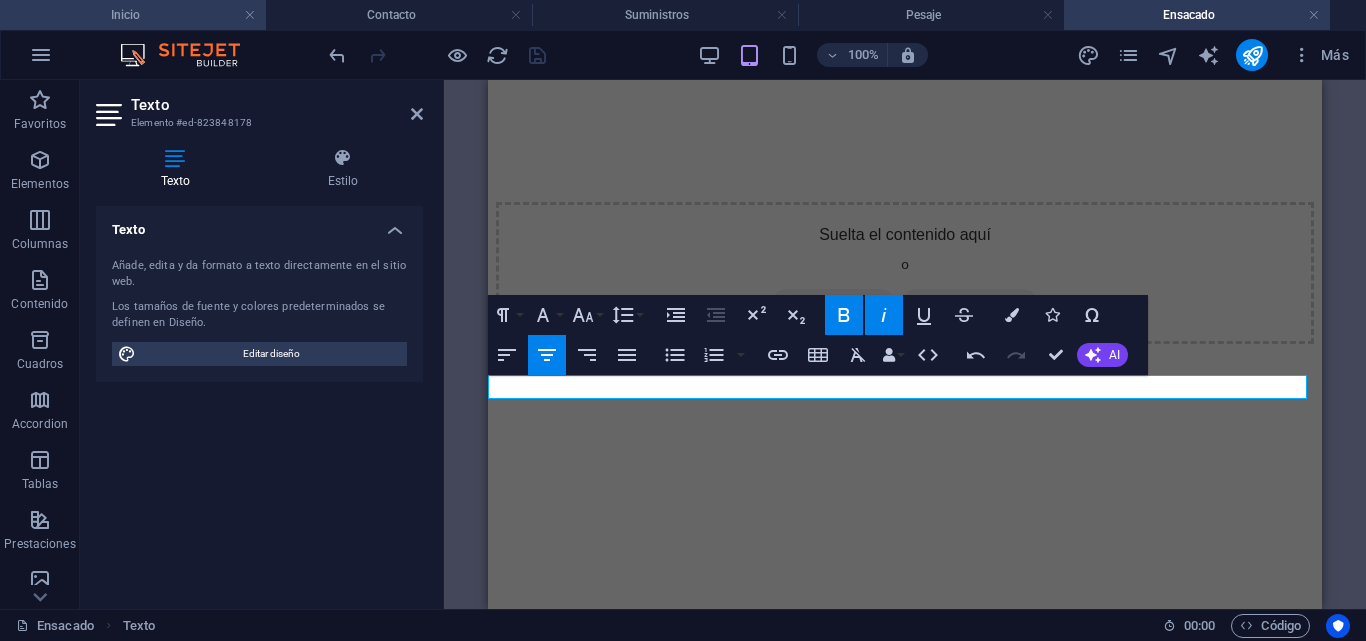 click on "Inicio" at bounding box center (133, 15) 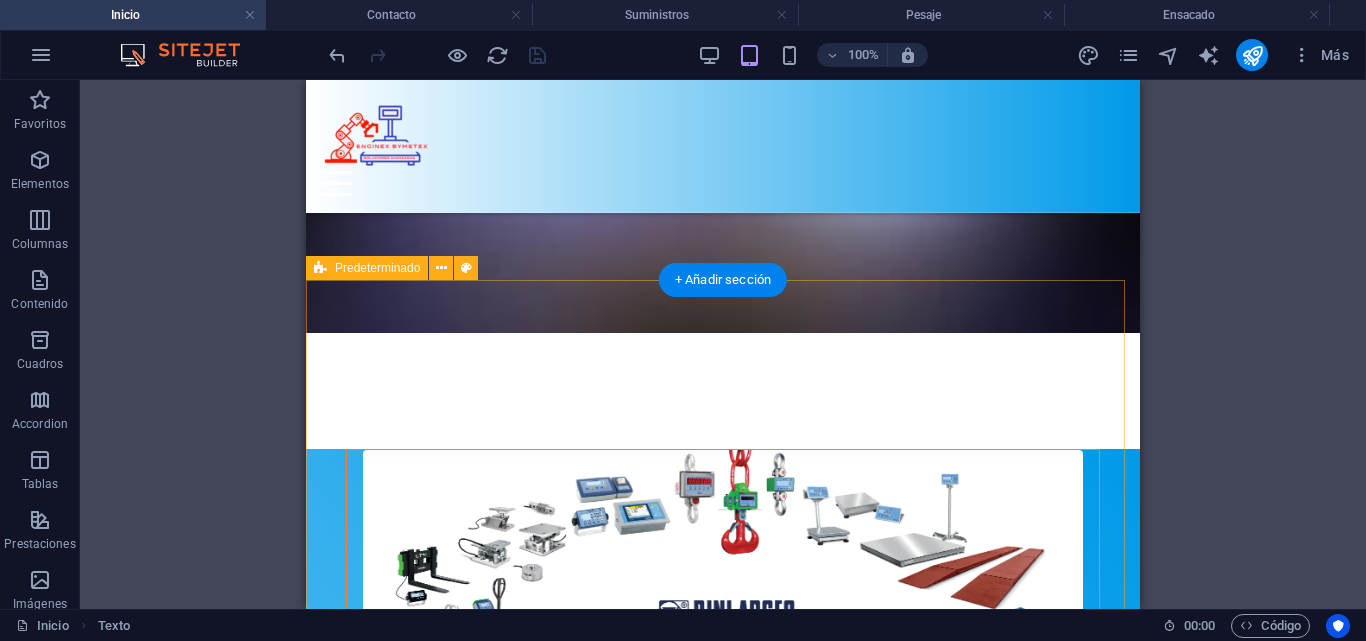 scroll, scrollTop: 8419, scrollLeft: 0, axis: vertical 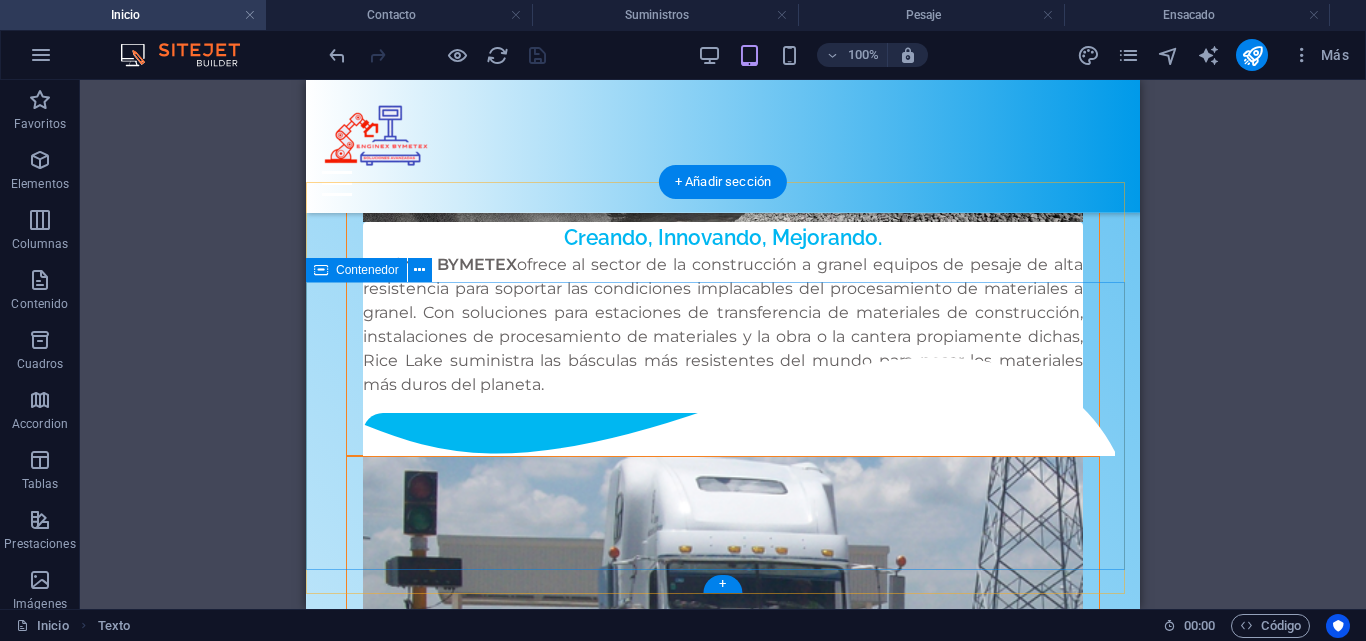 click on "Copyright © 2025 INGENIERÍA BYMETEX Todos los derechos reservados" at bounding box center (723, 6875) 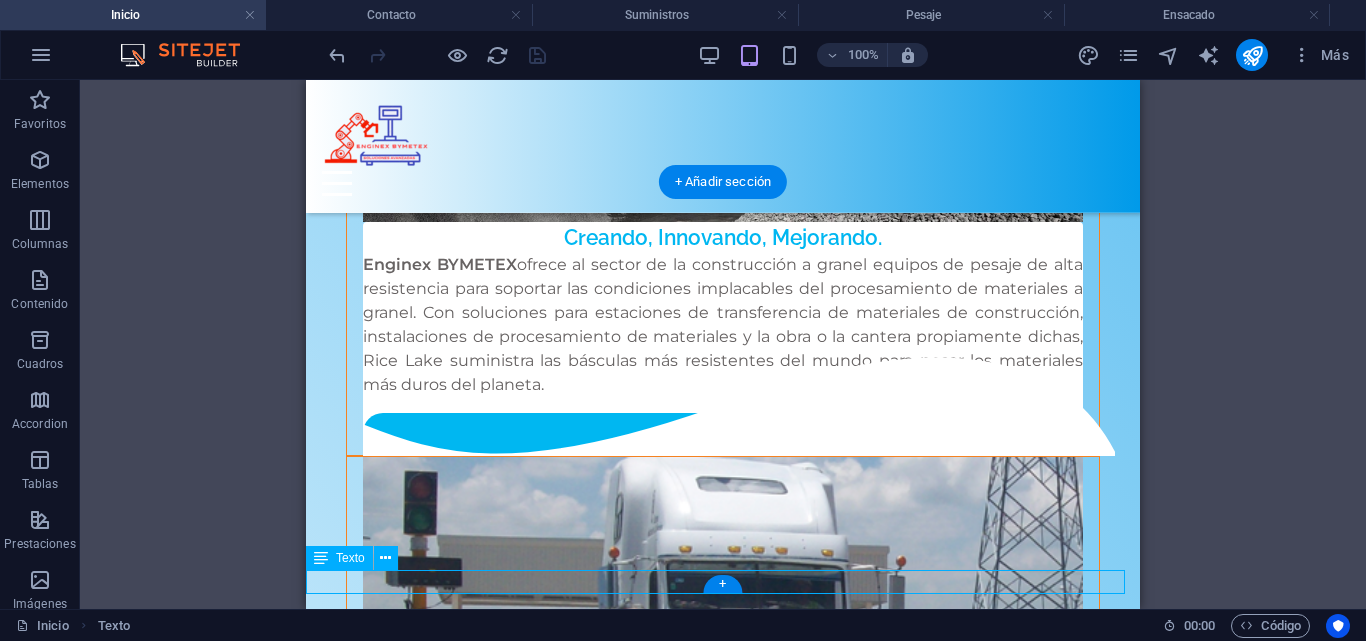 click on "Copyright © 2025 INGENIERÍA BYMETEX Todos los derechos reservados" at bounding box center (723, 6875) 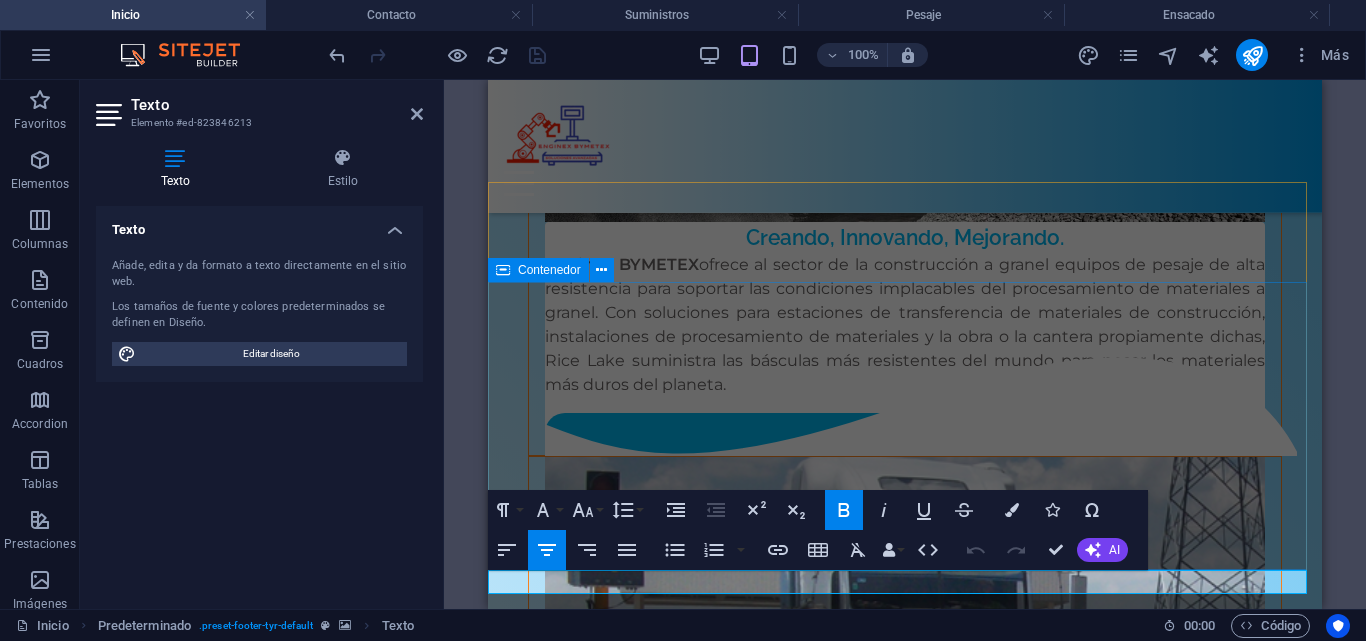 drag, startPoint x: 1196, startPoint y: 578, endPoint x: 543, endPoint y: 554, distance: 653.4409 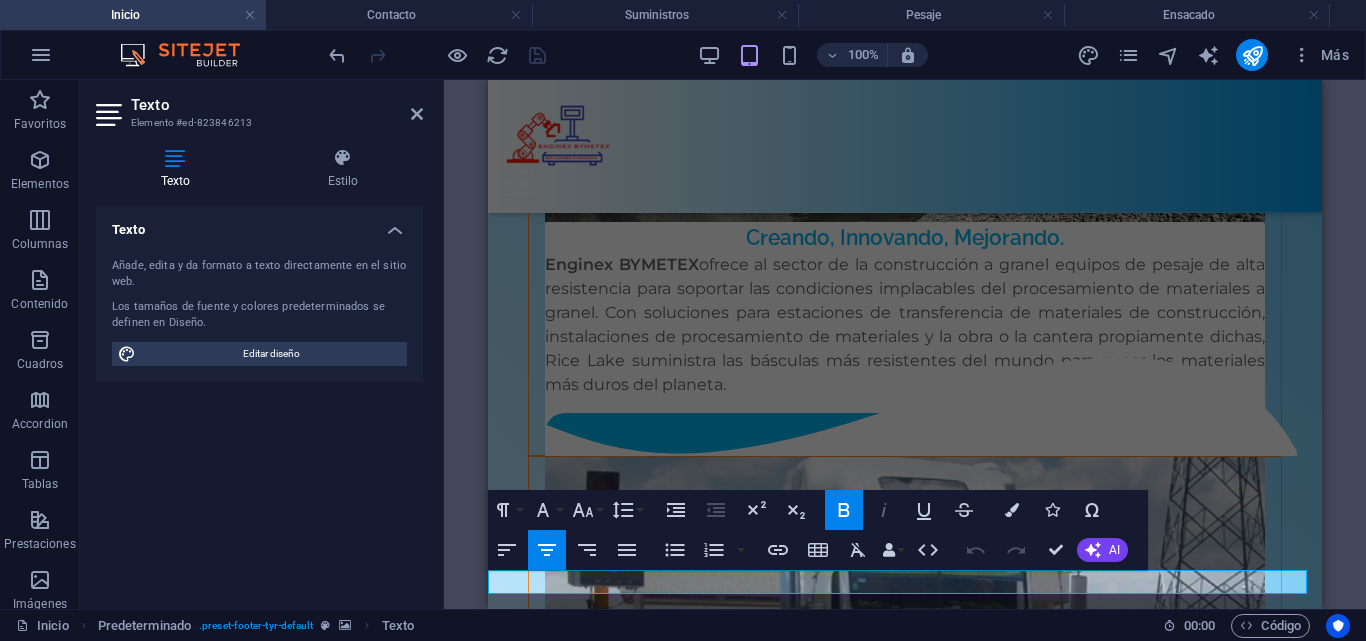 drag, startPoint x: 877, startPoint y: 500, endPoint x: 296, endPoint y: 409, distance: 588.0833 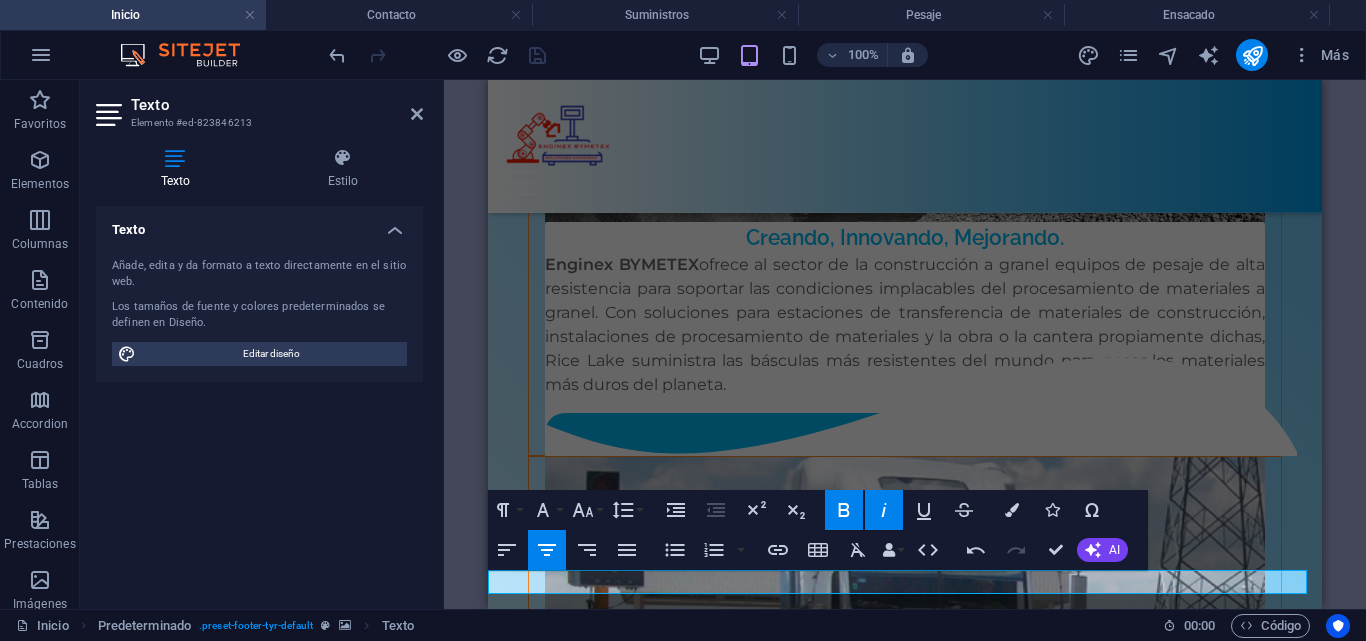 click at bounding box center [437, 55] 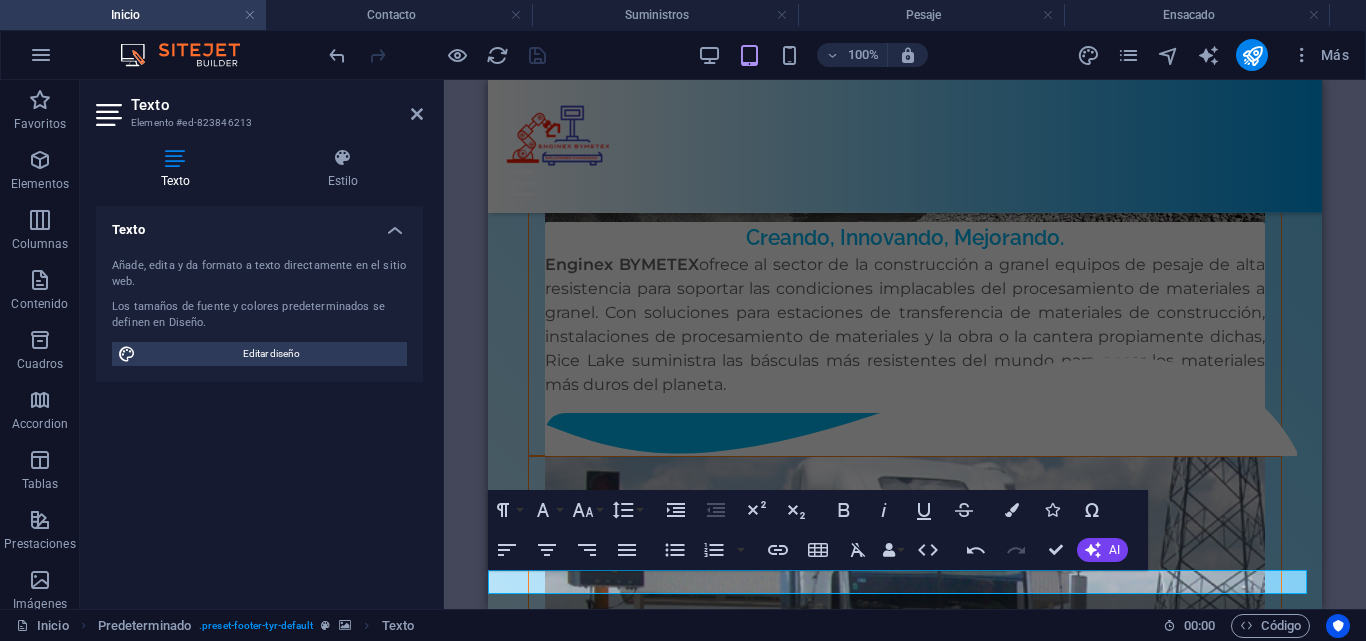 click on "Texto Elemento #ed-823846213 Texto Estilo Texto Añade, edita y da formato a texto directamente en el sitio web. Los tamaños de fuente y colores predeterminados se definen en Diseño. Editar diseño Alineación Alineado a la izquierda Centrado Alineado a la derecha Iconos de redes sociales Element Diseño La forma en la que este elemento se expande en la disposición (Flexbox). Tamaño Predeterminado automático px % 1/1 1/2 1/3 1/4 1/5 1/6 1/7 1/8 1/9 1/10 Crecer Reducir Comprar Disposición de contenedor Visible Visible Opacidad 100 % Desbordamiento Espaciado Margen Predeterminado automático px % rem vw vh Personalizado Personalizado automático px % rem vw vh automático px % rem vw vh automático px % rem vw vh automático px % rem vw vh Espaciado Predeterminado px rem % vh vw Personalizado Personalizado px rem % vh vw px rem % vh vw px rem % vh vw px rem % vh vw Borde Estilo              - Ancho 1 automático px rem % vh vw Personalizado Personalizado 1 automático px rem % vh vw 1 automático" at bounding box center (262, 344) 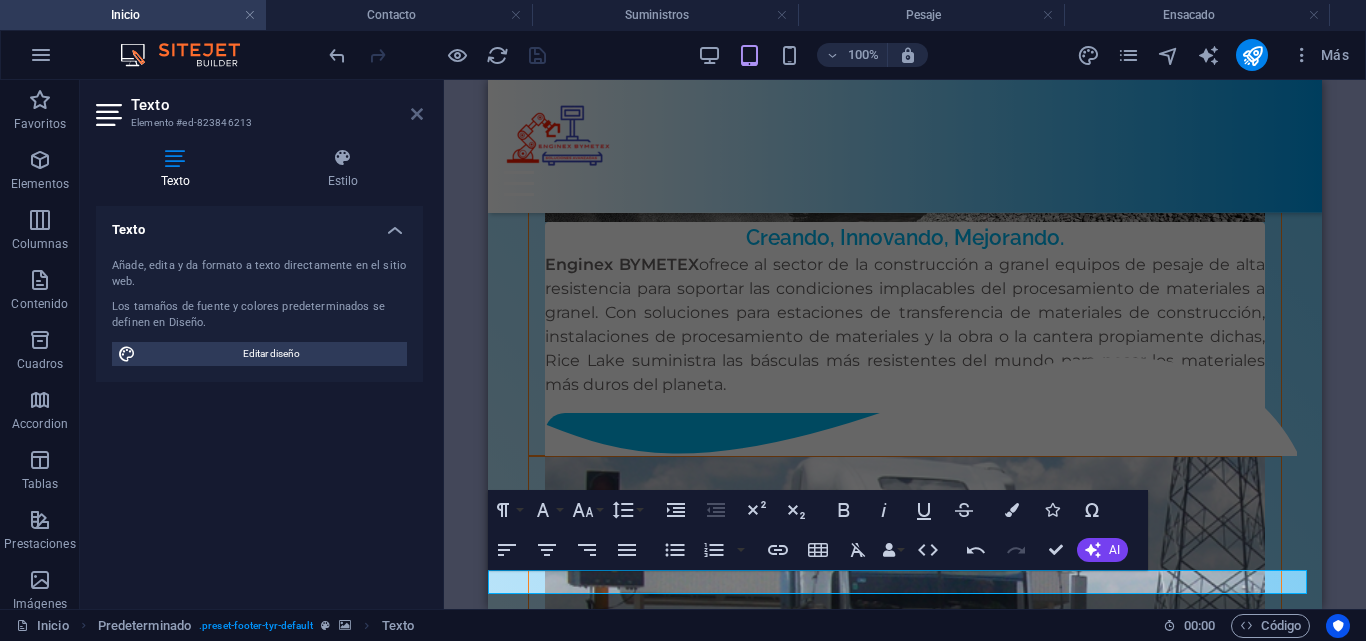click at bounding box center (417, 114) 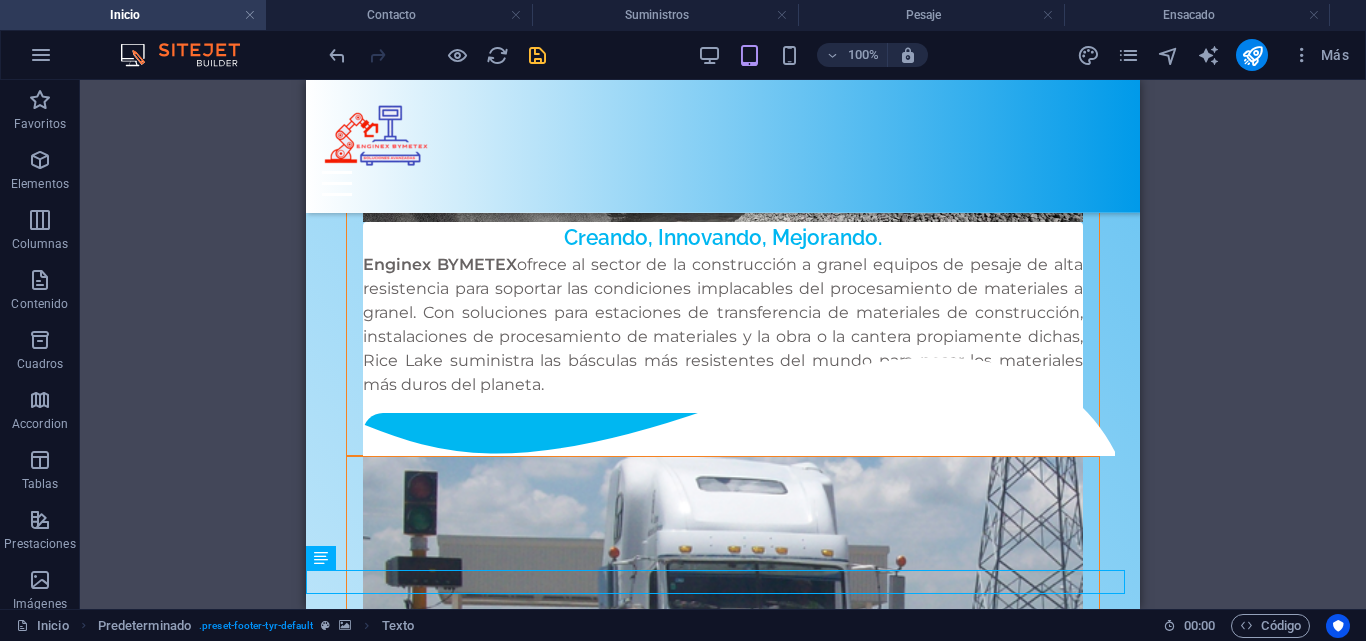 click at bounding box center [537, 55] 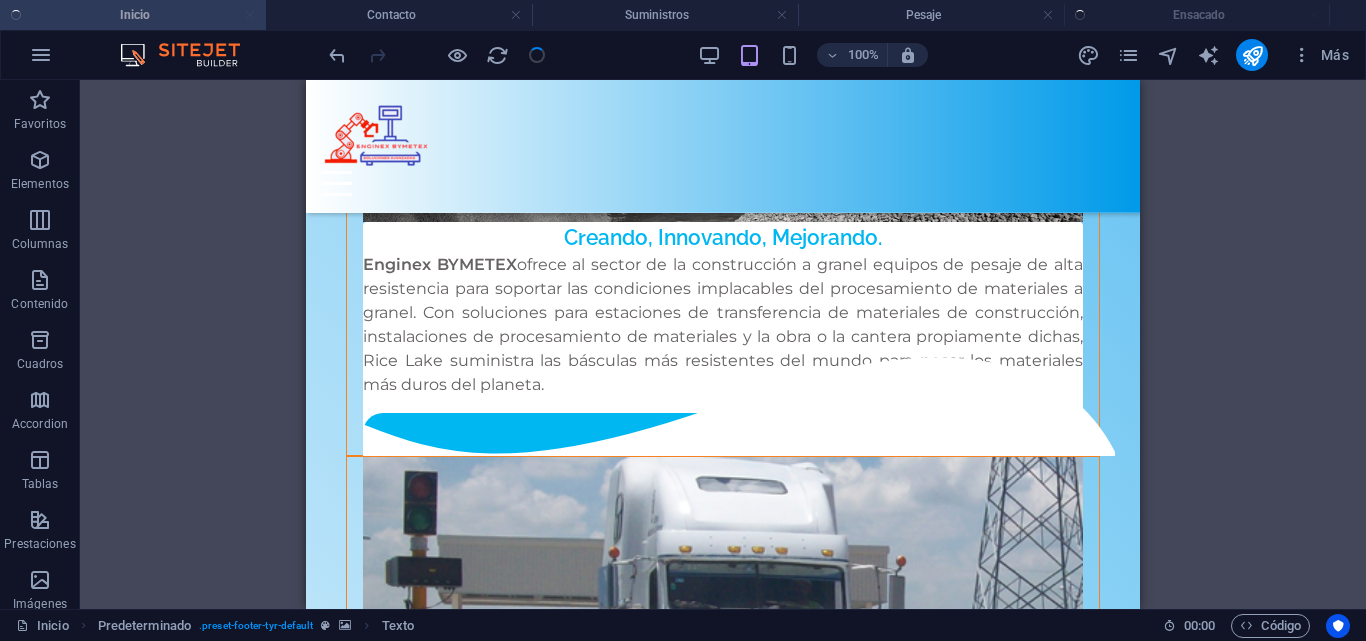 scroll, scrollTop: 4275, scrollLeft: 0, axis: vertical 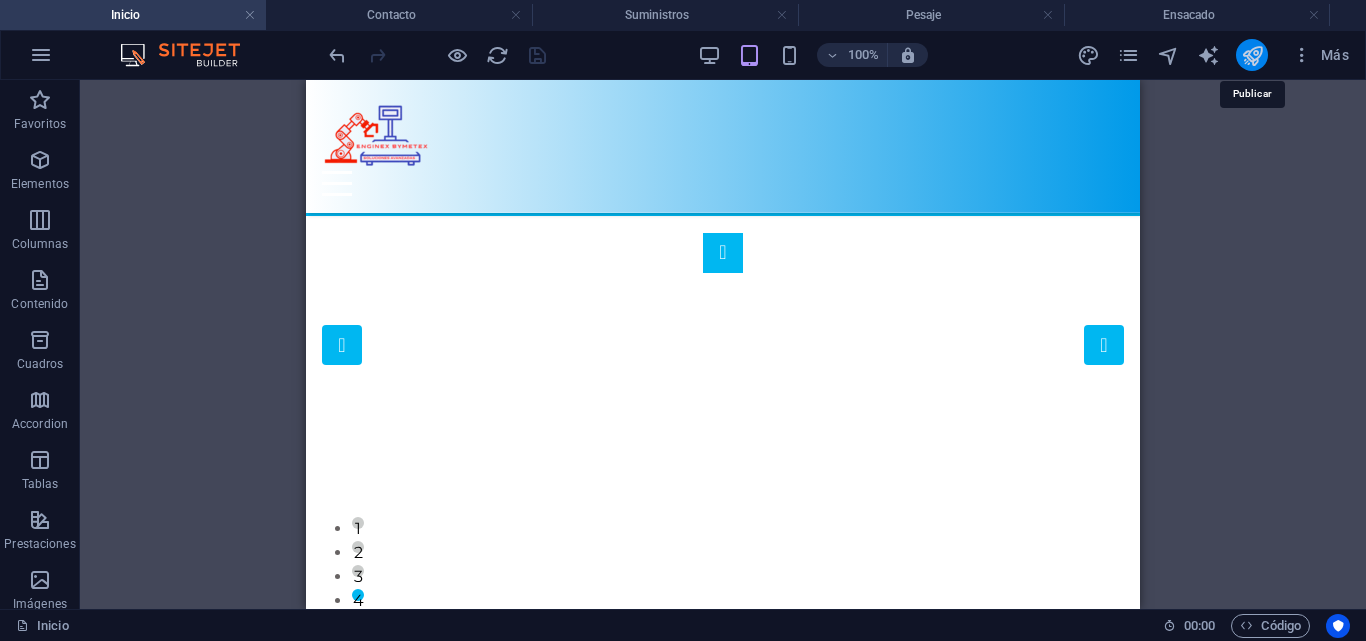 click at bounding box center (1252, 55) 